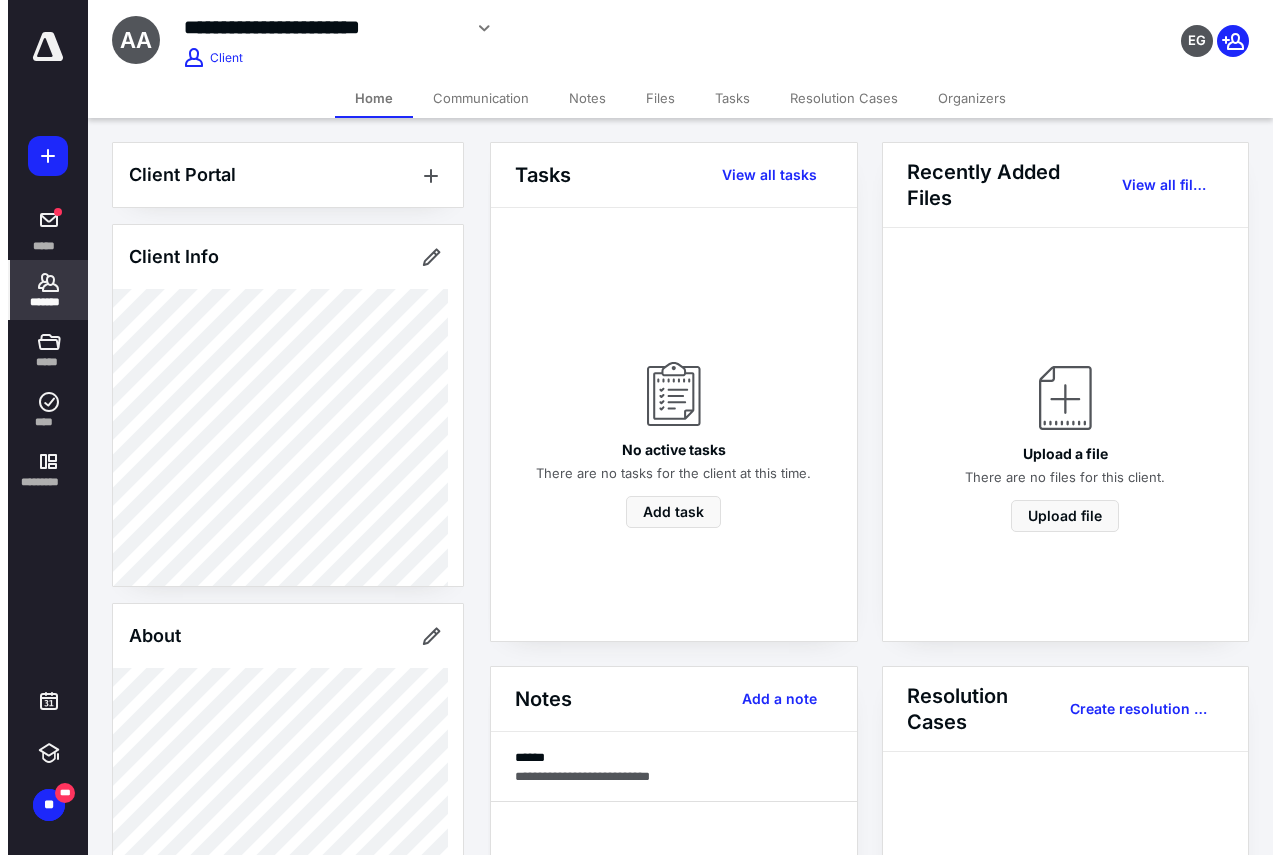 scroll, scrollTop: 0, scrollLeft: 0, axis: both 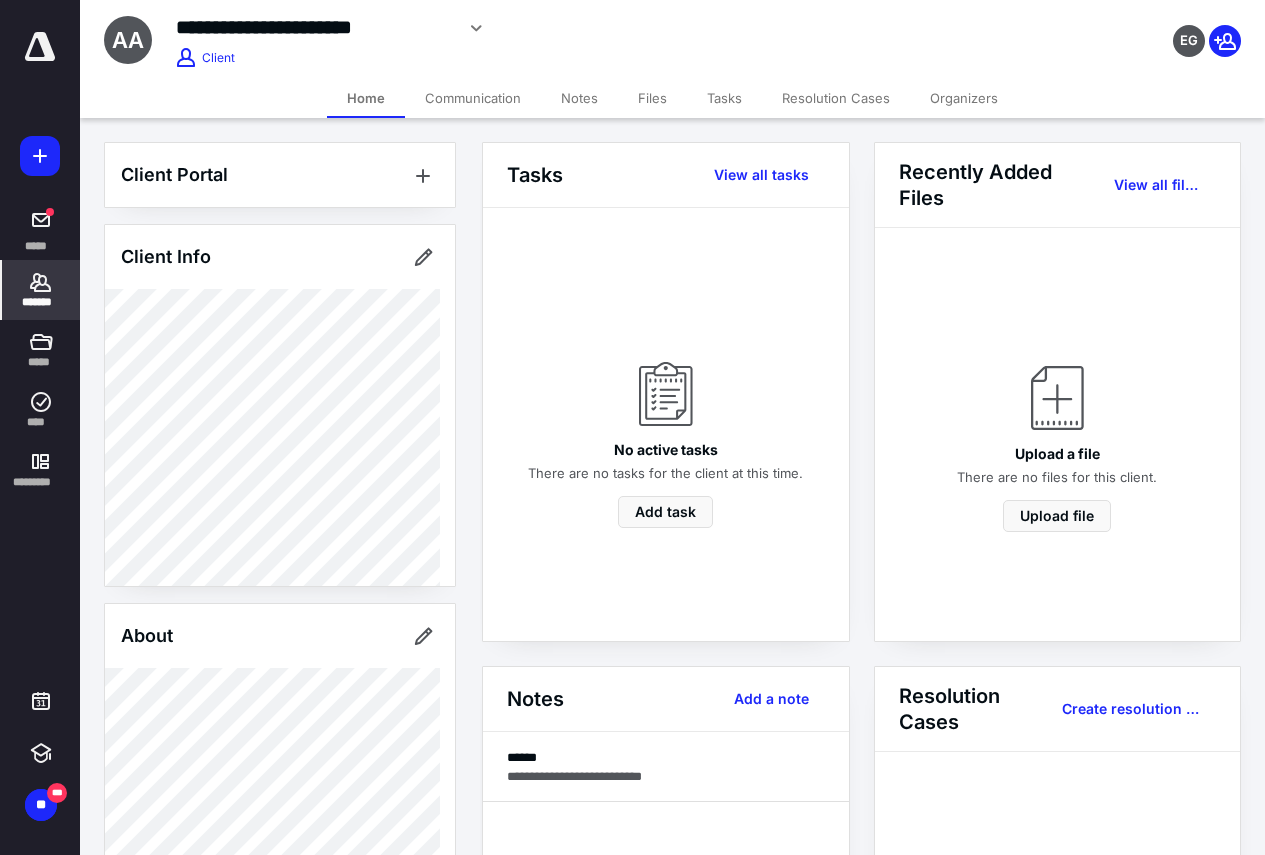 click on "*******" at bounding box center [41, 290] 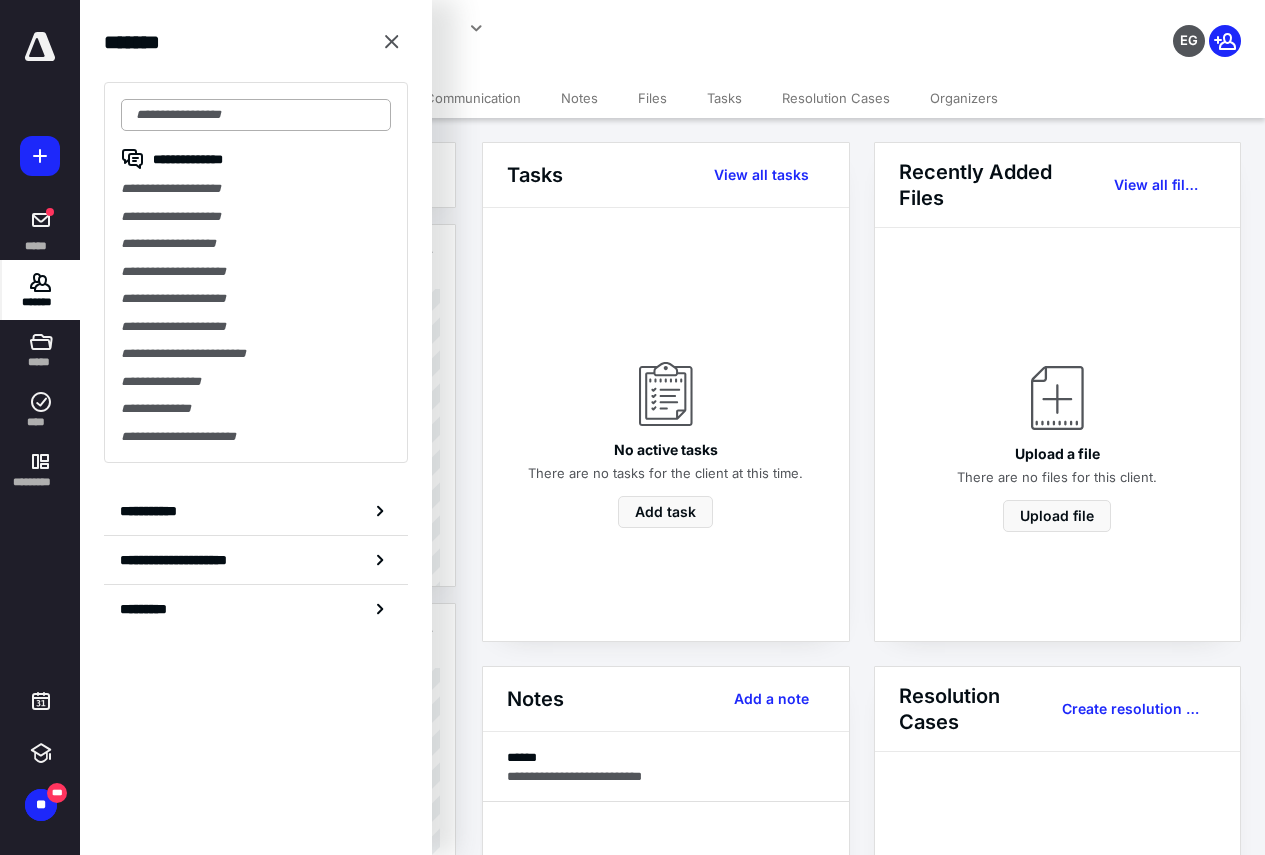 click at bounding box center [256, 115] 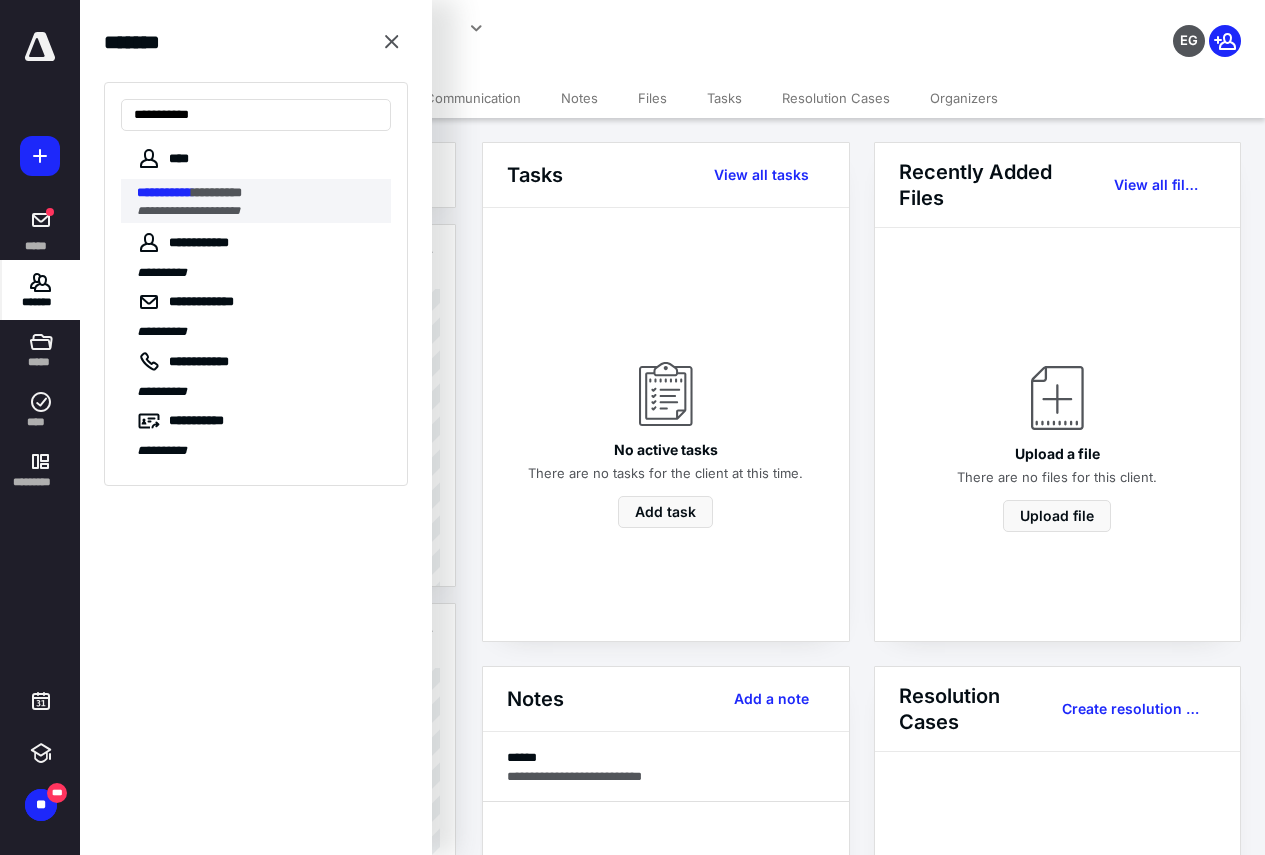type on "**********" 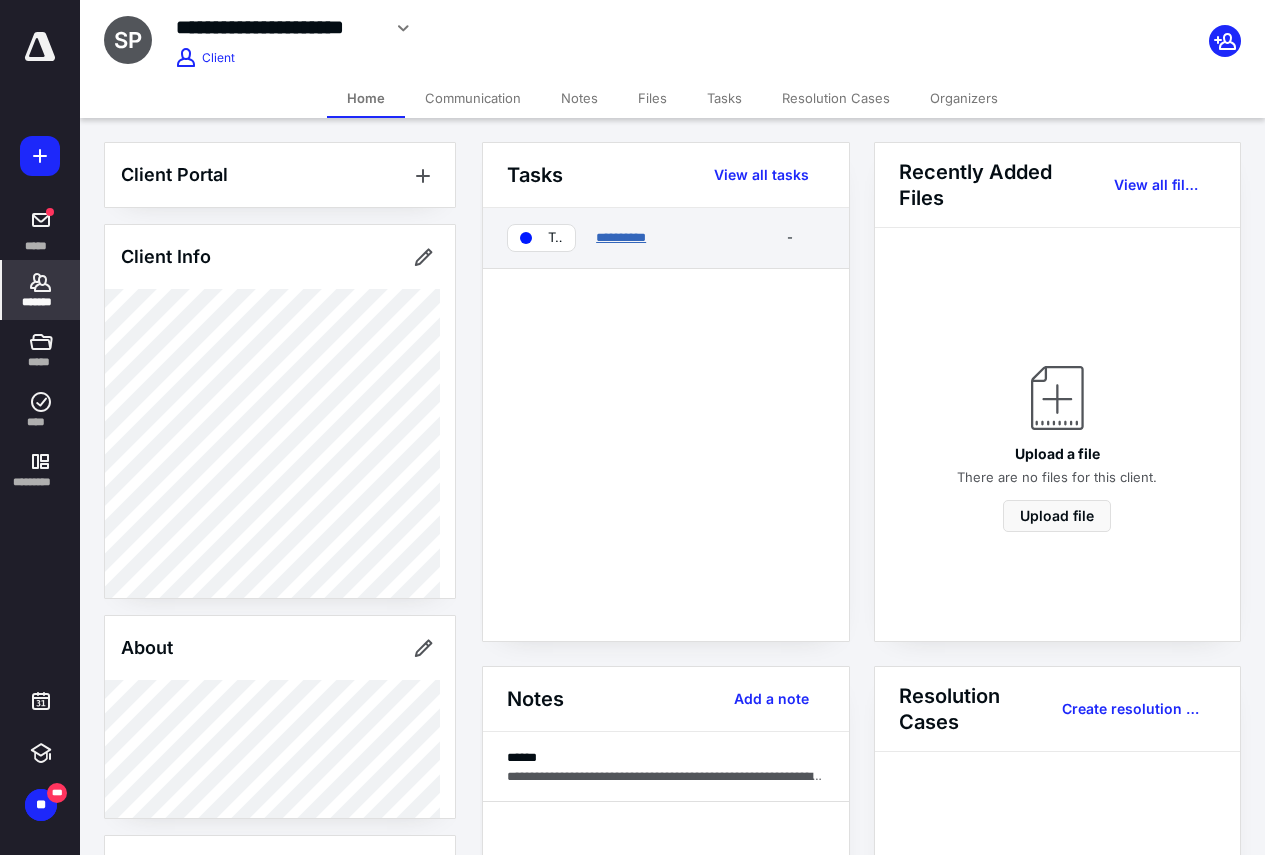 click on "**********" at bounding box center [621, 237] 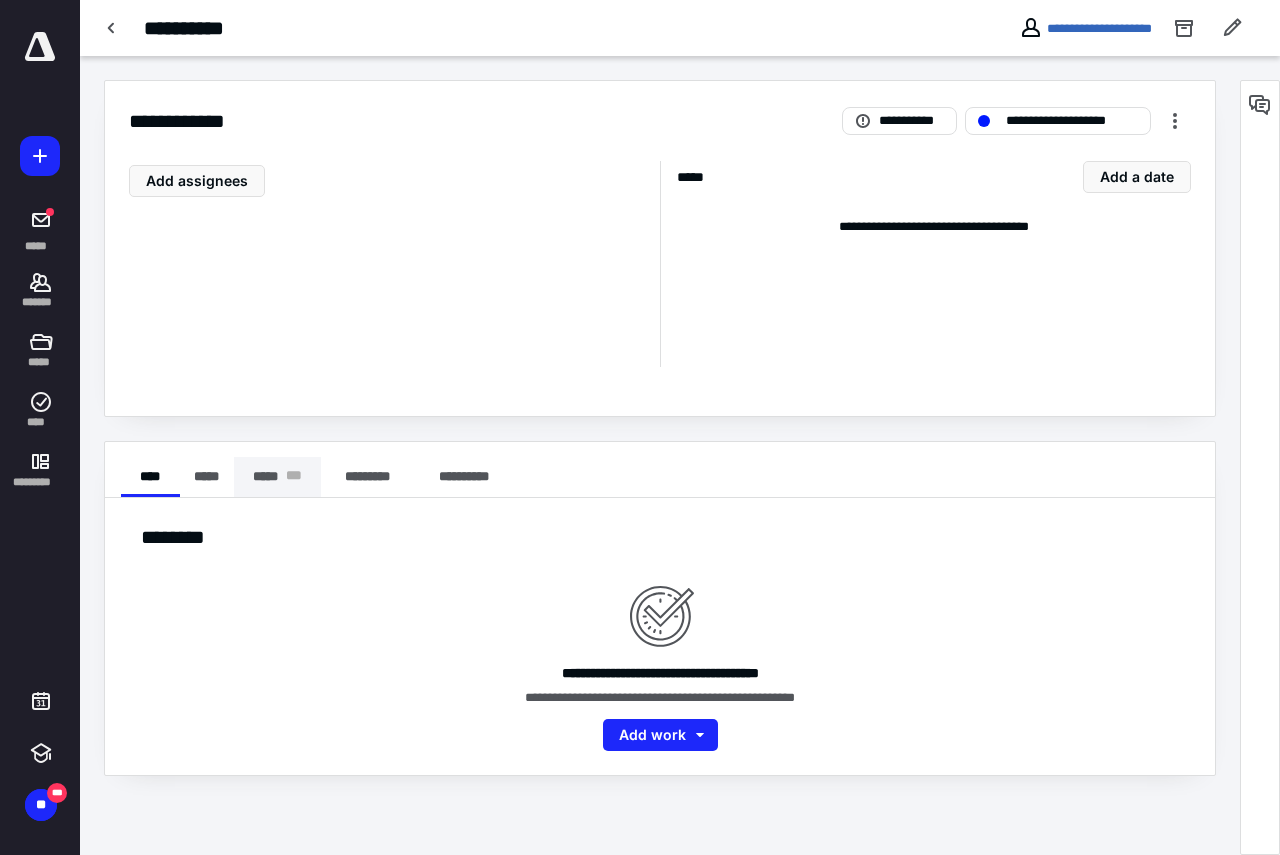 click on "***** * * *" at bounding box center [277, 477] 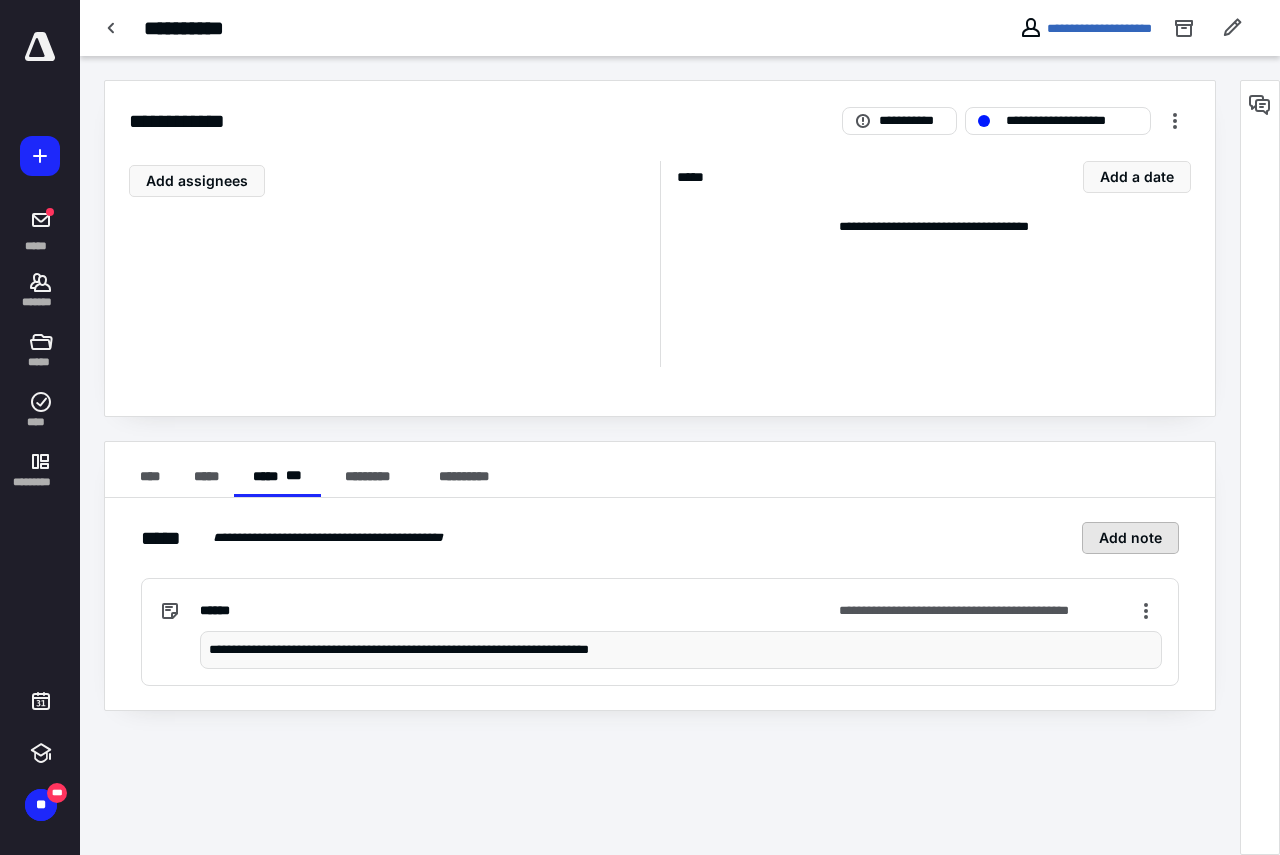 click on "Add note" at bounding box center [1130, 538] 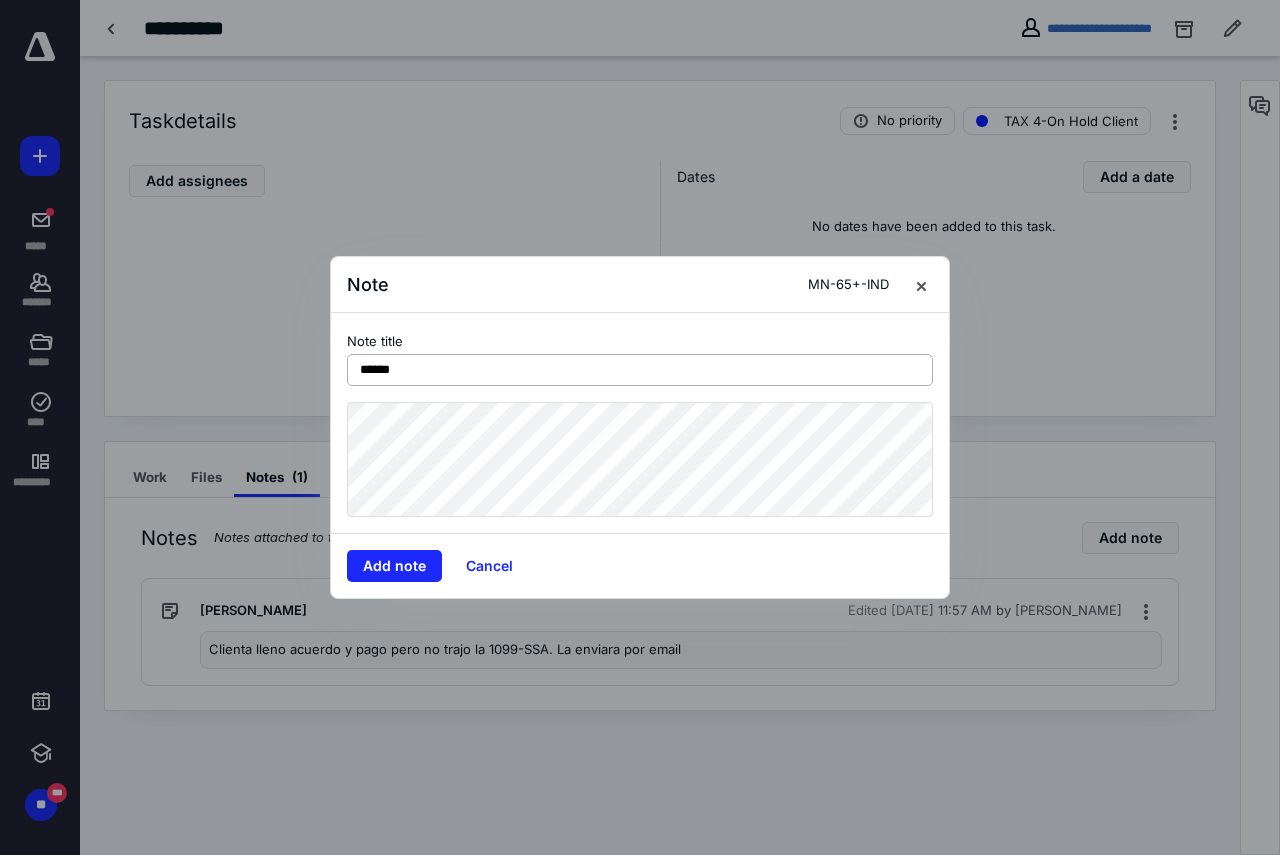 type on "******" 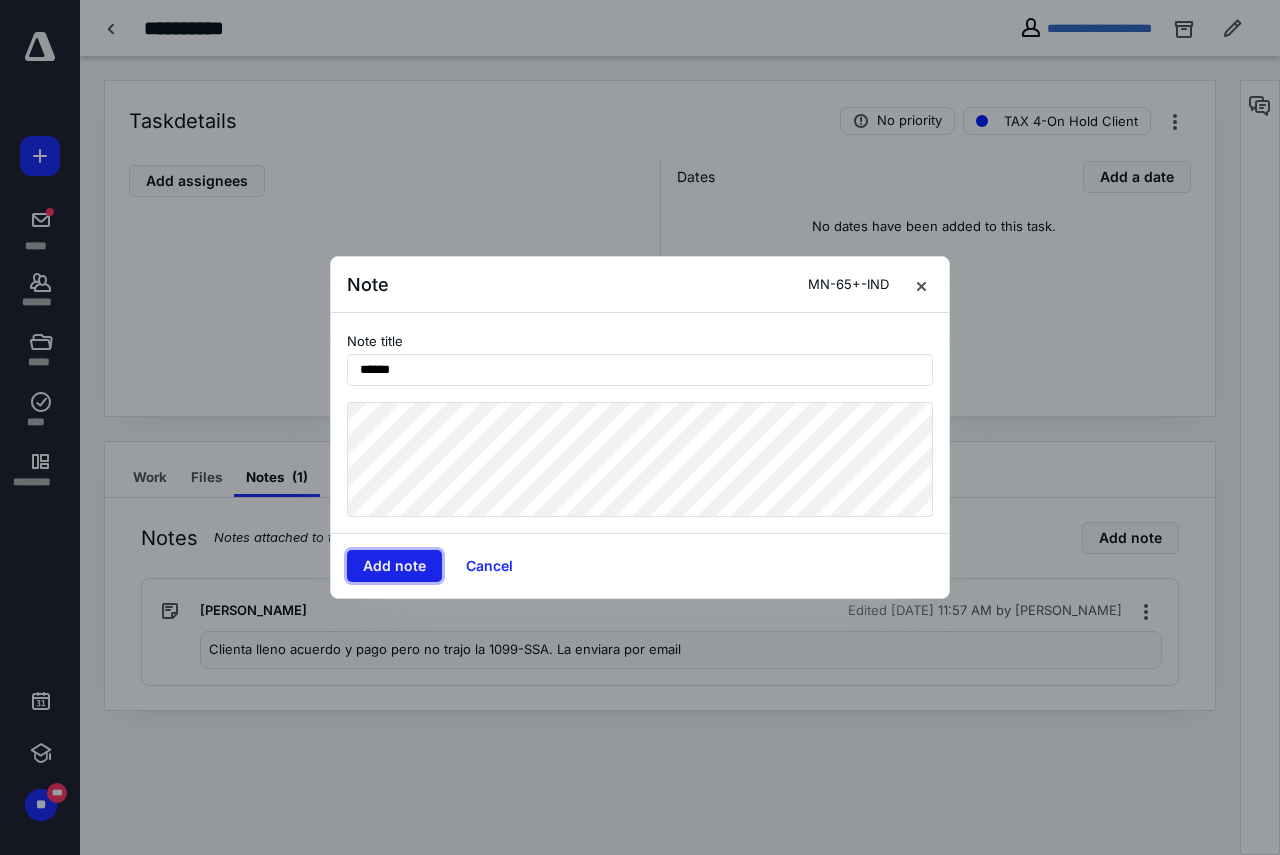 click on "Add note" at bounding box center (394, 566) 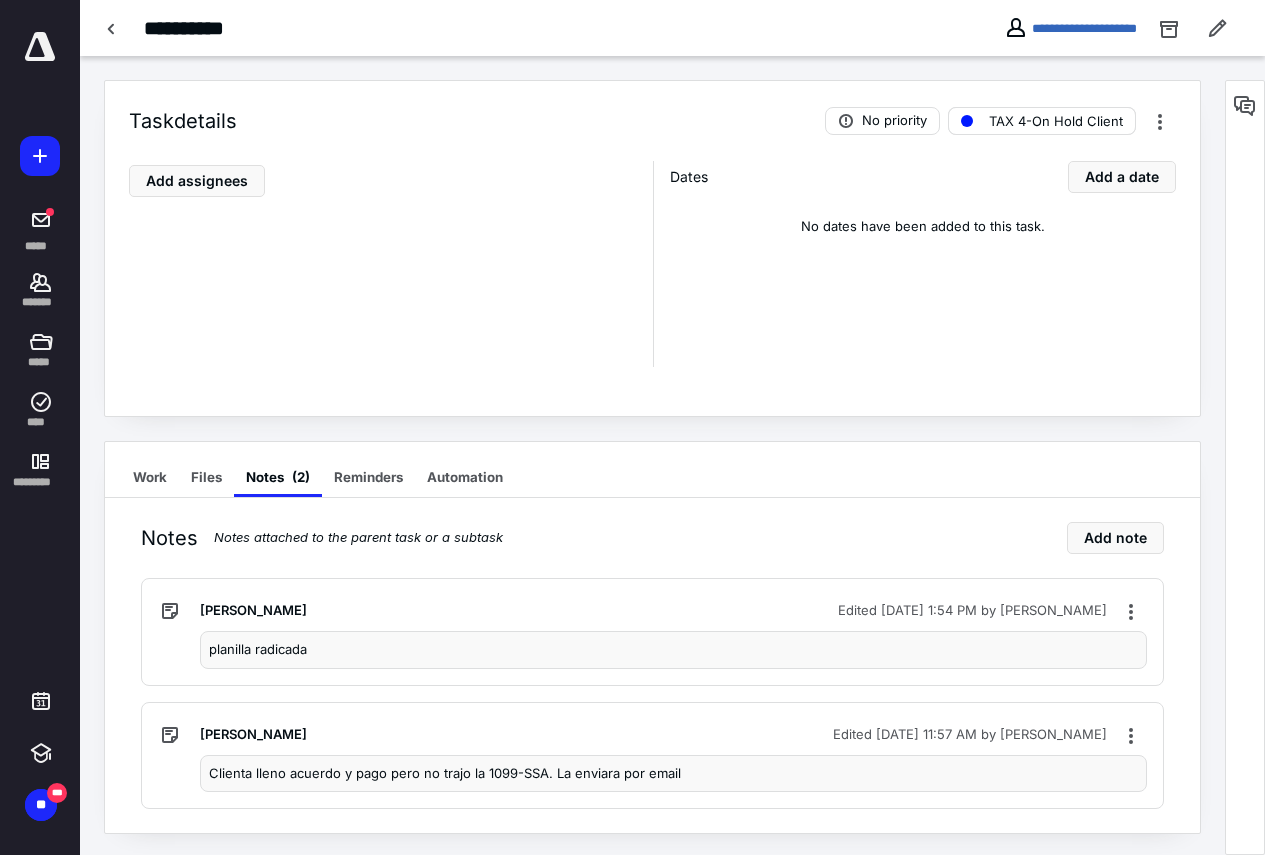 click on "TAX 4-On Hold Client" at bounding box center [1056, 121] 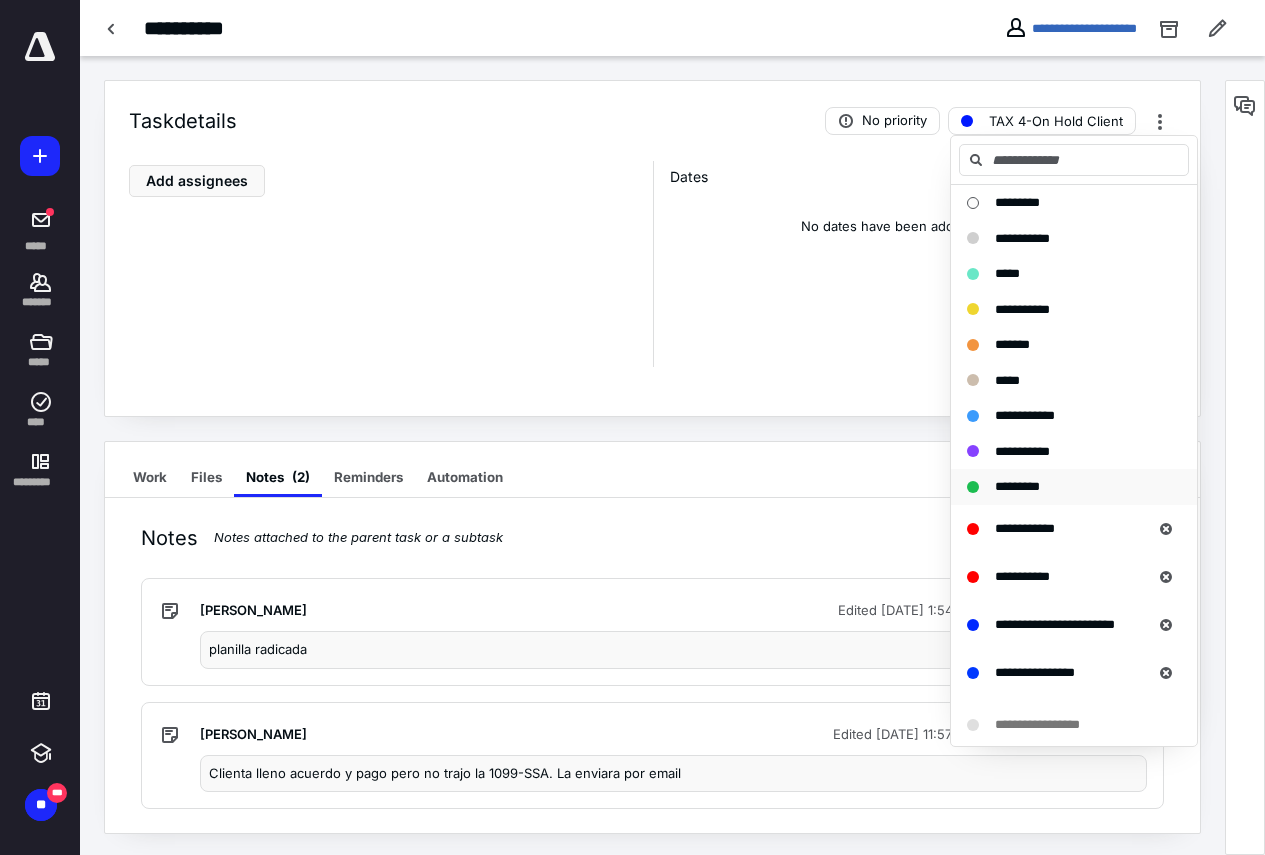 click on "*********" at bounding box center [1017, 486] 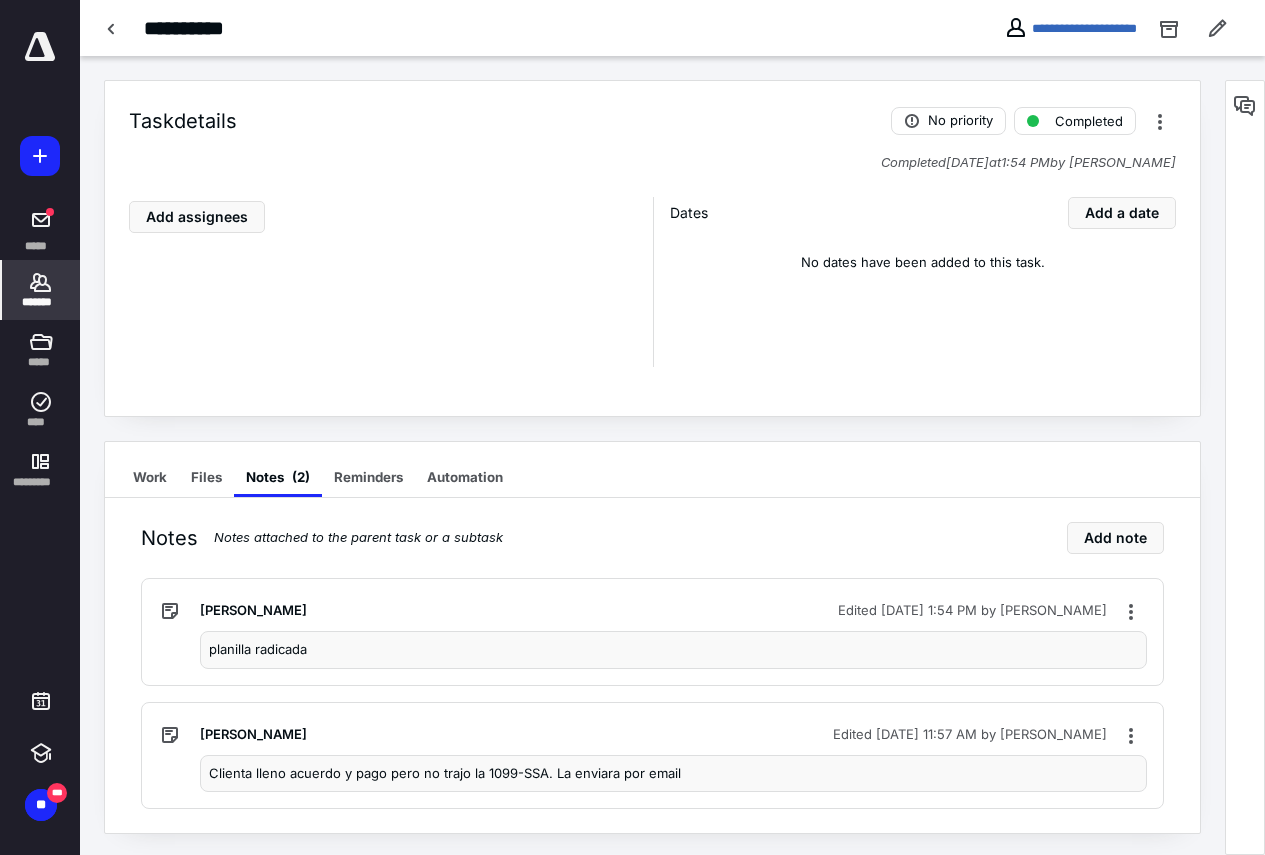 click on "*******" at bounding box center [41, 290] 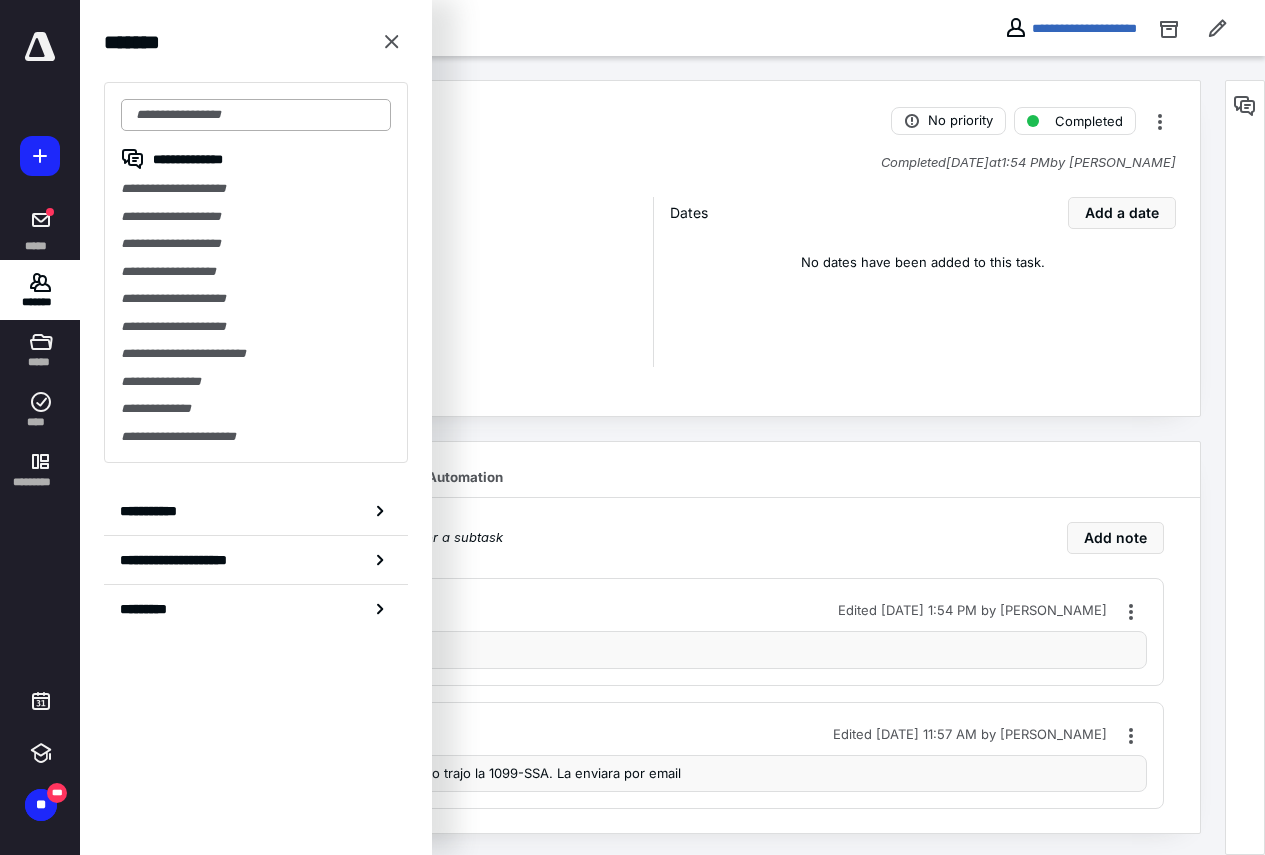 click at bounding box center [256, 115] 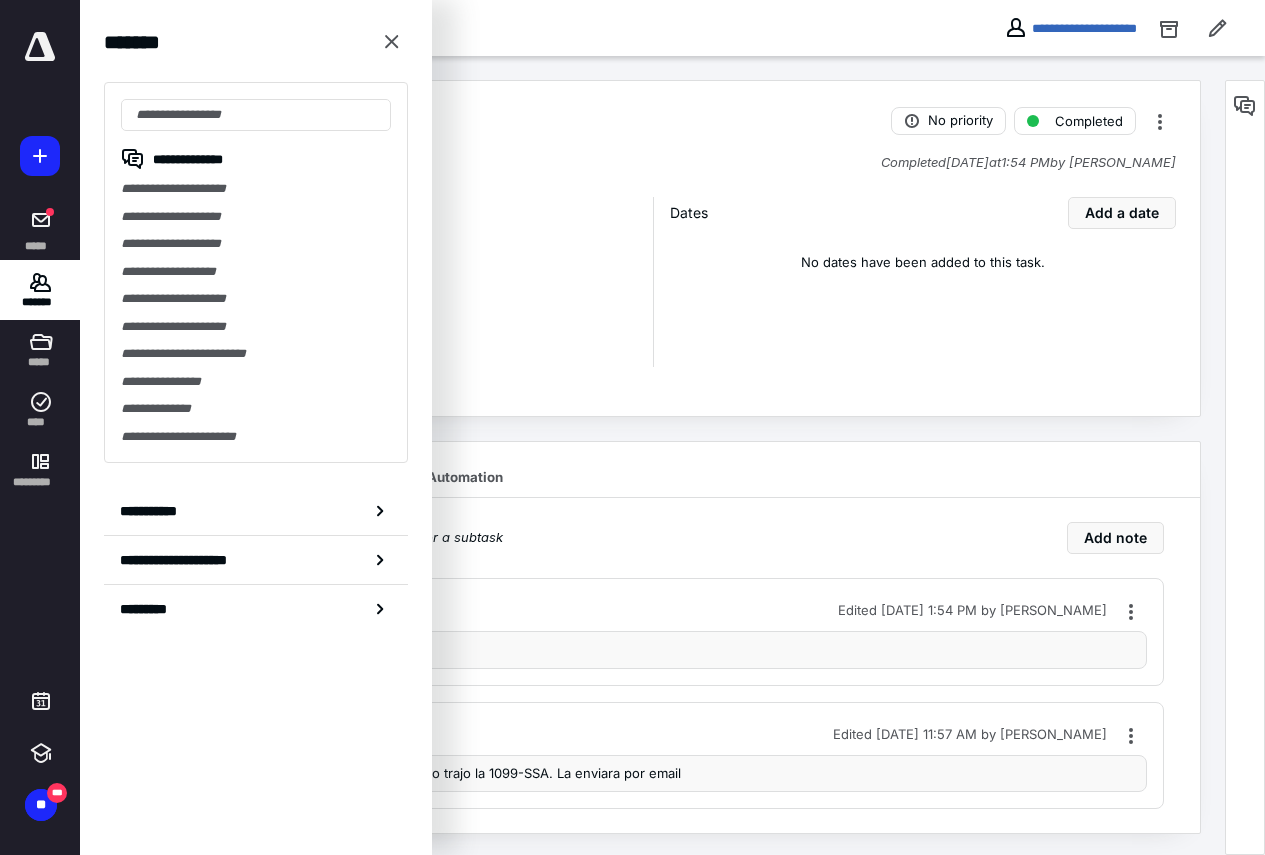 click 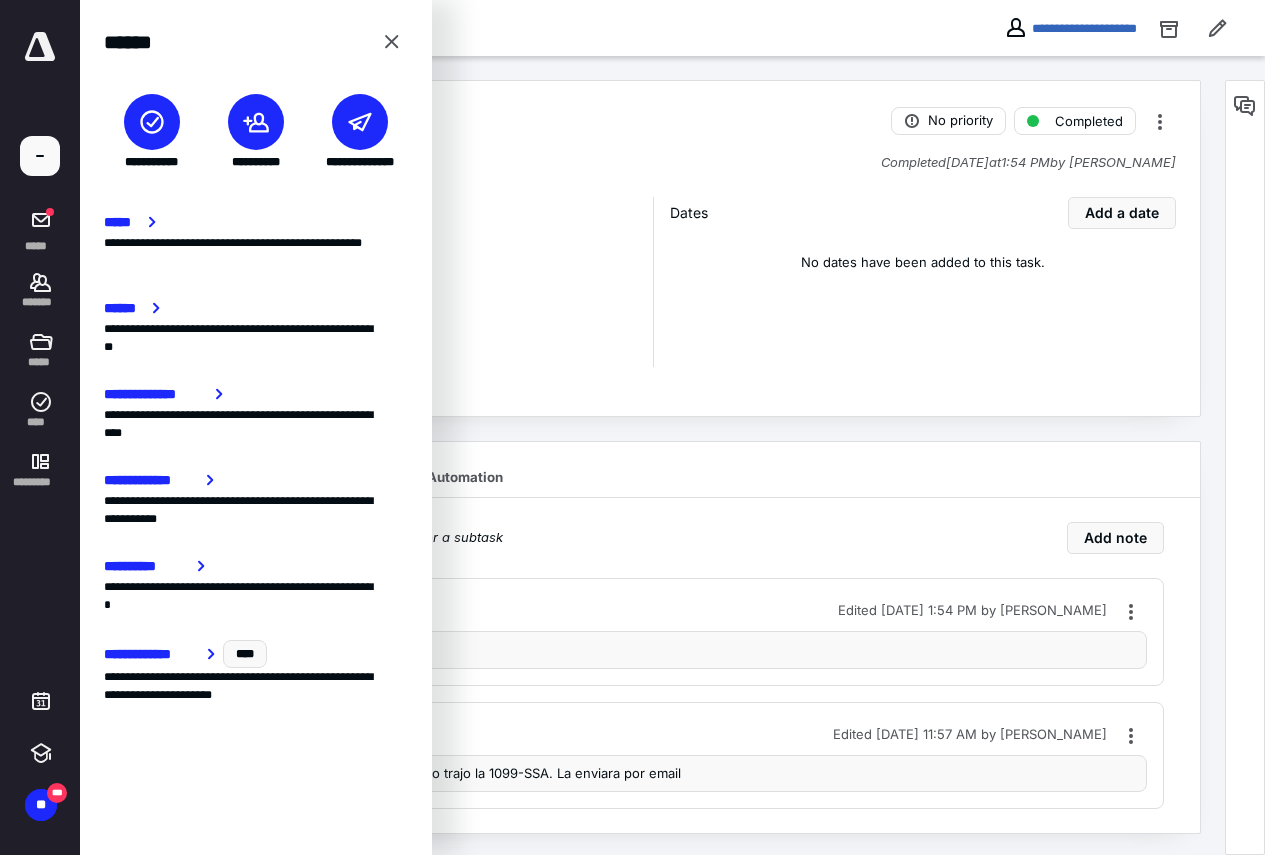 click 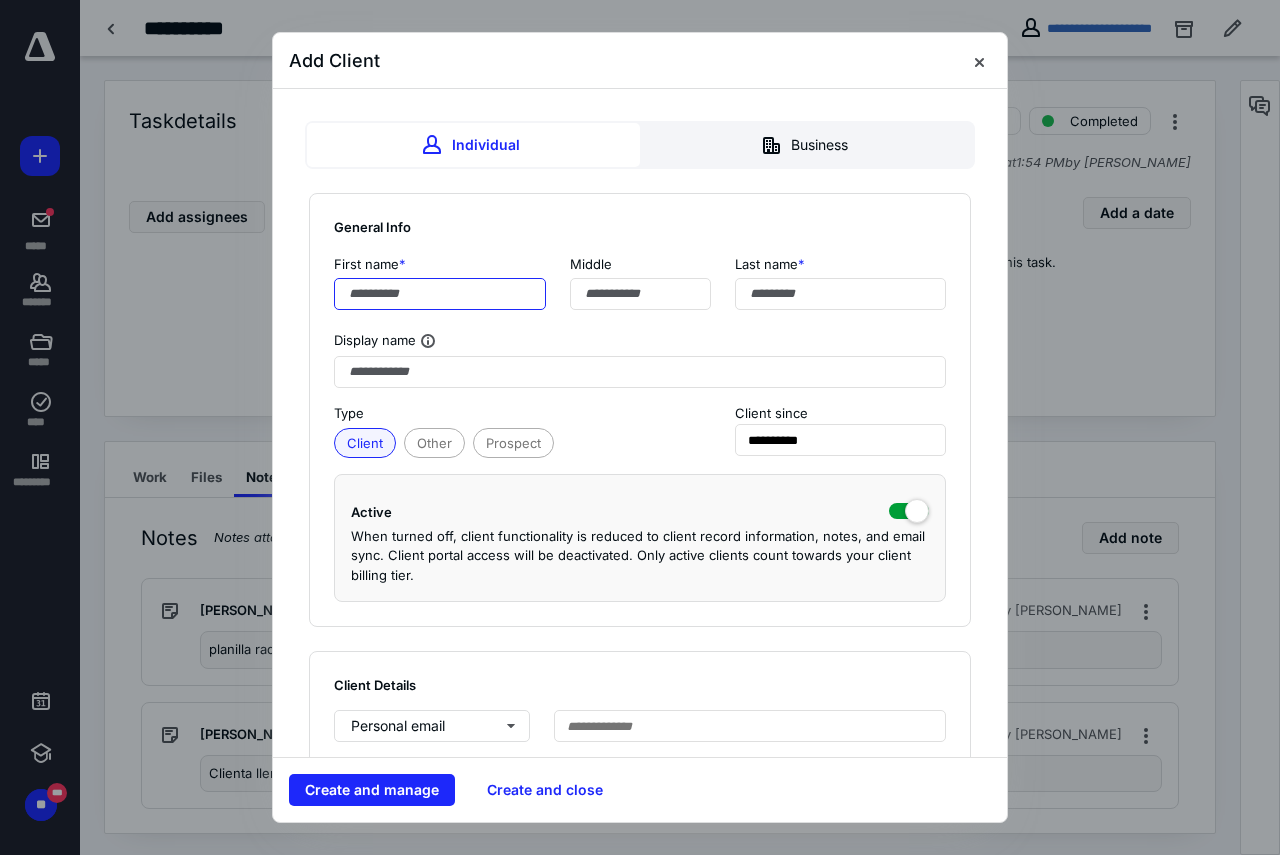 click at bounding box center [440, 294] 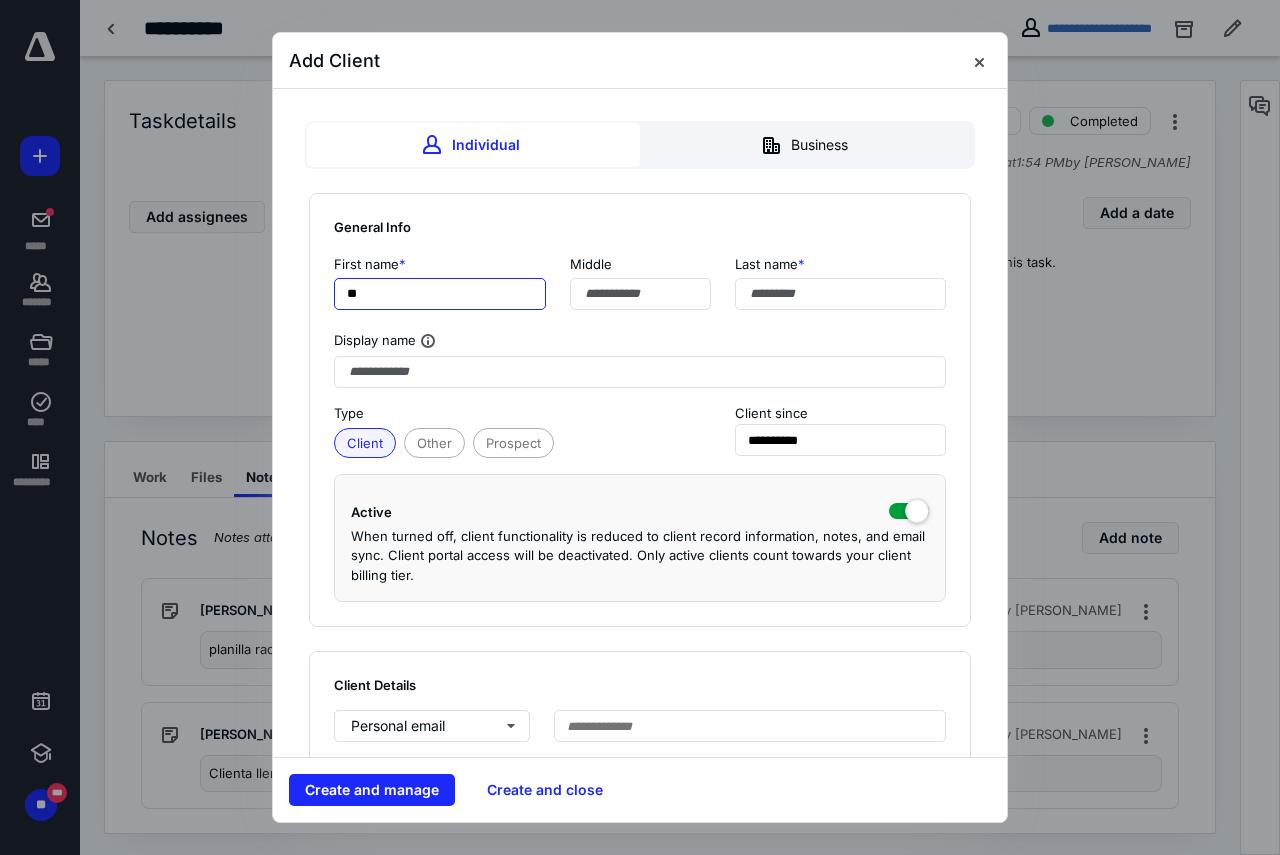 type on "*" 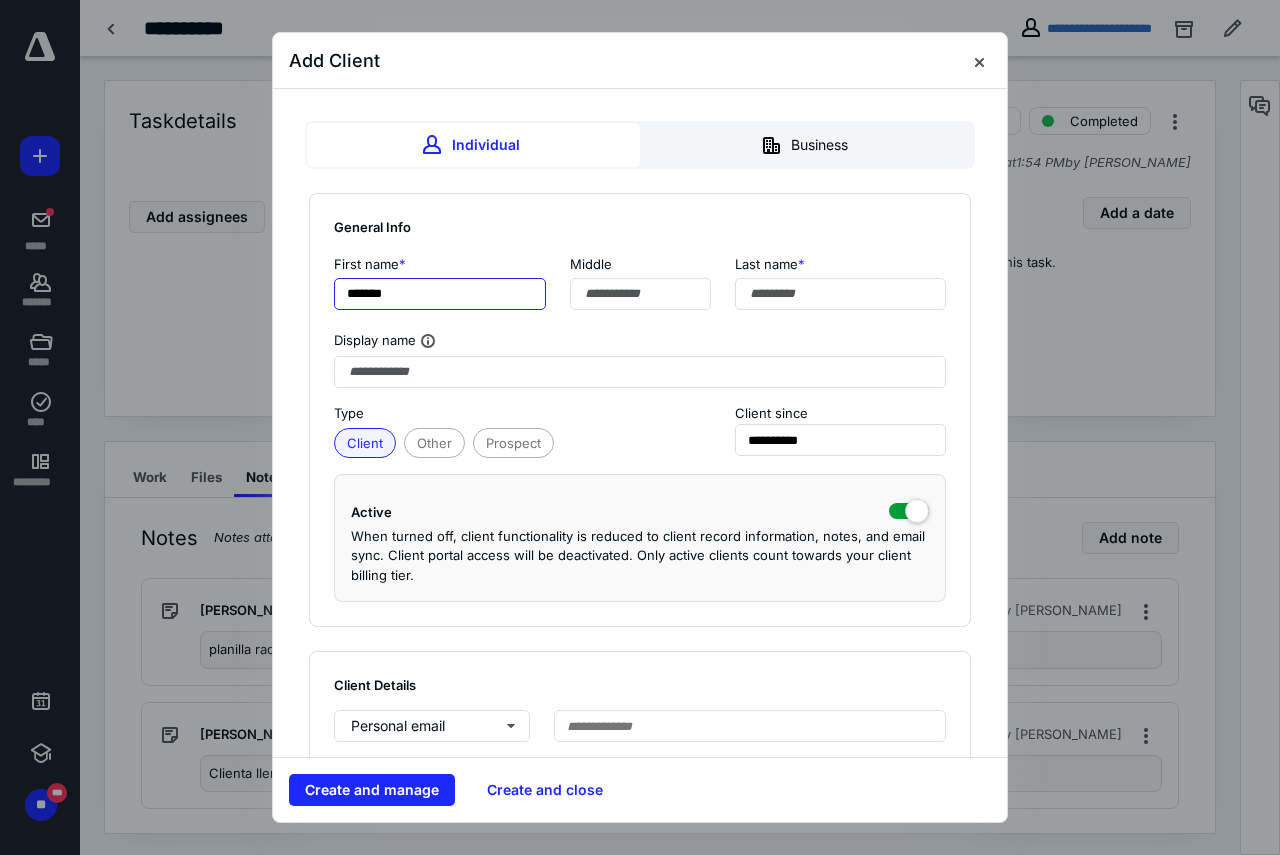 type on "*******" 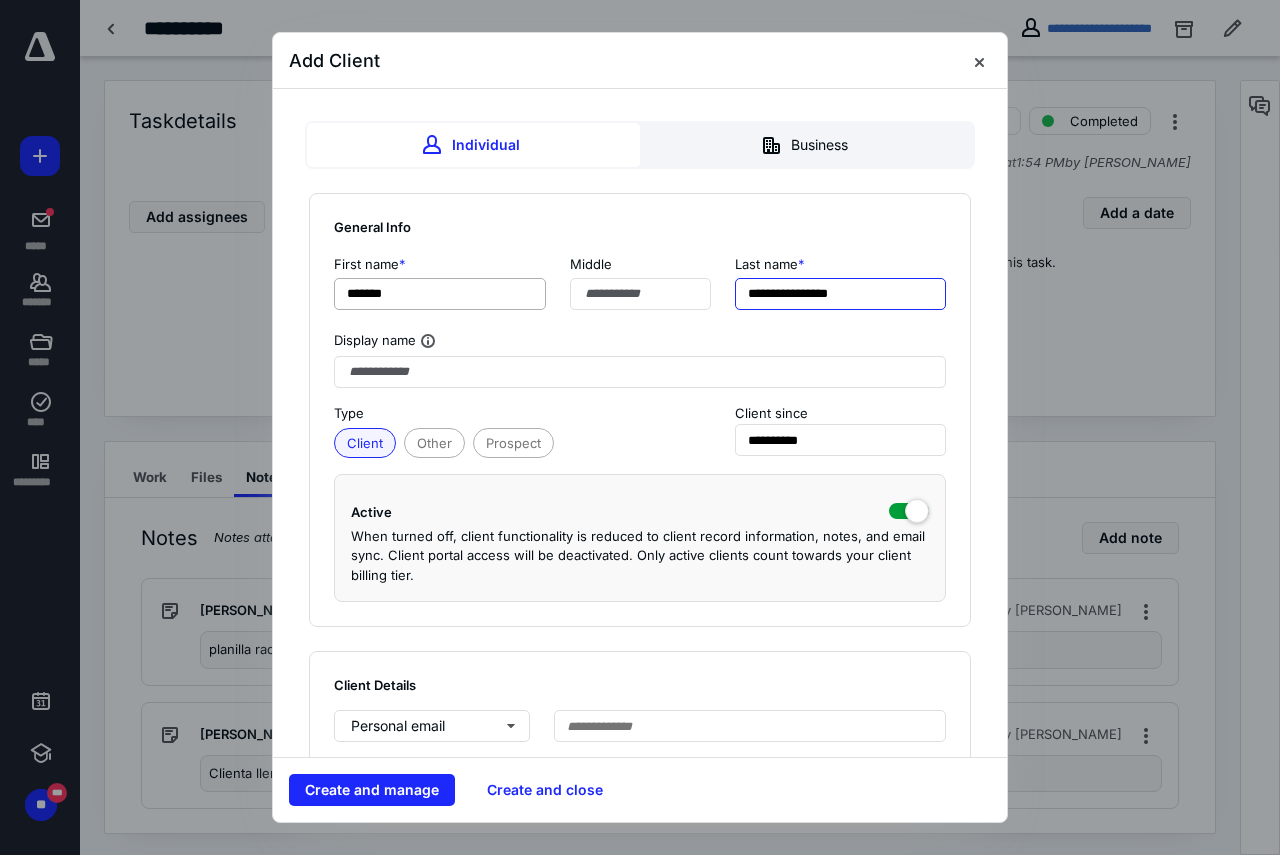 type on "**********" 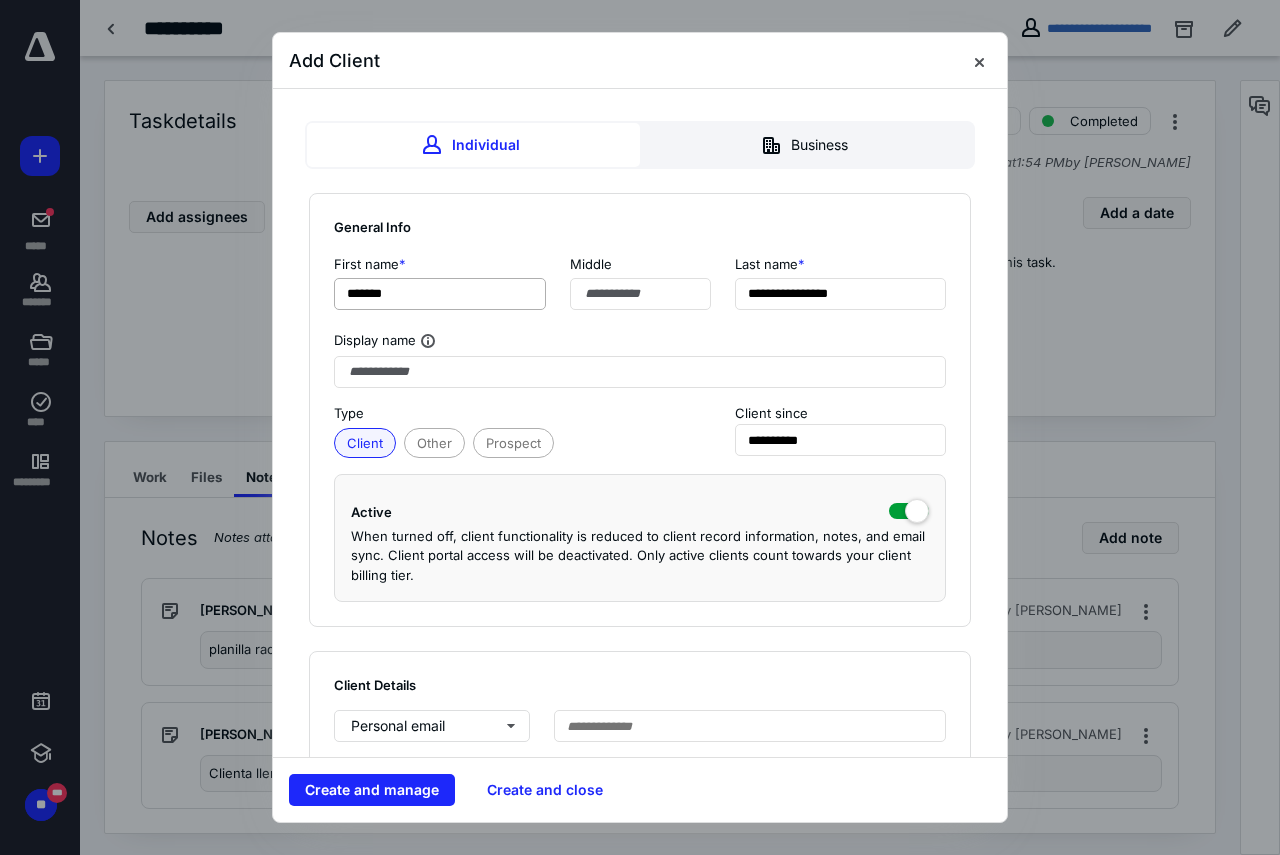 type 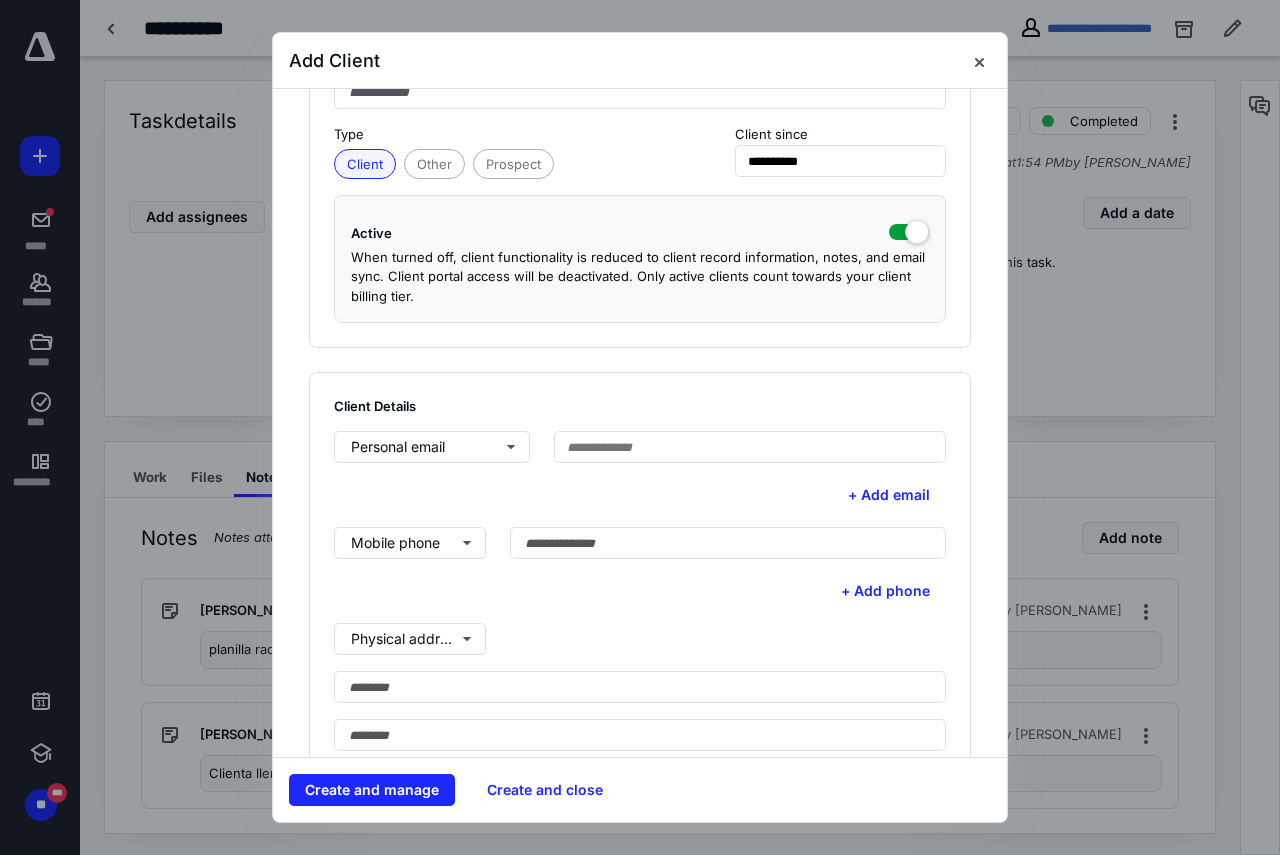 scroll, scrollTop: 300, scrollLeft: 0, axis: vertical 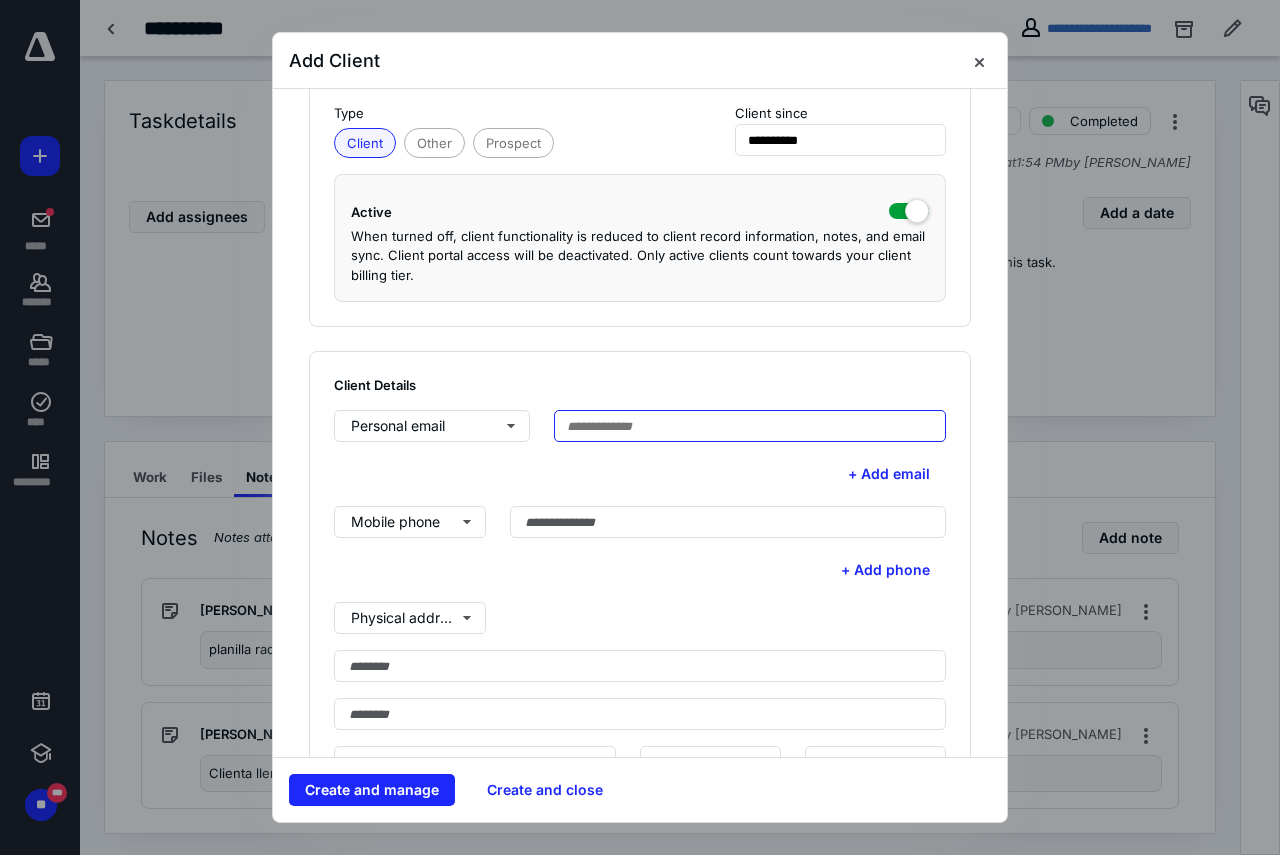 click at bounding box center (750, 426) 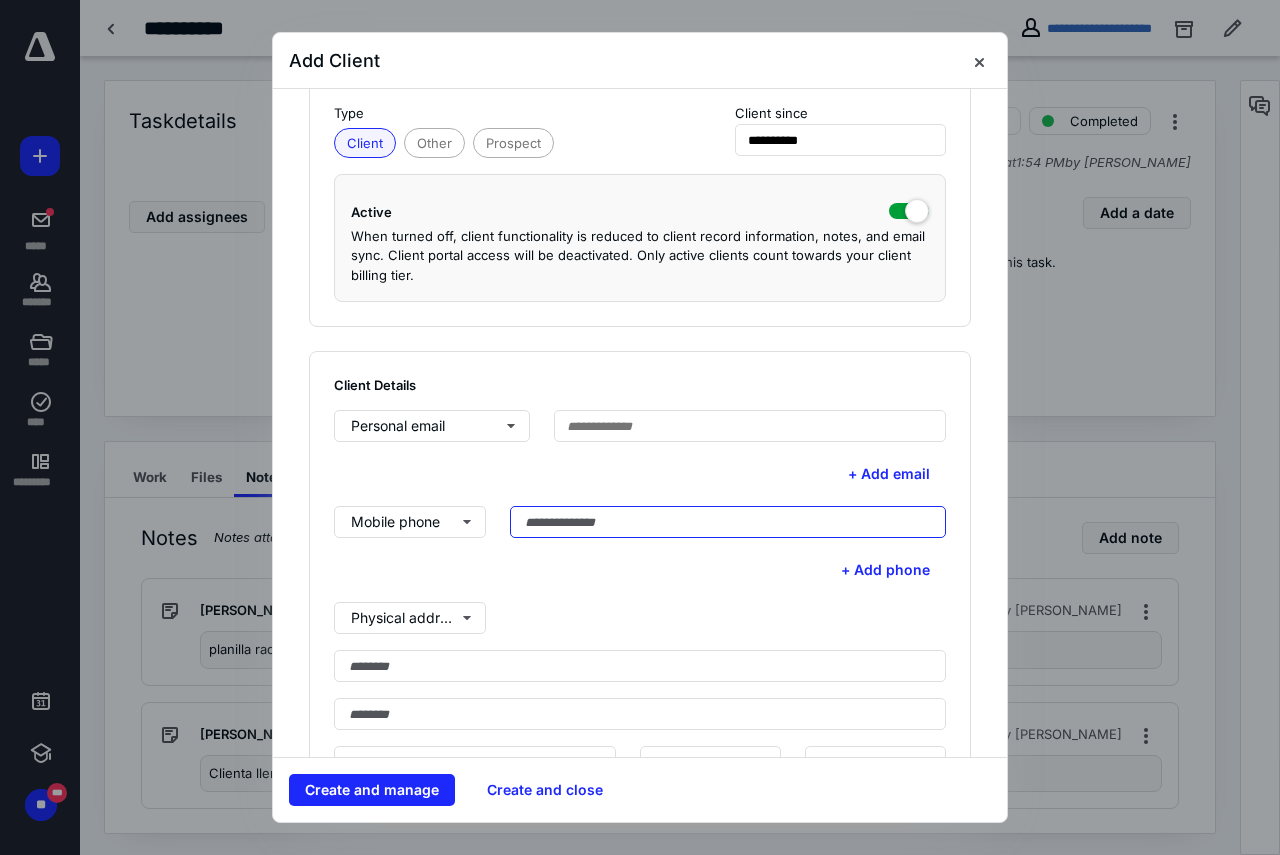 click at bounding box center (728, 522) 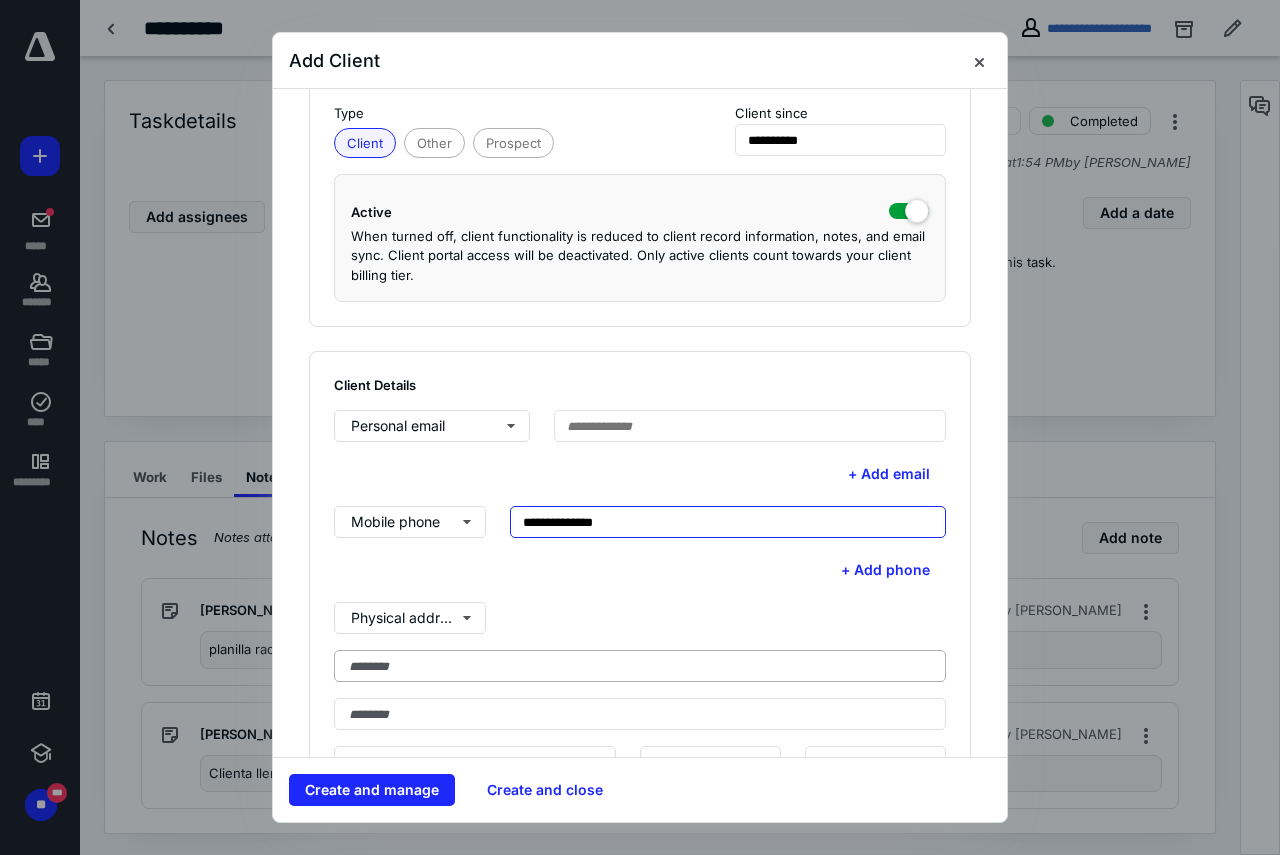 type on "**********" 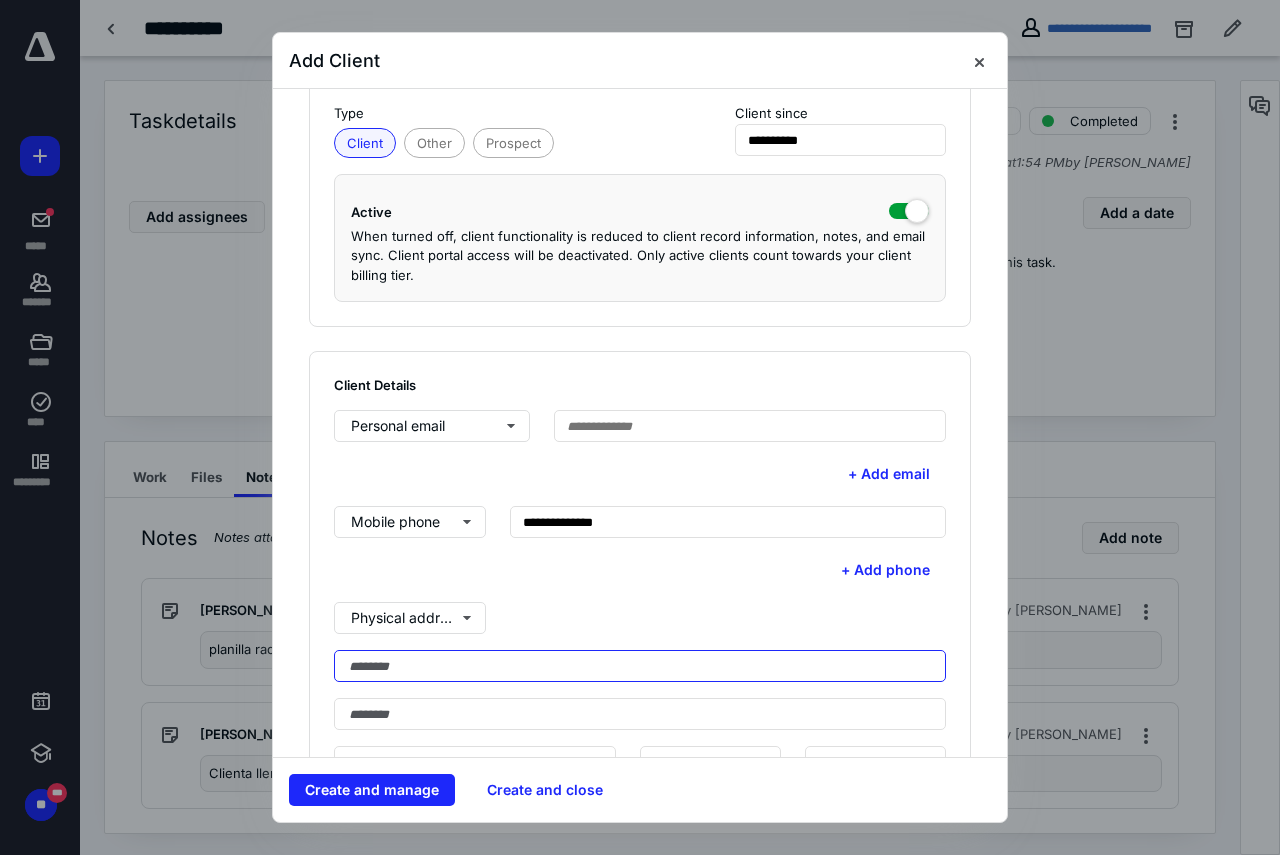click at bounding box center (640, 666) 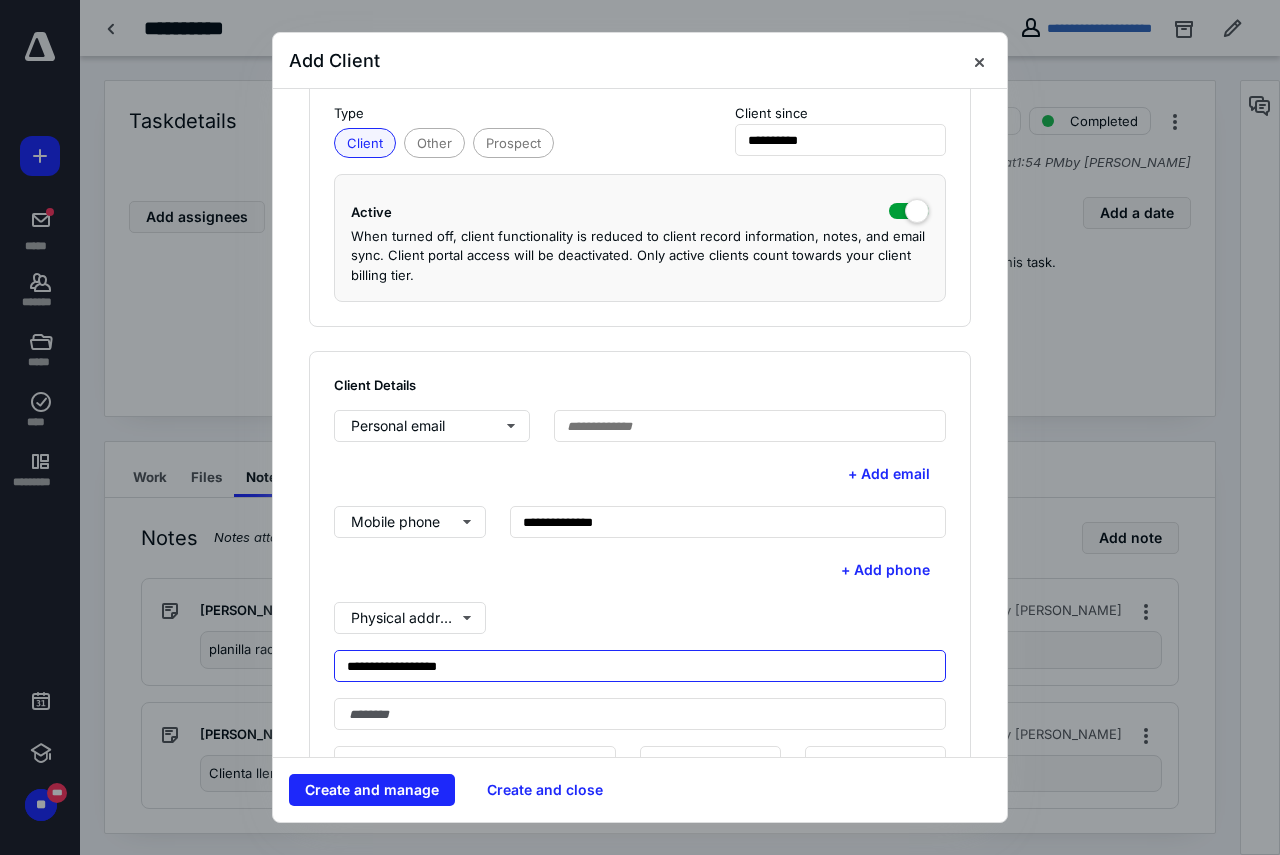 type on "**********" 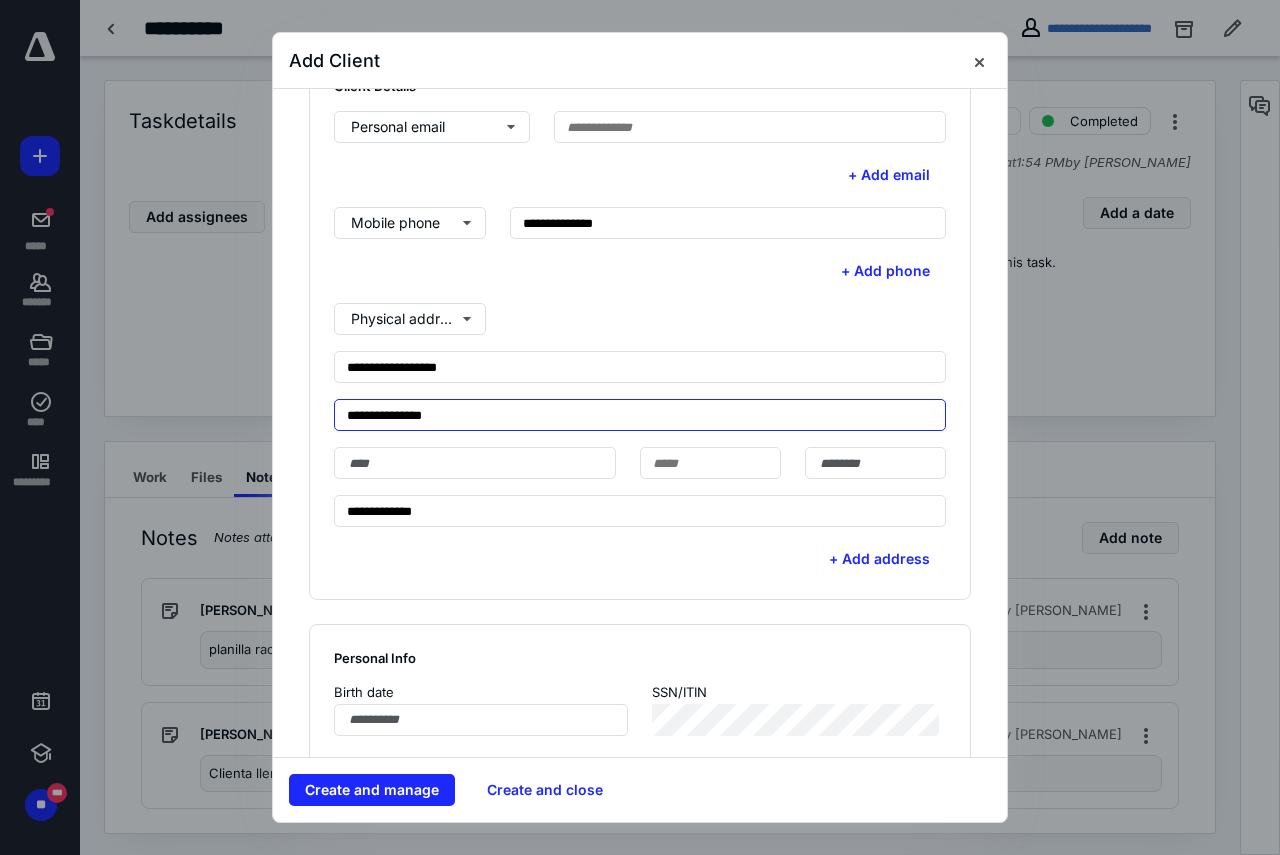 scroll, scrollTop: 600, scrollLeft: 0, axis: vertical 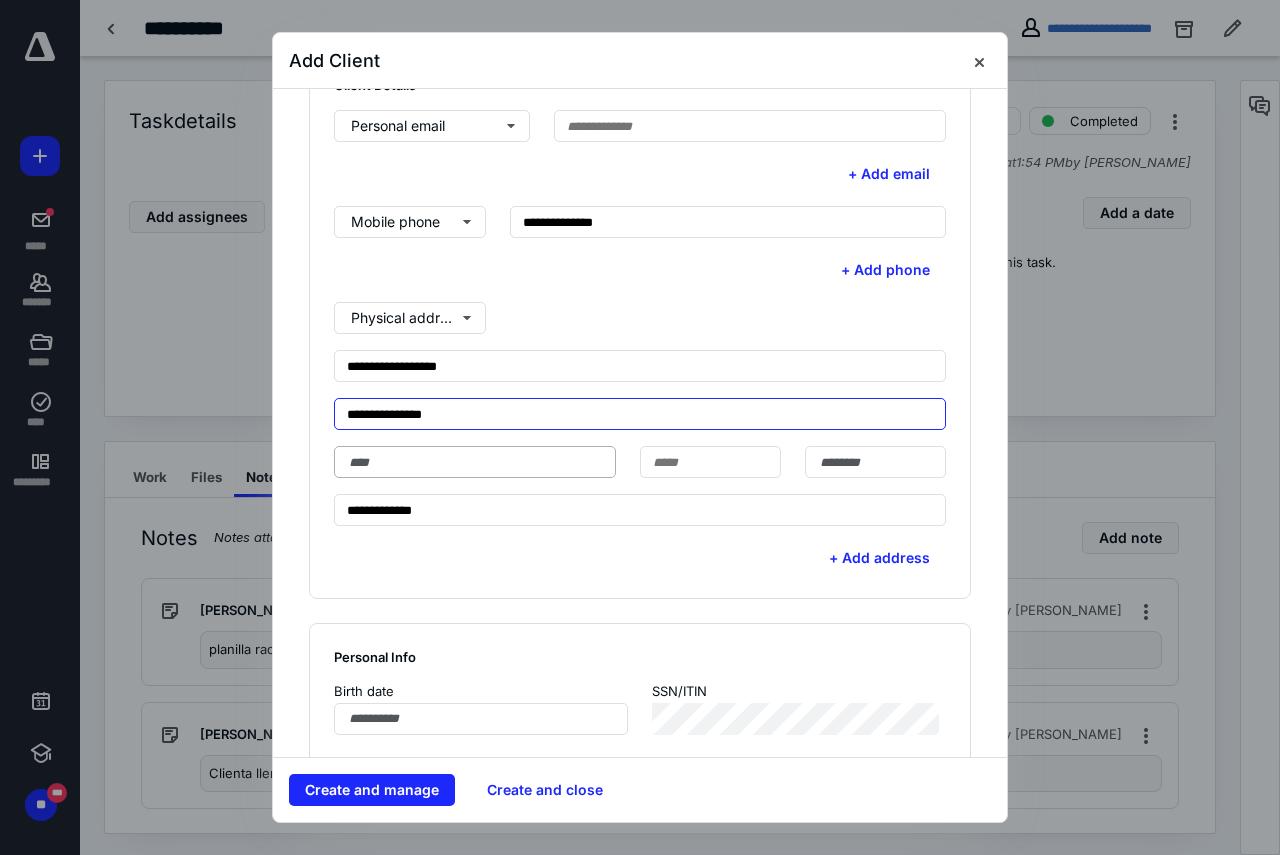 type on "**********" 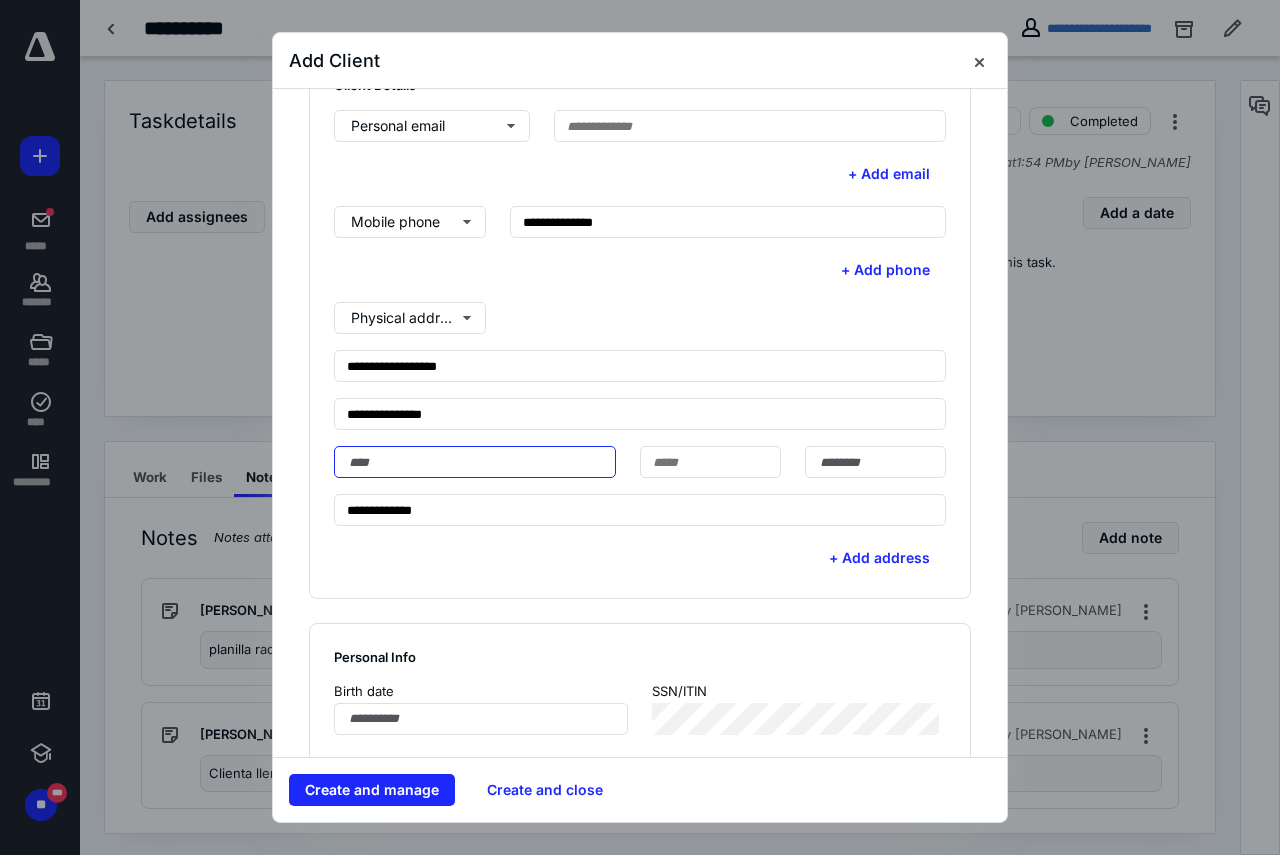 click at bounding box center (475, 462) 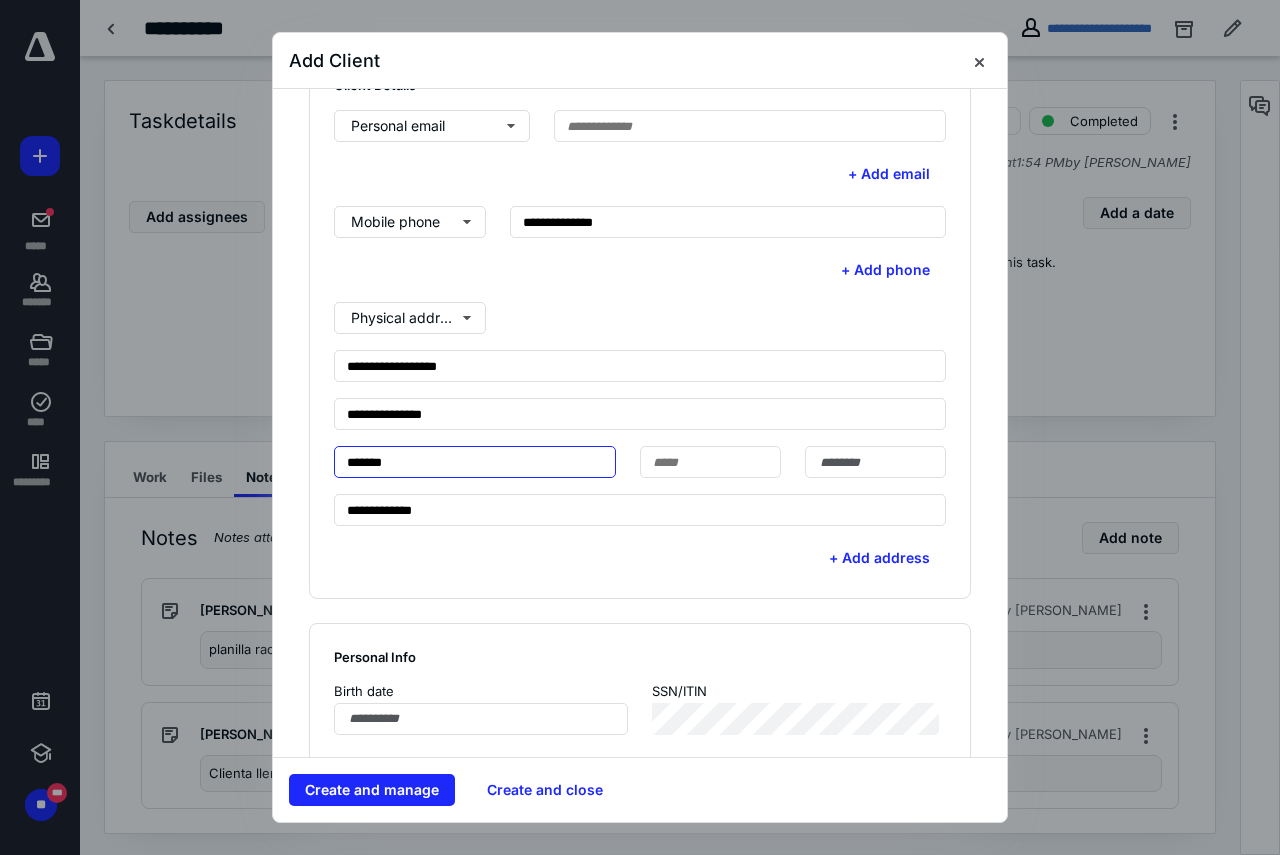 type on "*******" 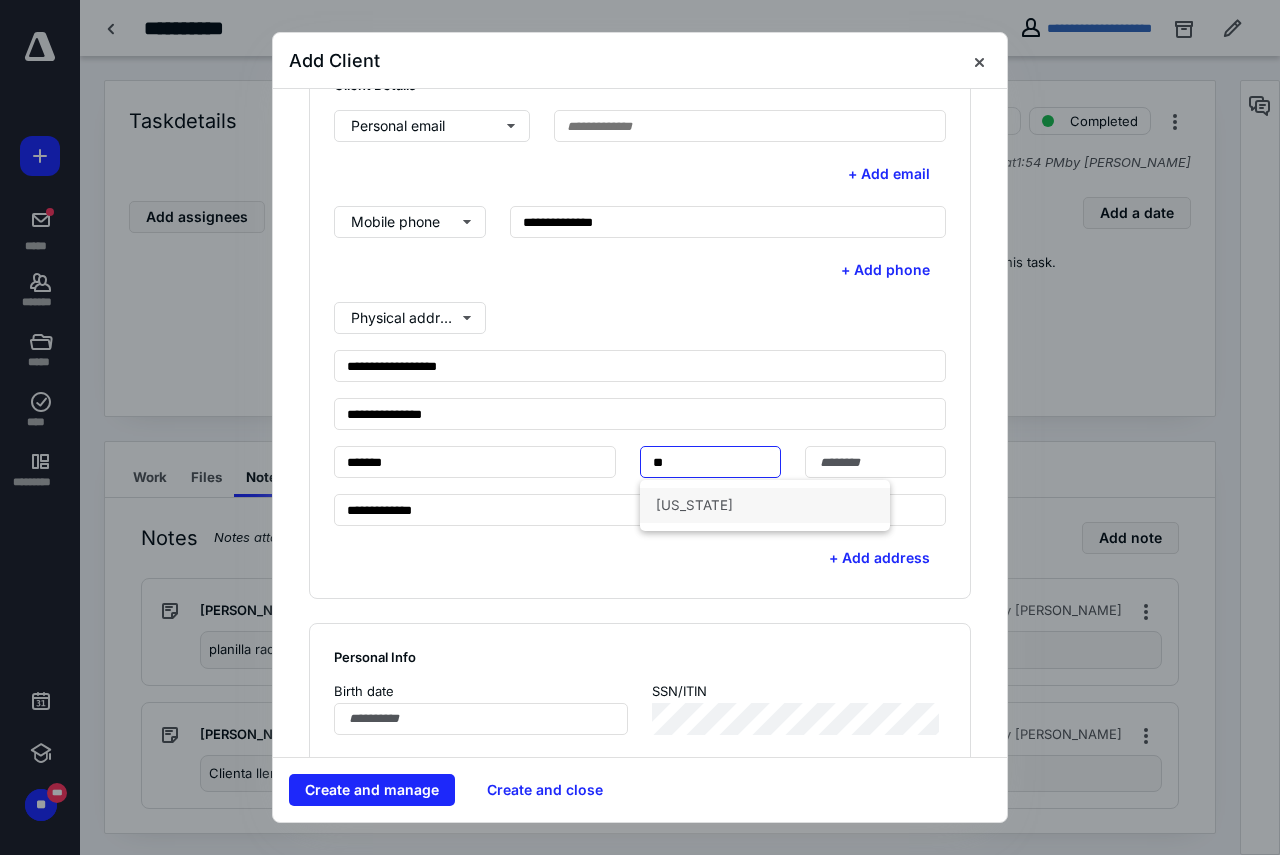 click on "Puerto Rico" at bounding box center [765, 505] 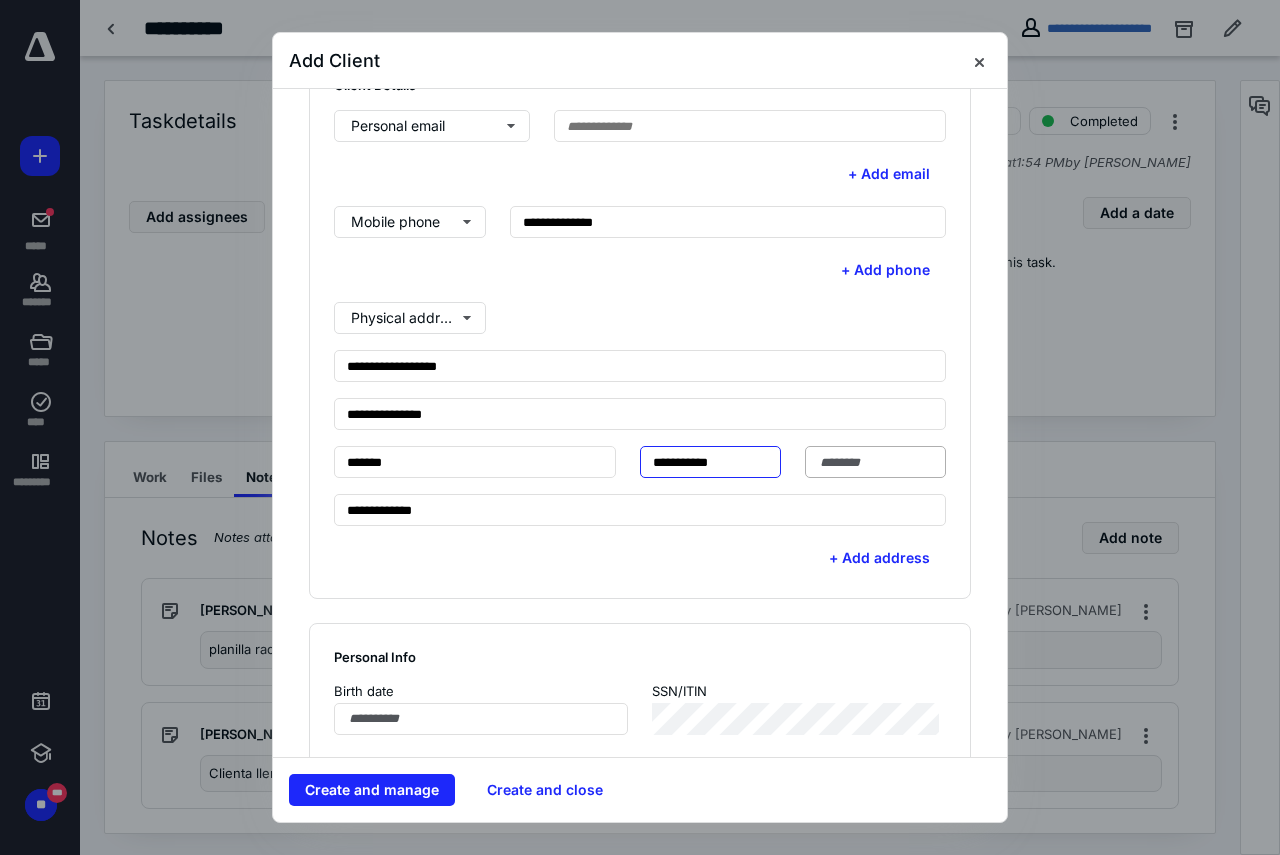 type on "**********" 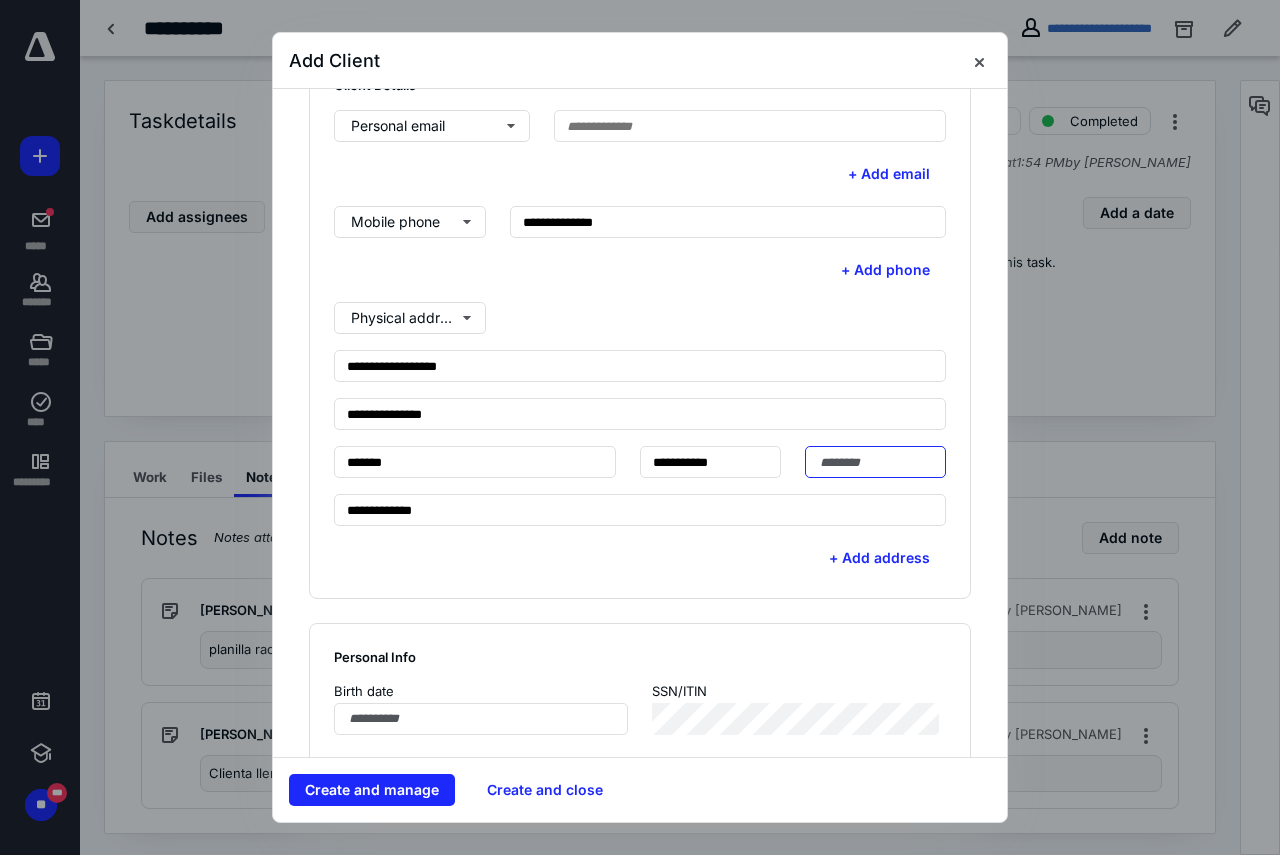 click at bounding box center (875, 462) 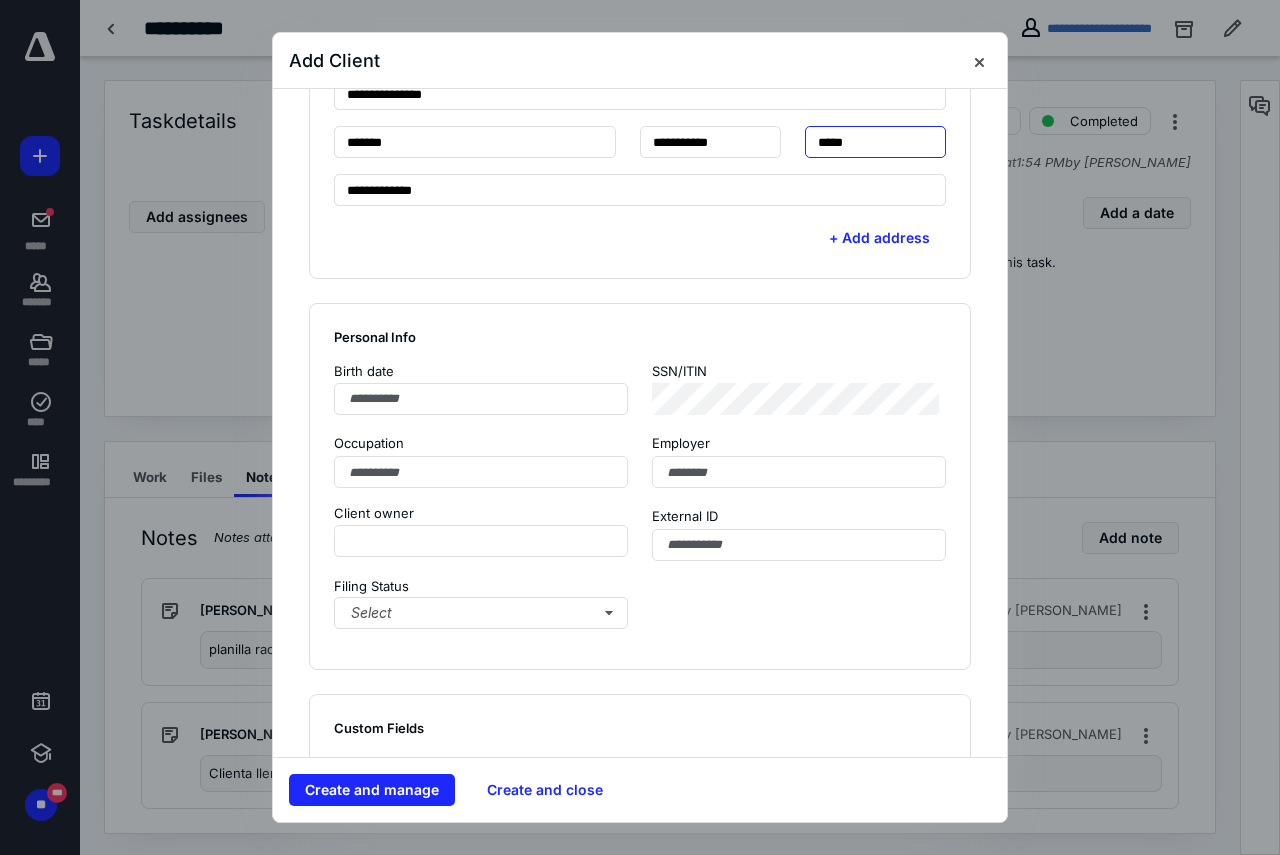 scroll, scrollTop: 1000, scrollLeft: 0, axis: vertical 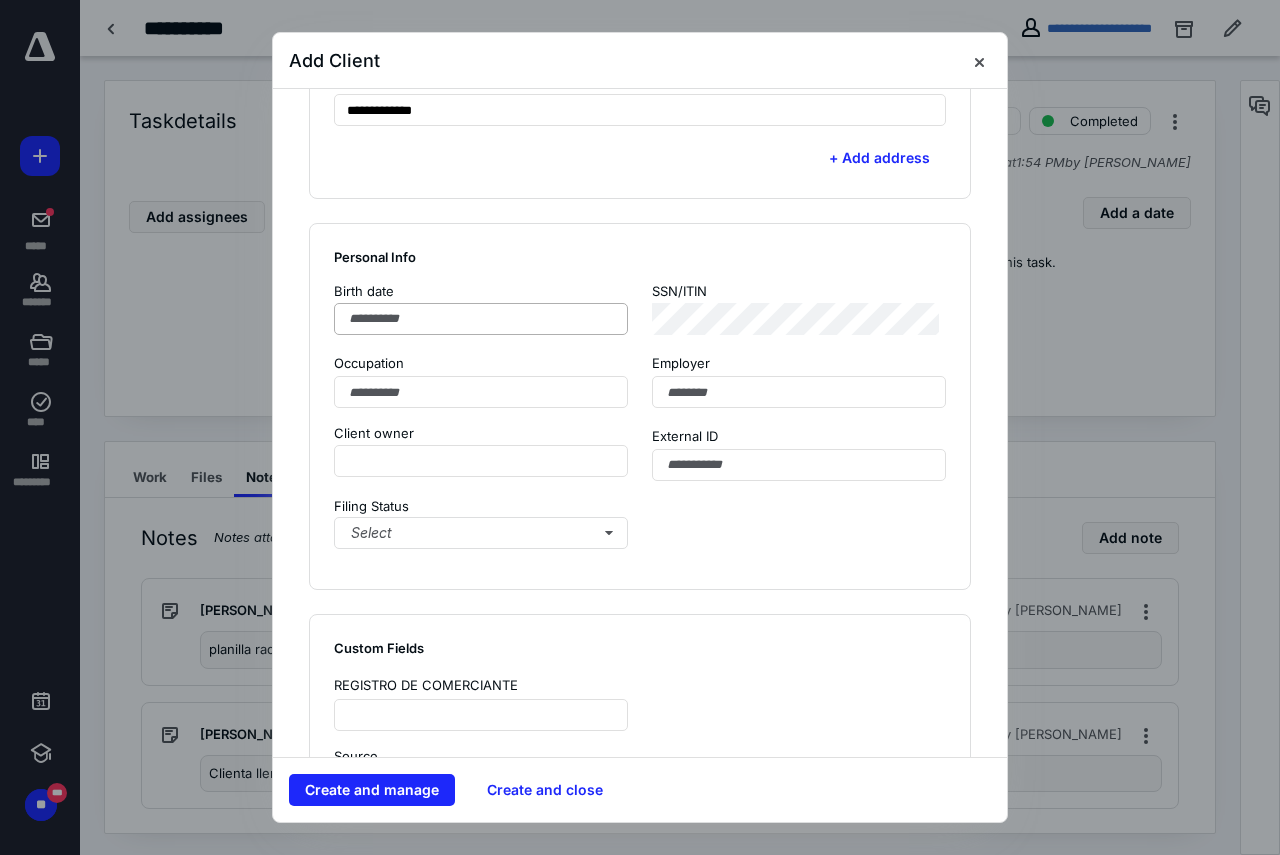 type on "*****" 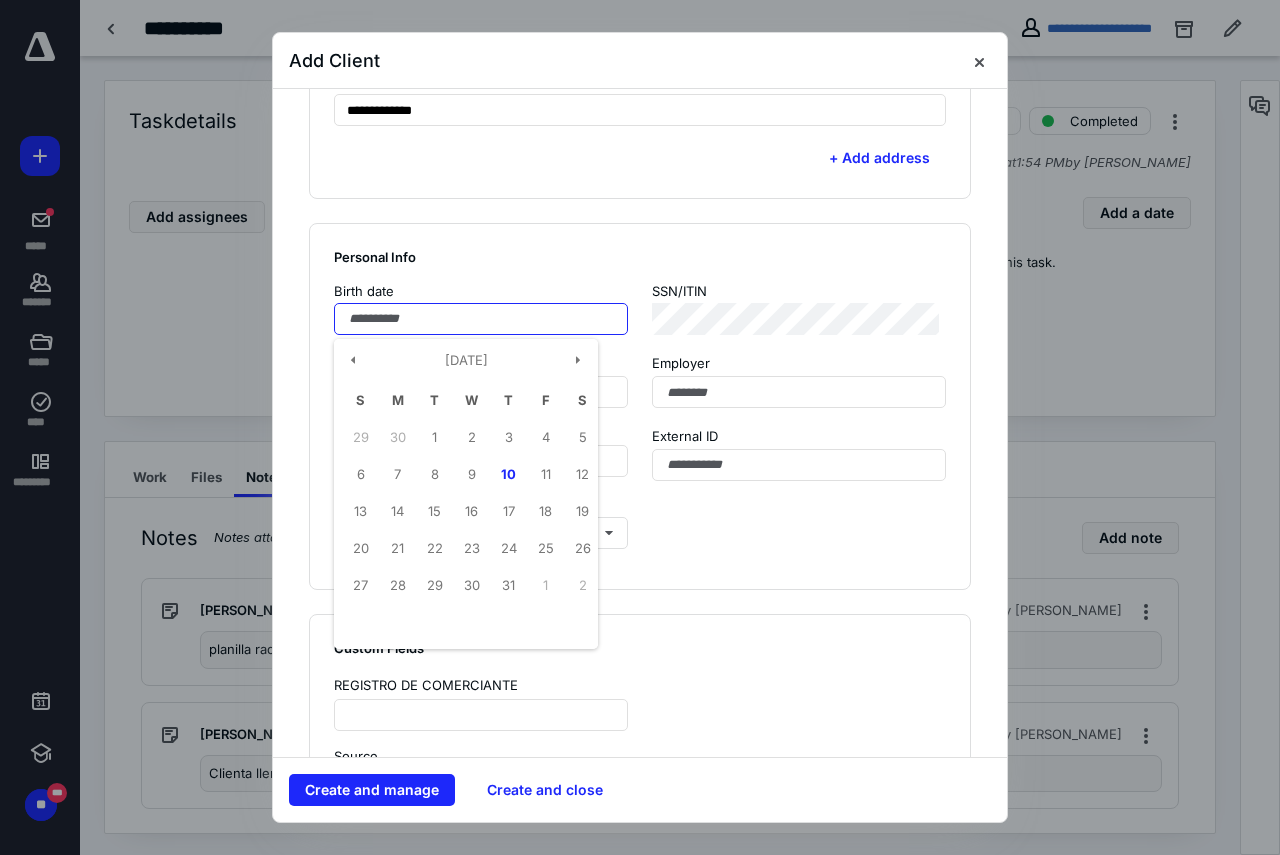 click at bounding box center (481, 319) 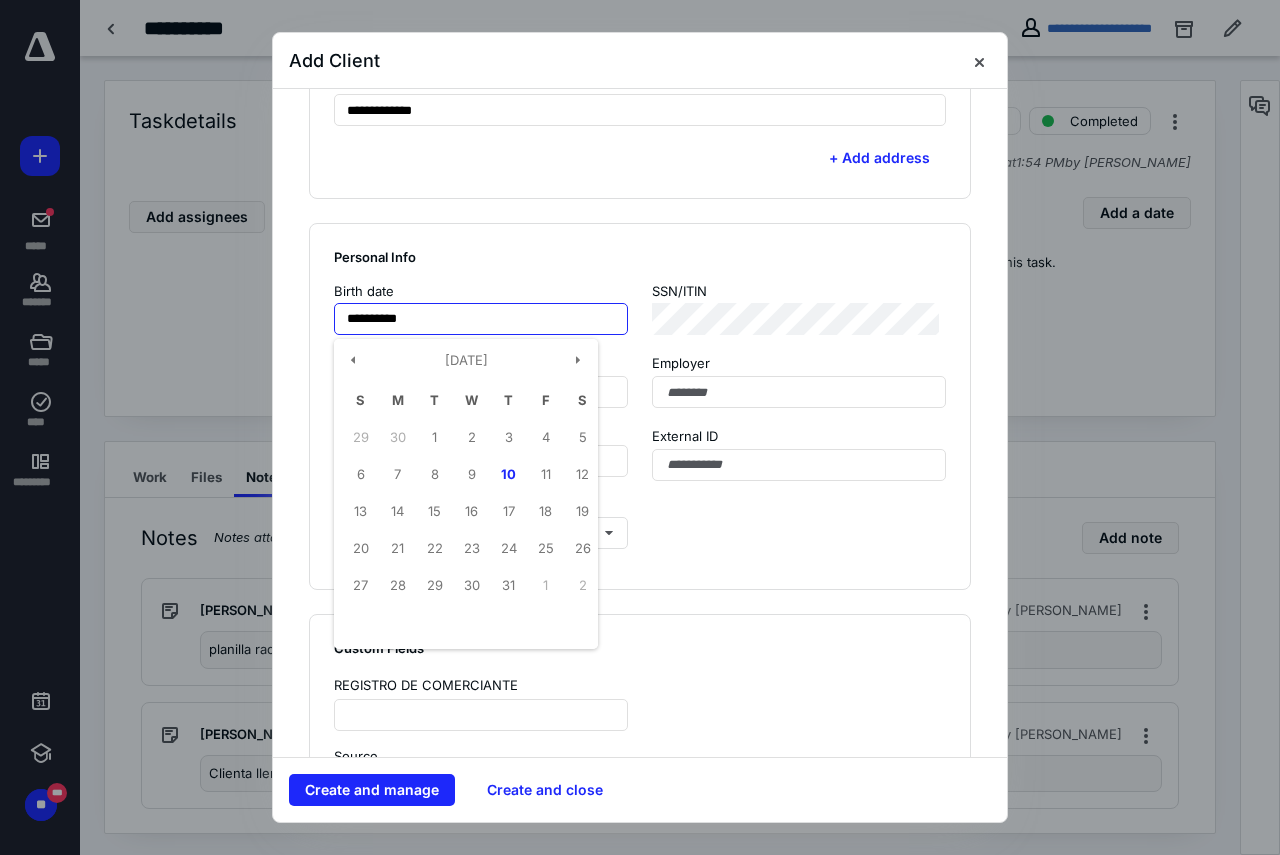 type on "**********" 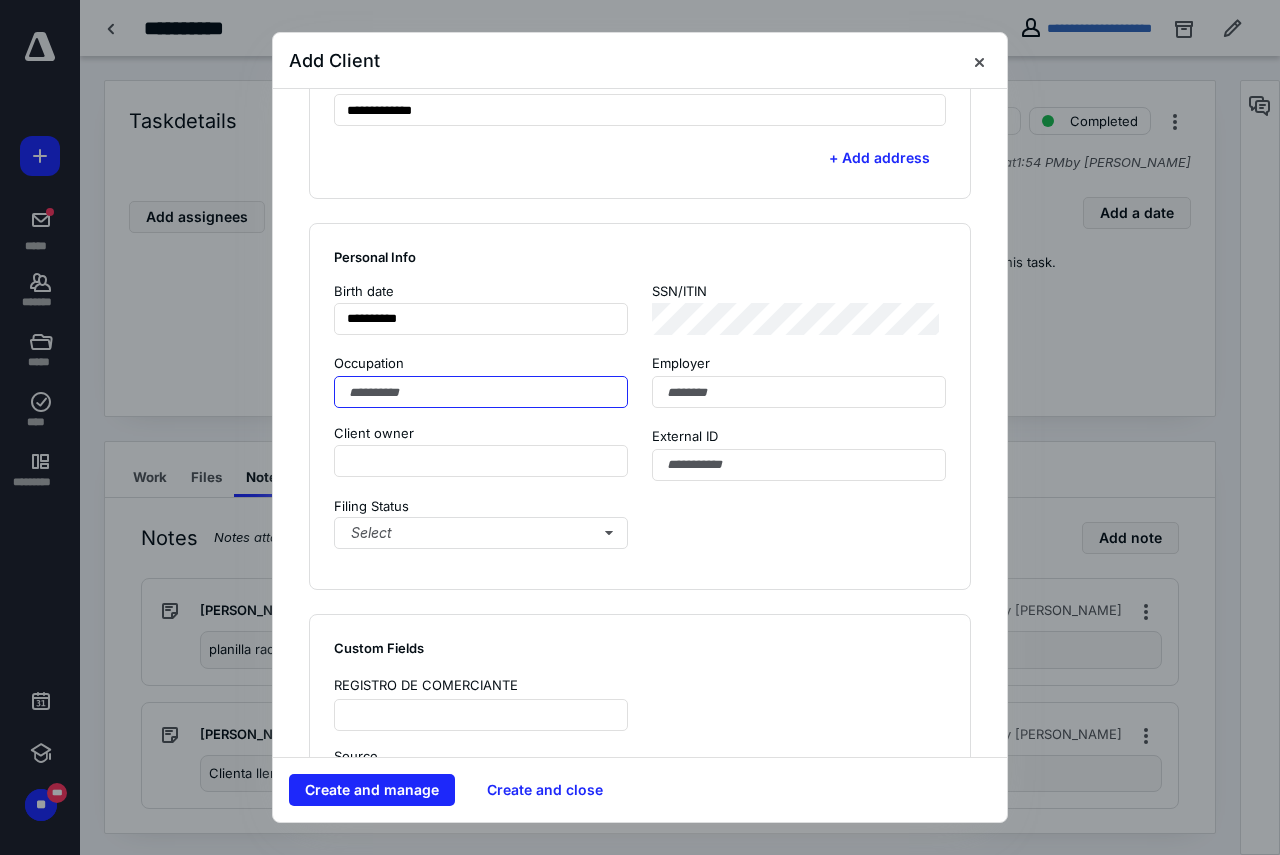 click at bounding box center (481, 392) 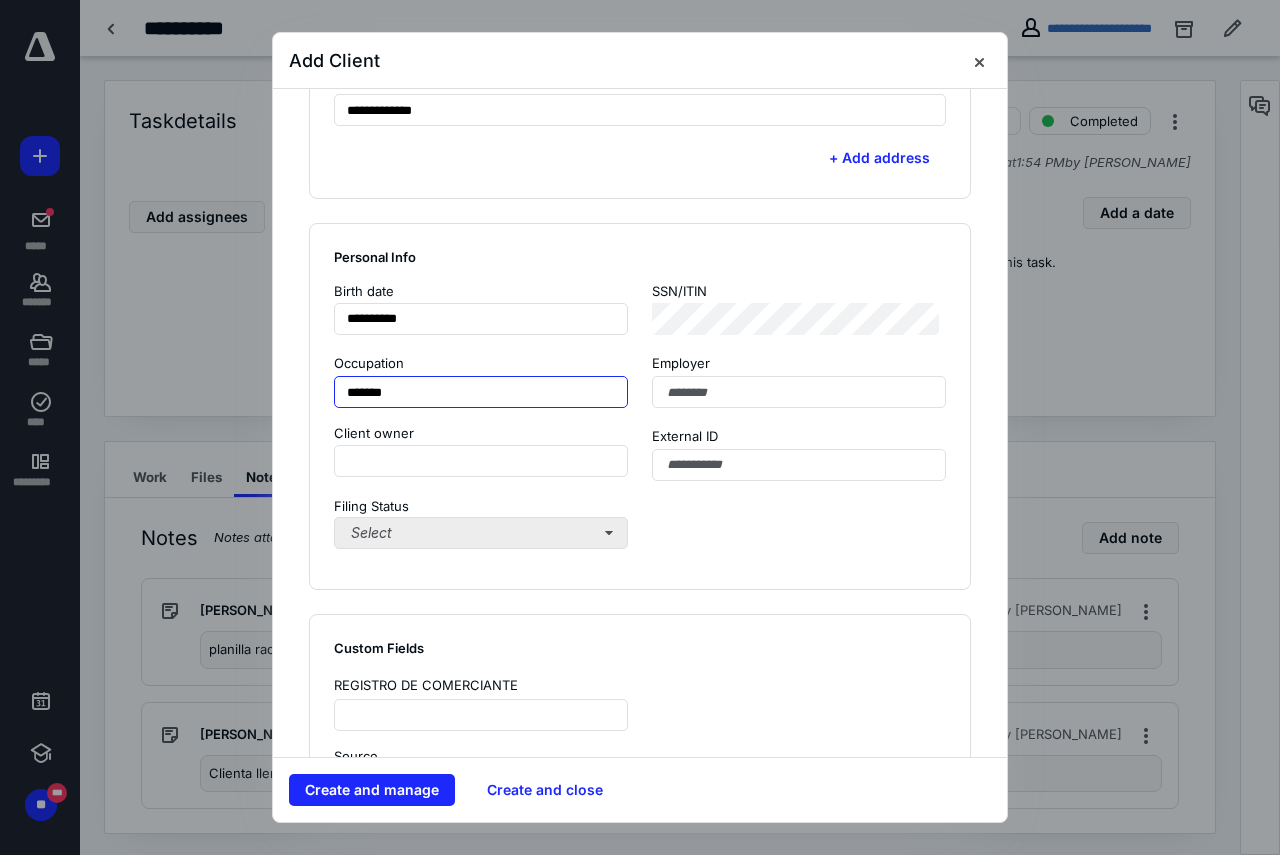 type on "*******" 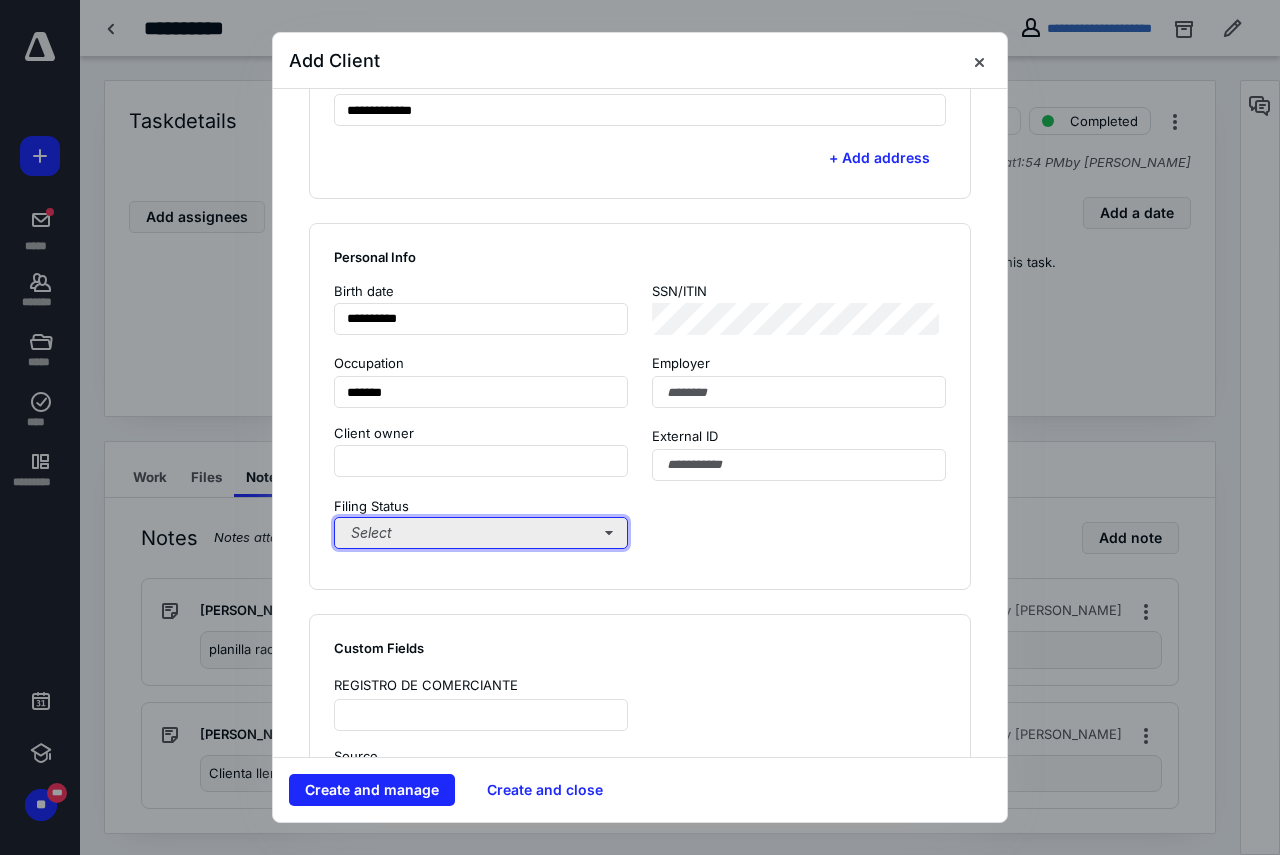 click on "Select" at bounding box center [481, 533] 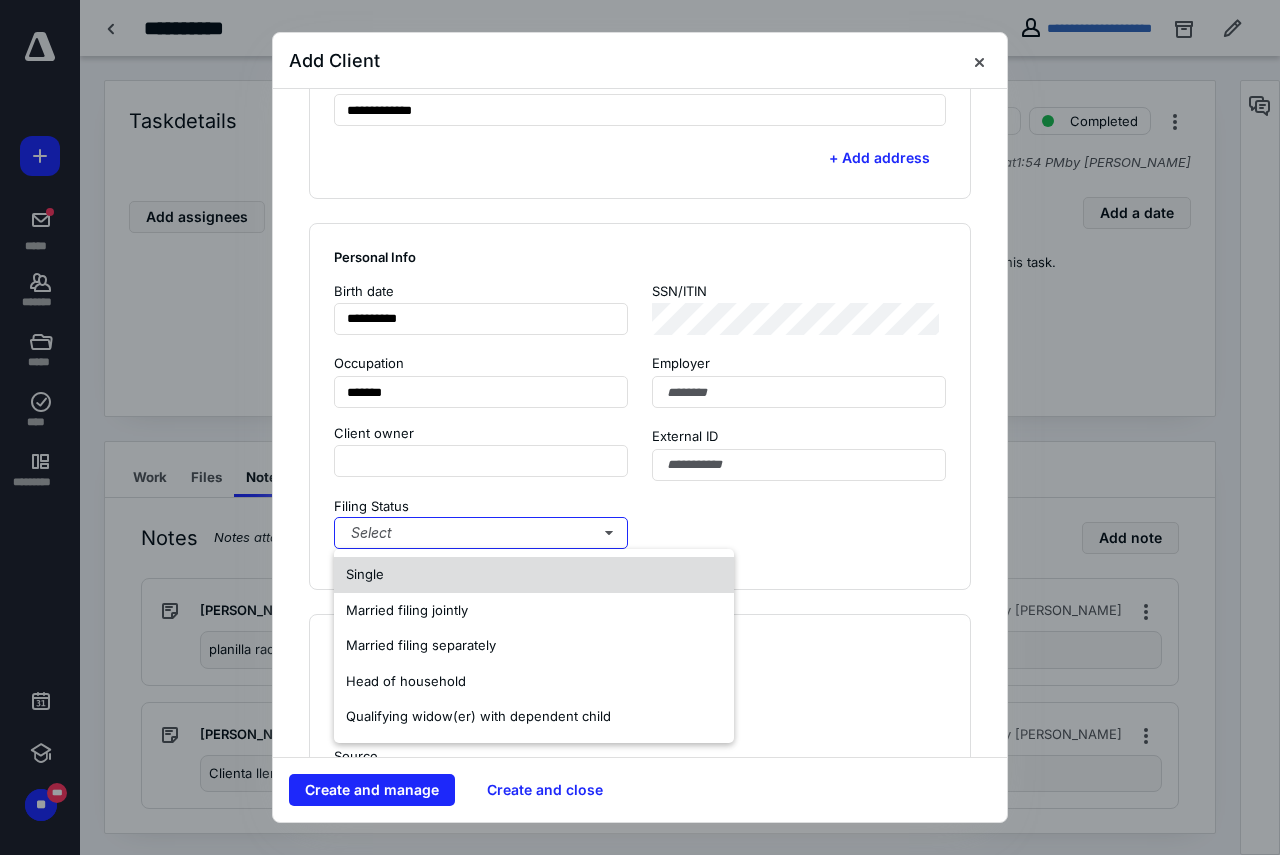 click on "Single" at bounding box center (534, 575) 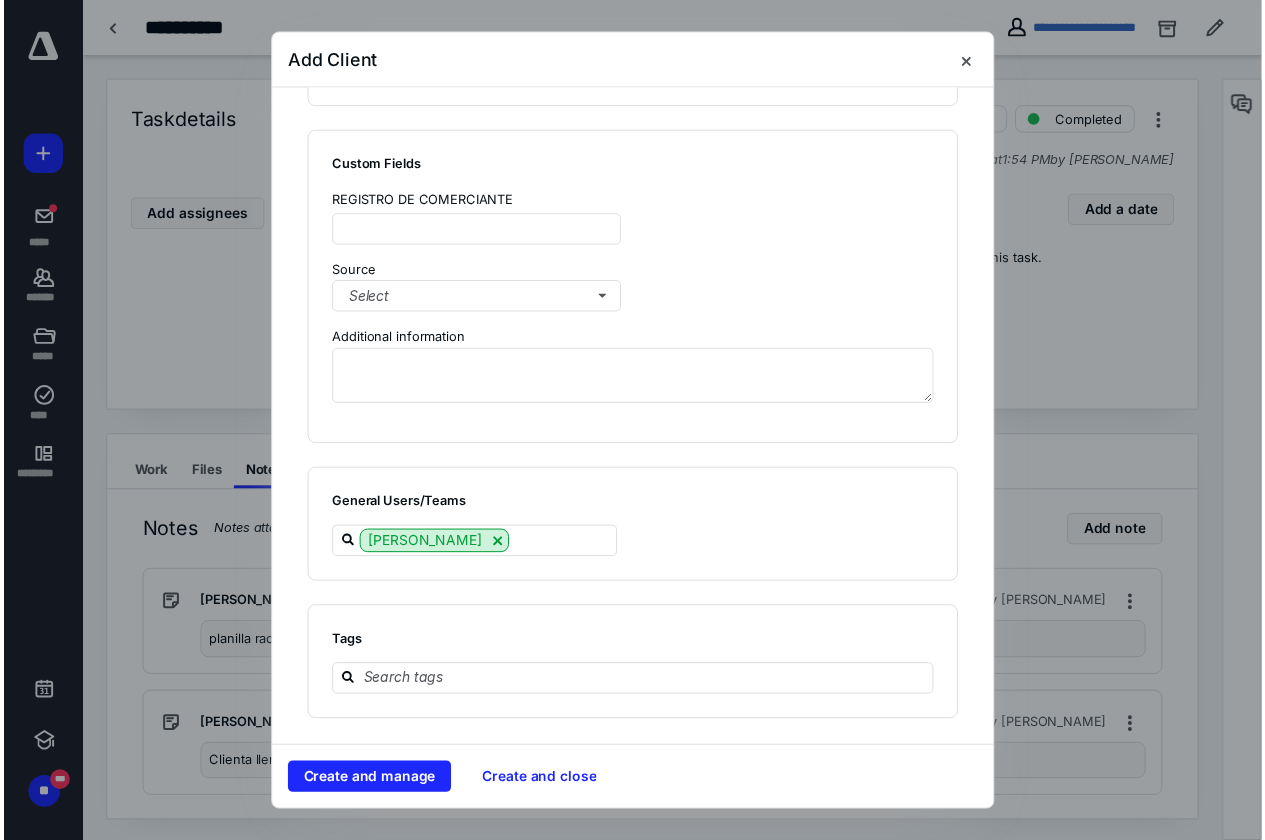 scroll, scrollTop: 1488, scrollLeft: 0, axis: vertical 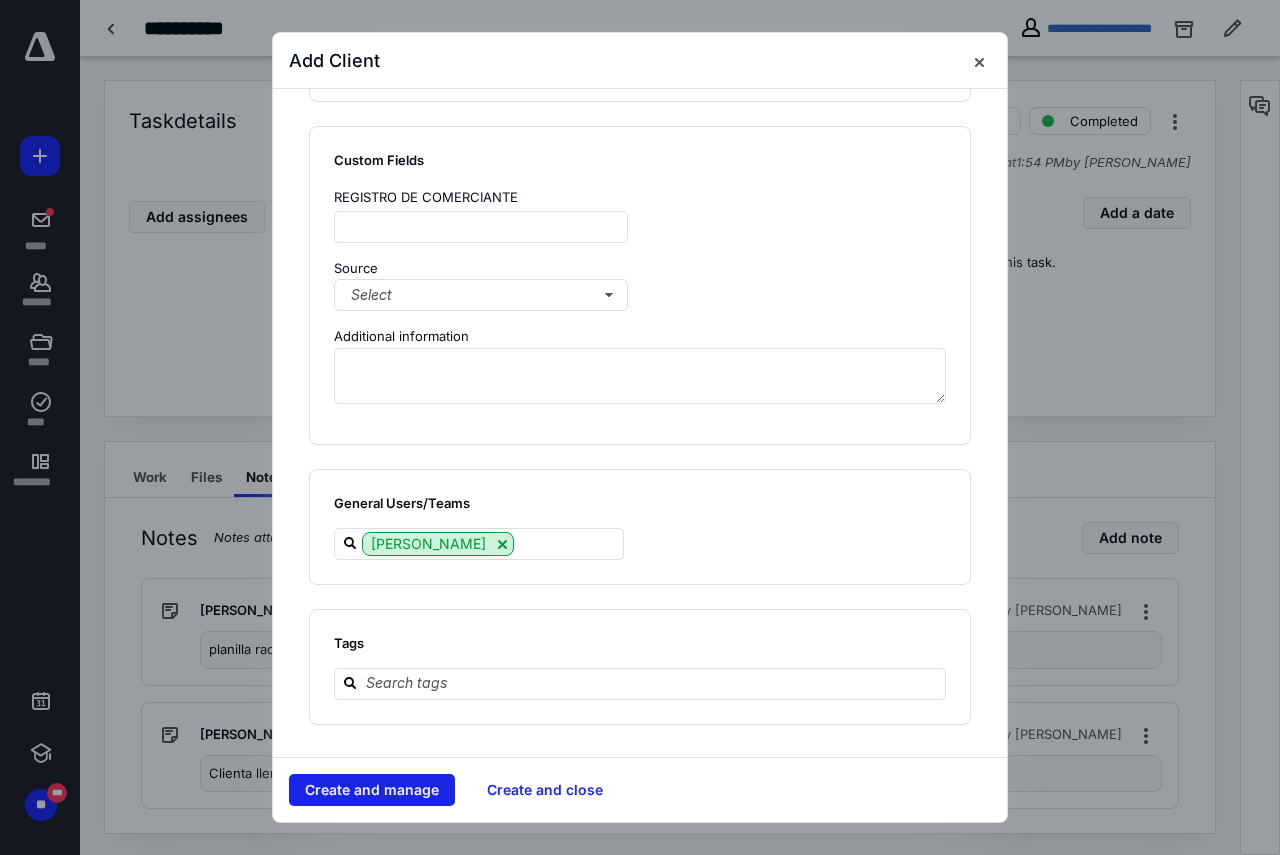 click on "Create and manage" at bounding box center (372, 790) 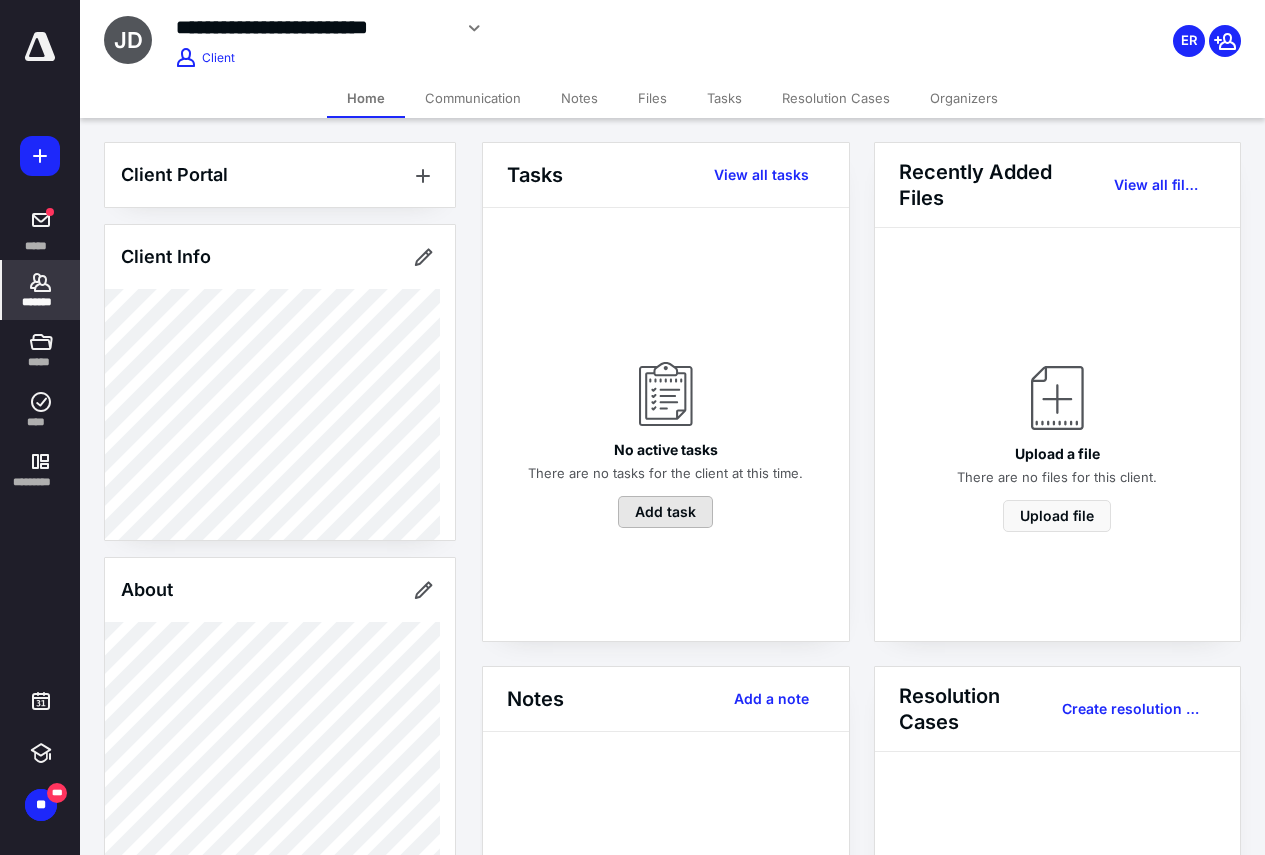 click on "Add task" at bounding box center (665, 512) 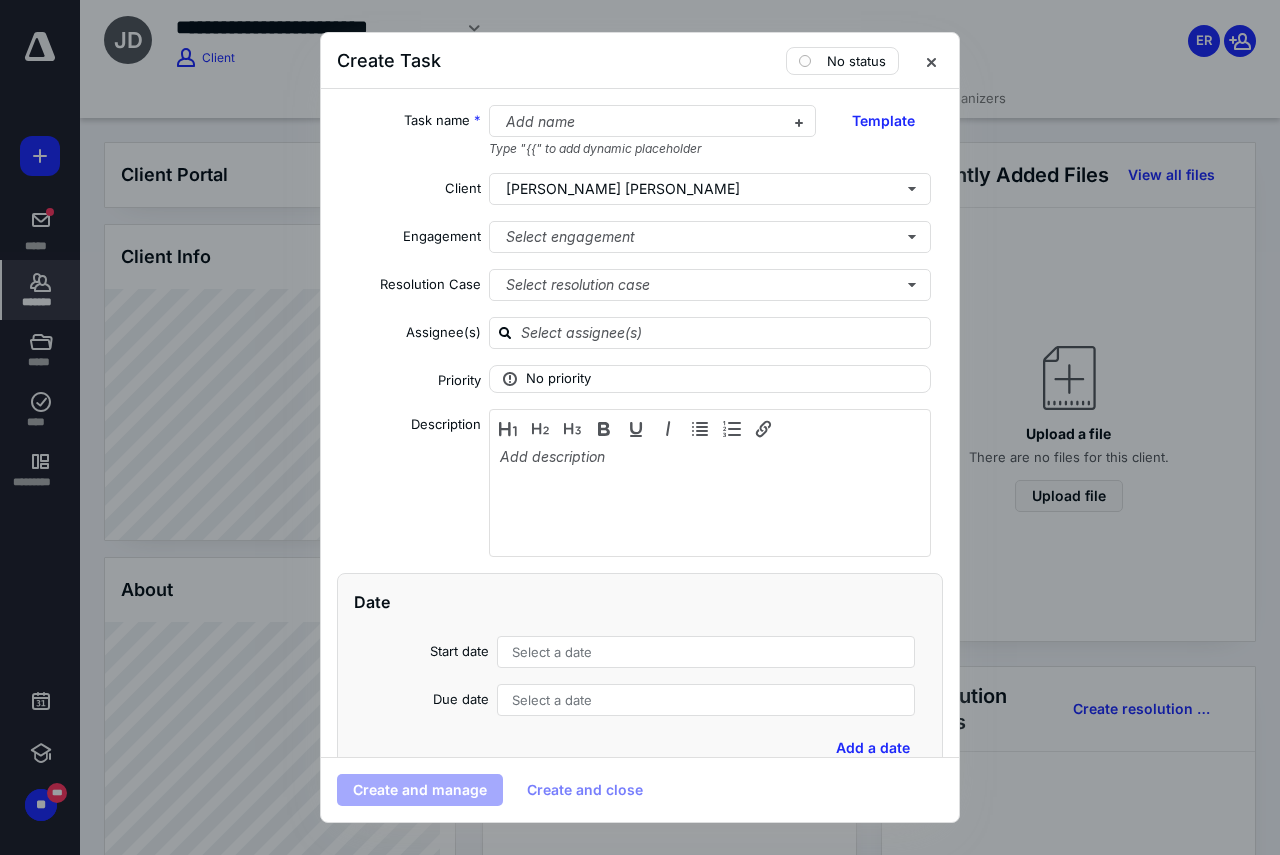 click on "Type "{{" to add dynamic placeholder" at bounding box center [653, 149] 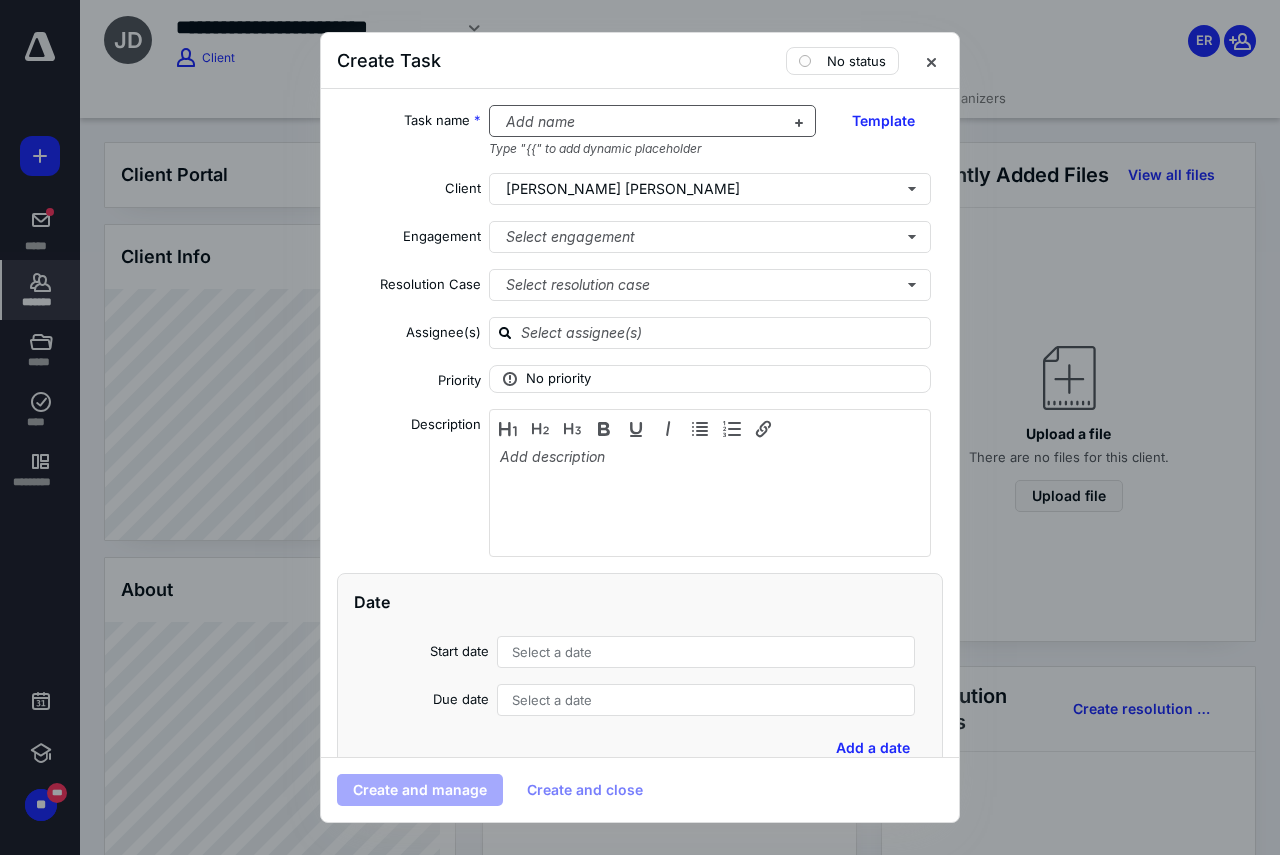 click at bounding box center (641, 122) 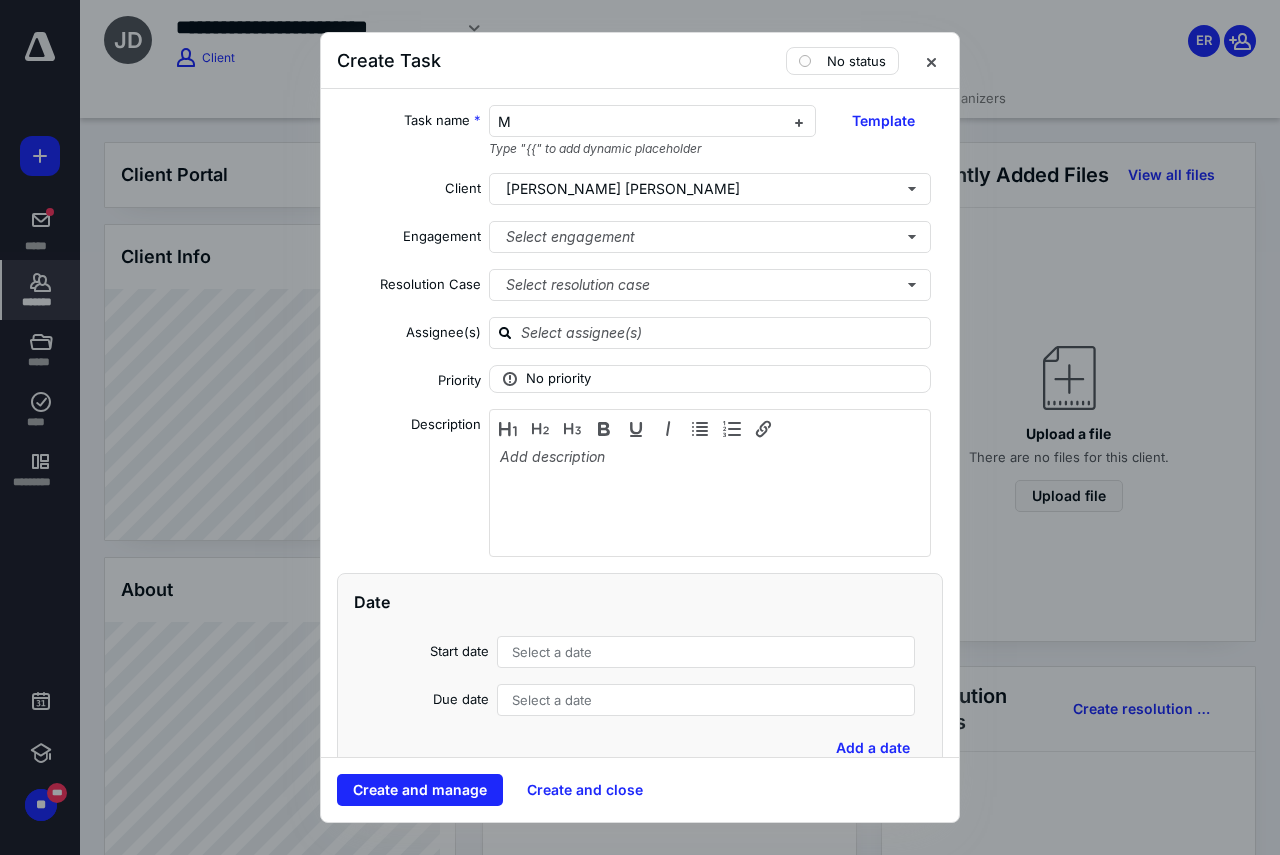 type 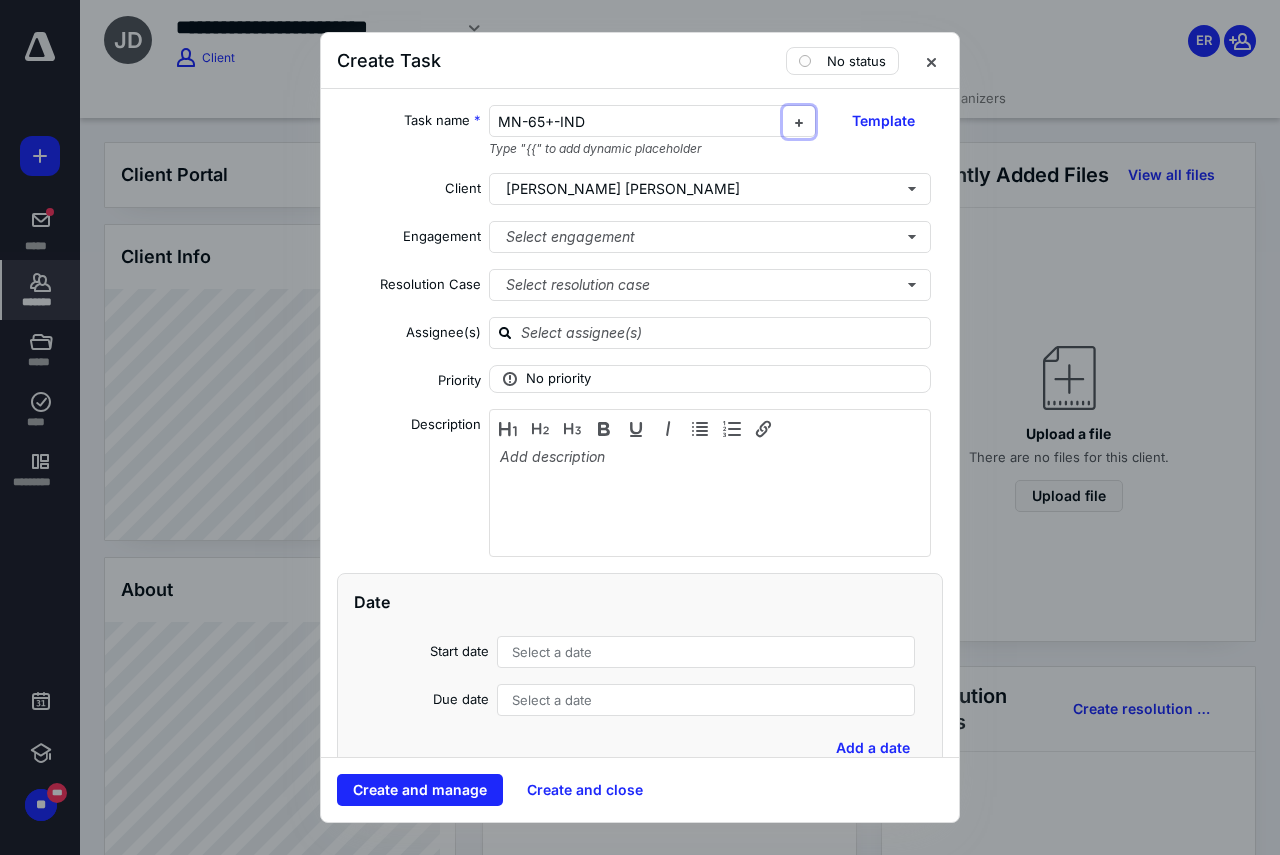 type 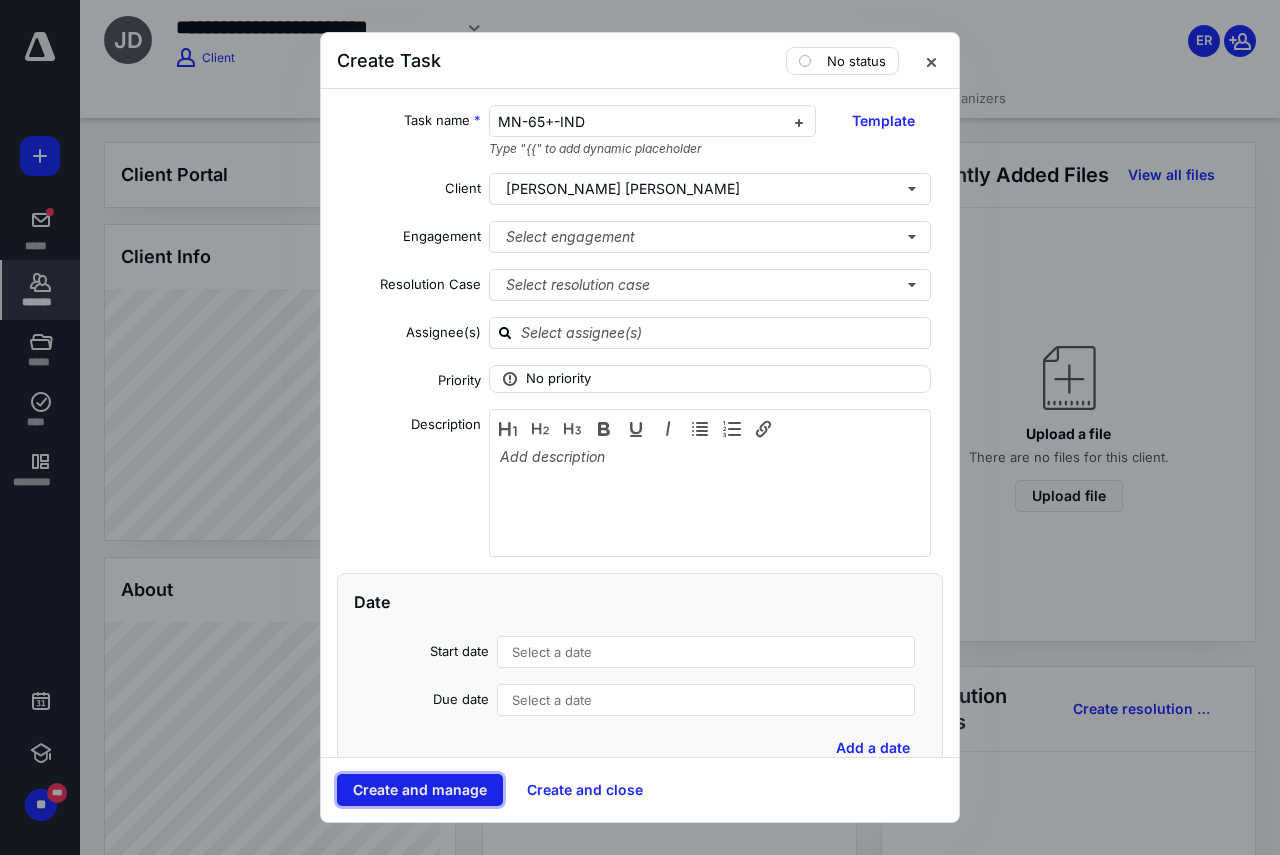 click on "Create and manage" at bounding box center (420, 790) 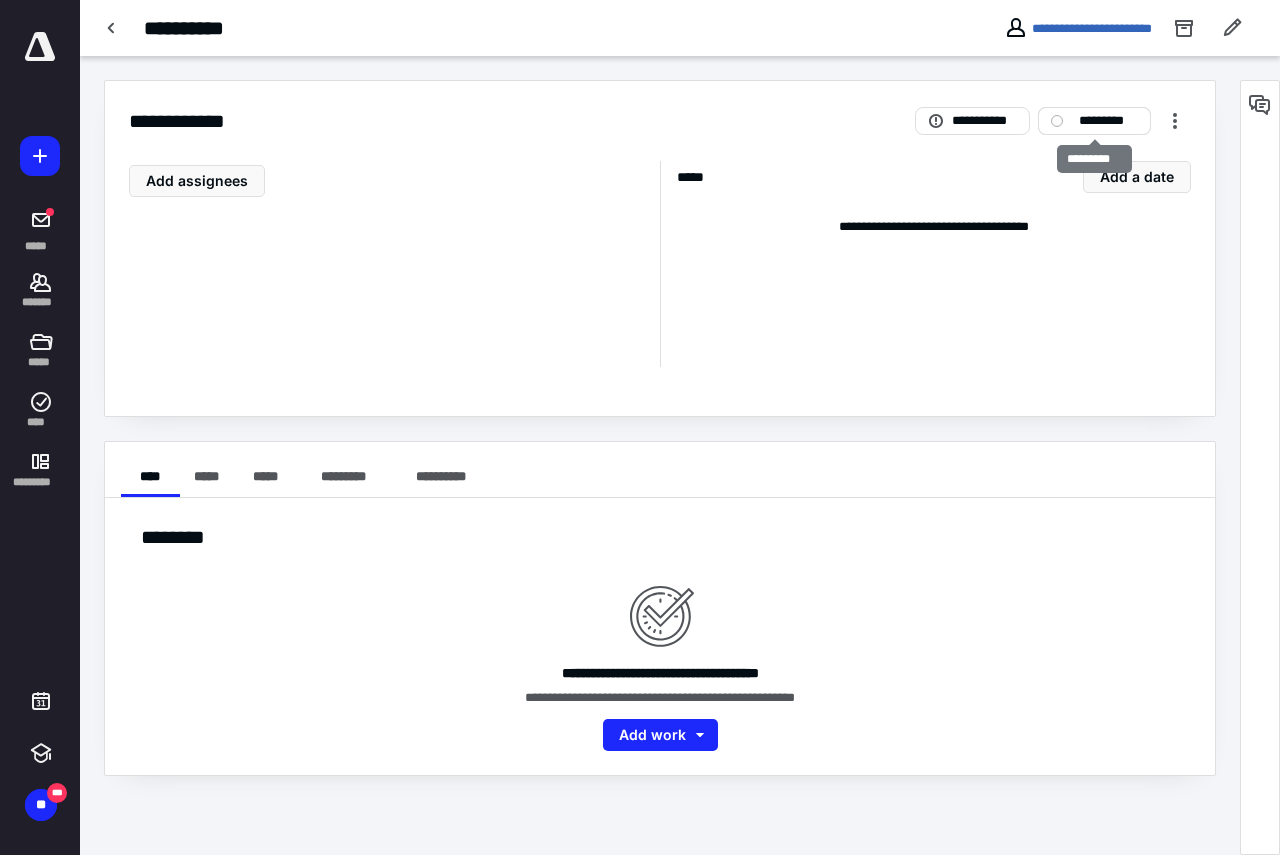 click on "*********" at bounding box center (1094, 121) 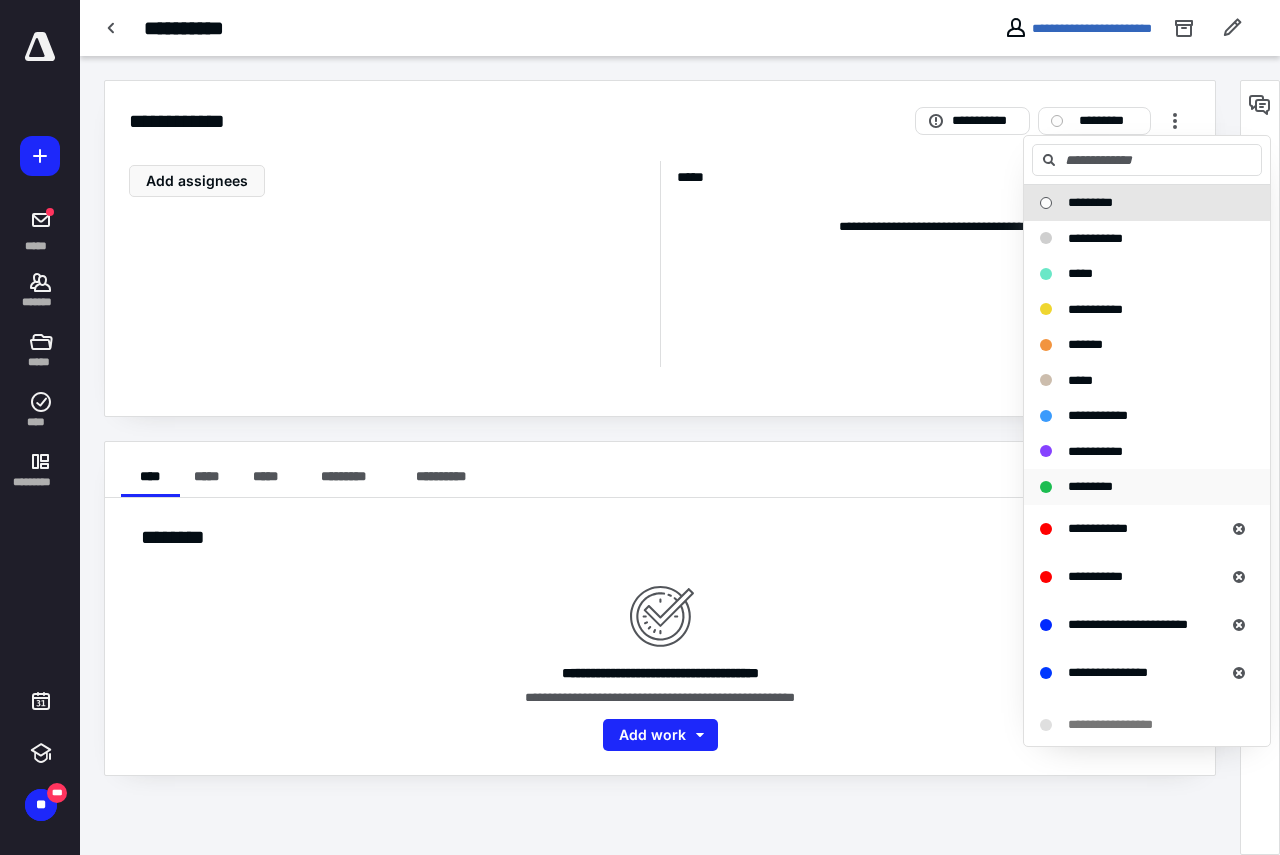 click on "*********" at bounding box center (1147, 487) 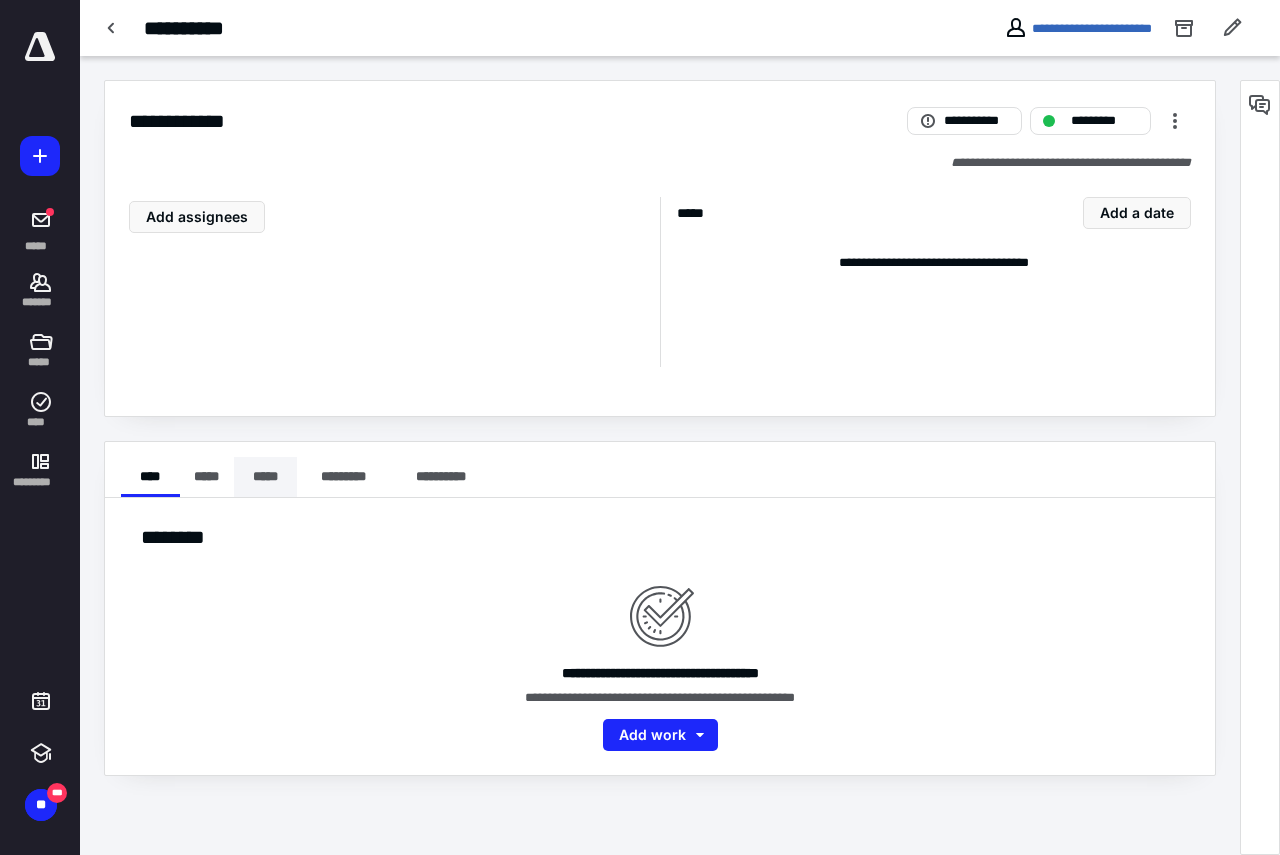 click on "*****" at bounding box center [265, 477] 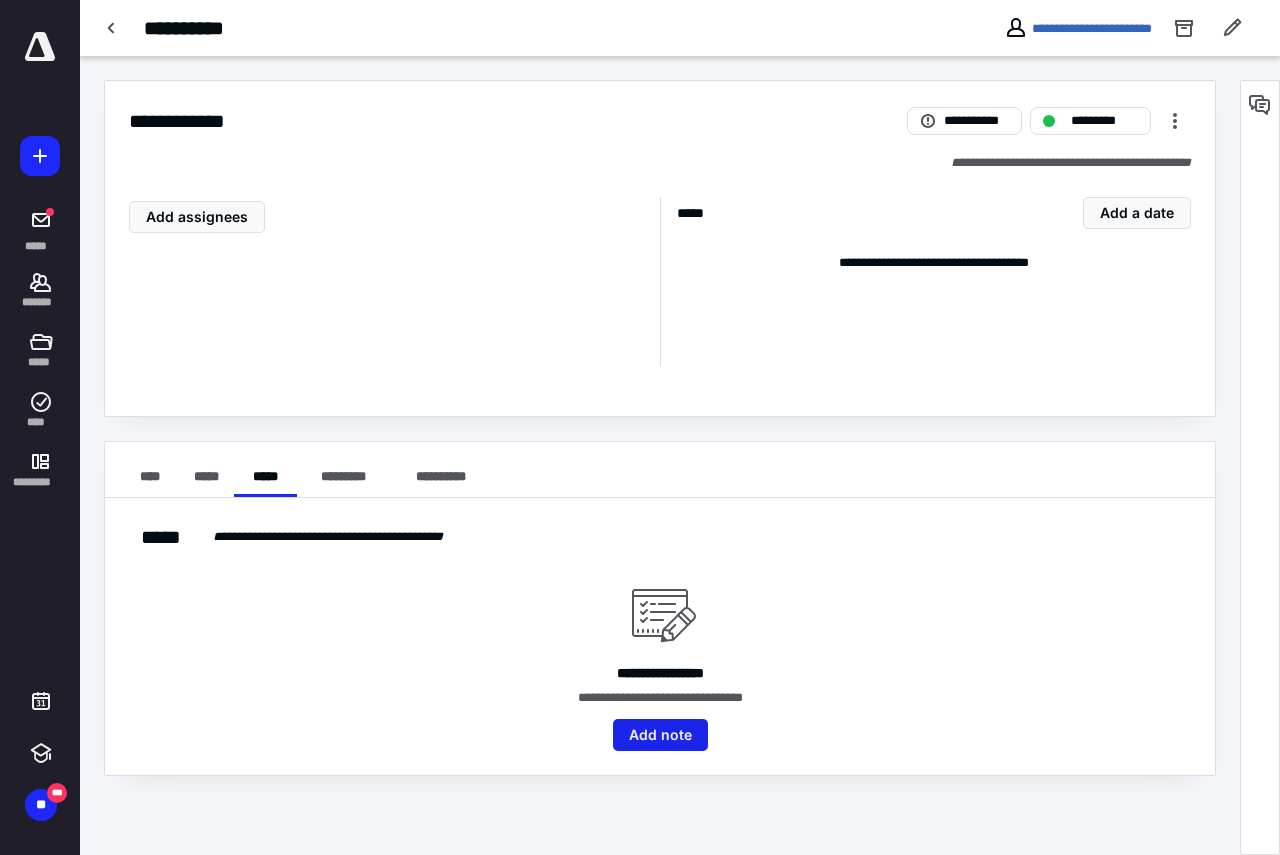 click on "Add note" at bounding box center (660, 735) 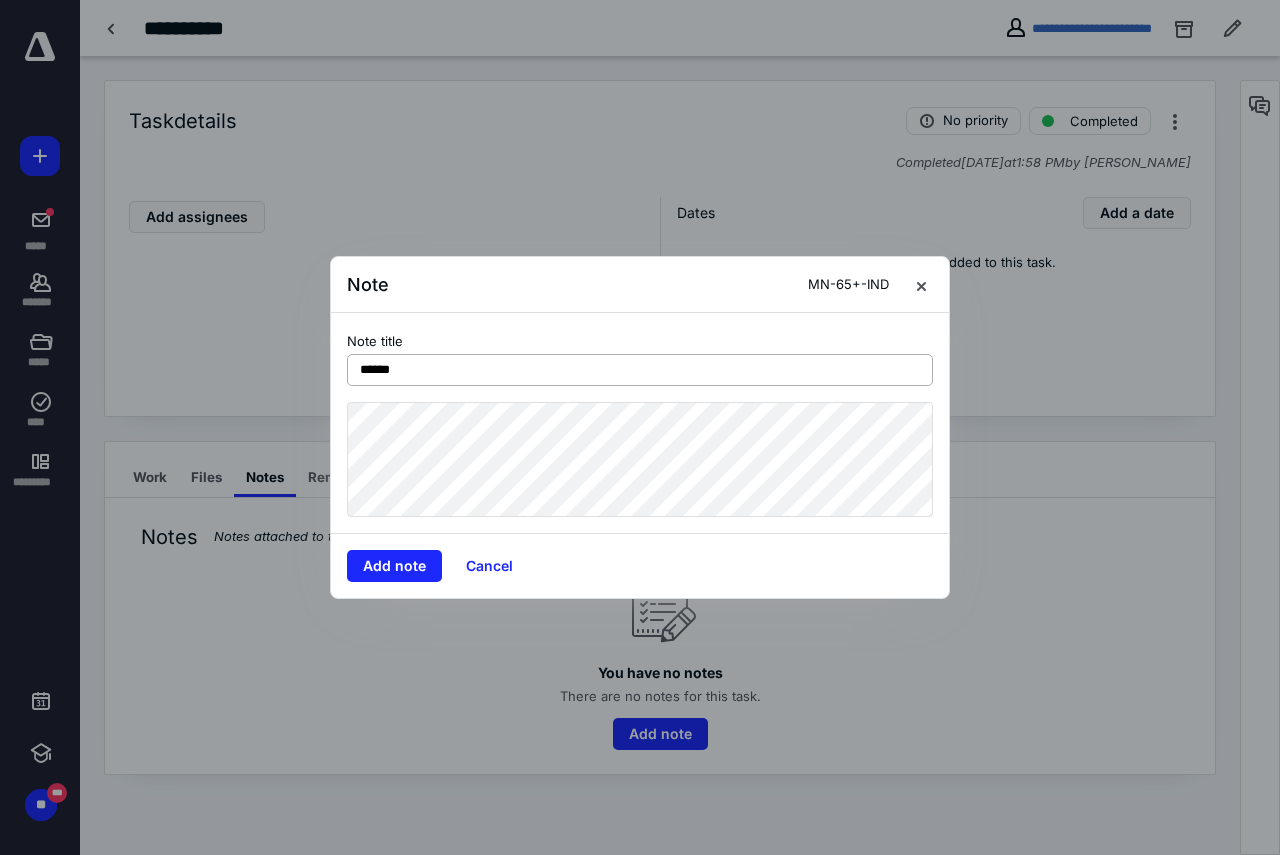 type on "******" 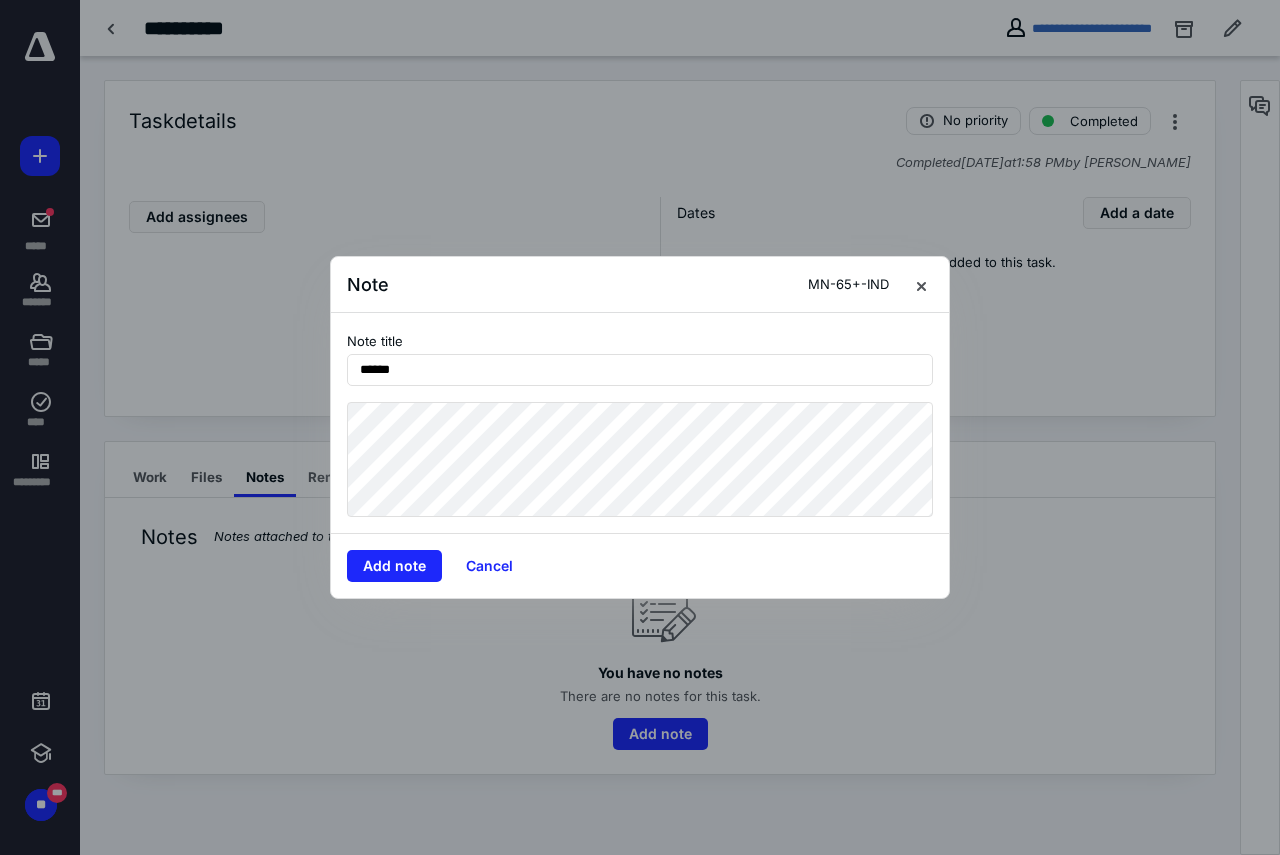 click on "Add note Cancel" at bounding box center [640, 565] 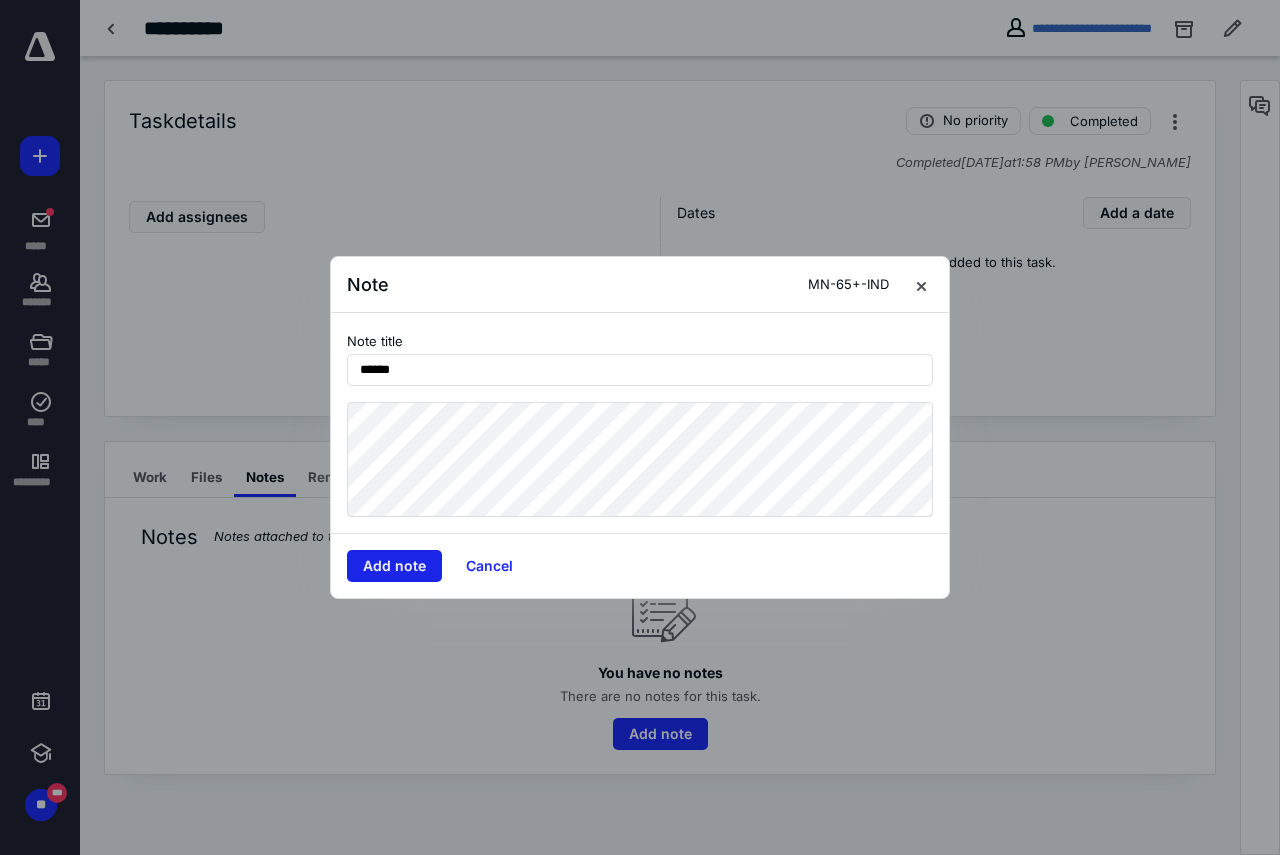 click on "Add note" at bounding box center (394, 566) 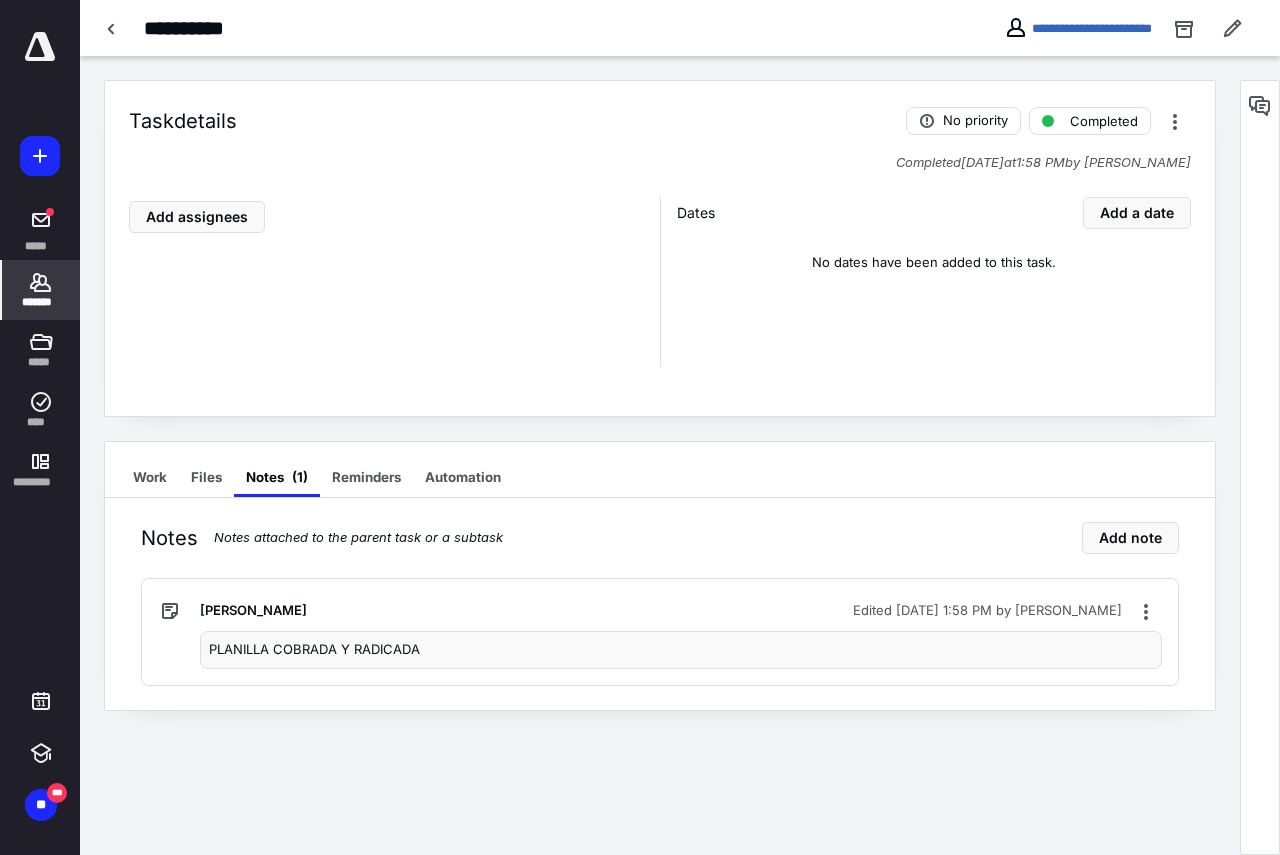 click on "*******" at bounding box center [41, 302] 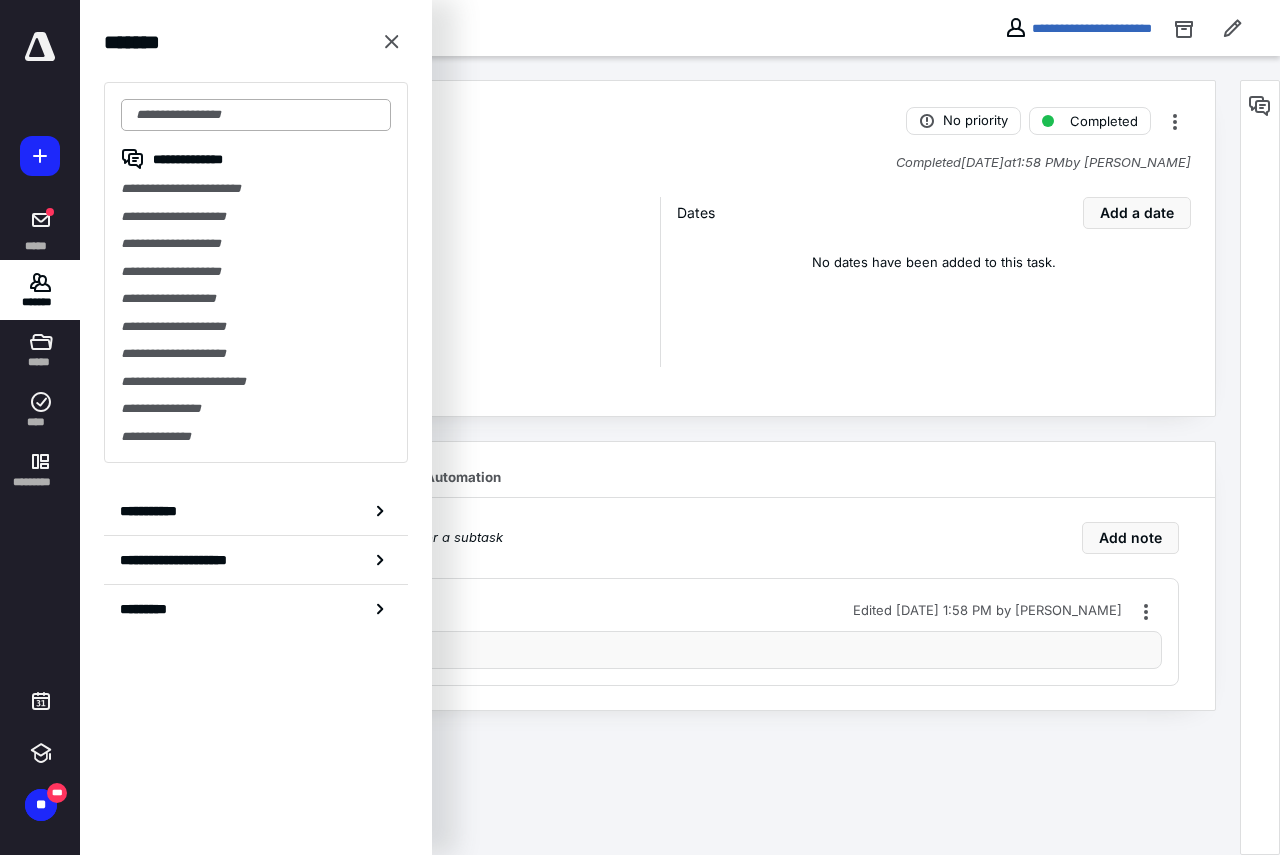click at bounding box center [256, 115] 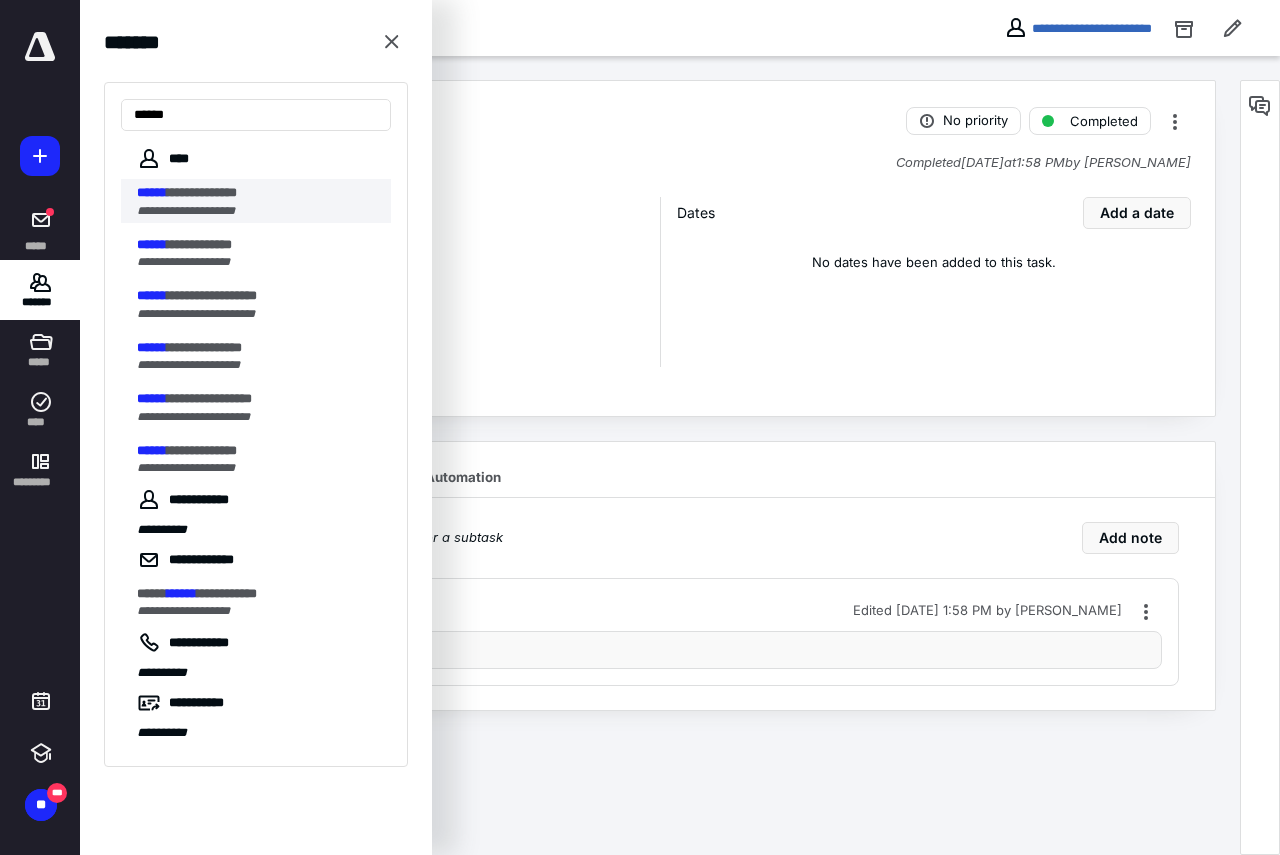 type on "******" 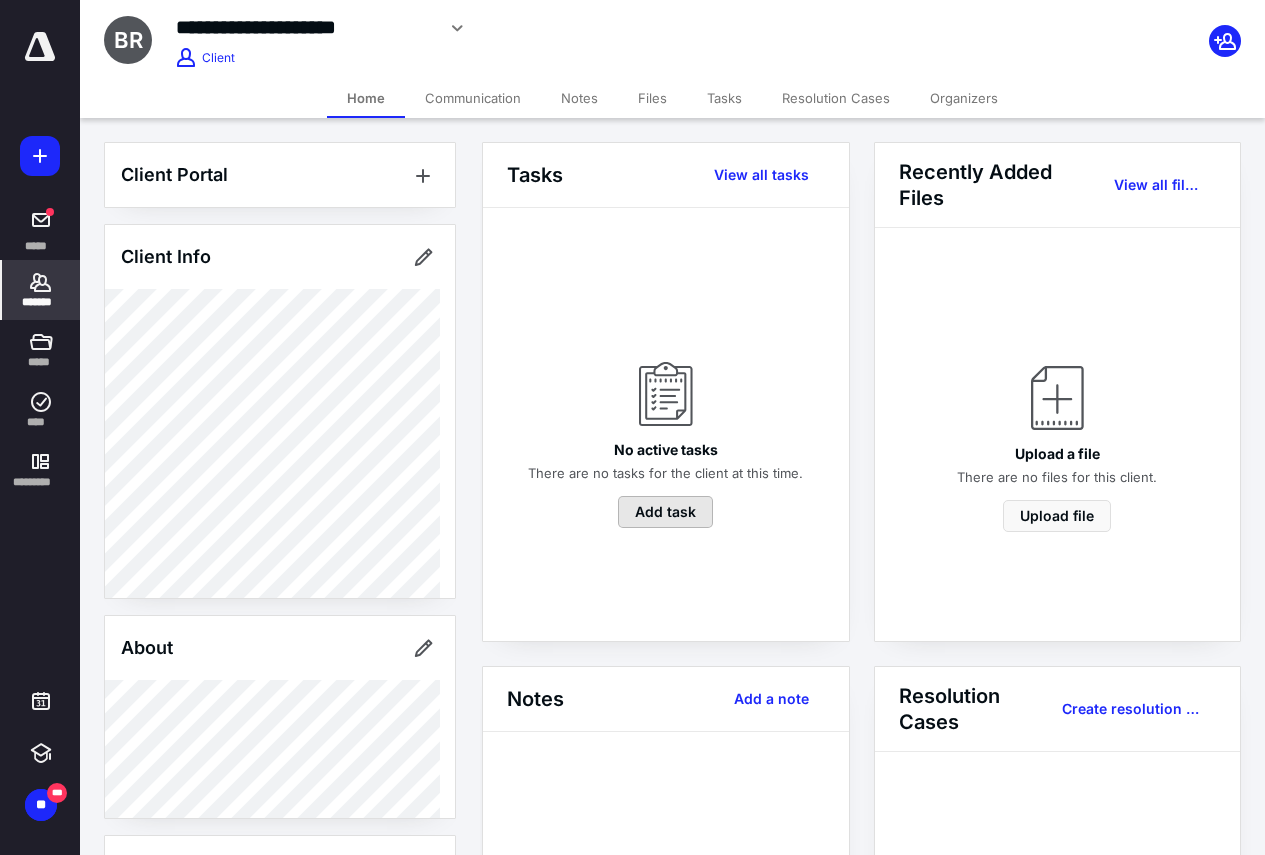 click on "Add task" at bounding box center (665, 512) 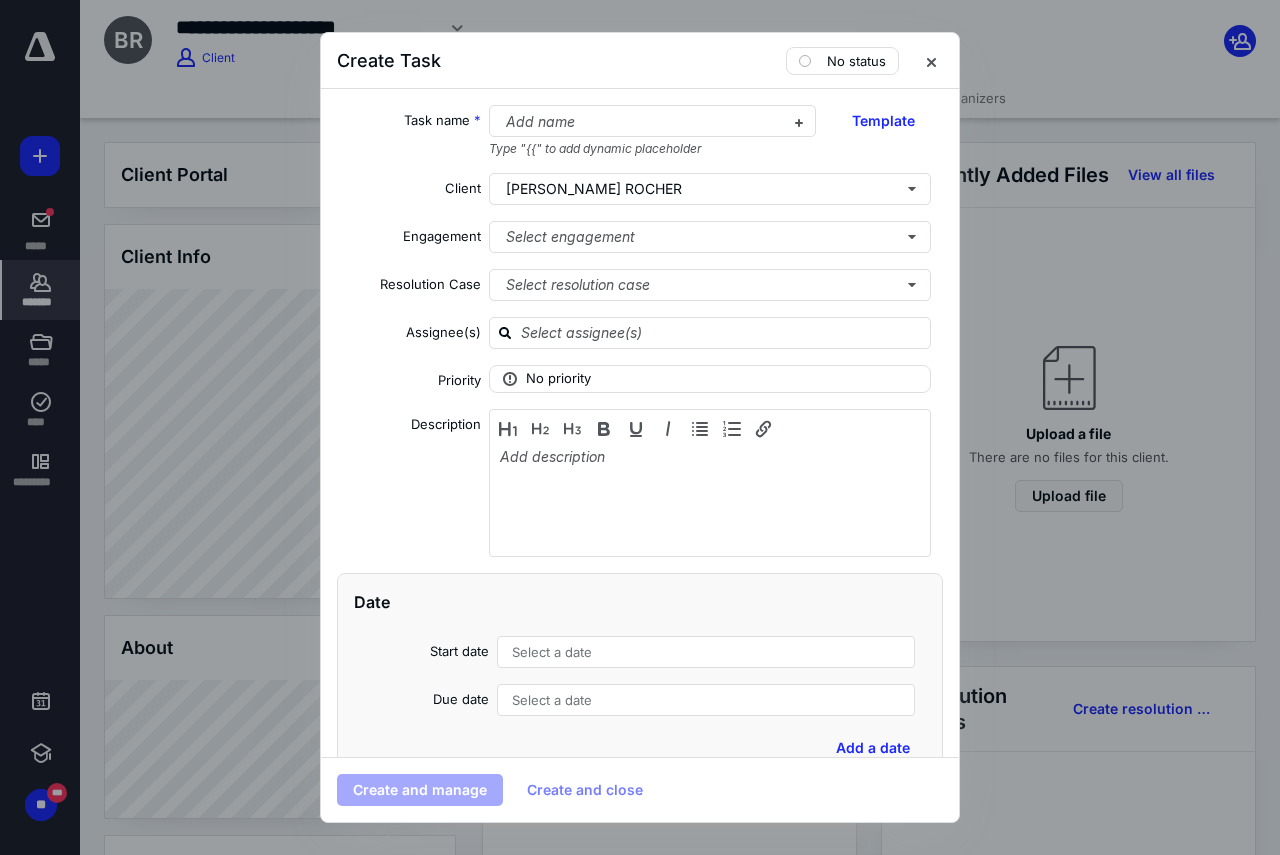 click on "Type "{{" to add dynamic placeholder" at bounding box center (653, 149) 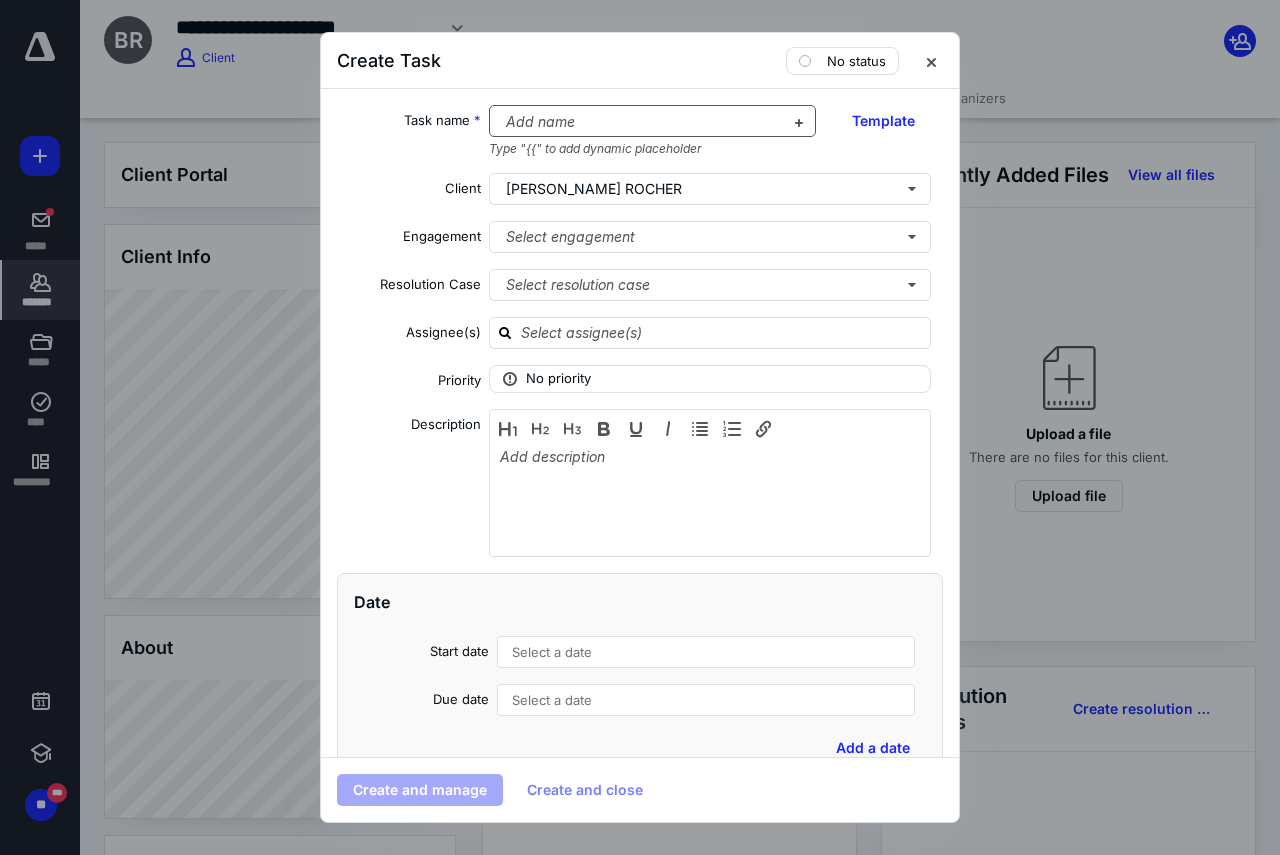 click at bounding box center (641, 122) 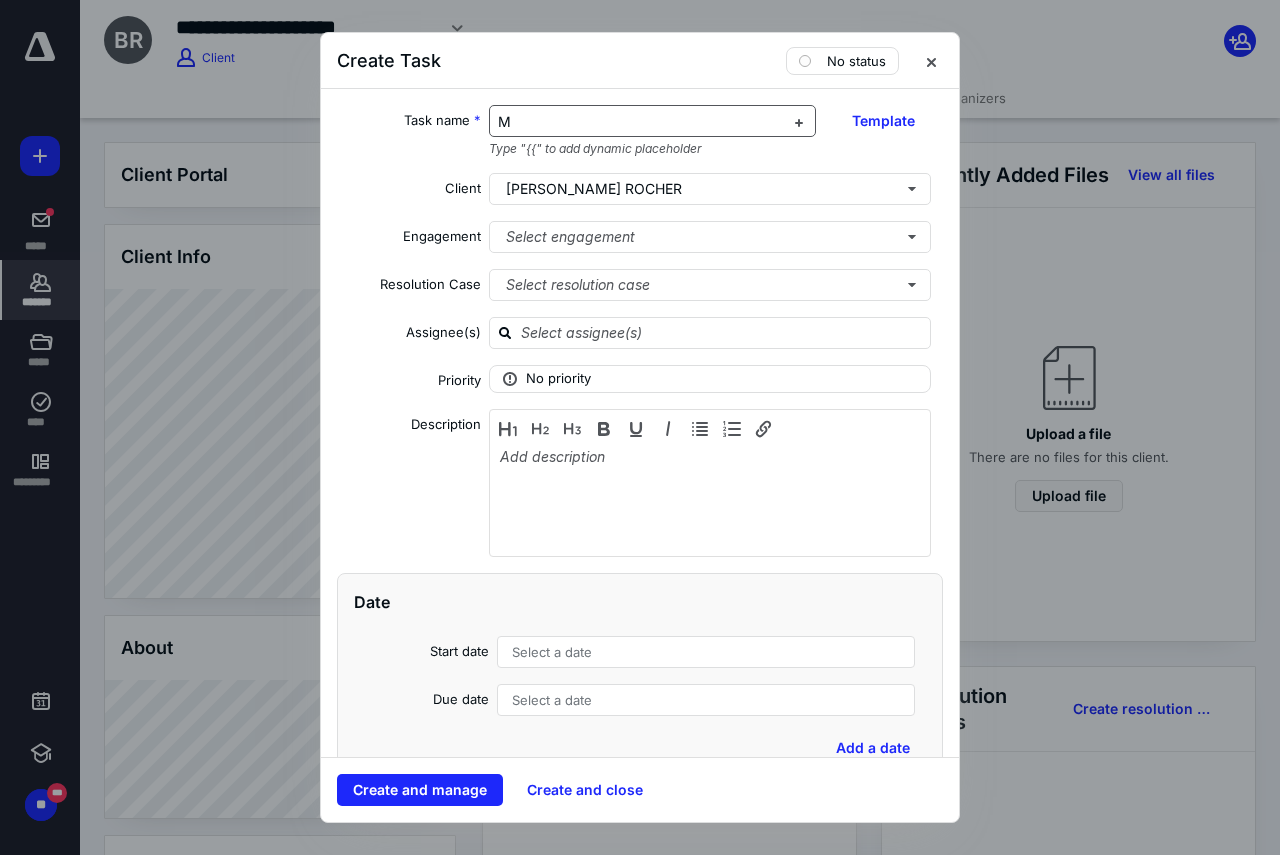 type 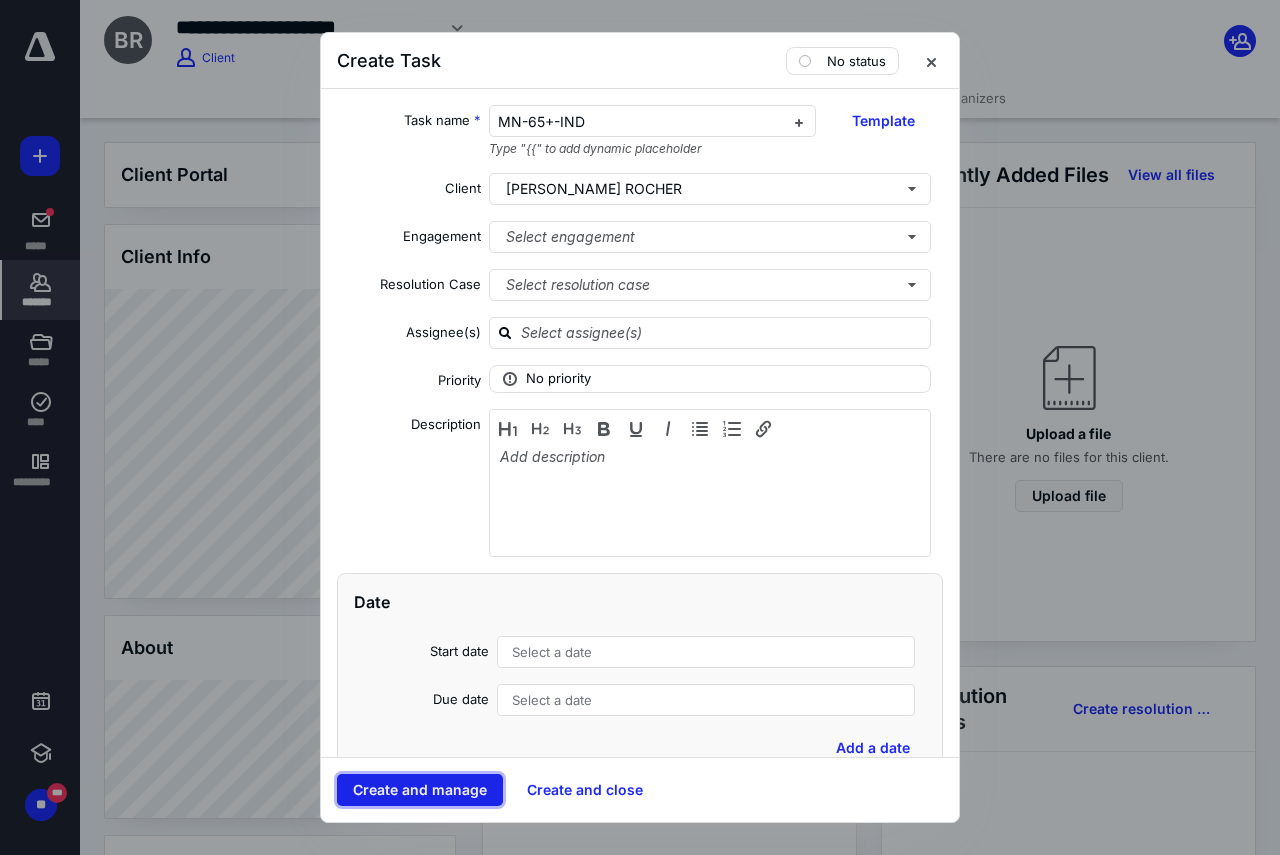 click on "Create and manage" at bounding box center [420, 790] 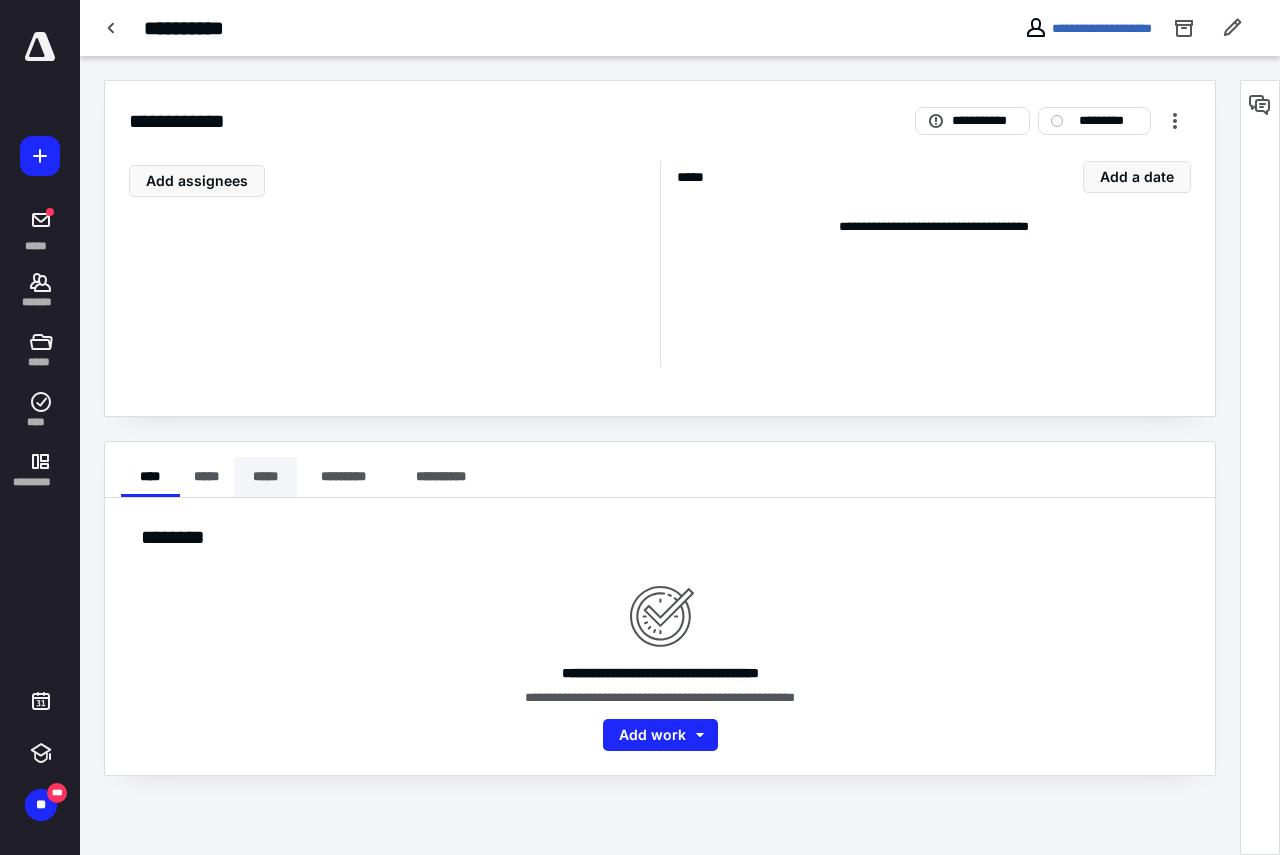 click on "*****" at bounding box center (265, 477) 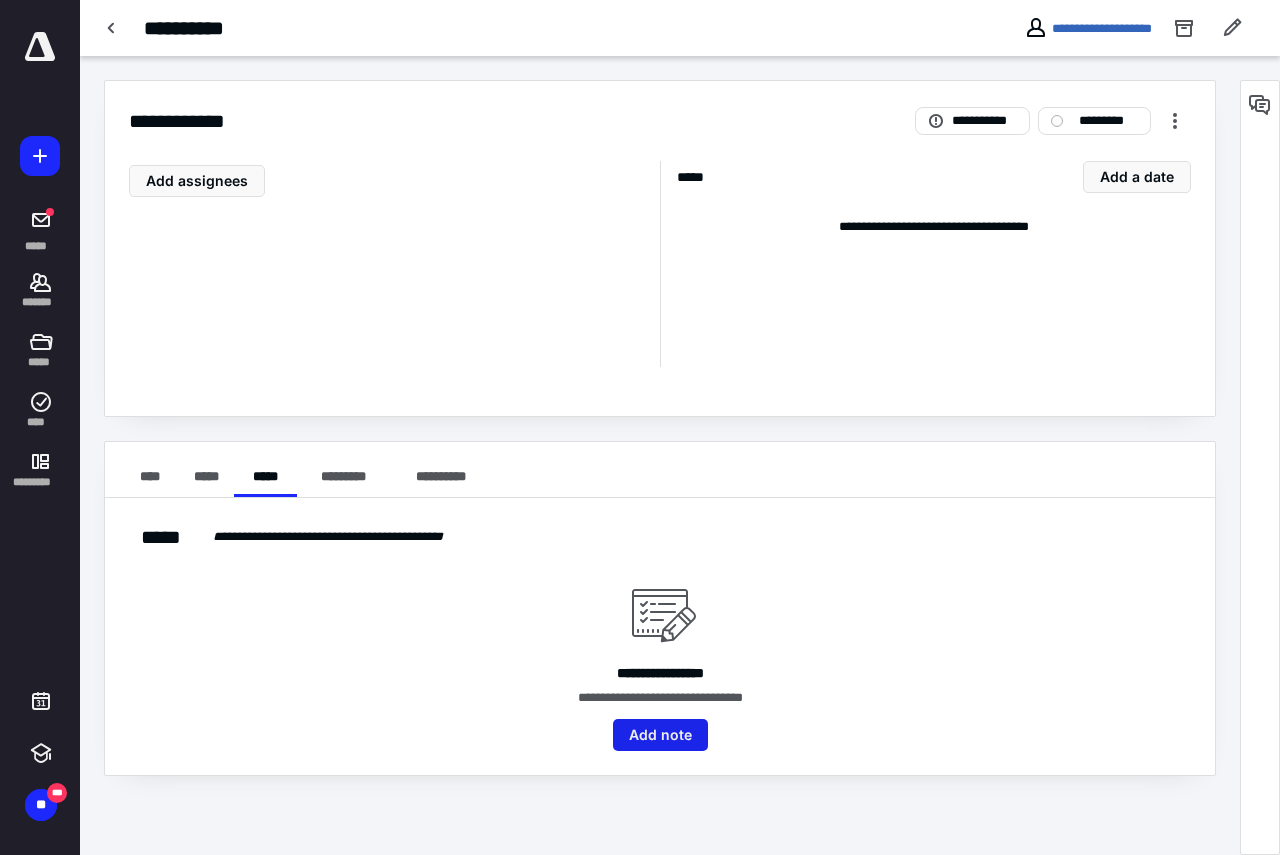 click on "Add note" at bounding box center (660, 735) 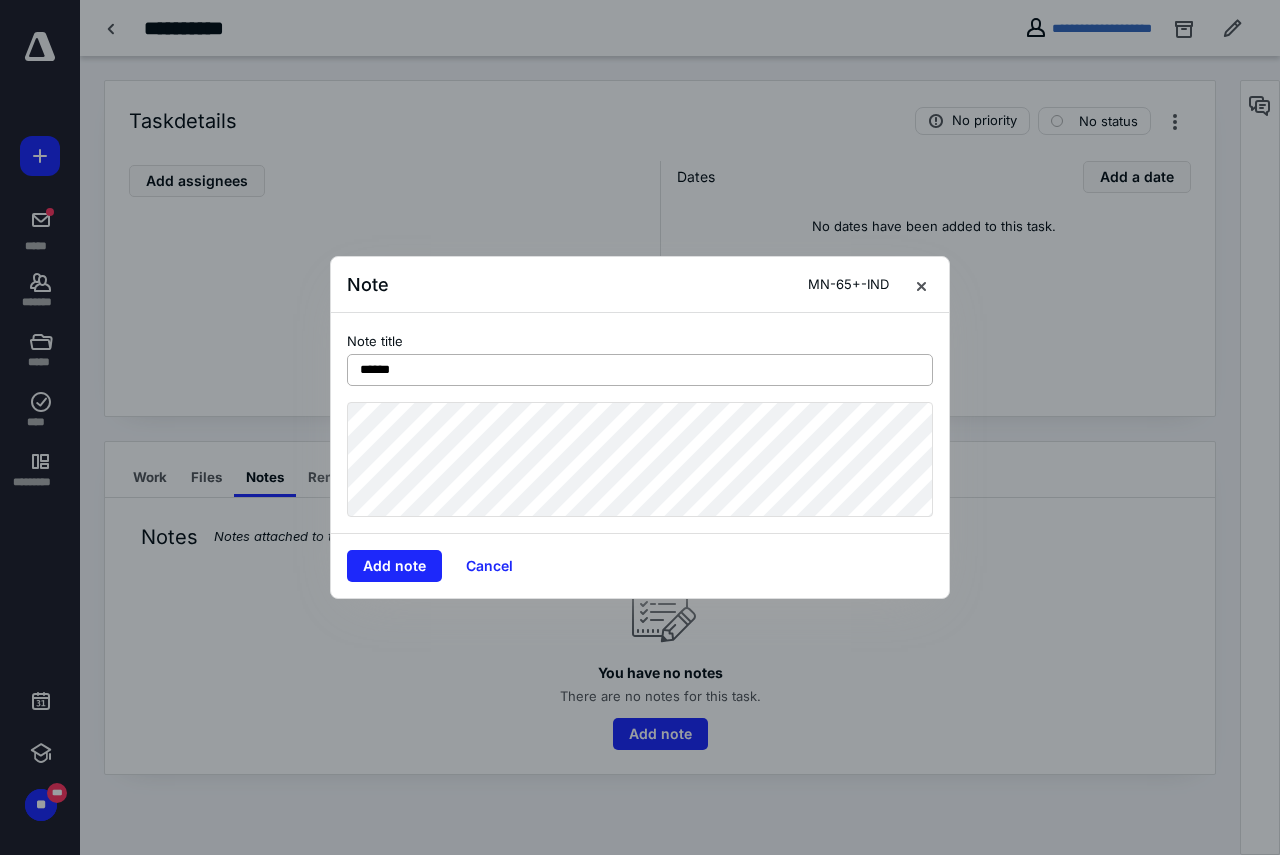type on "******" 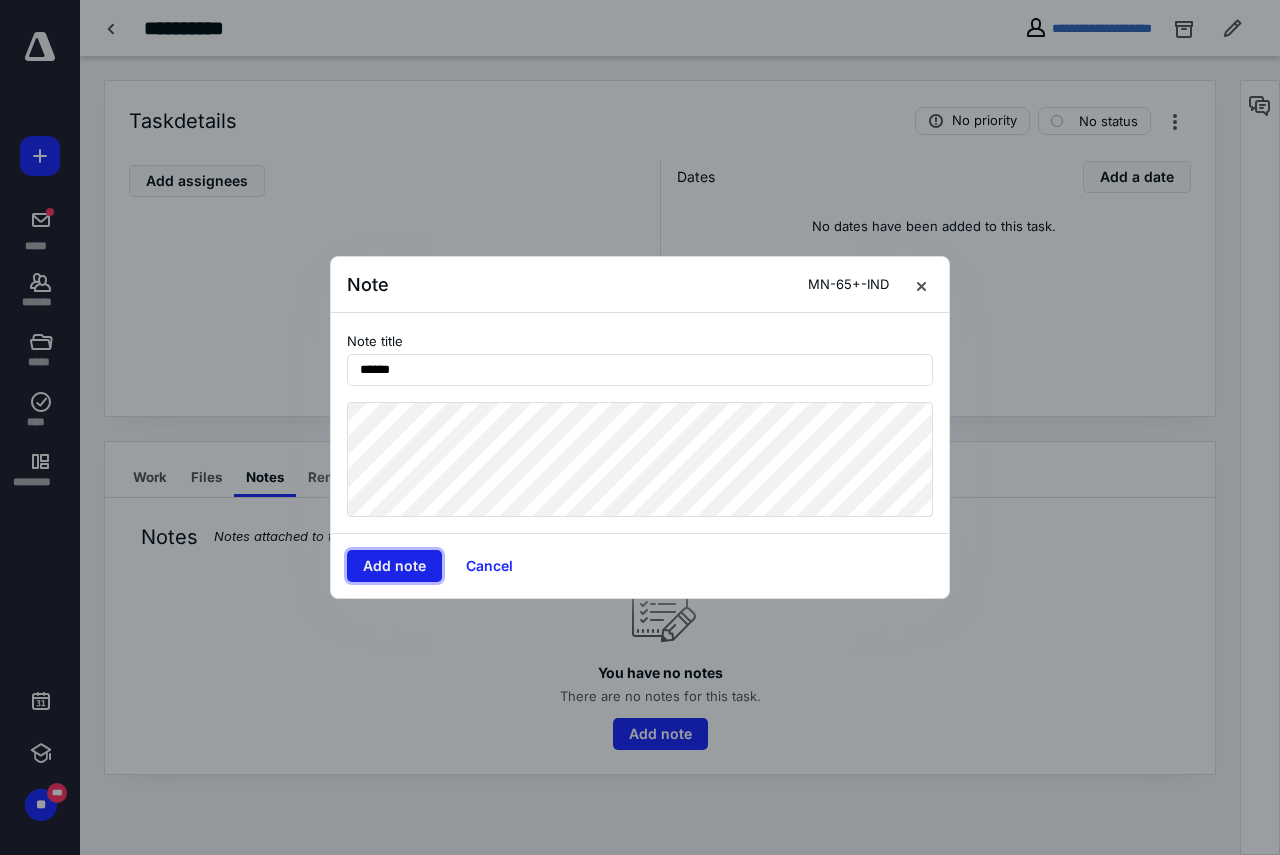 click on "Add note" at bounding box center (394, 566) 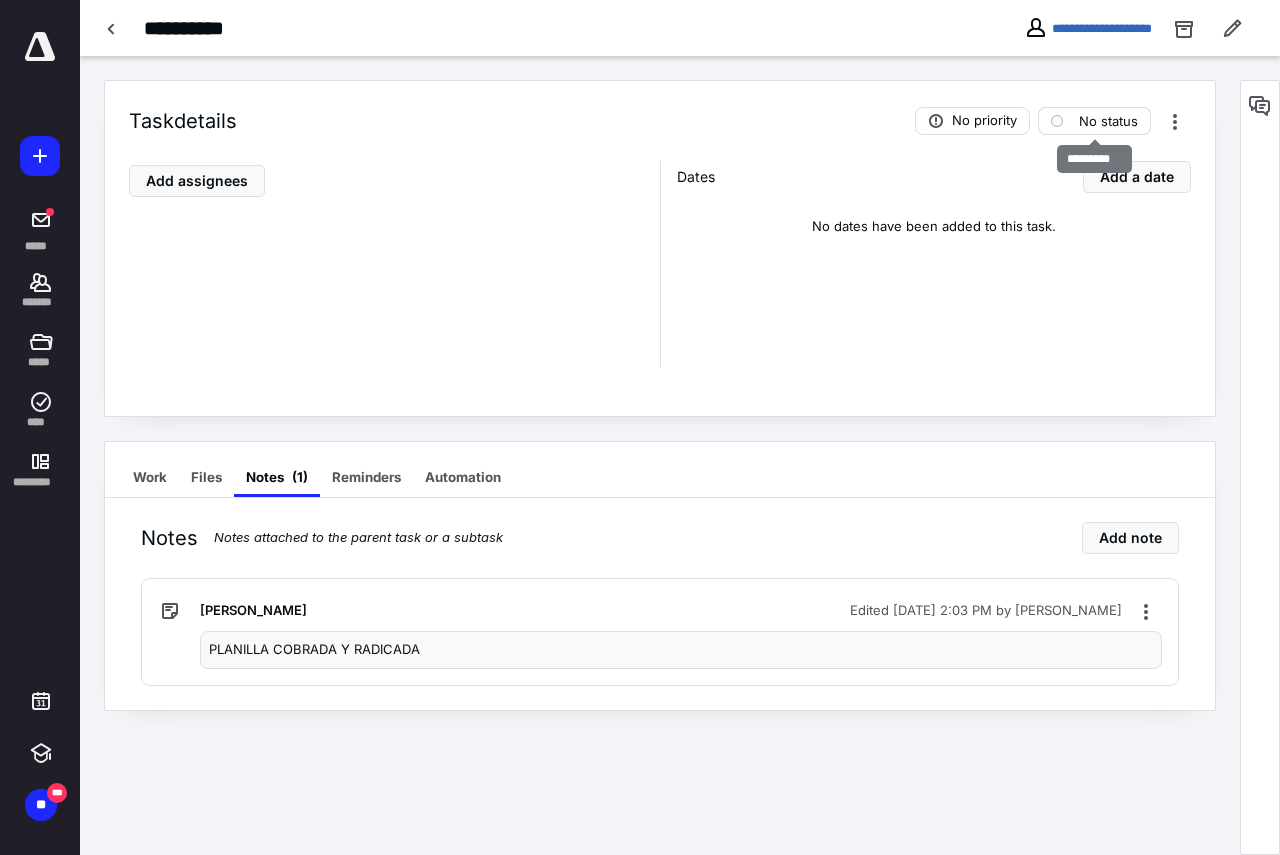 click on "No status" at bounding box center [1108, 121] 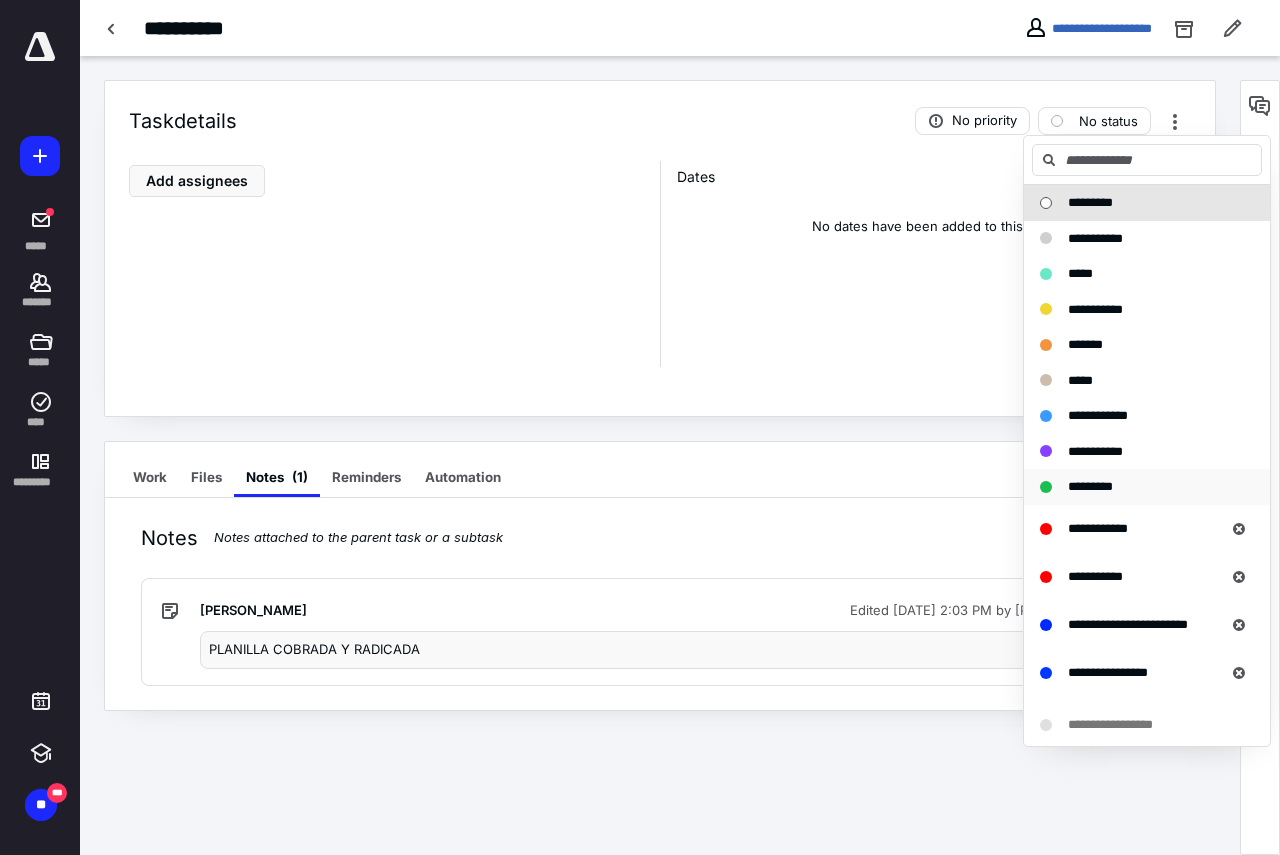 click on "*********" at bounding box center [1090, 486] 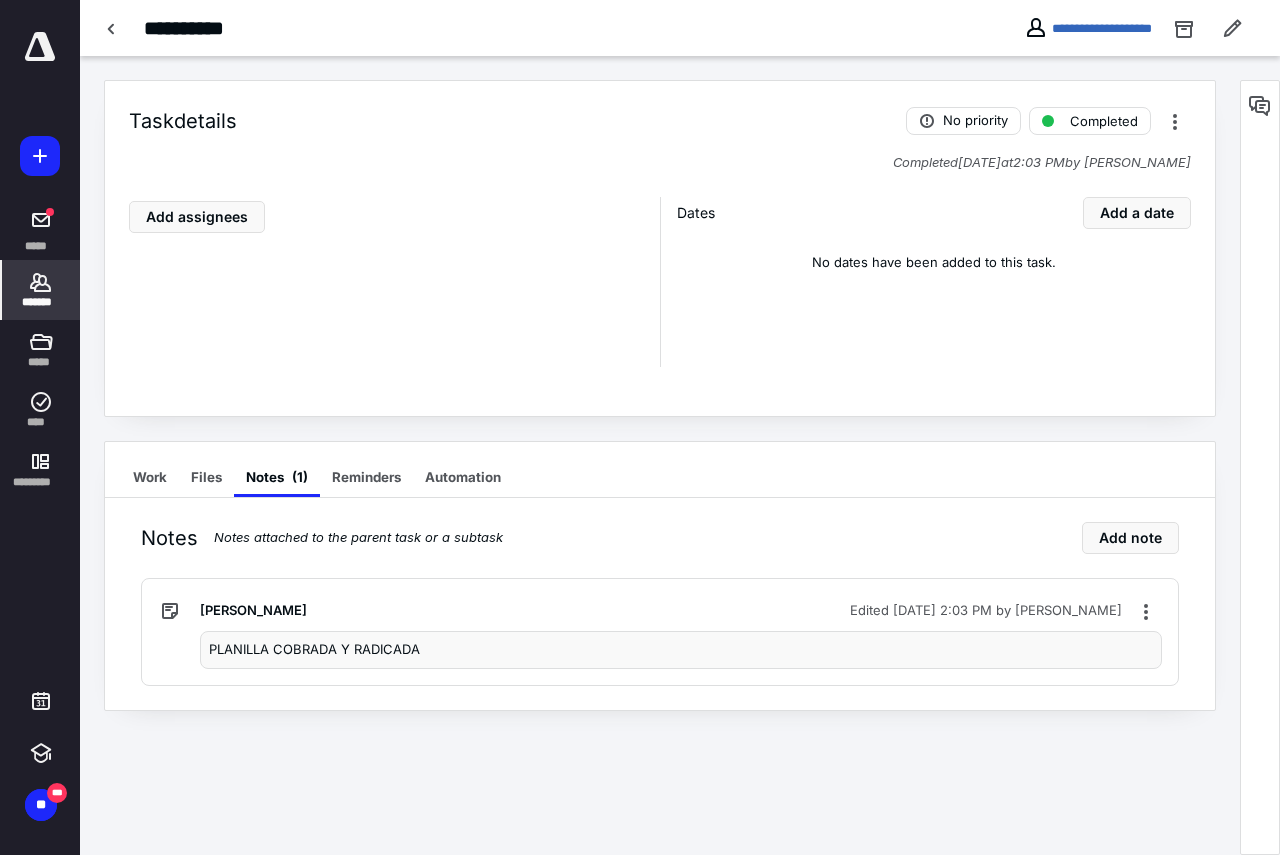 click 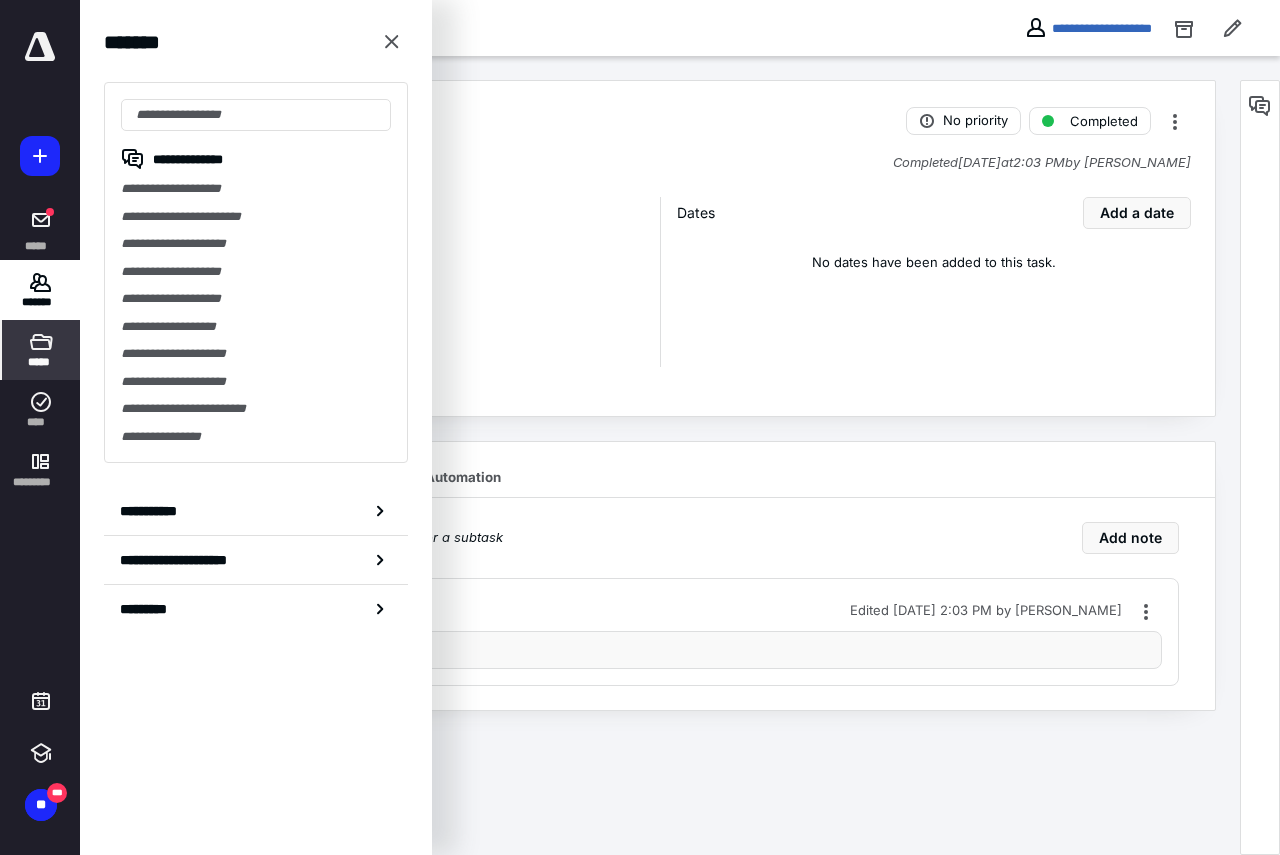 click 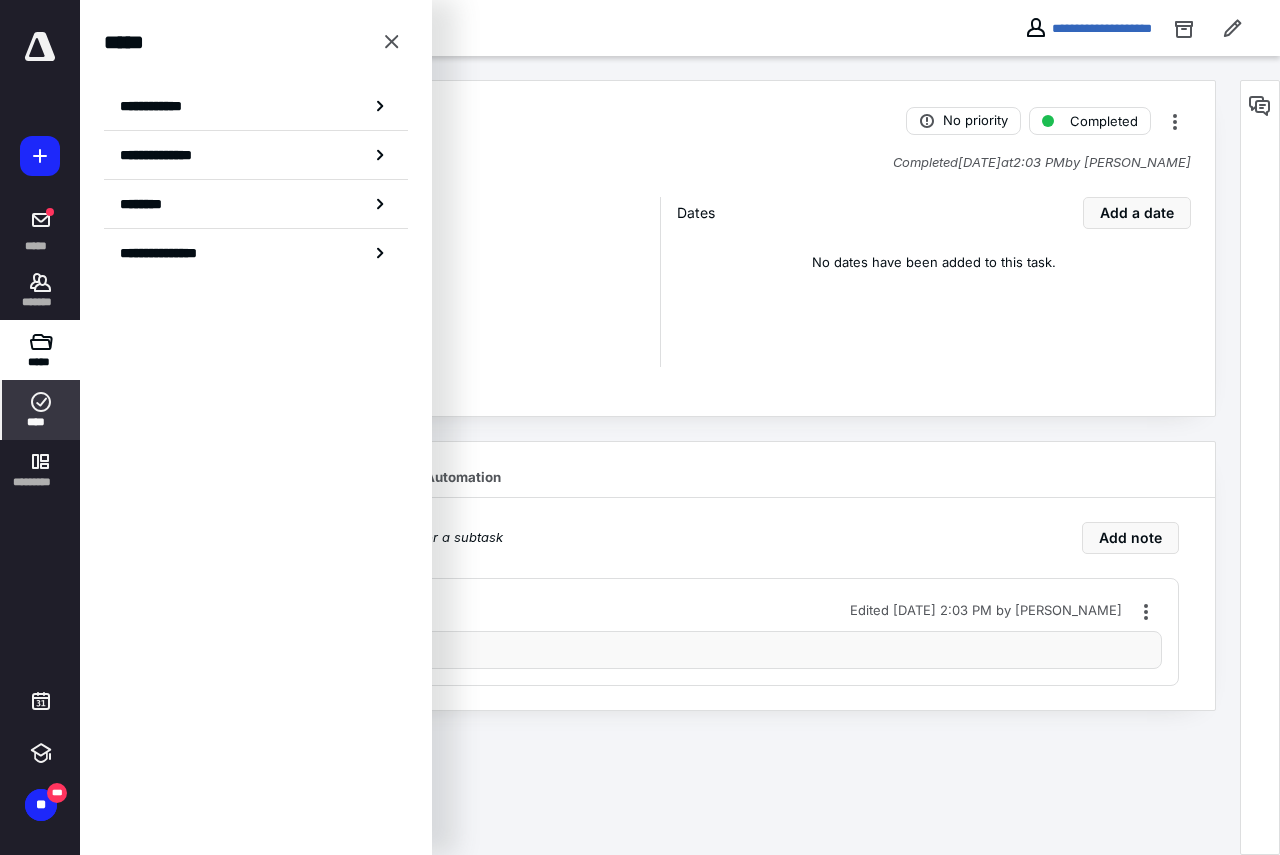 click on "****" at bounding box center (41, 422) 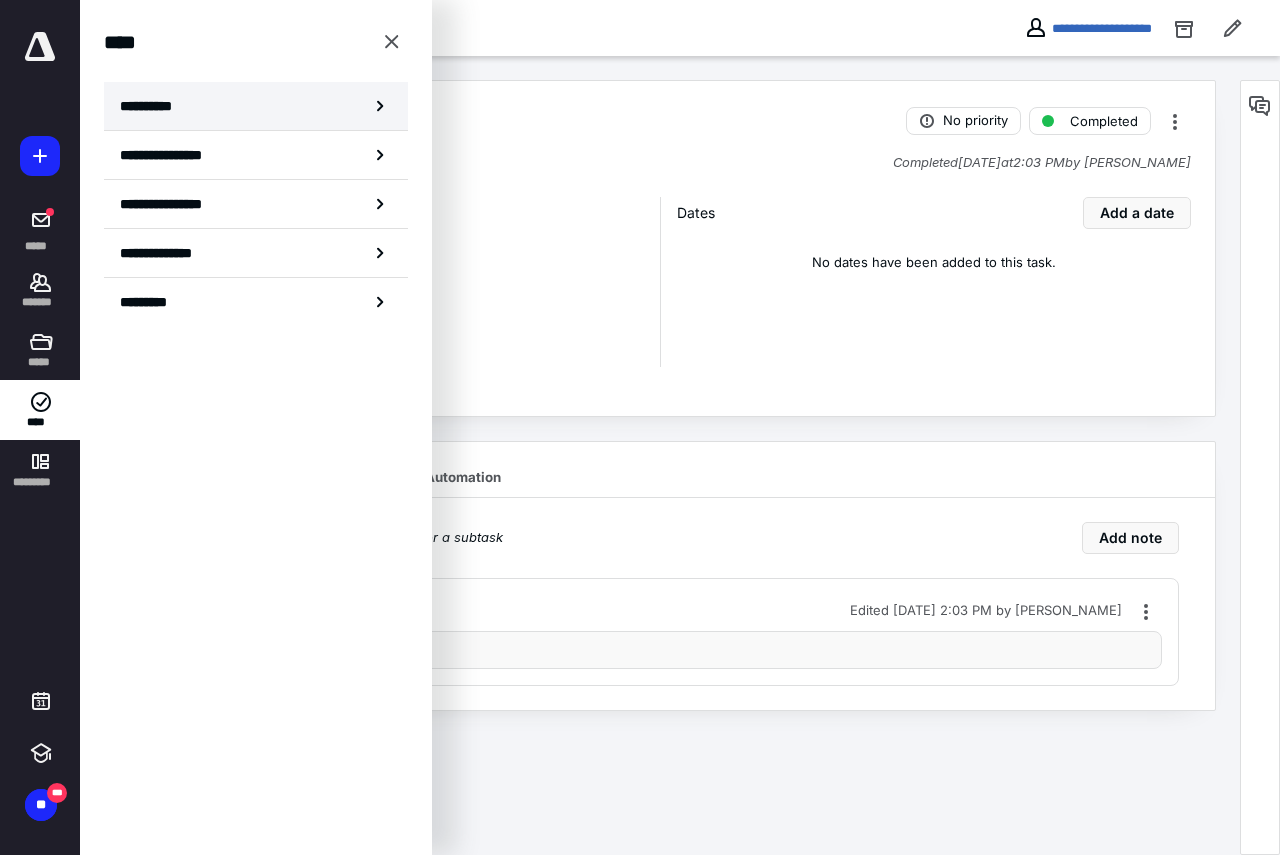 click on "**********" at bounding box center [153, 106] 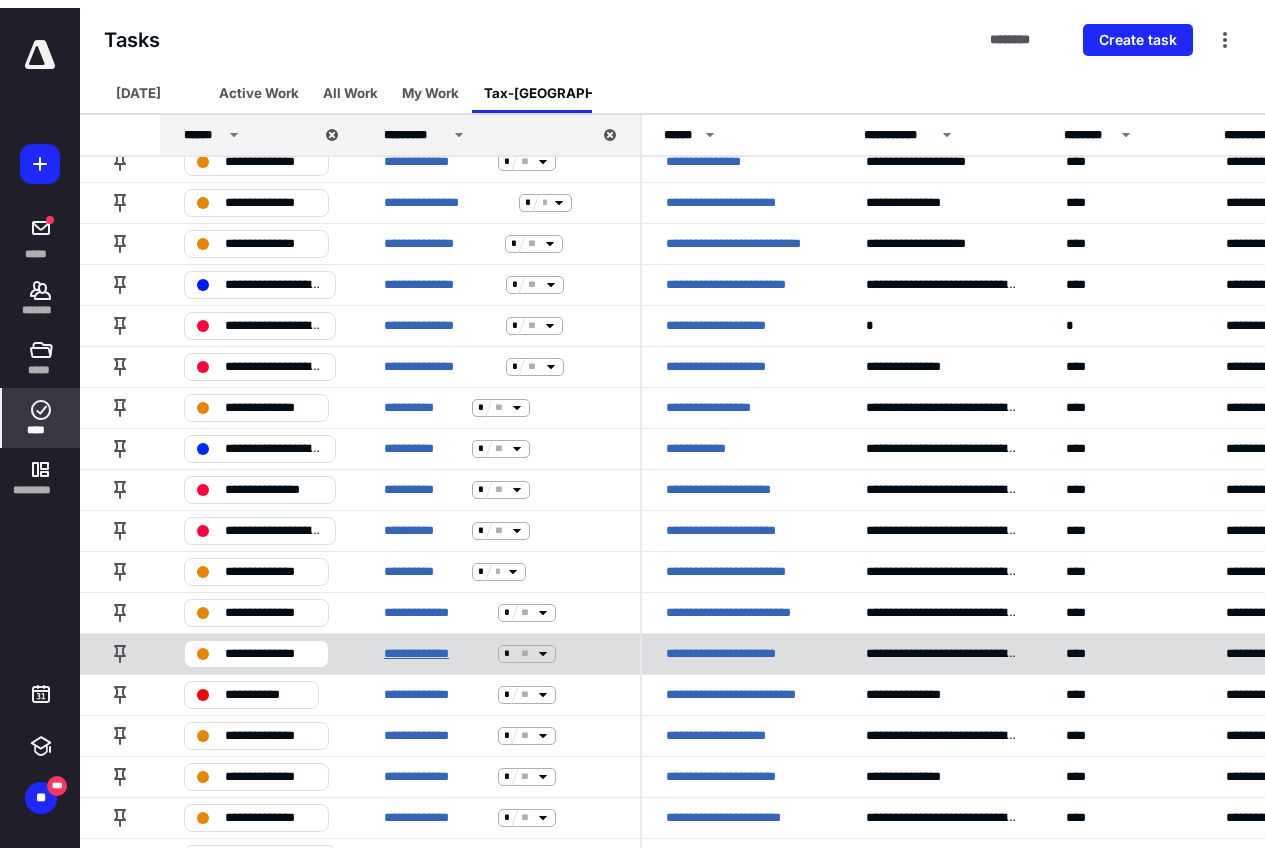 scroll, scrollTop: 0, scrollLeft: 0, axis: both 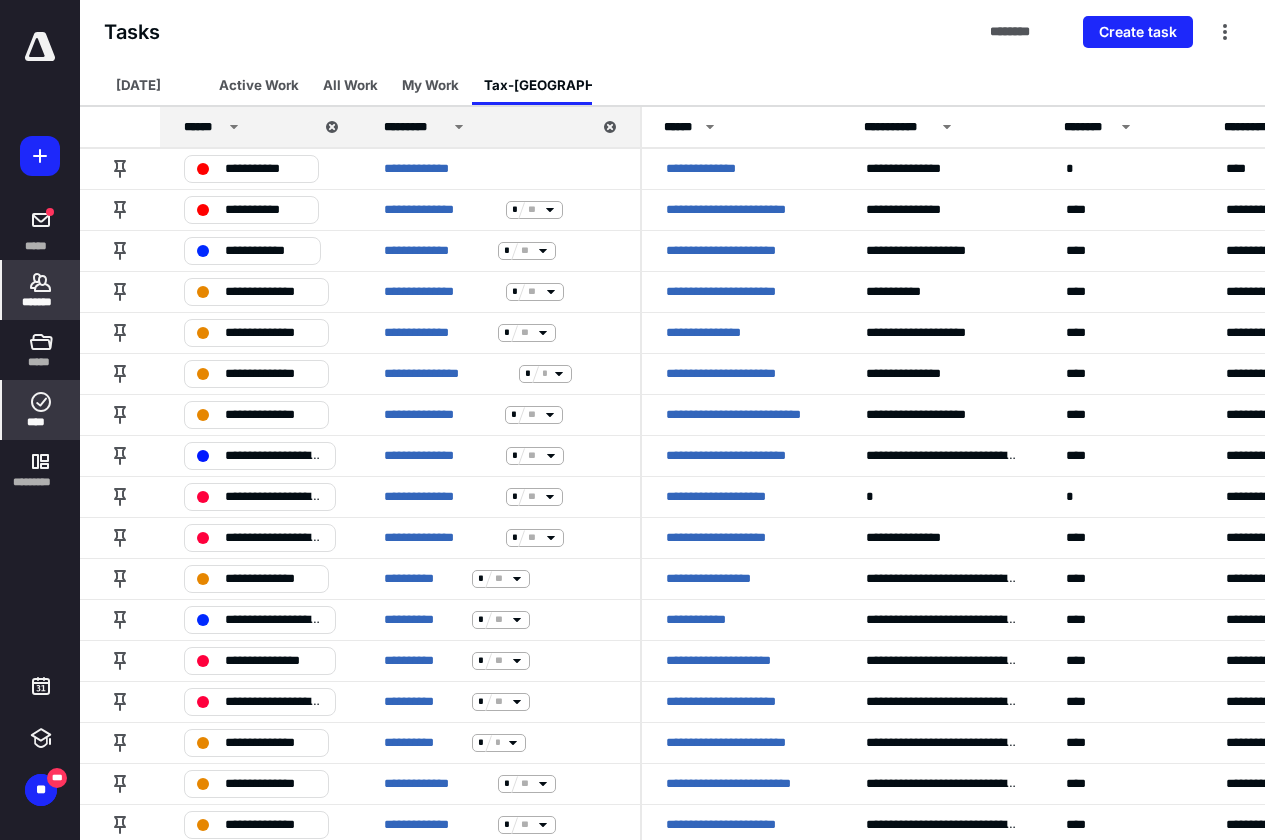 click on "*******" at bounding box center (41, 302) 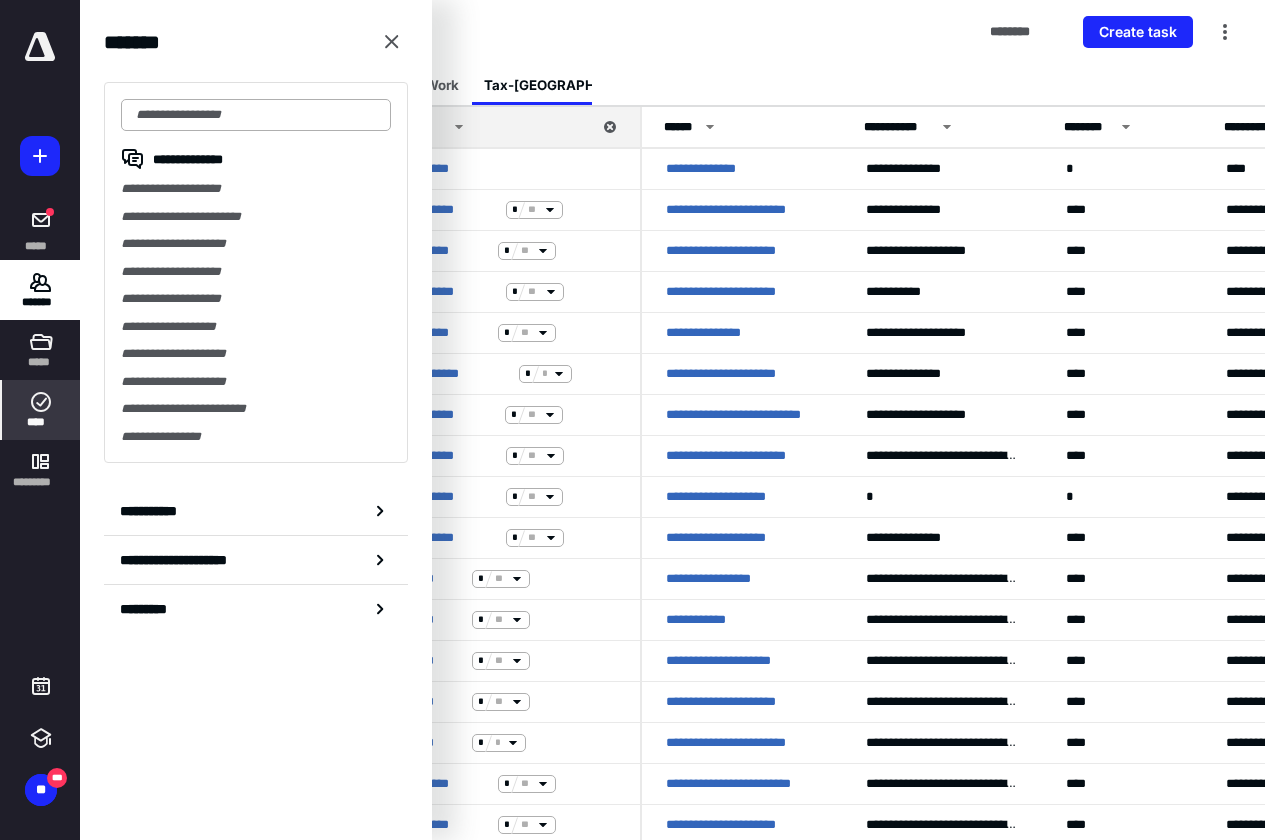 click at bounding box center (256, 115) 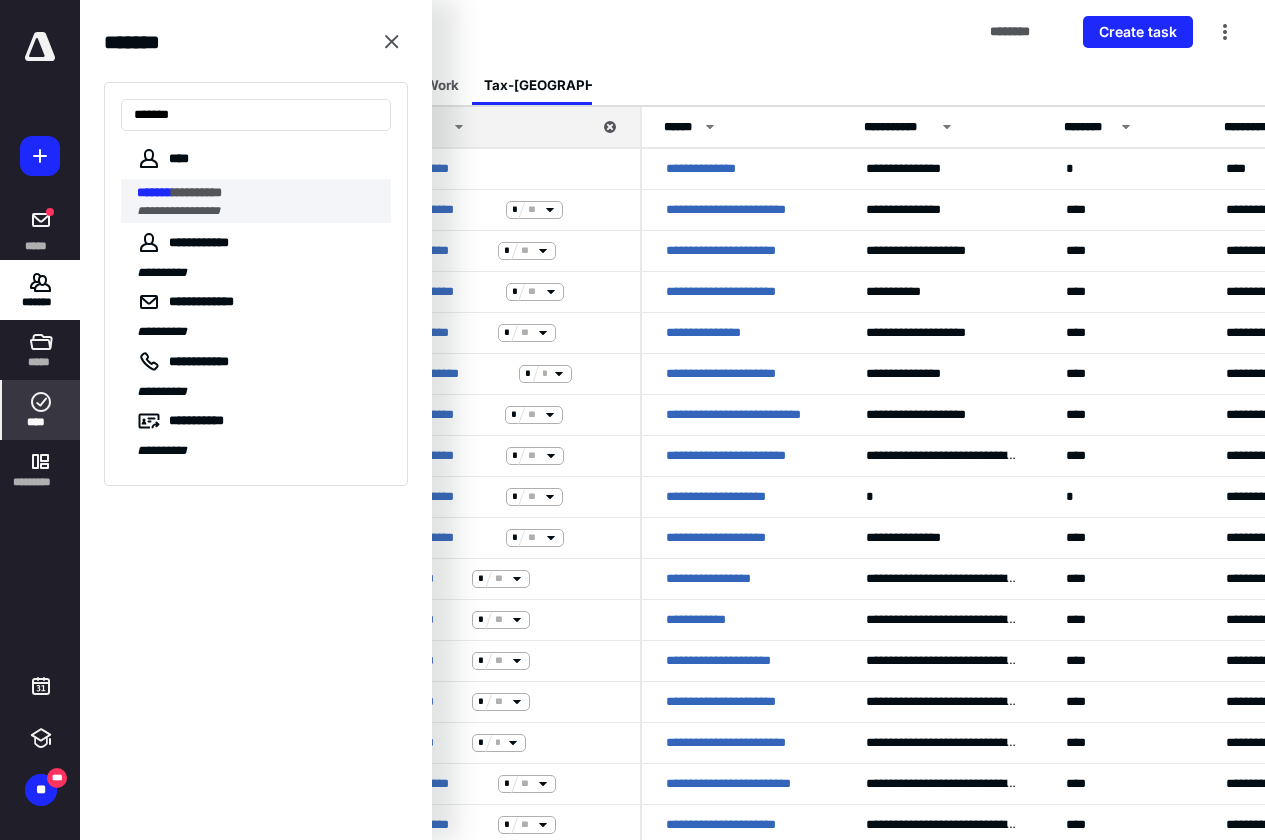 type on "*******" 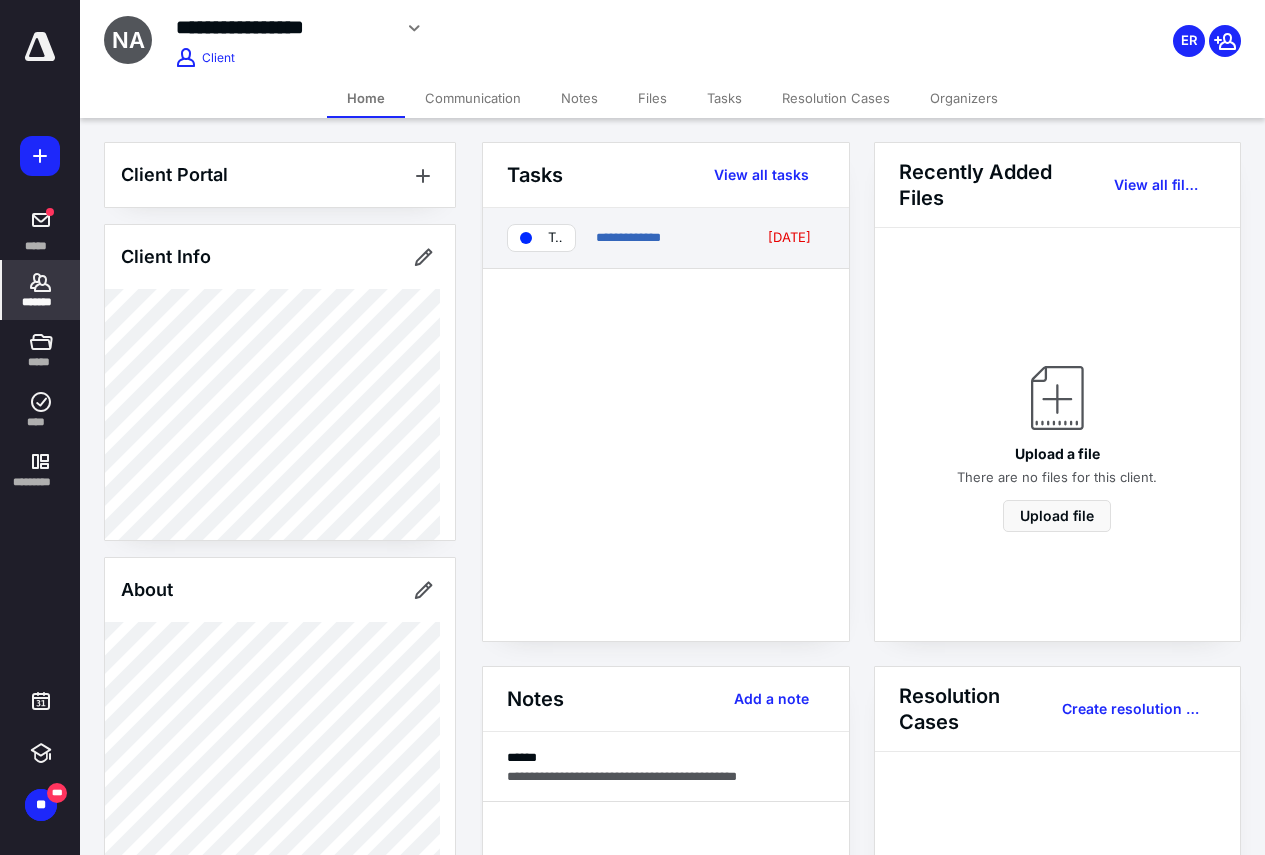 click on "TAX 1-Documents Received" at bounding box center [541, 238] 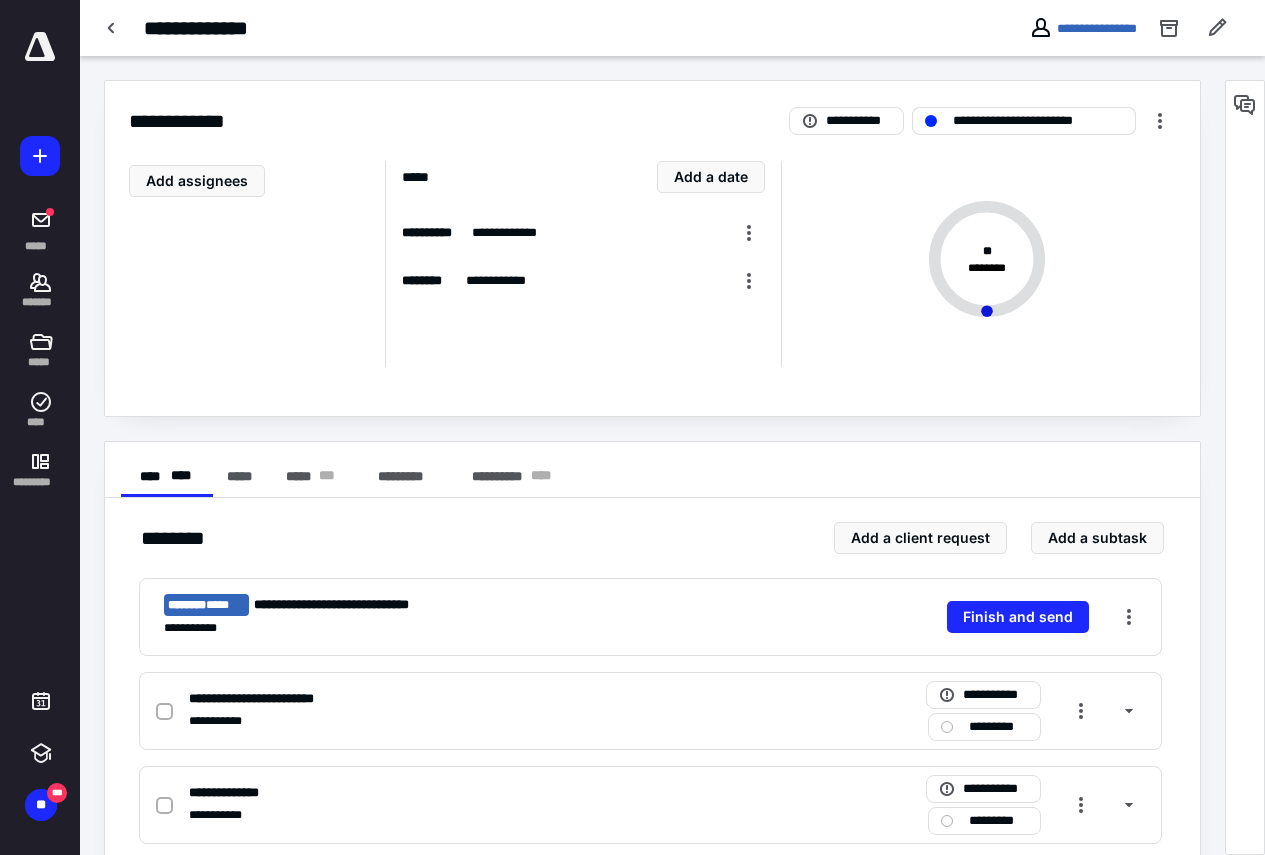 click on "**********" at bounding box center (1038, 121) 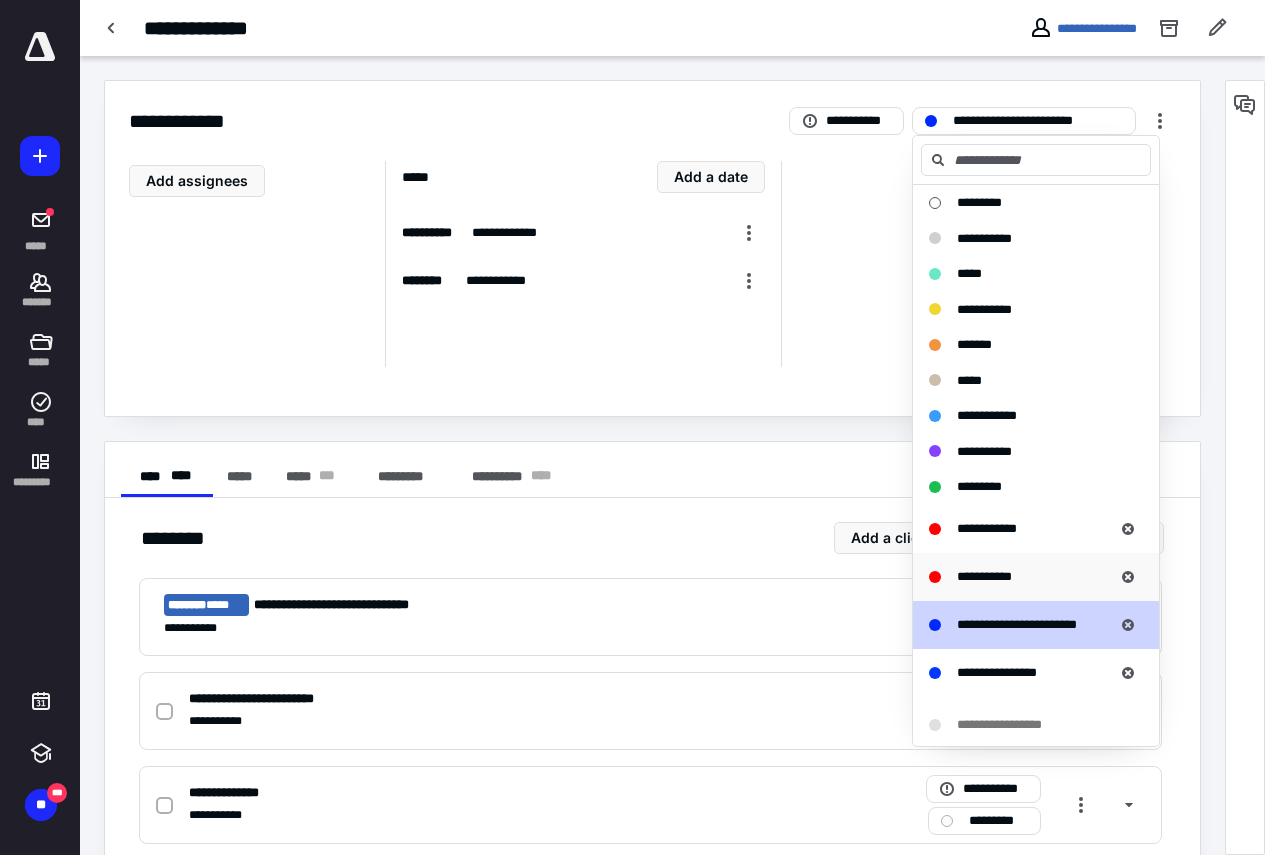 click on "**********" at bounding box center [984, 576] 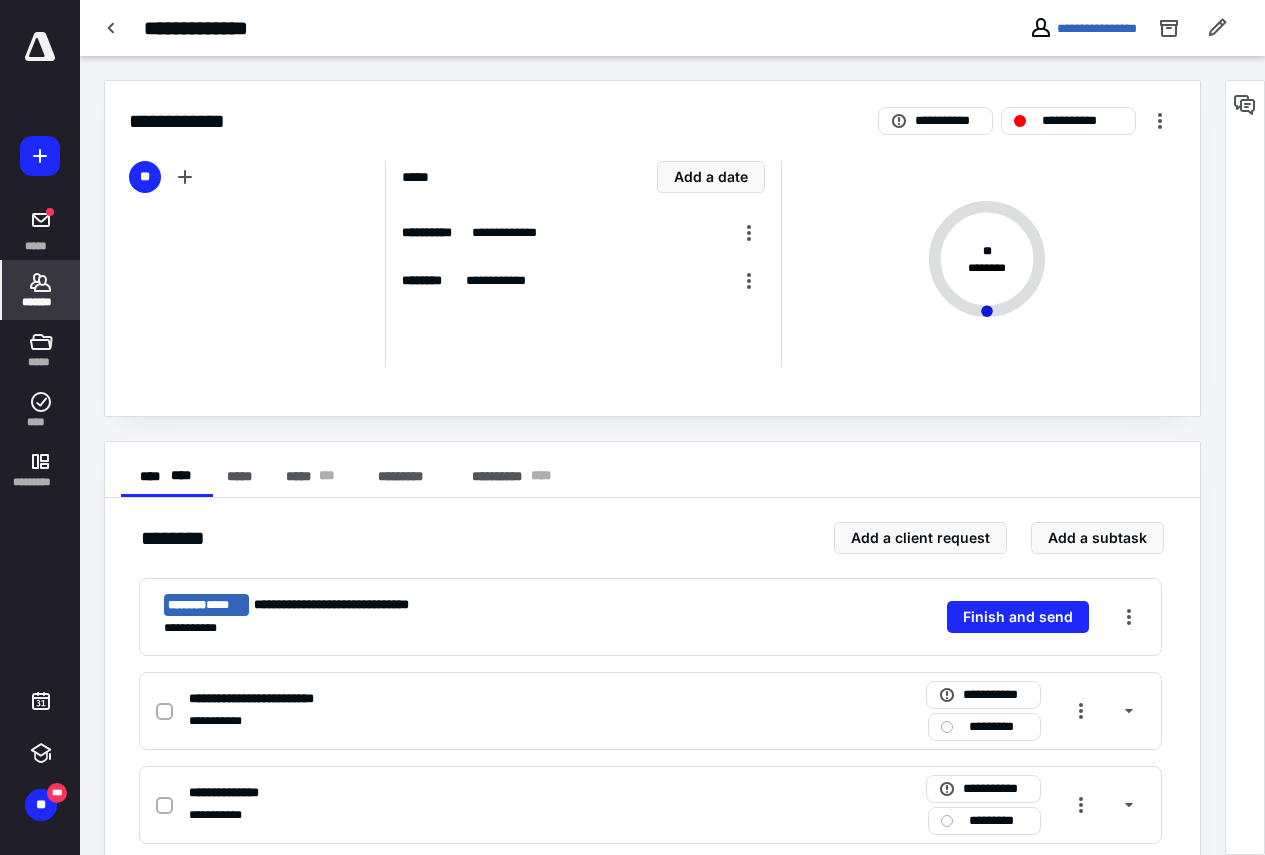 click on "*******" at bounding box center [41, 302] 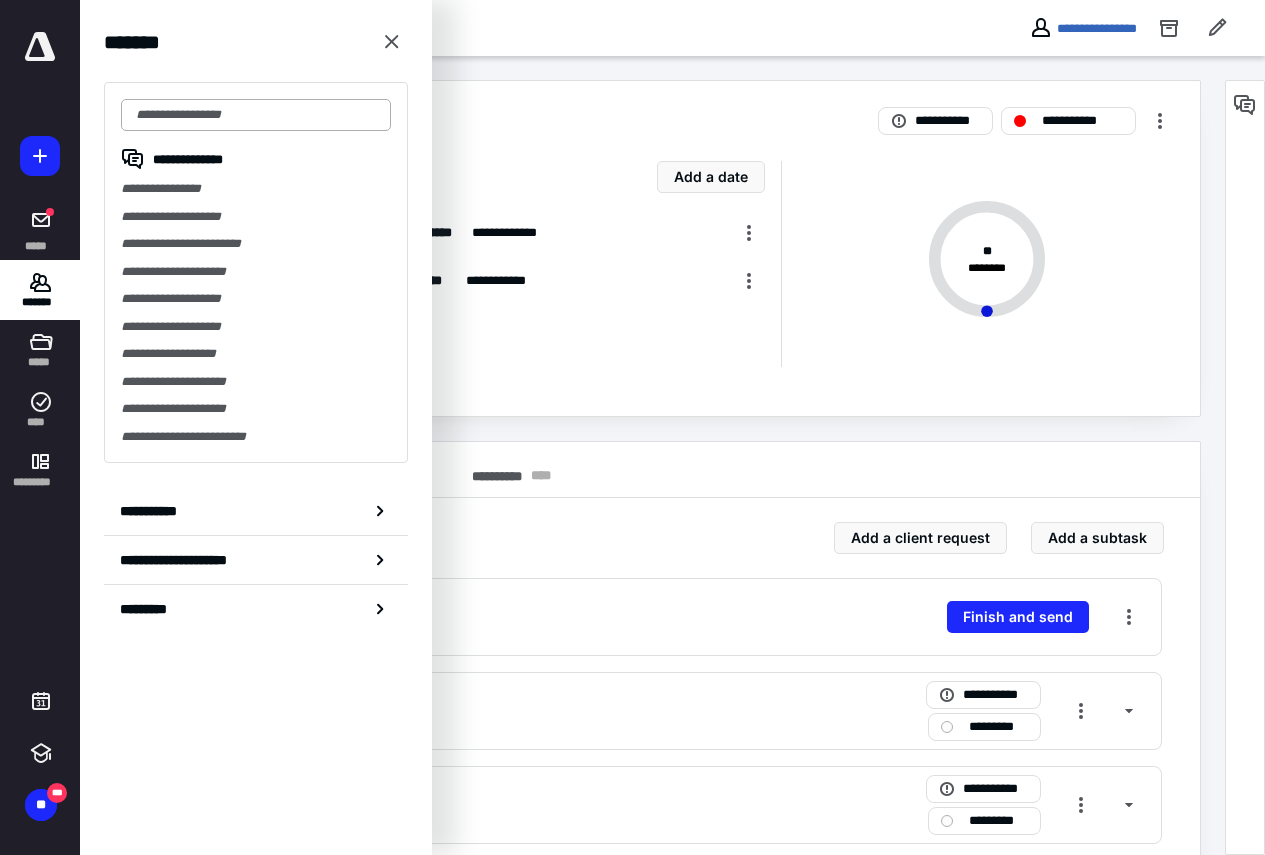 click at bounding box center (256, 115) 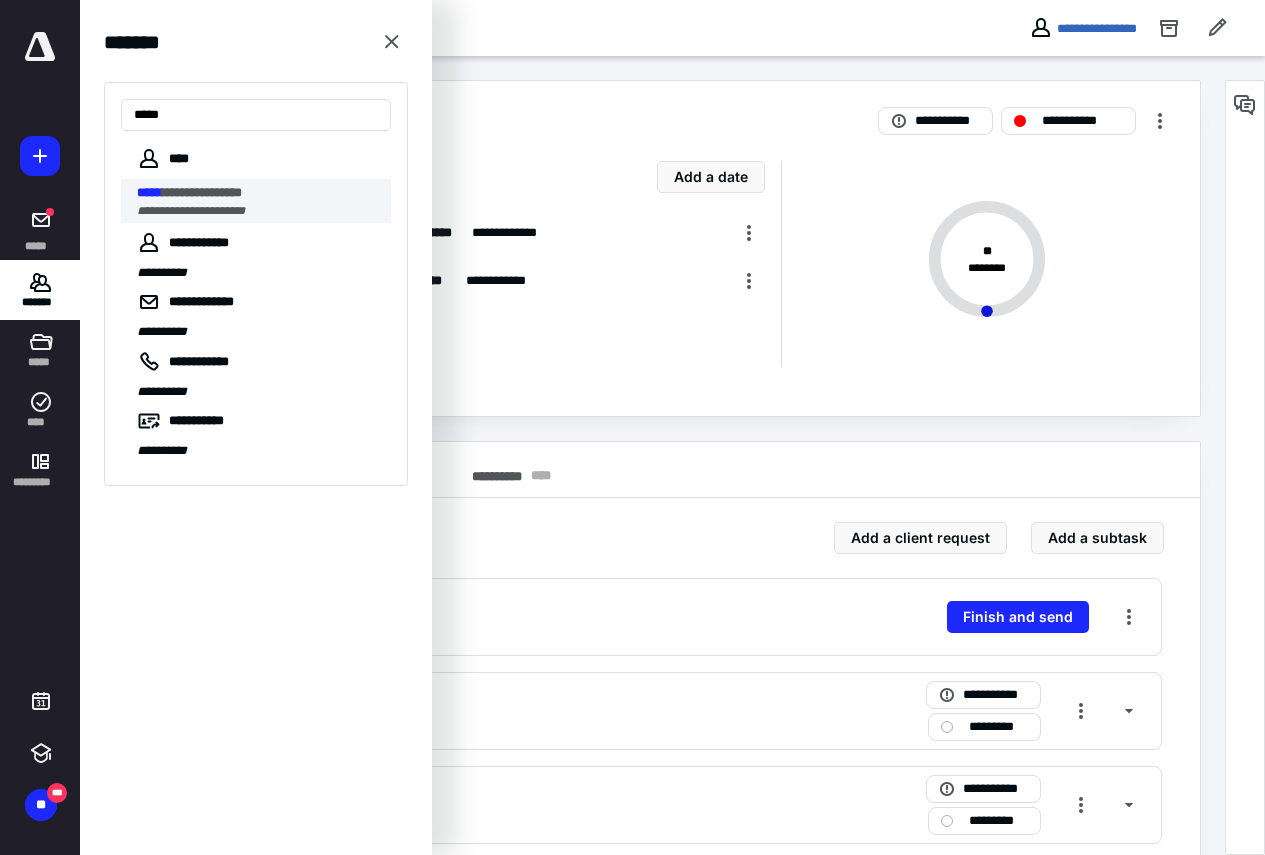 type on "*****" 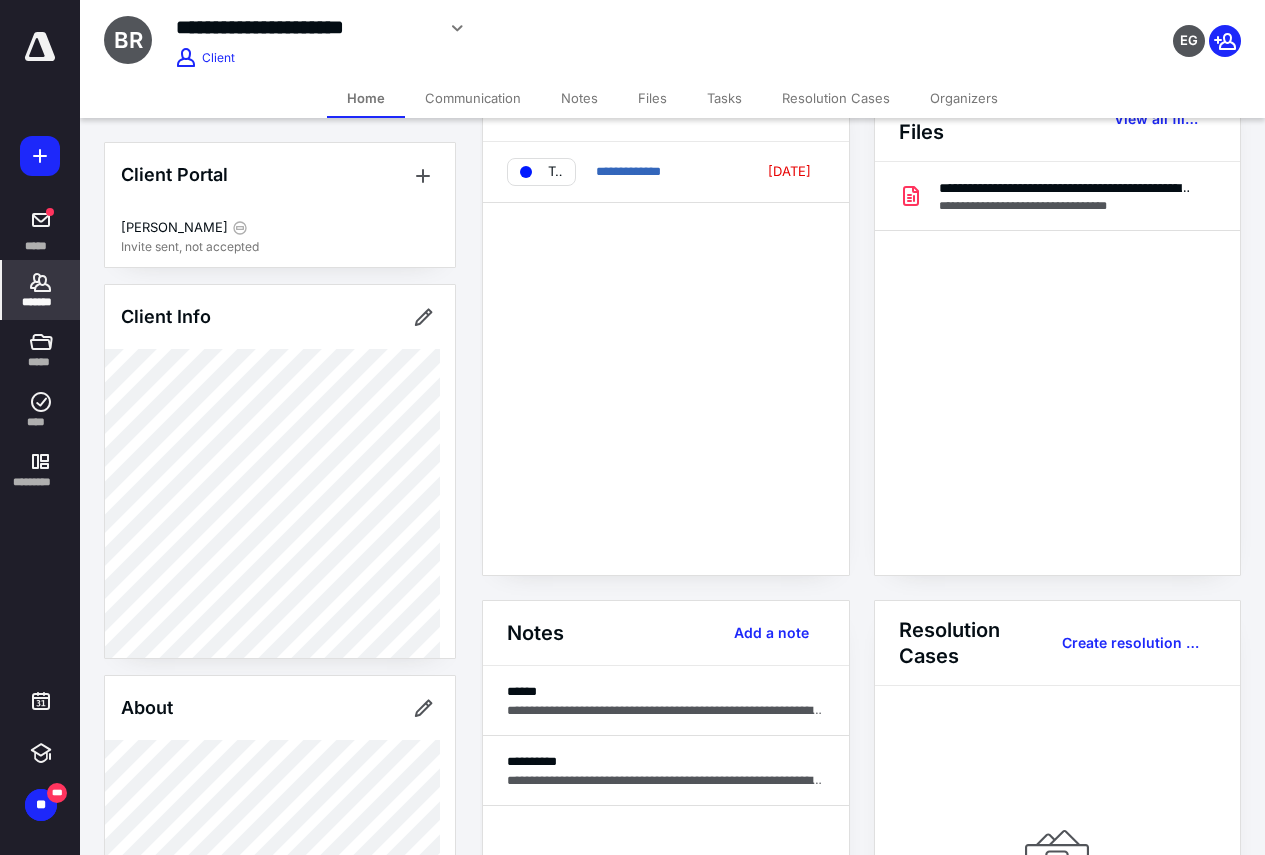 scroll, scrollTop: 100, scrollLeft: 0, axis: vertical 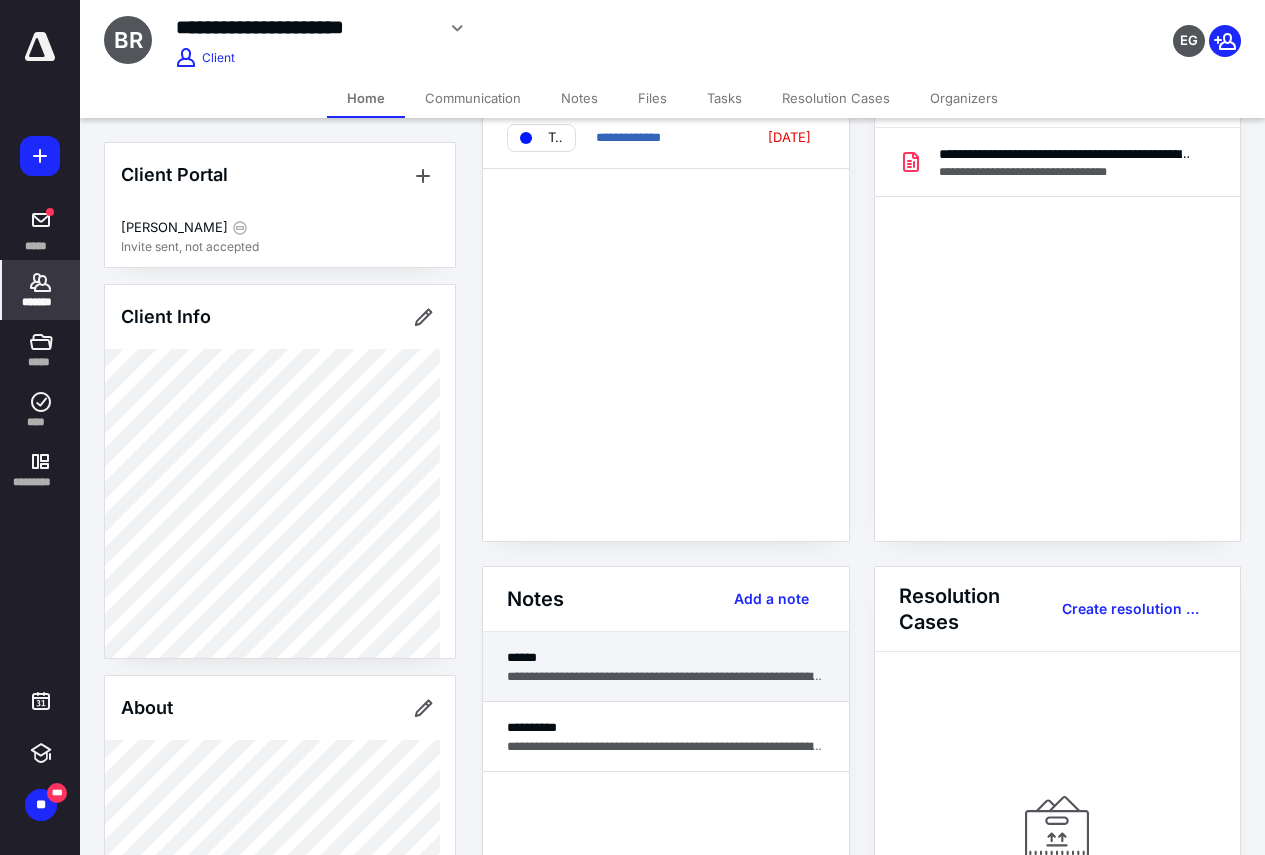 click on "**********" at bounding box center [666, 667] 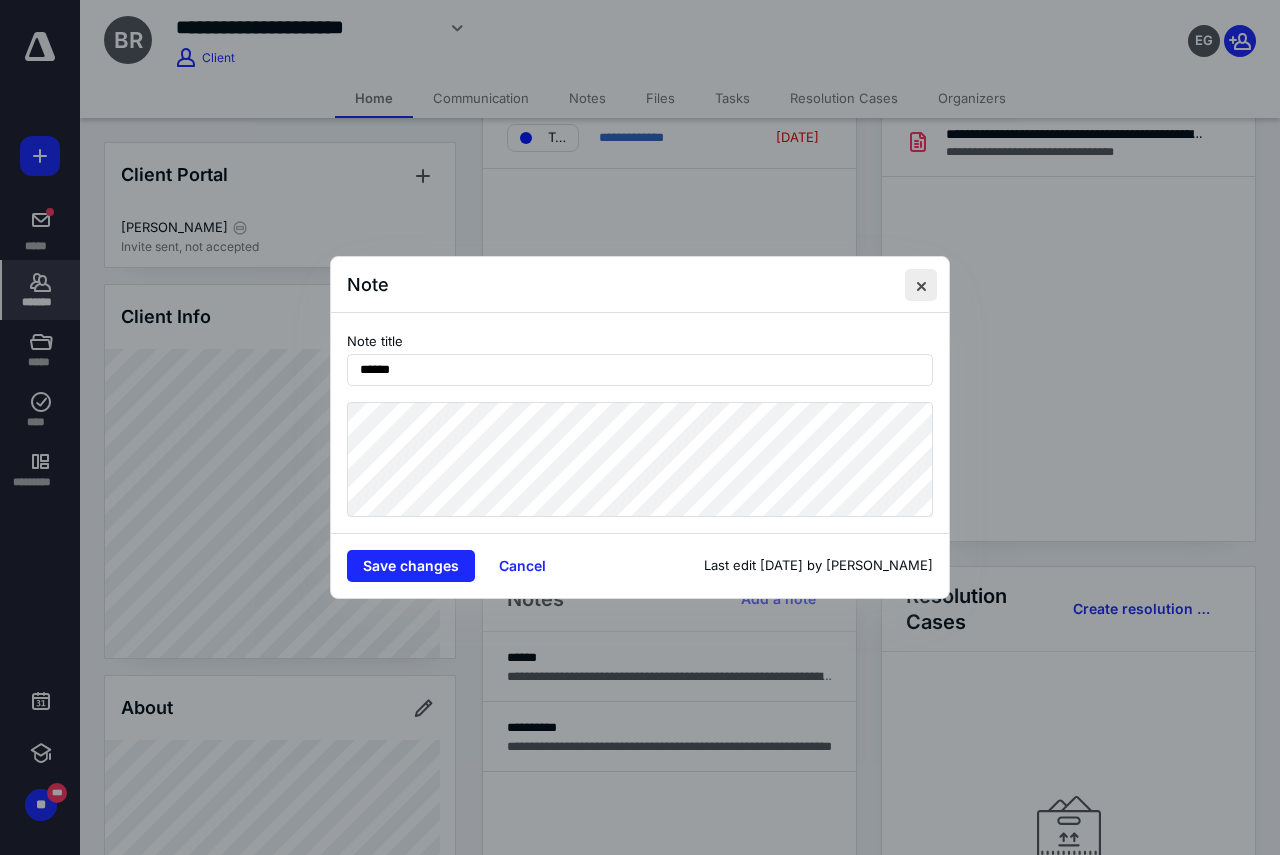click at bounding box center [921, 285] 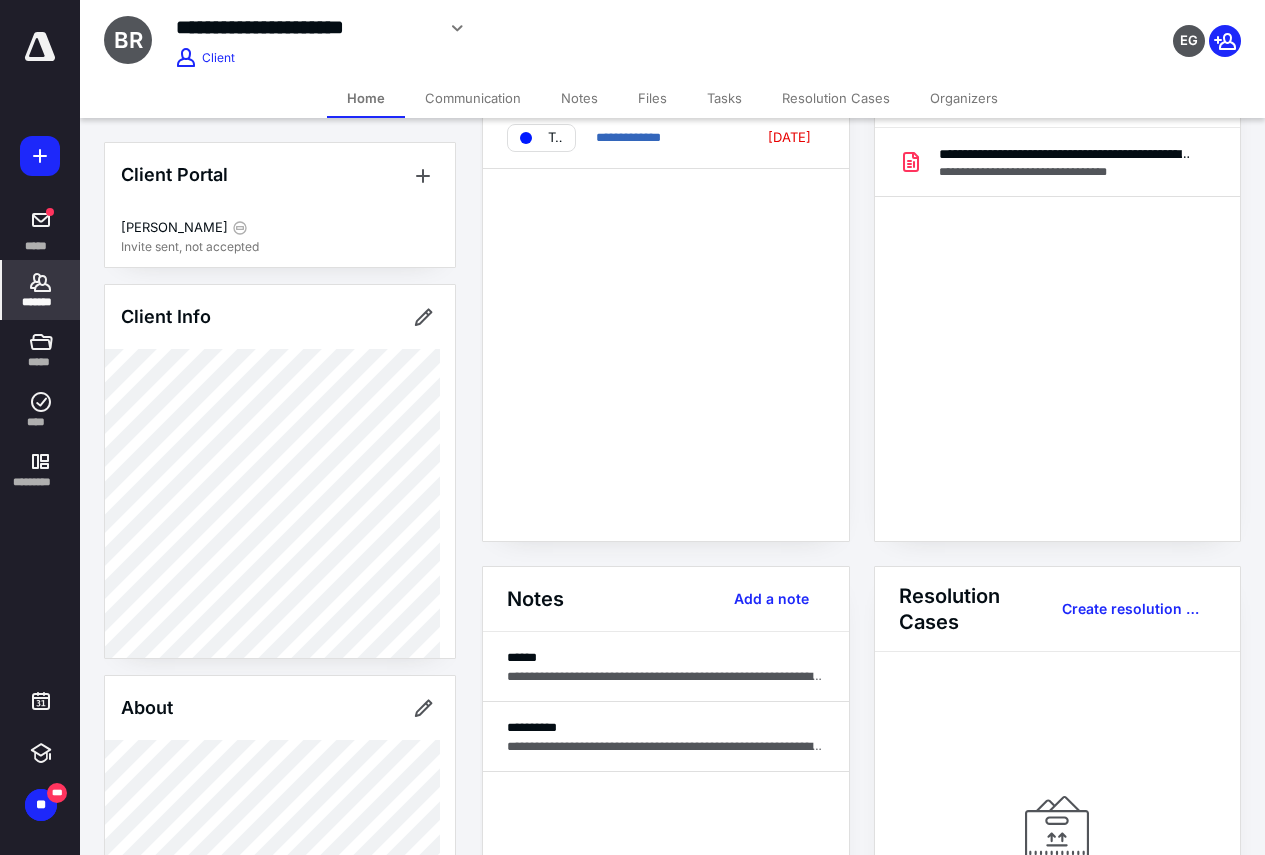 scroll, scrollTop: 0, scrollLeft: 0, axis: both 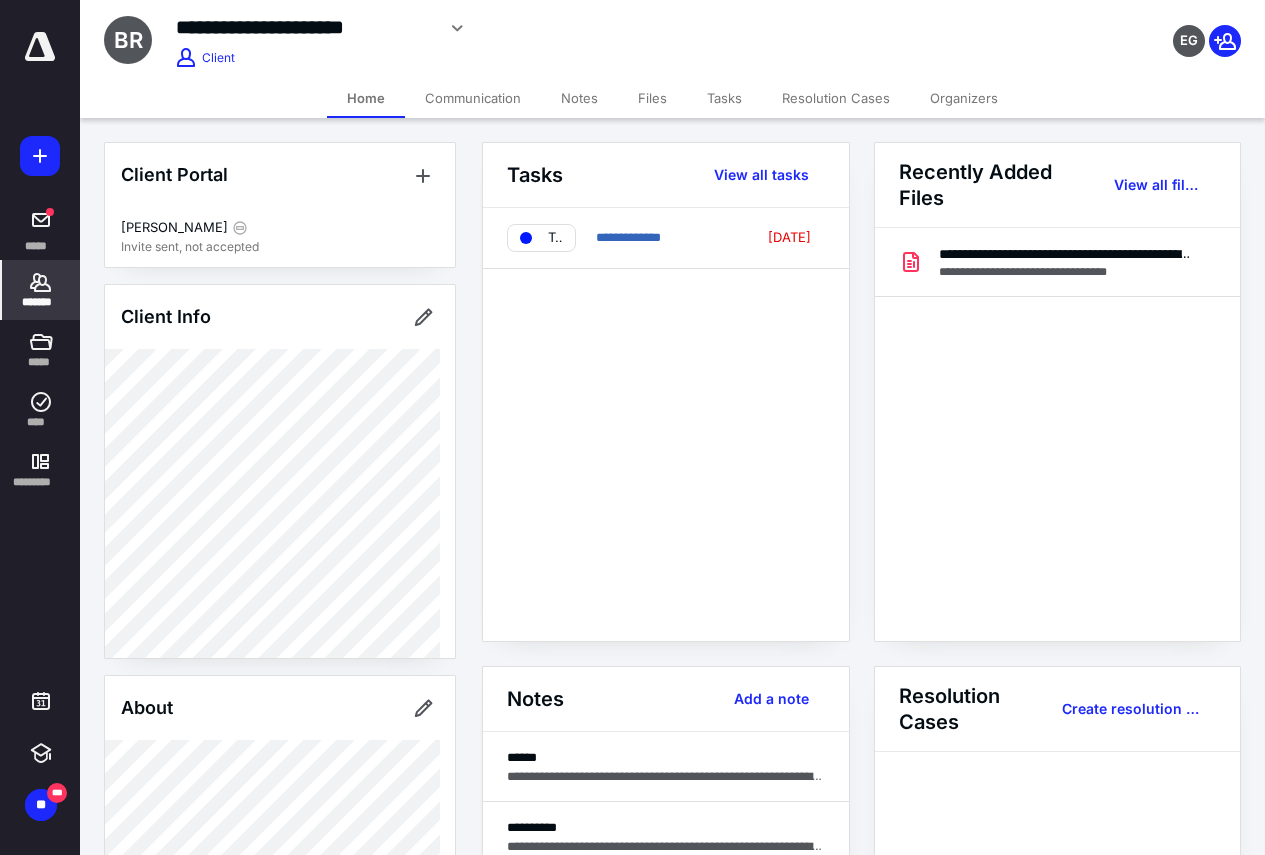 click on "Communication" at bounding box center [473, 98] 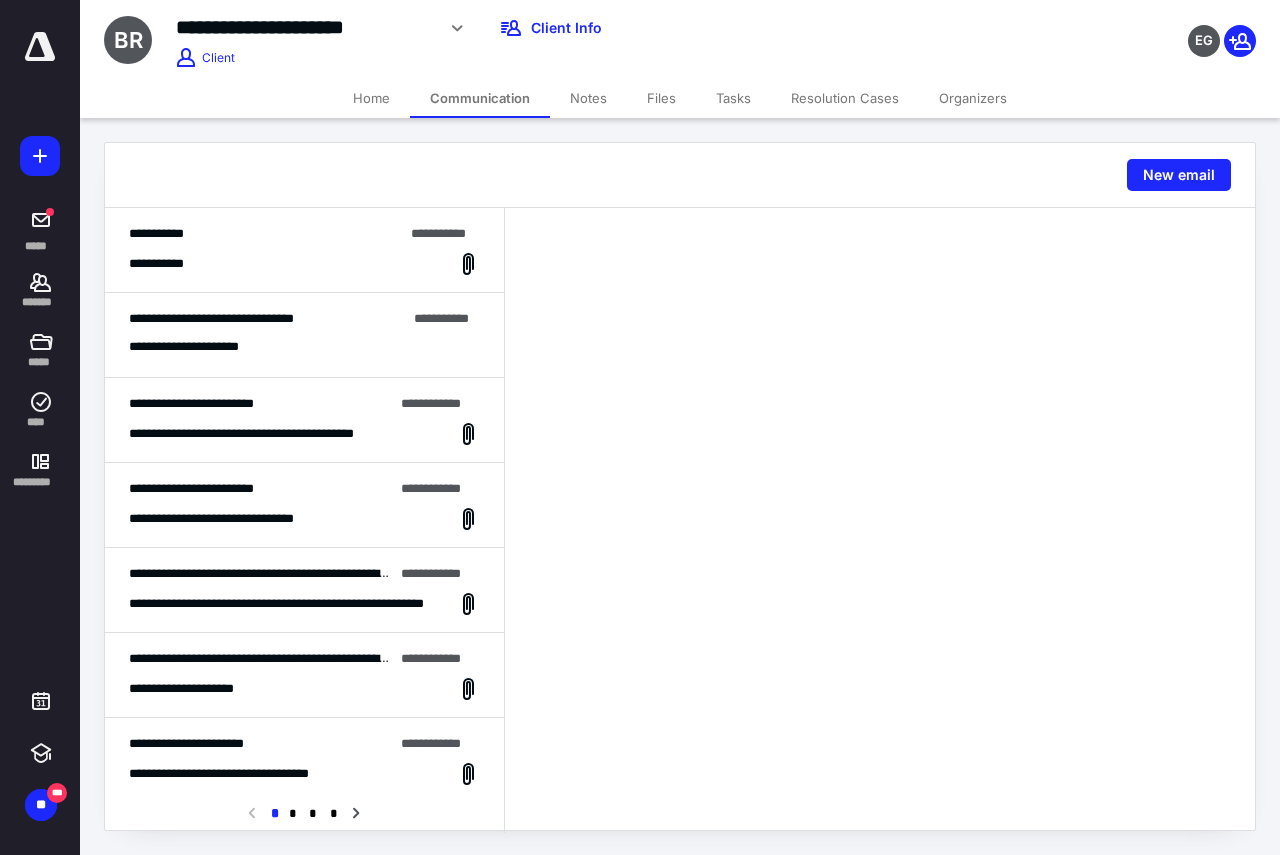 click on "Home" at bounding box center (371, 98) 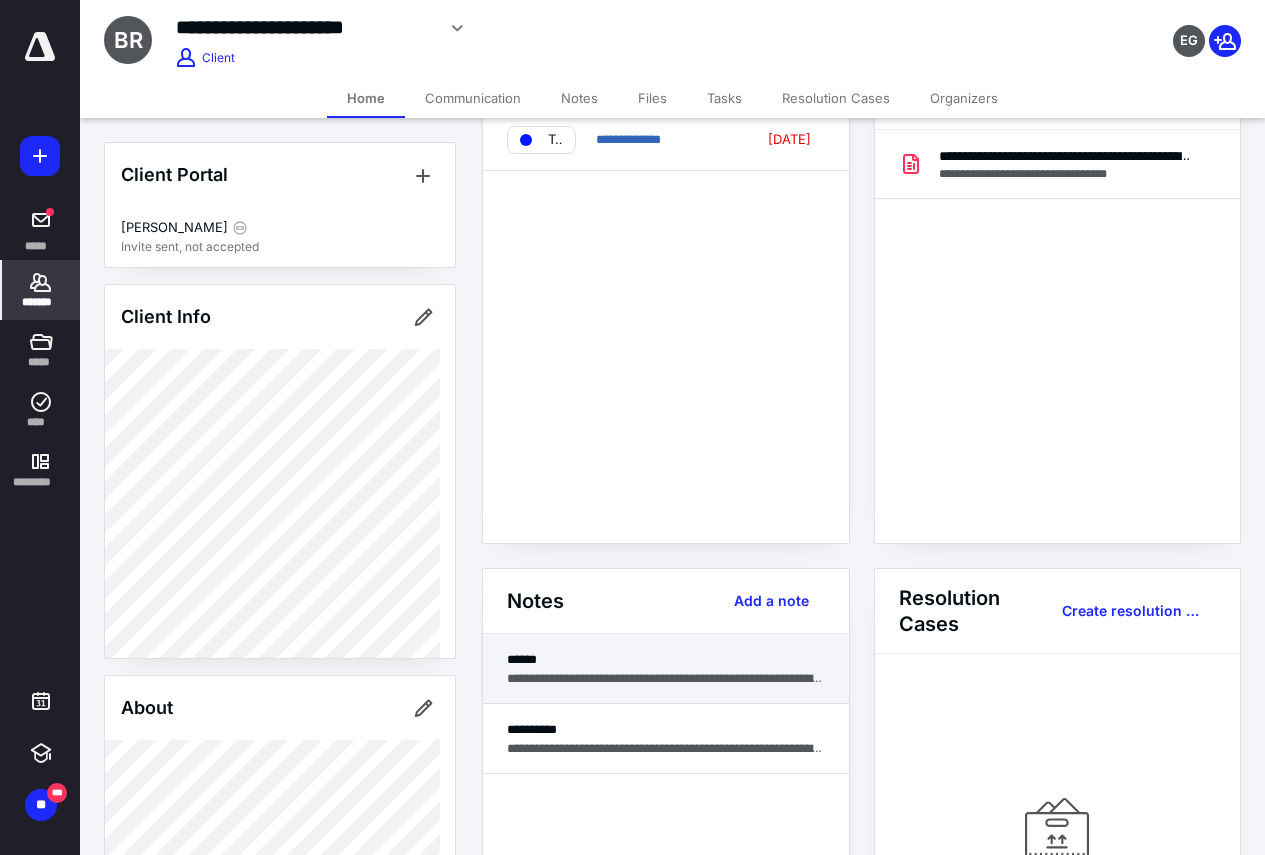 scroll, scrollTop: 0, scrollLeft: 0, axis: both 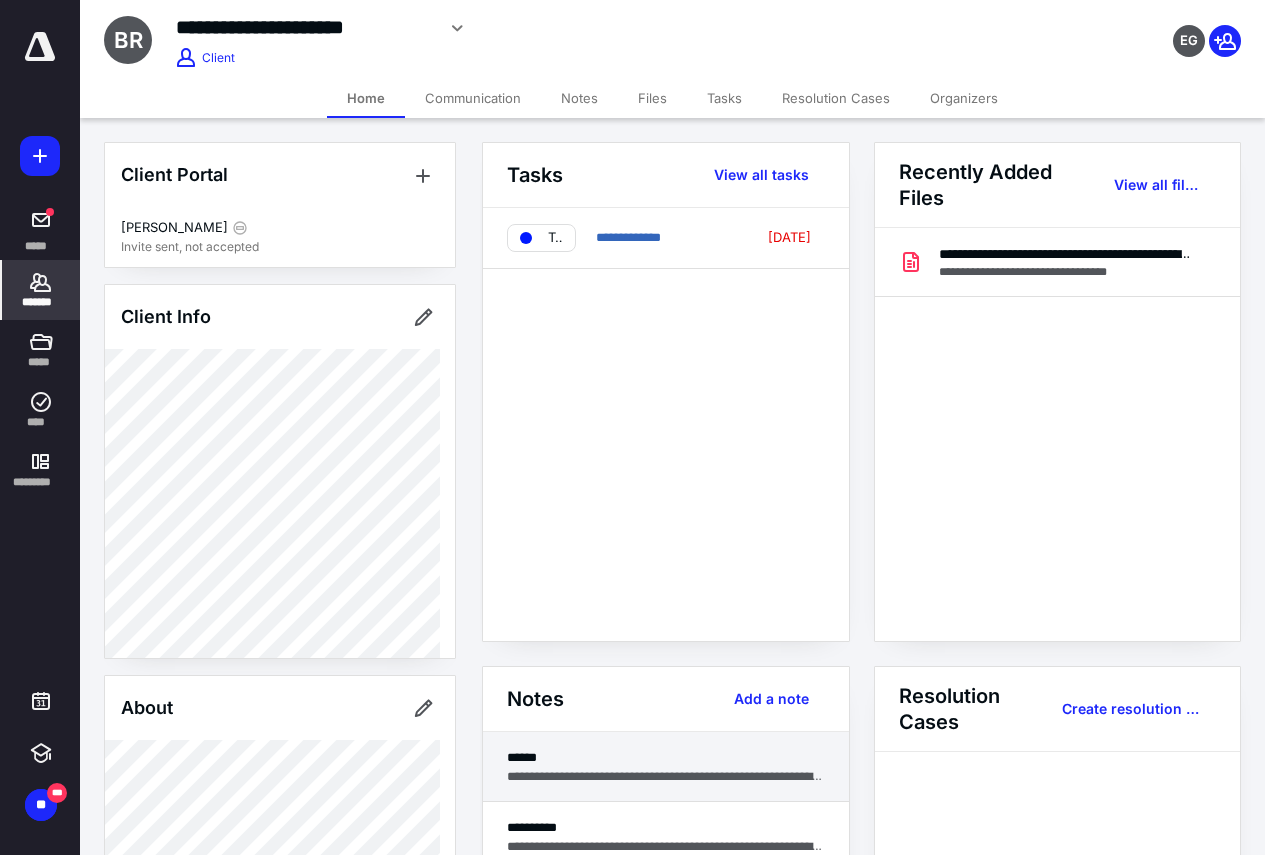 click on "******" at bounding box center [666, 757] 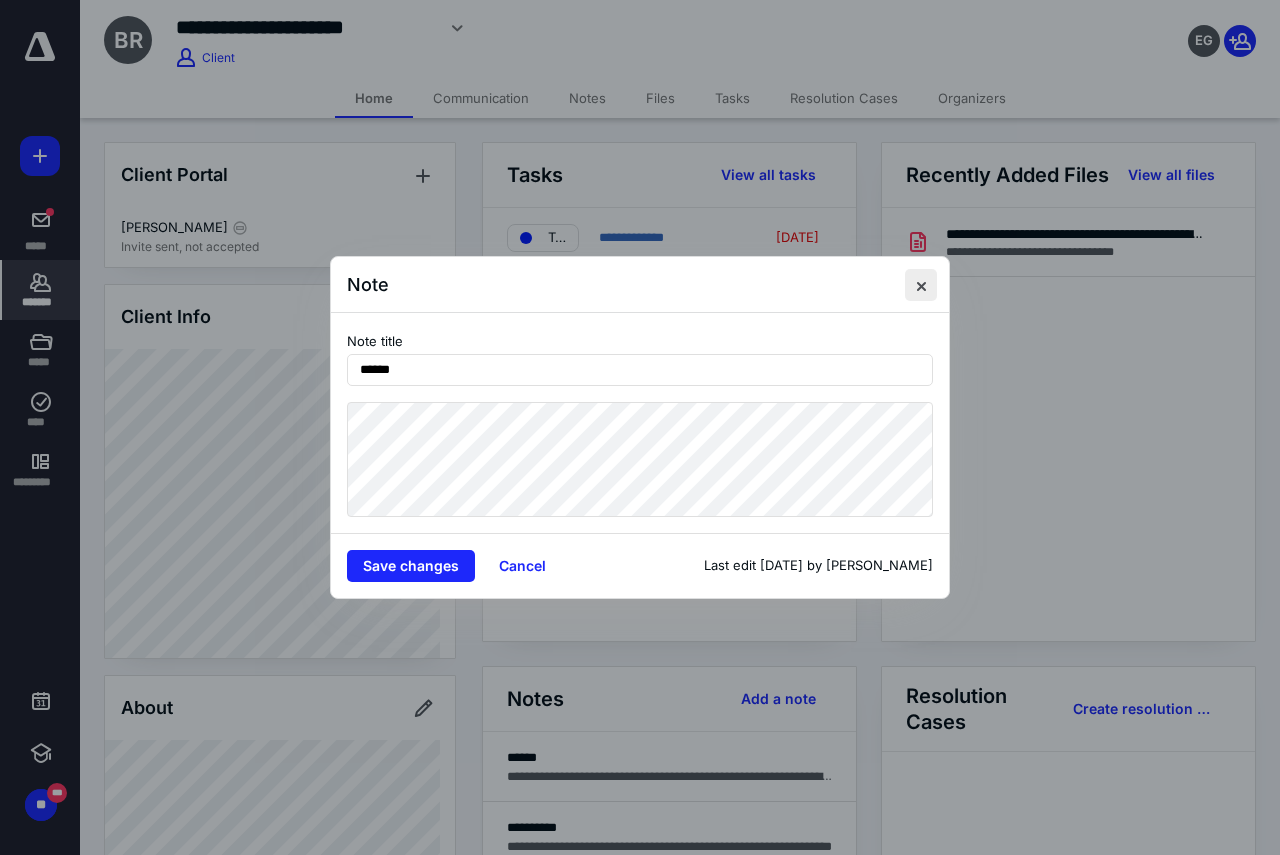 click at bounding box center (921, 285) 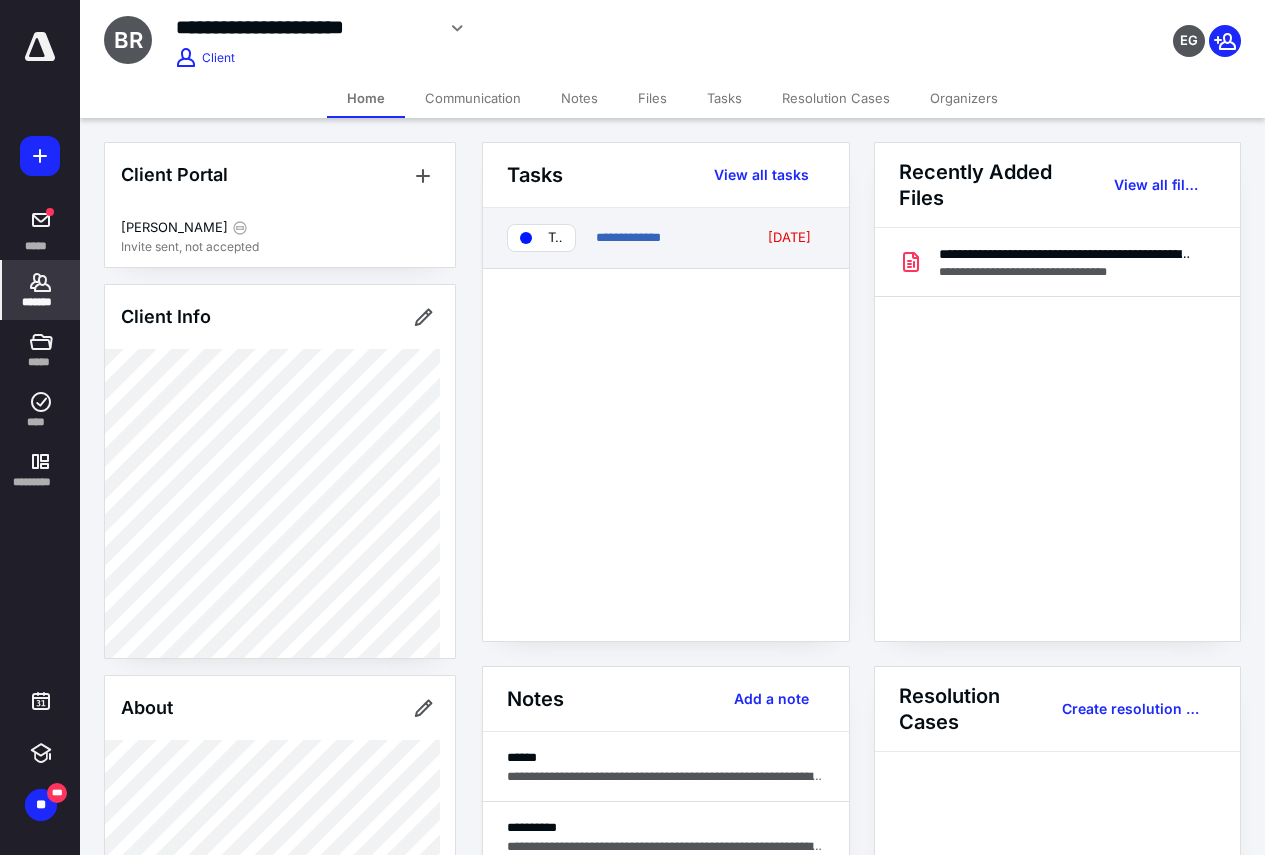click at bounding box center (526, 238) 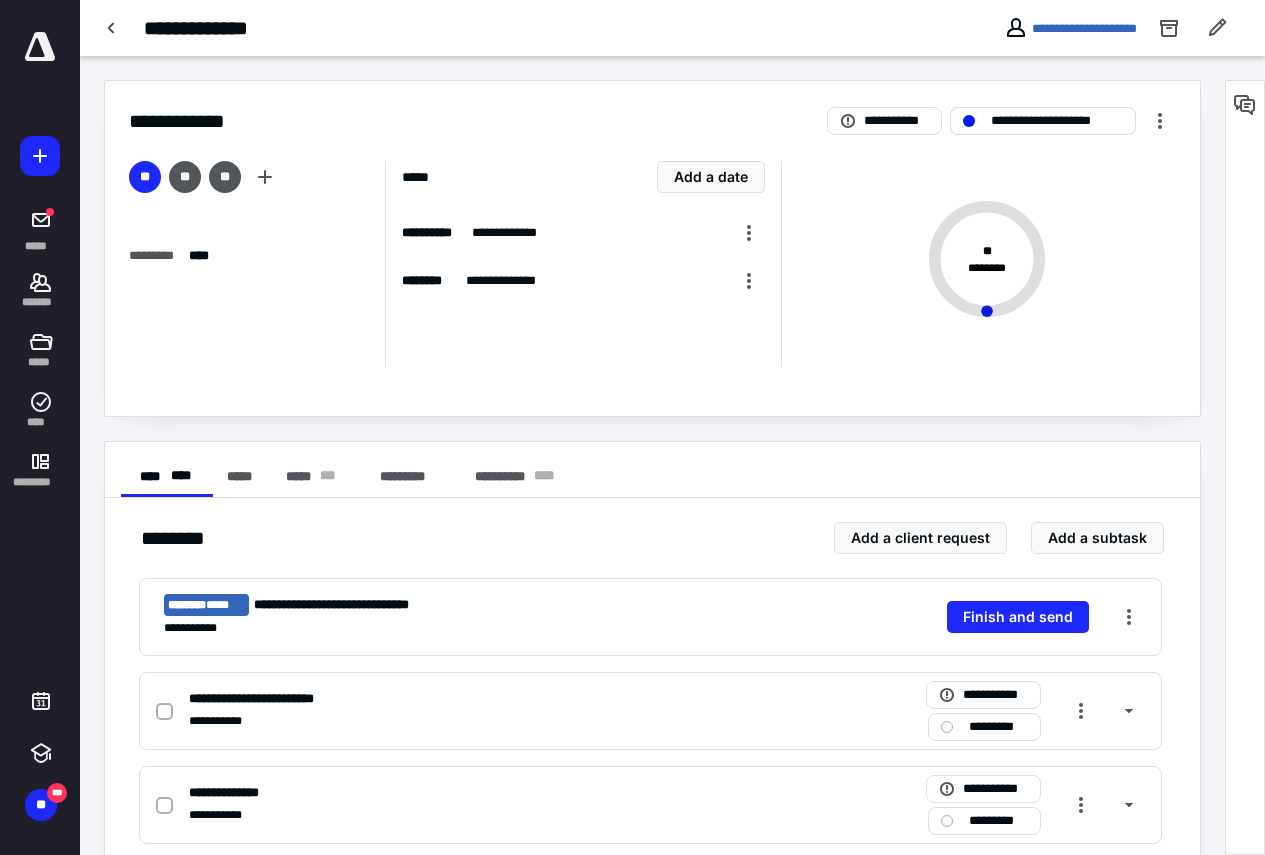 click on "**********" at bounding box center [1057, 121] 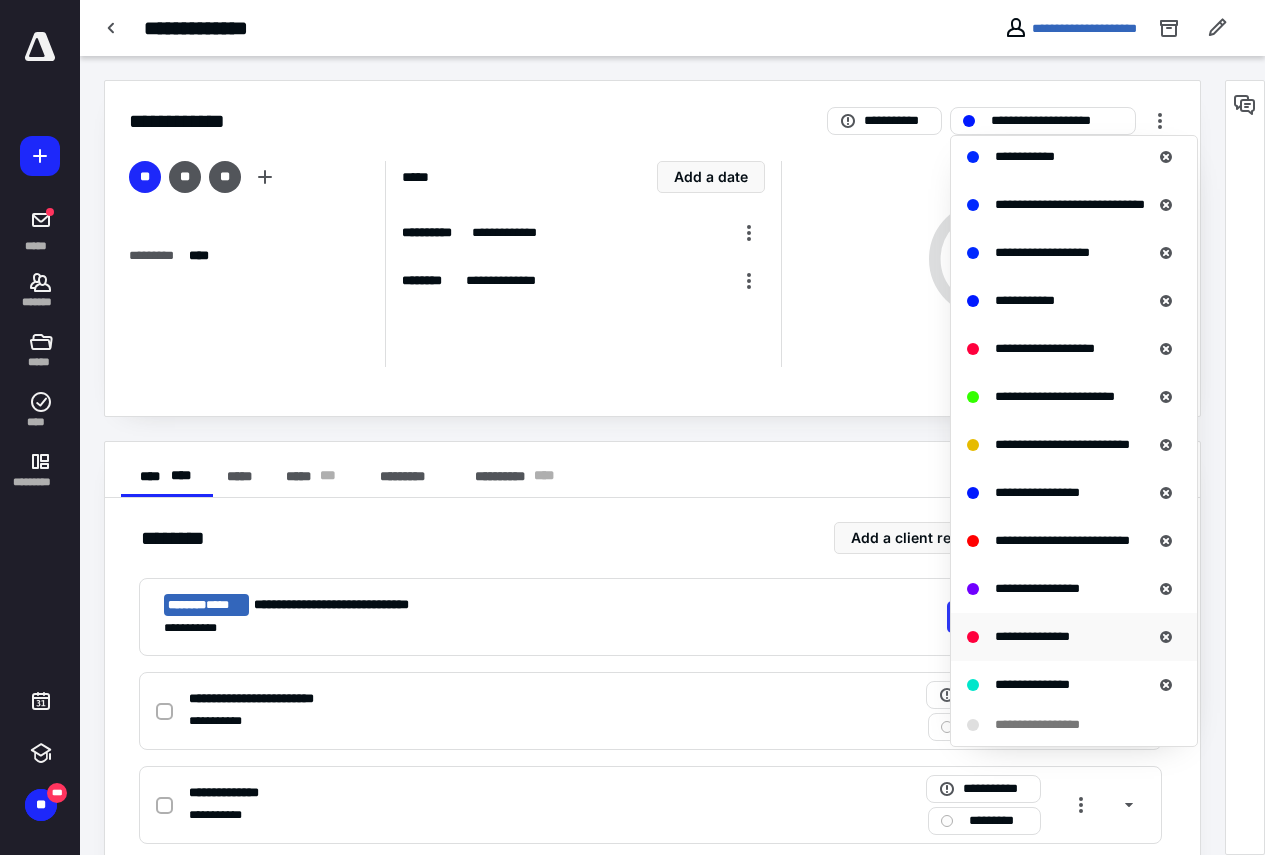 scroll, scrollTop: 809, scrollLeft: 0, axis: vertical 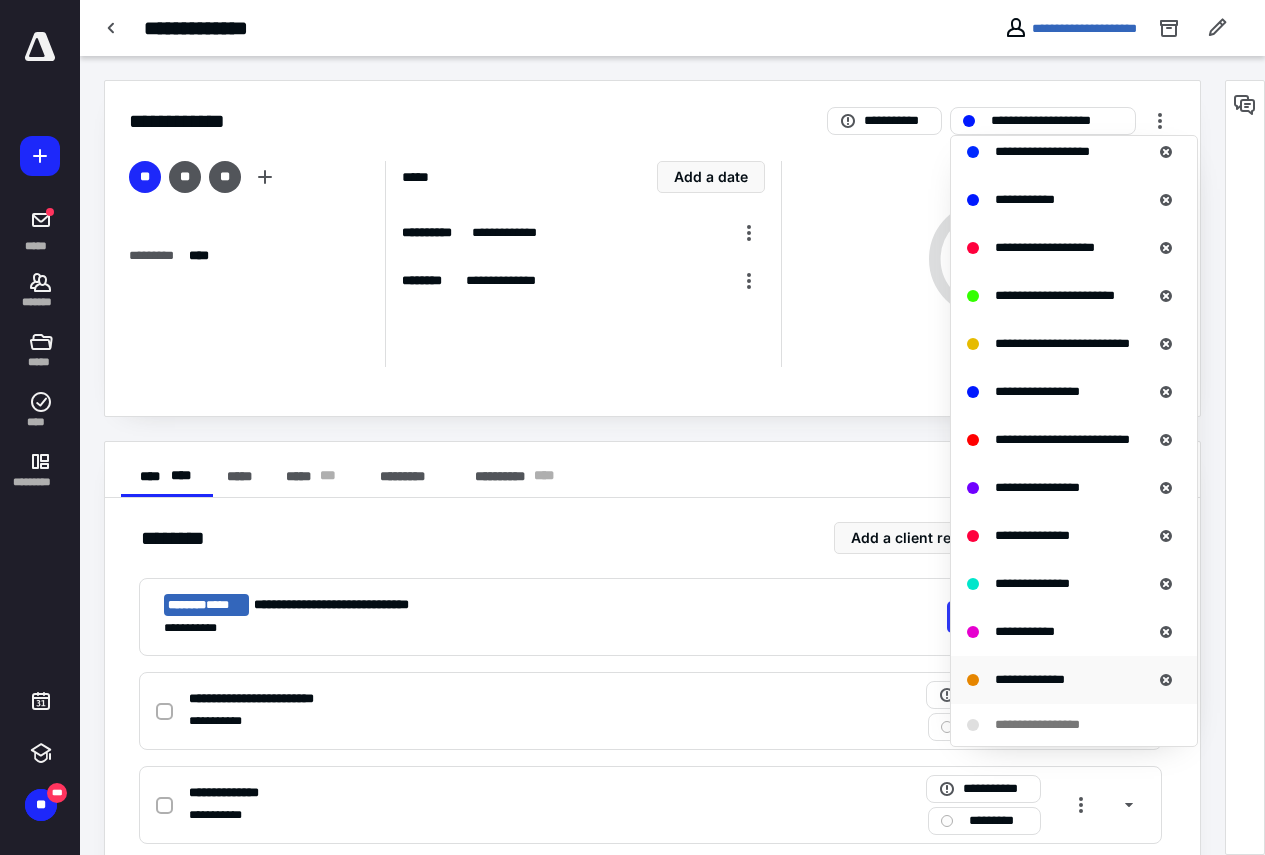 click on "**********" at bounding box center (1030, 679) 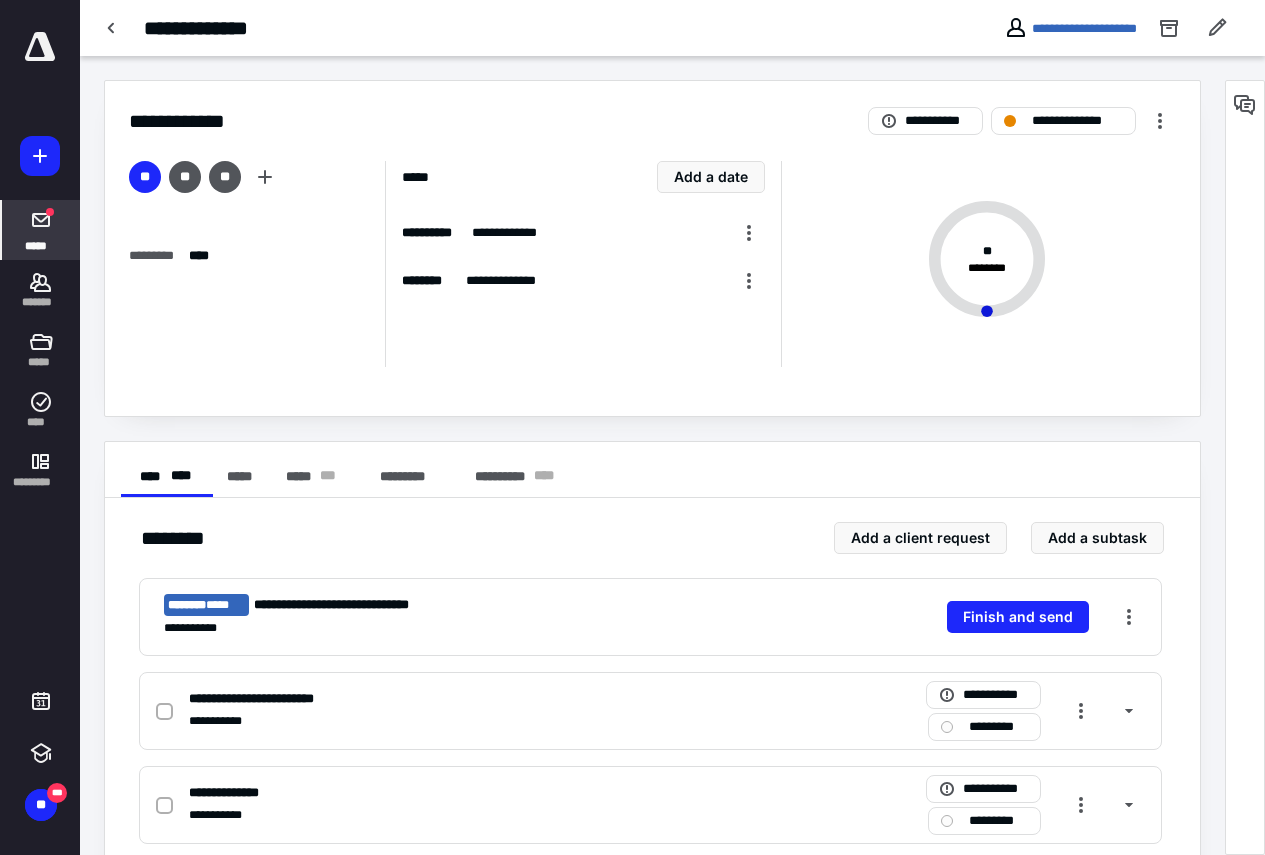 click 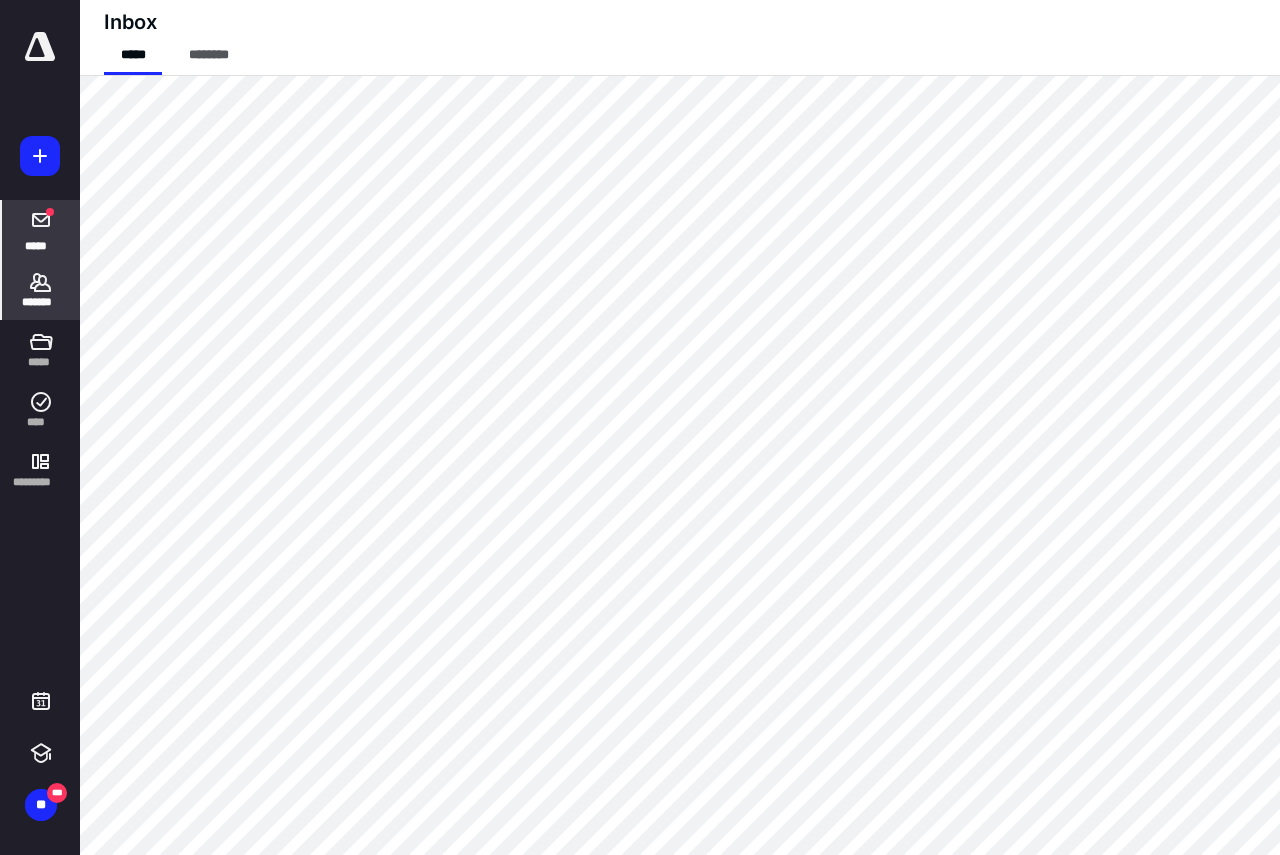 click on "*******" at bounding box center (41, 302) 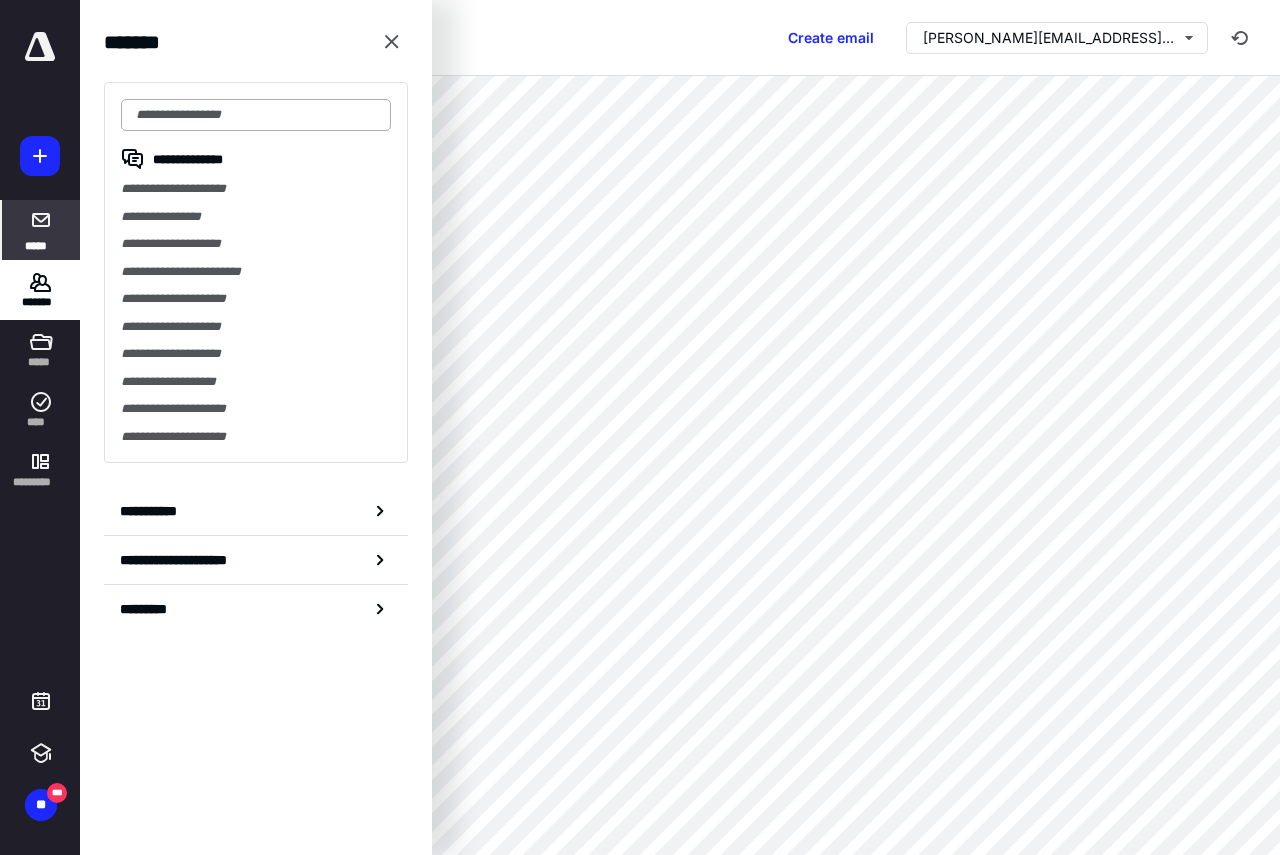 click at bounding box center [256, 115] 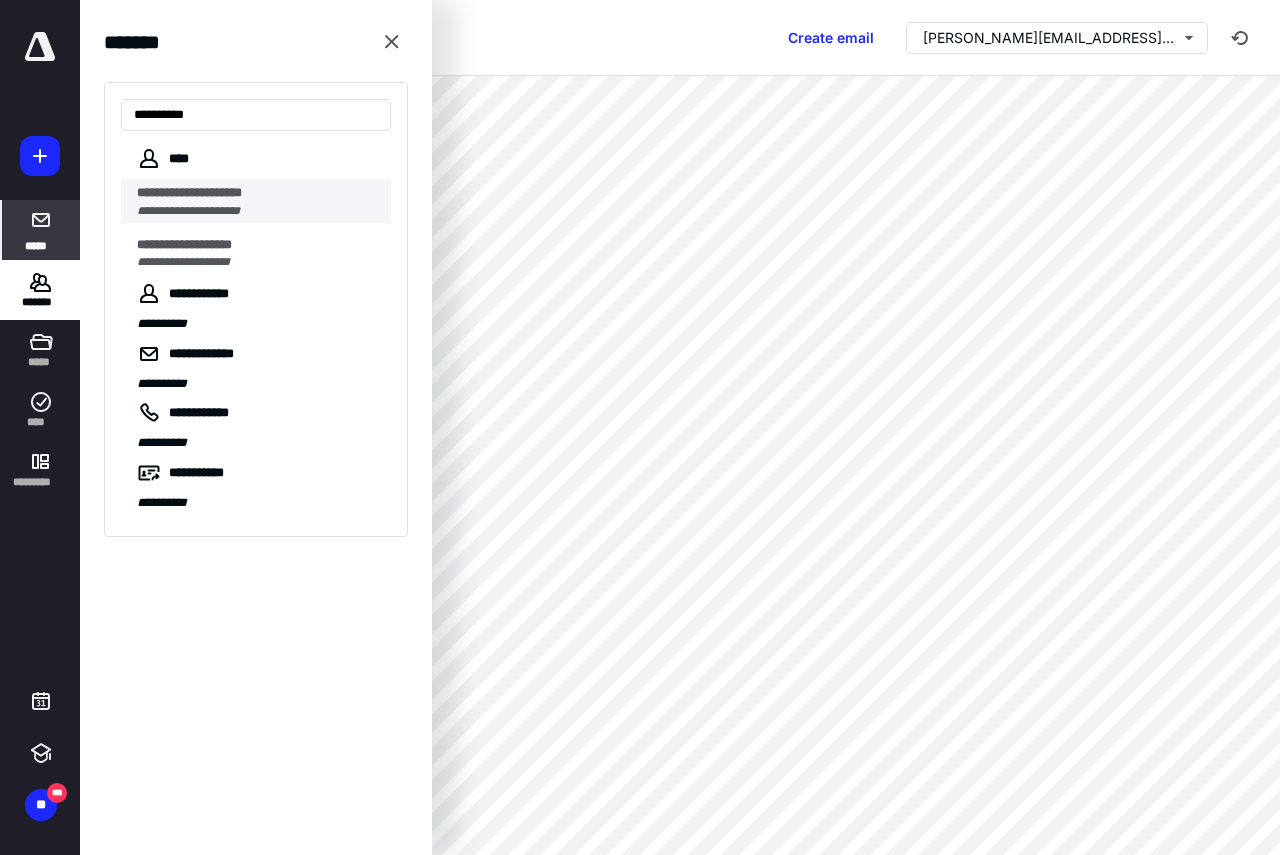 type on "**********" 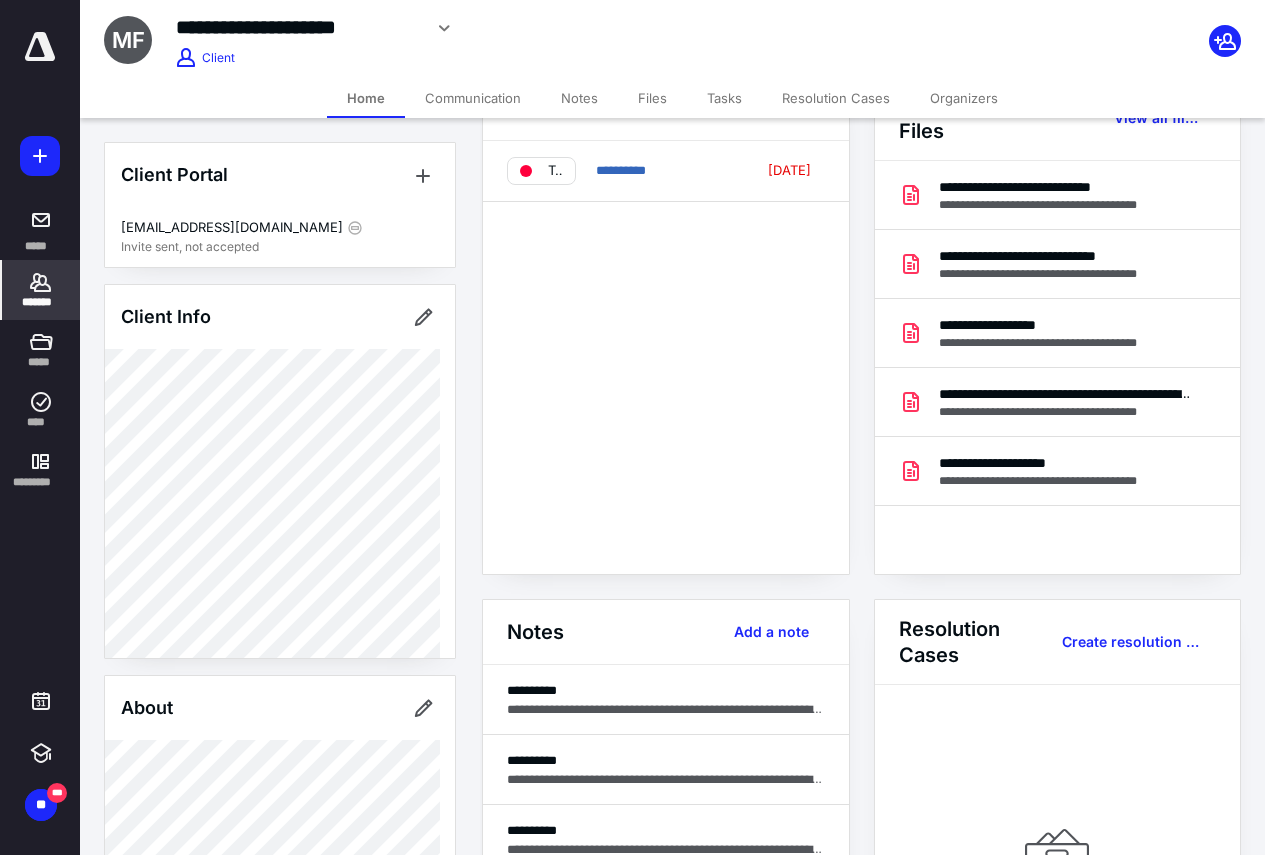 scroll, scrollTop: 100, scrollLeft: 0, axis: vertical 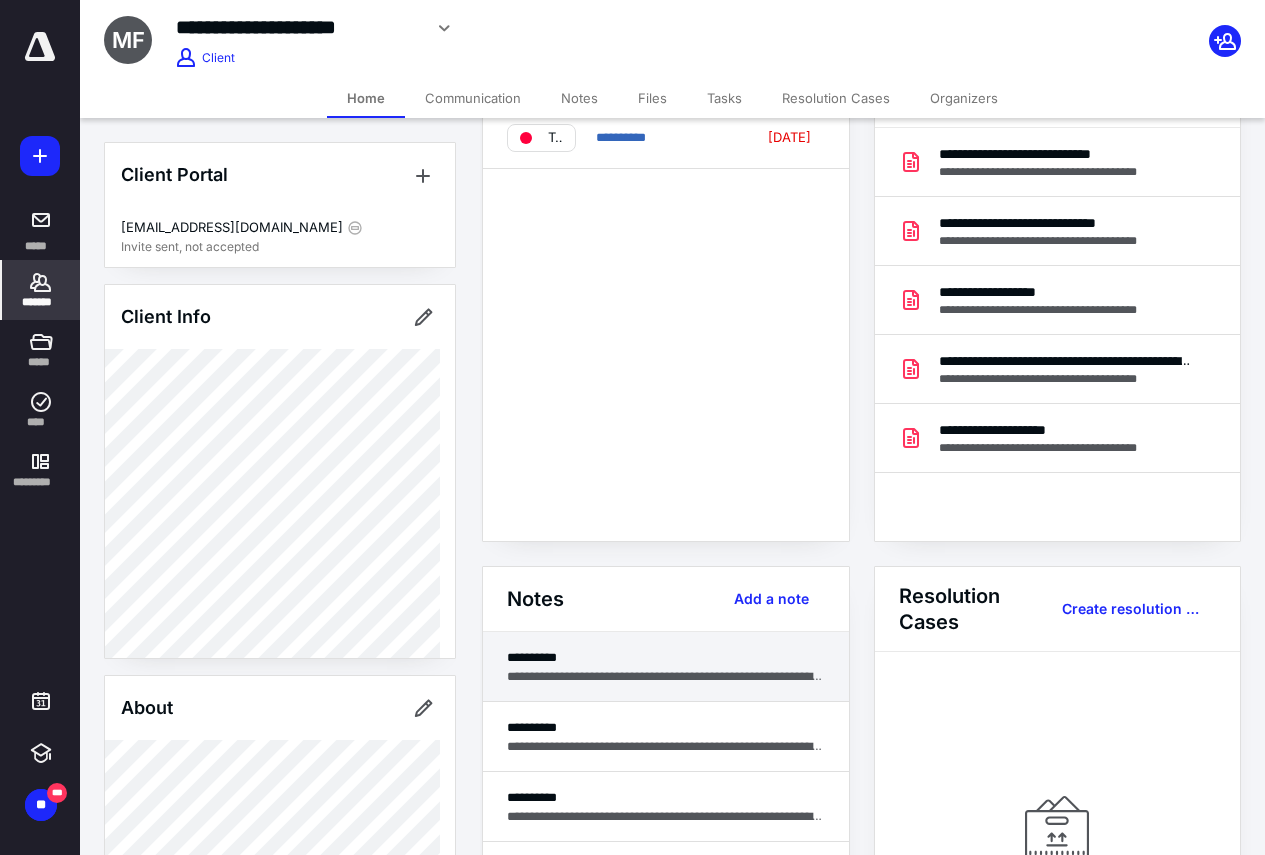 click on "**********" at bounding box center (666, 676) 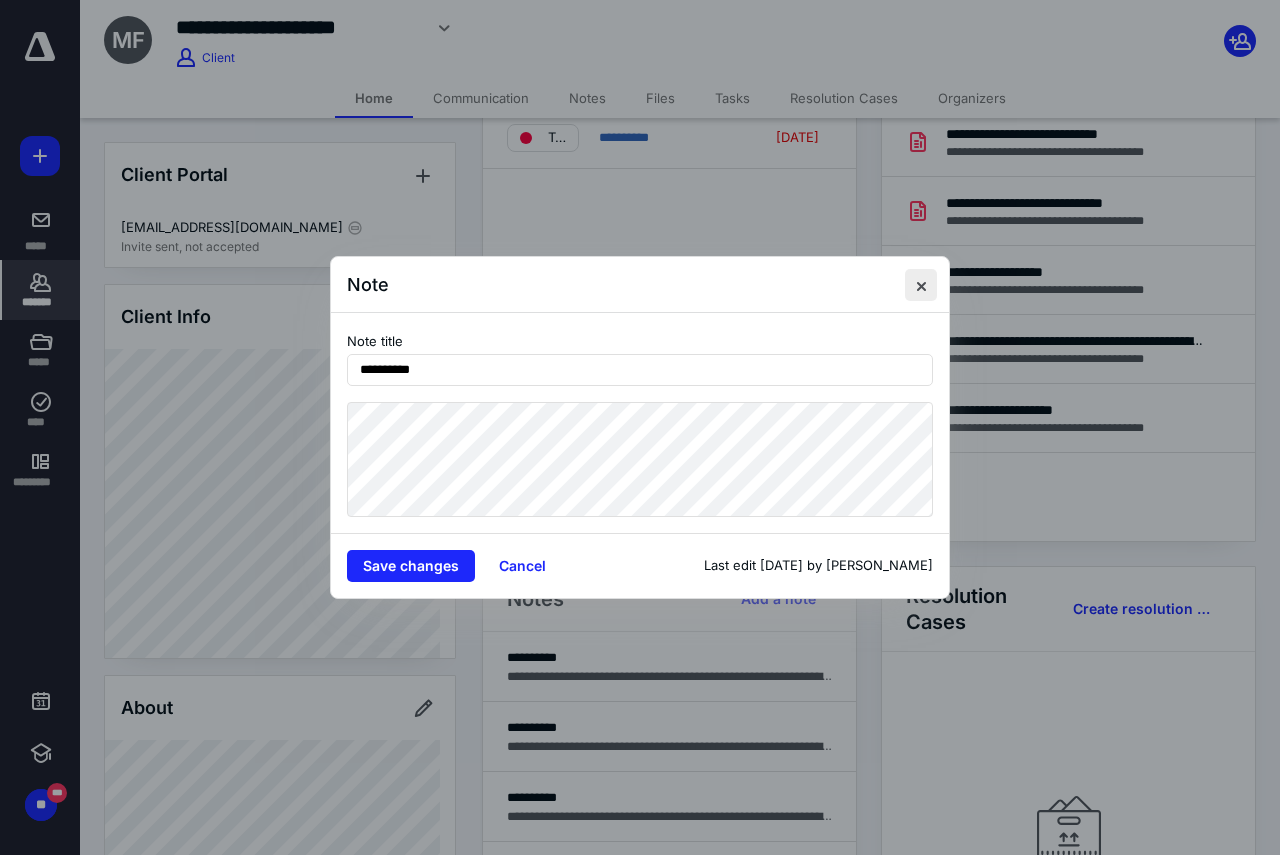 click at bounding box center [921, 285] 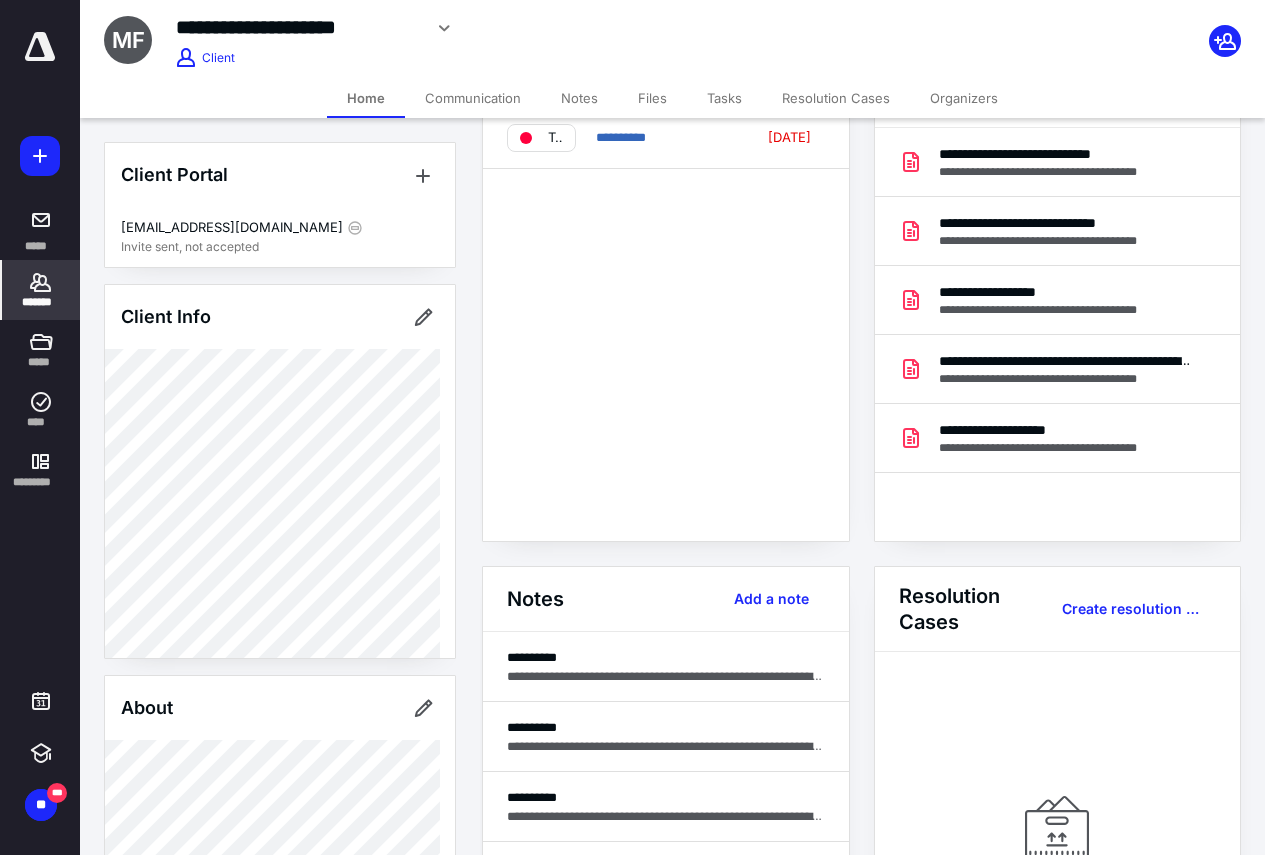 scroll, scrollTop: 0, scrollLeft: 0, axis: both 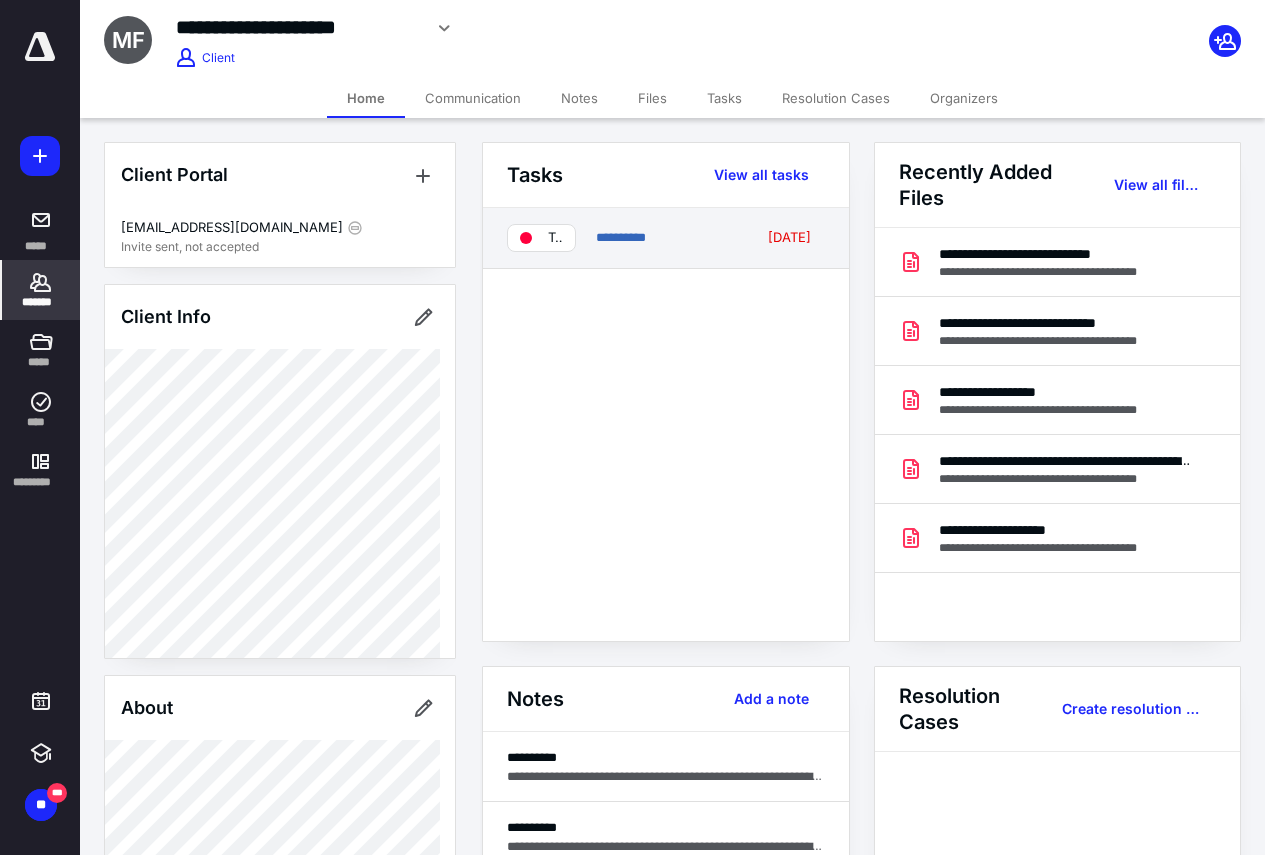 click on "TAX 15-PRORROGA" at bounding box center (555, 238) 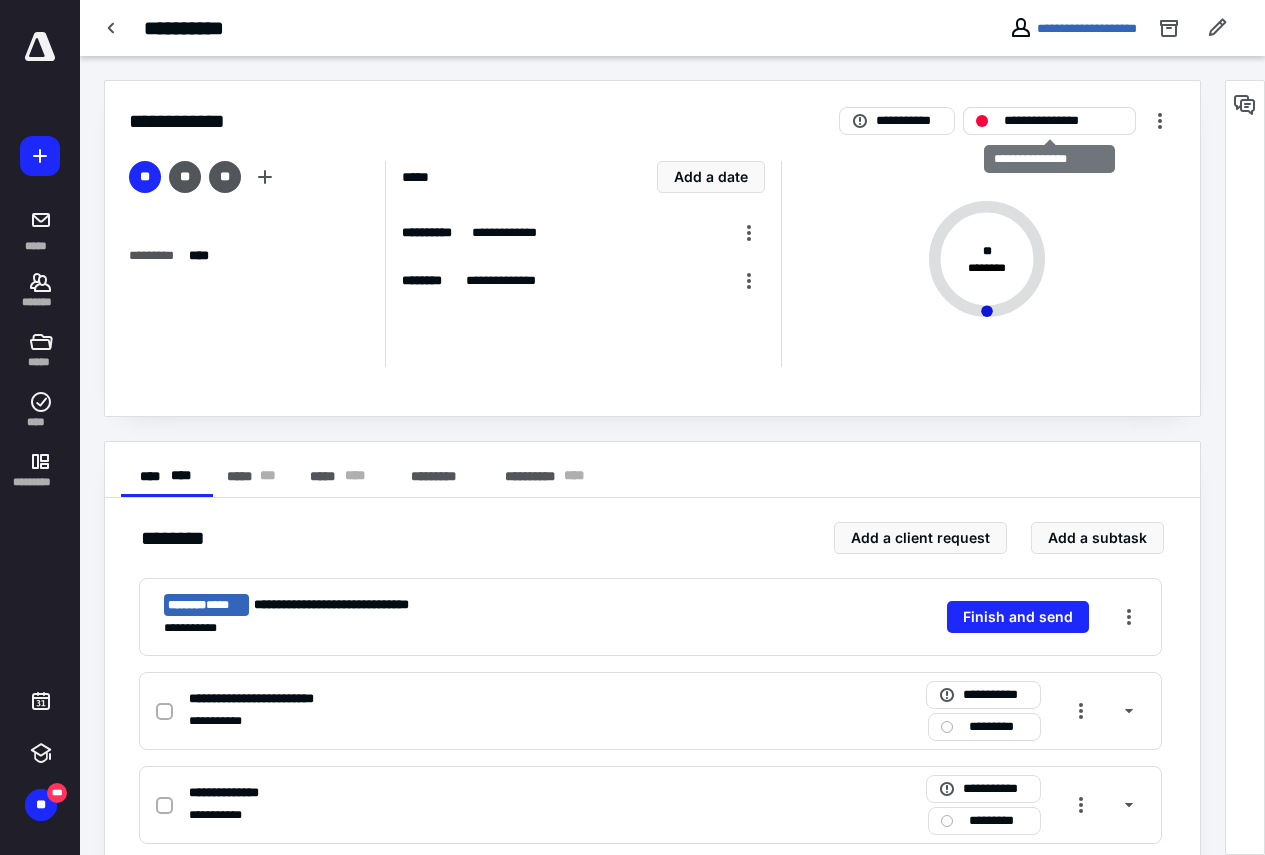 click on "**********" at bounding box center [1063, 121] 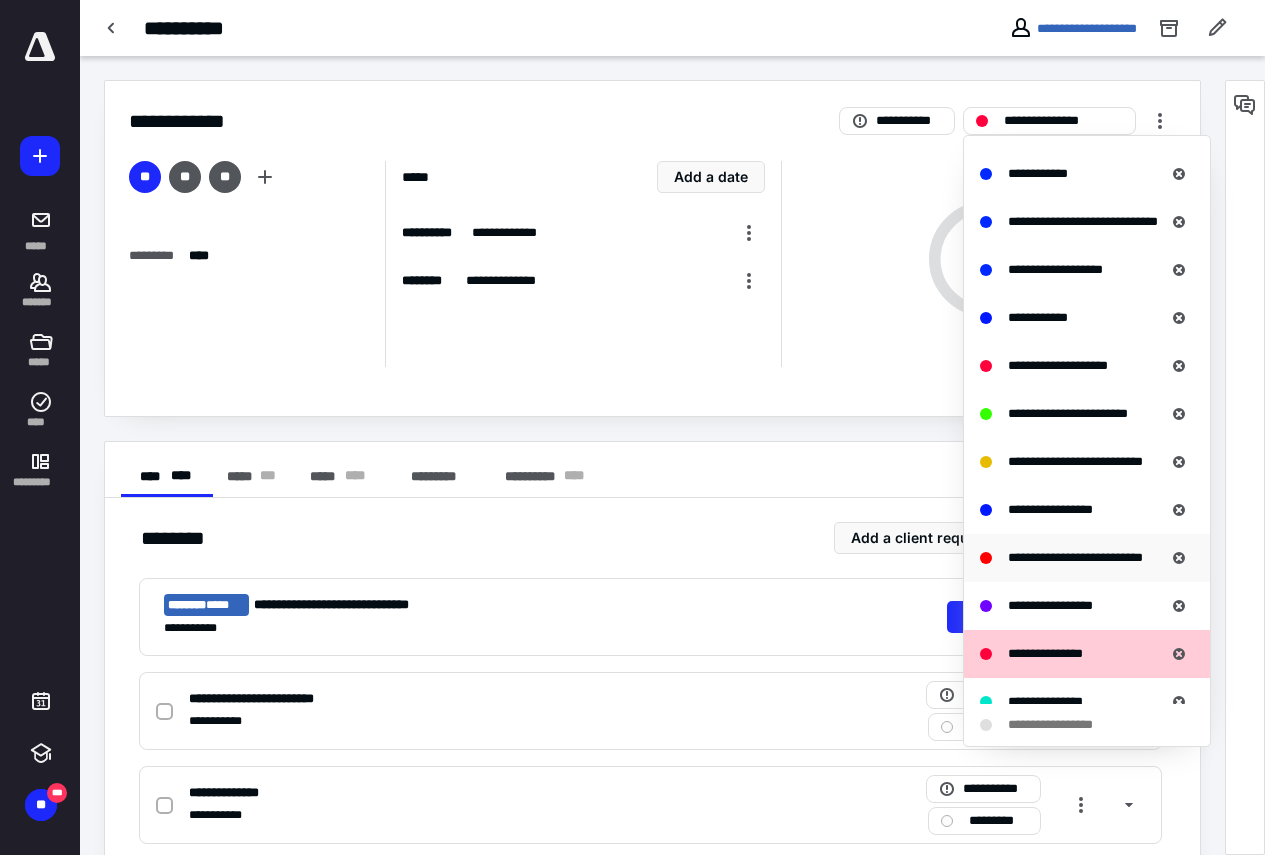 scroll, scrollTop: 800, scrollLeft: 0, axis: vertical 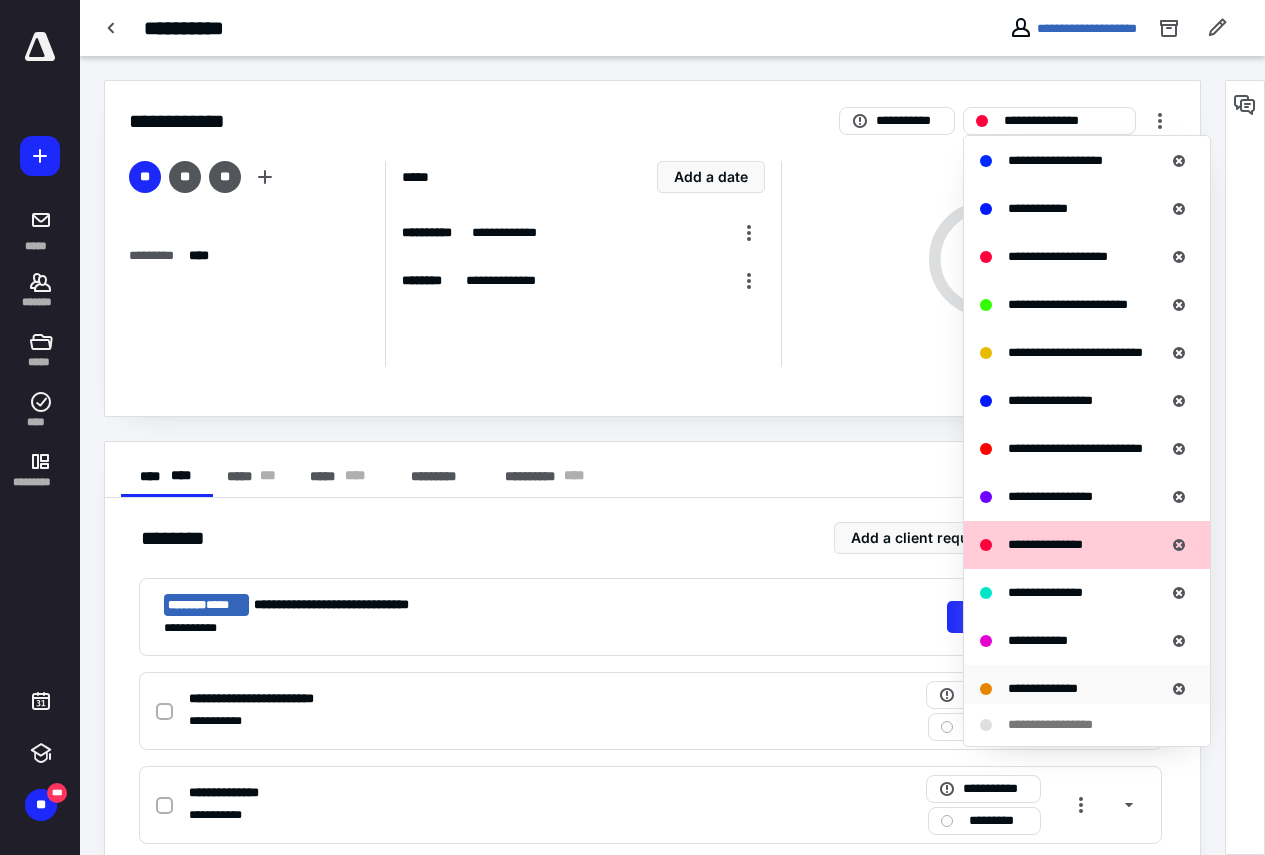 click on "**********" at bounding box center [1087, 689] 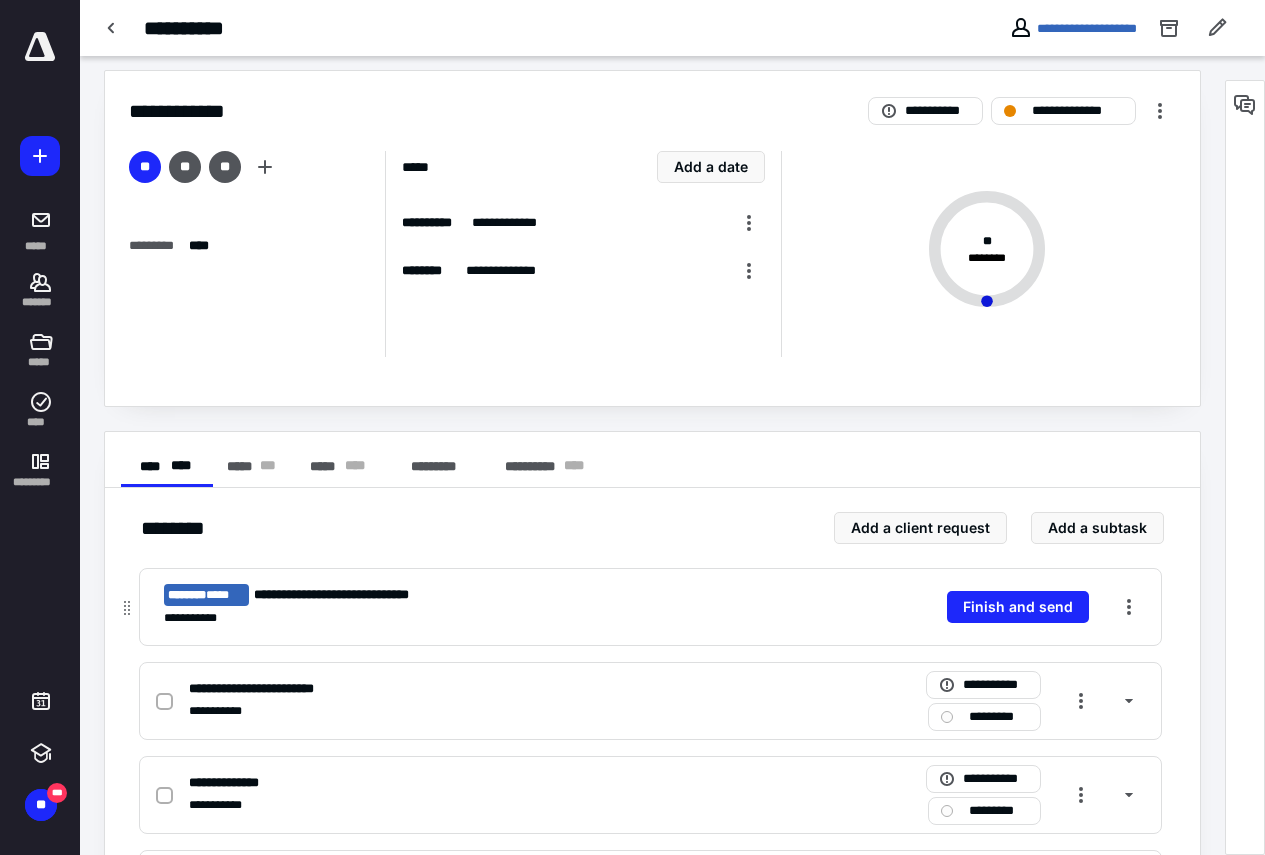 scroll, scrollTop: 0, scrollLeft: 0, axis: both 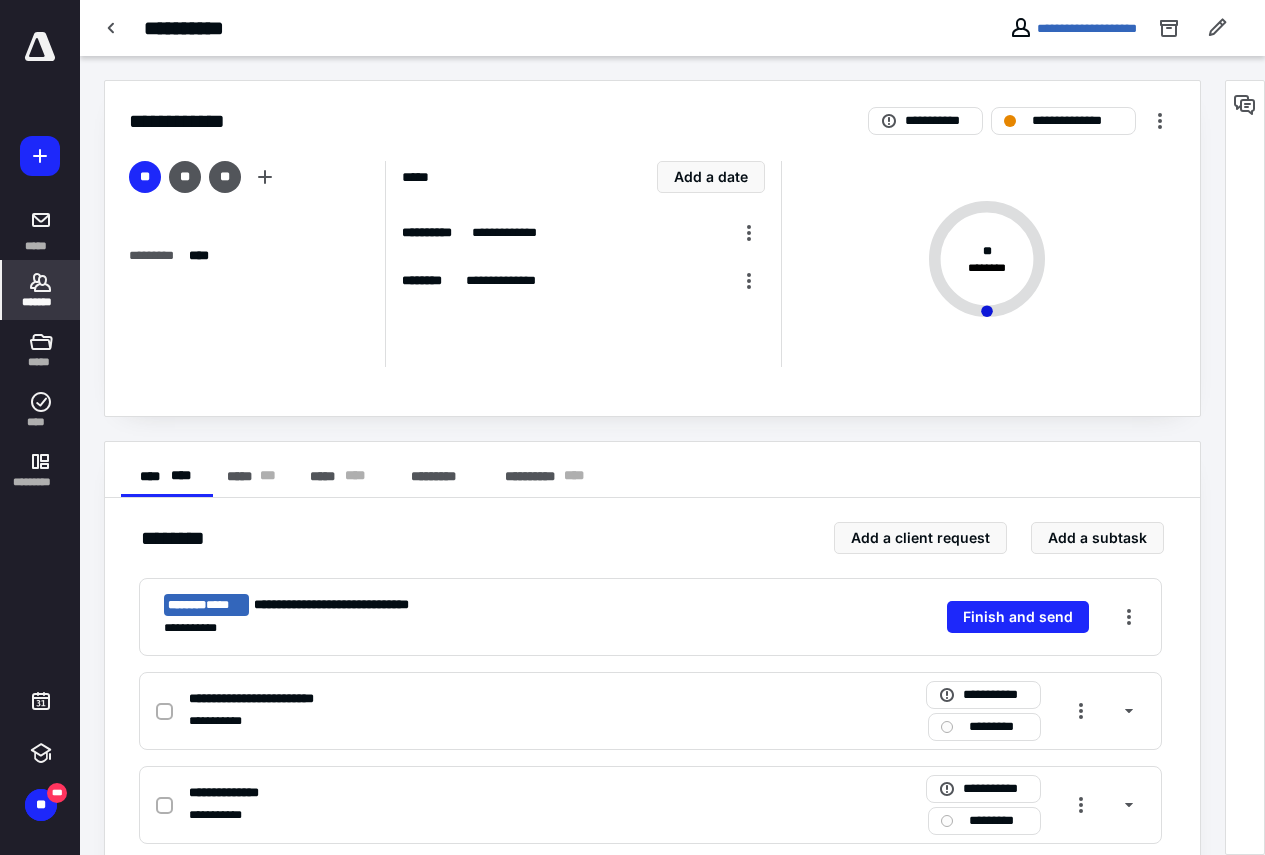 click 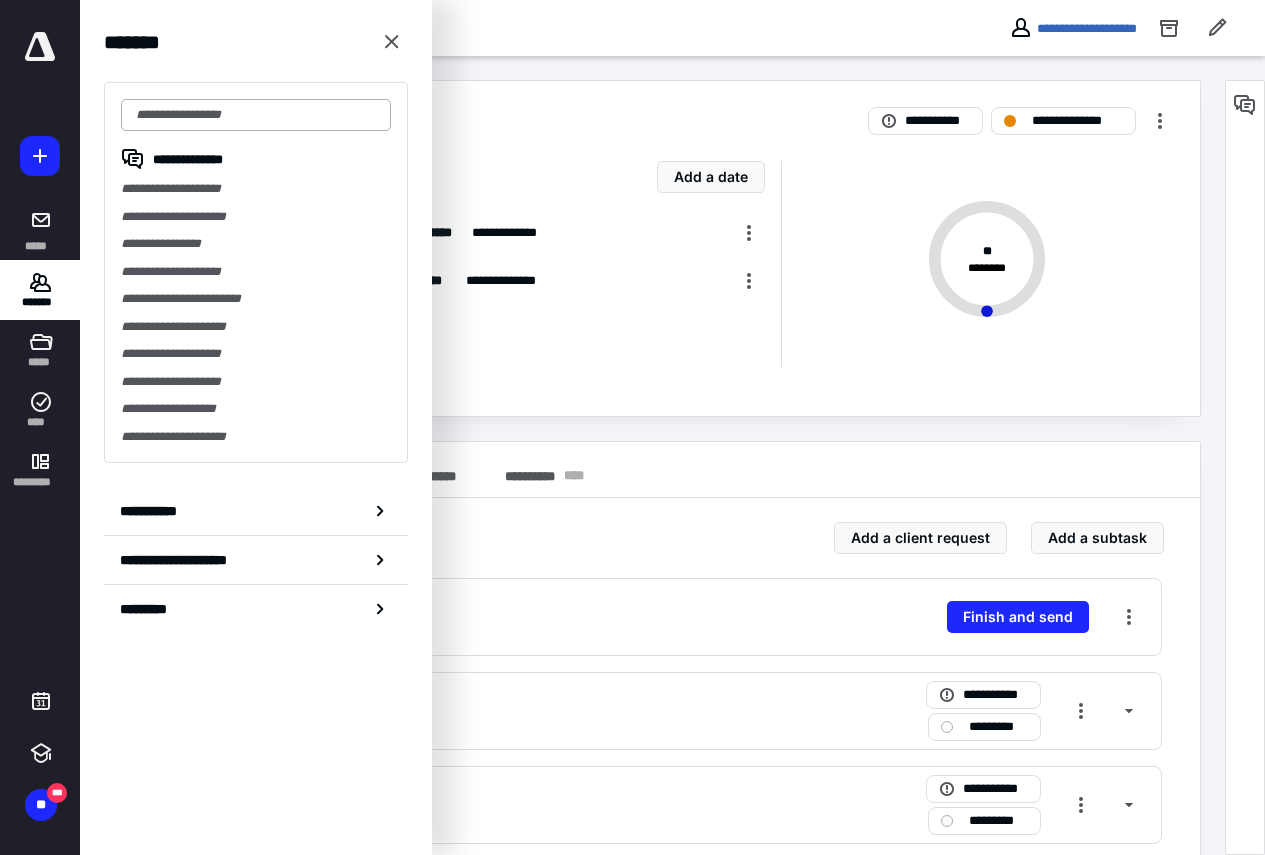 click at bounding box center (256, 115) 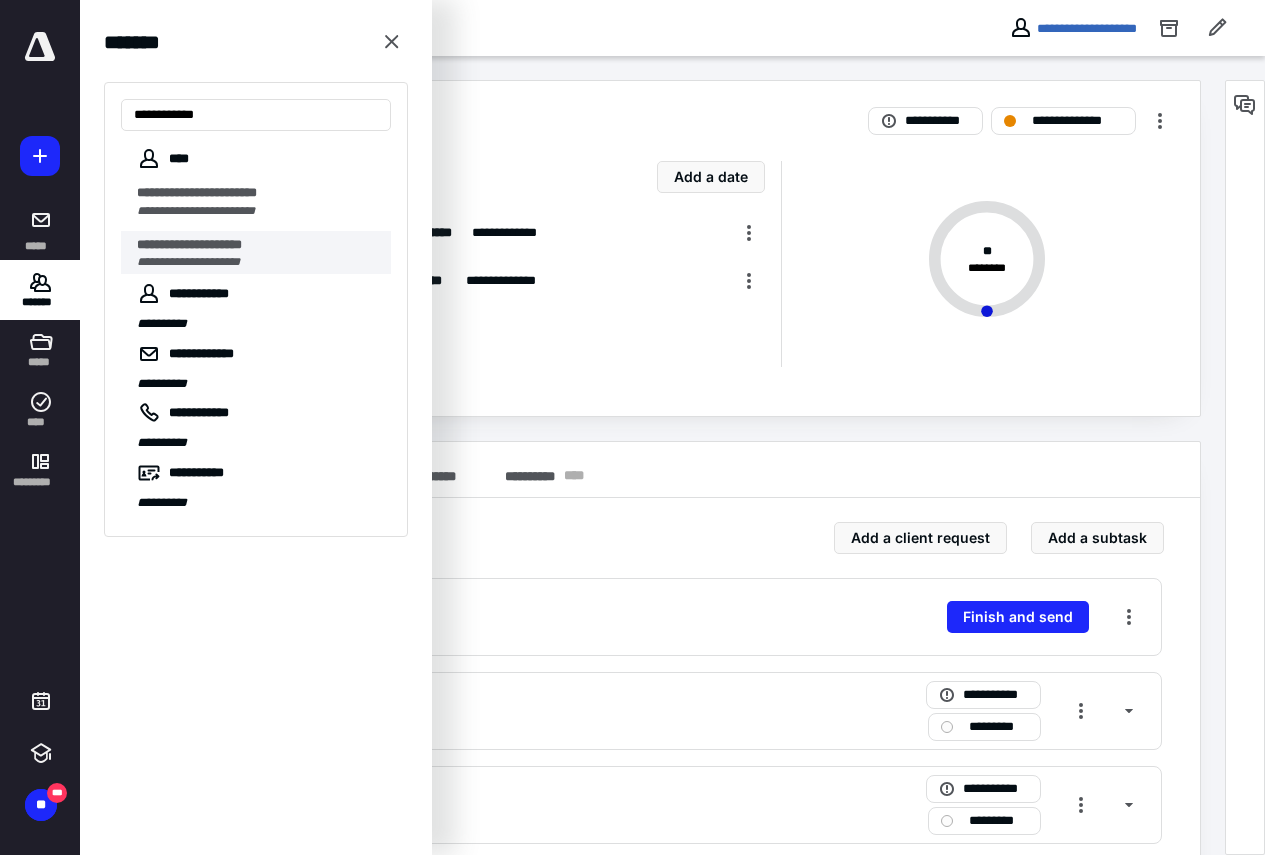 type on "**********" 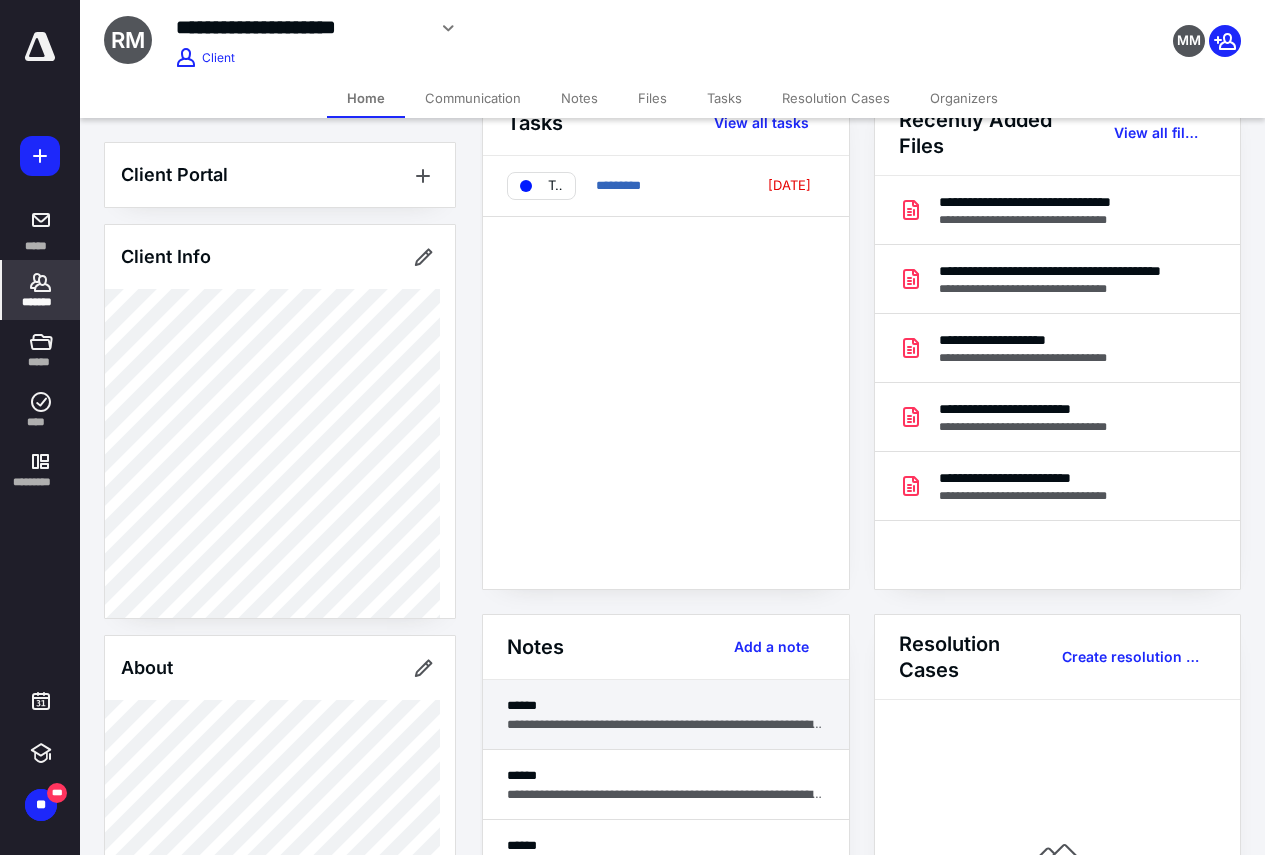 scroll, scrollTop: 100, scrollLeft: 0, axis: vertical 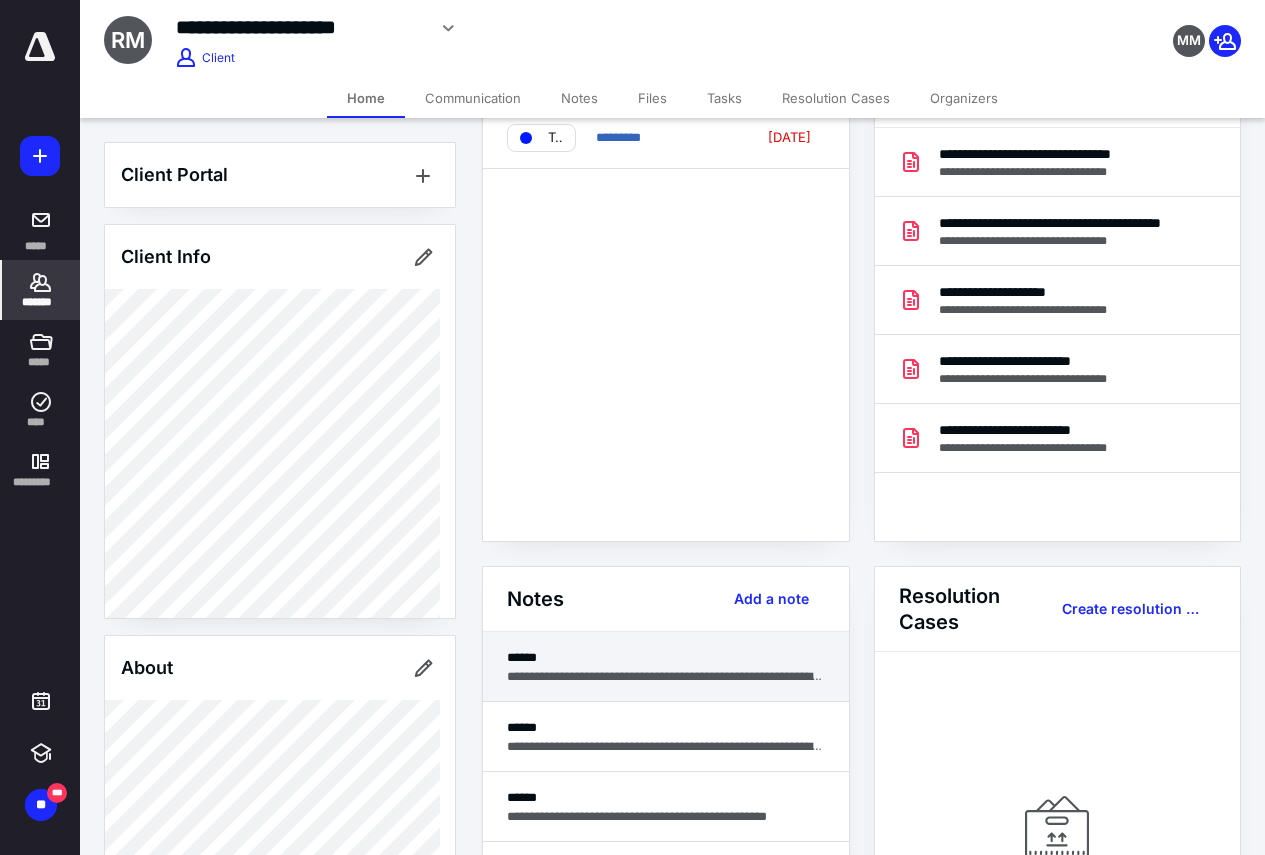 click on "**********" at bounding box center (666, 676) 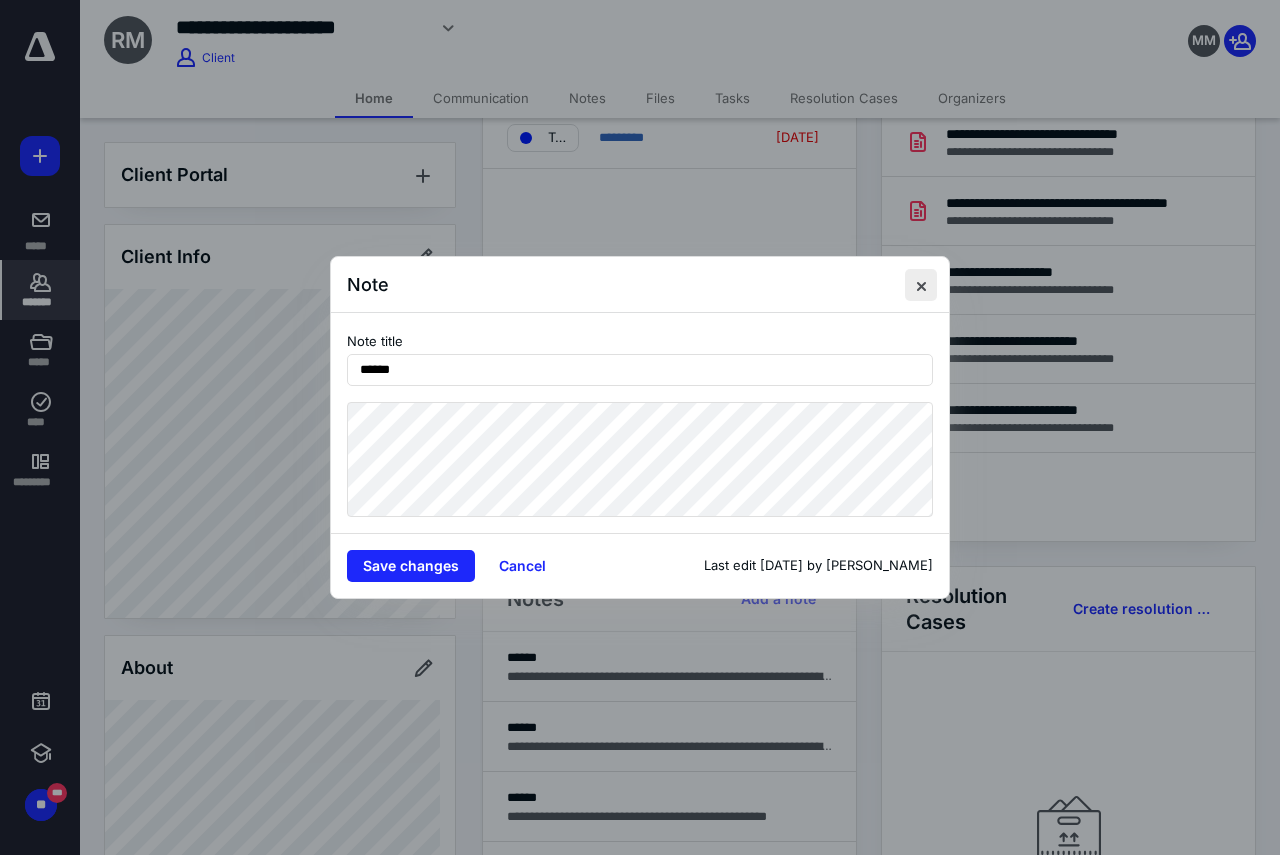 click at bounding box center [921, 285] 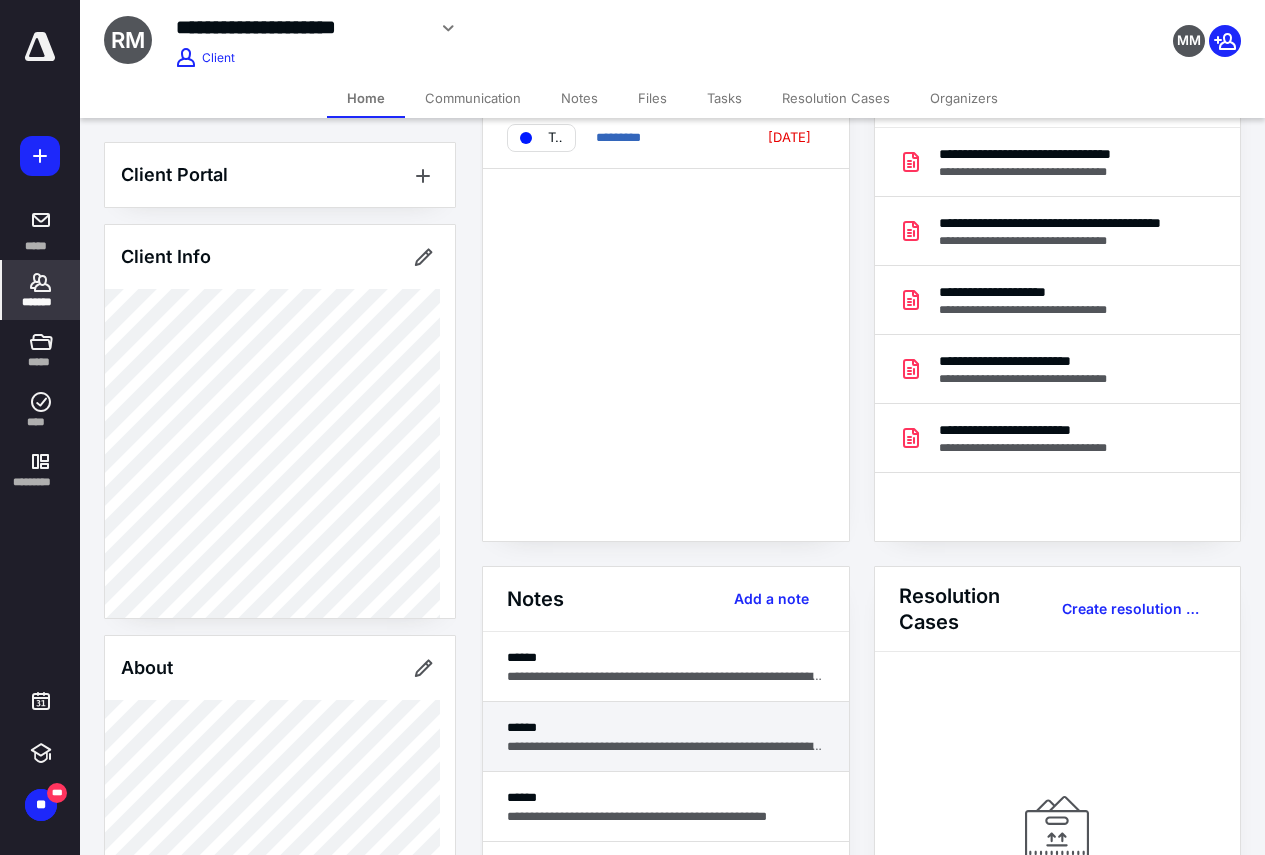 click on "******" at bounding box center (666, 727) 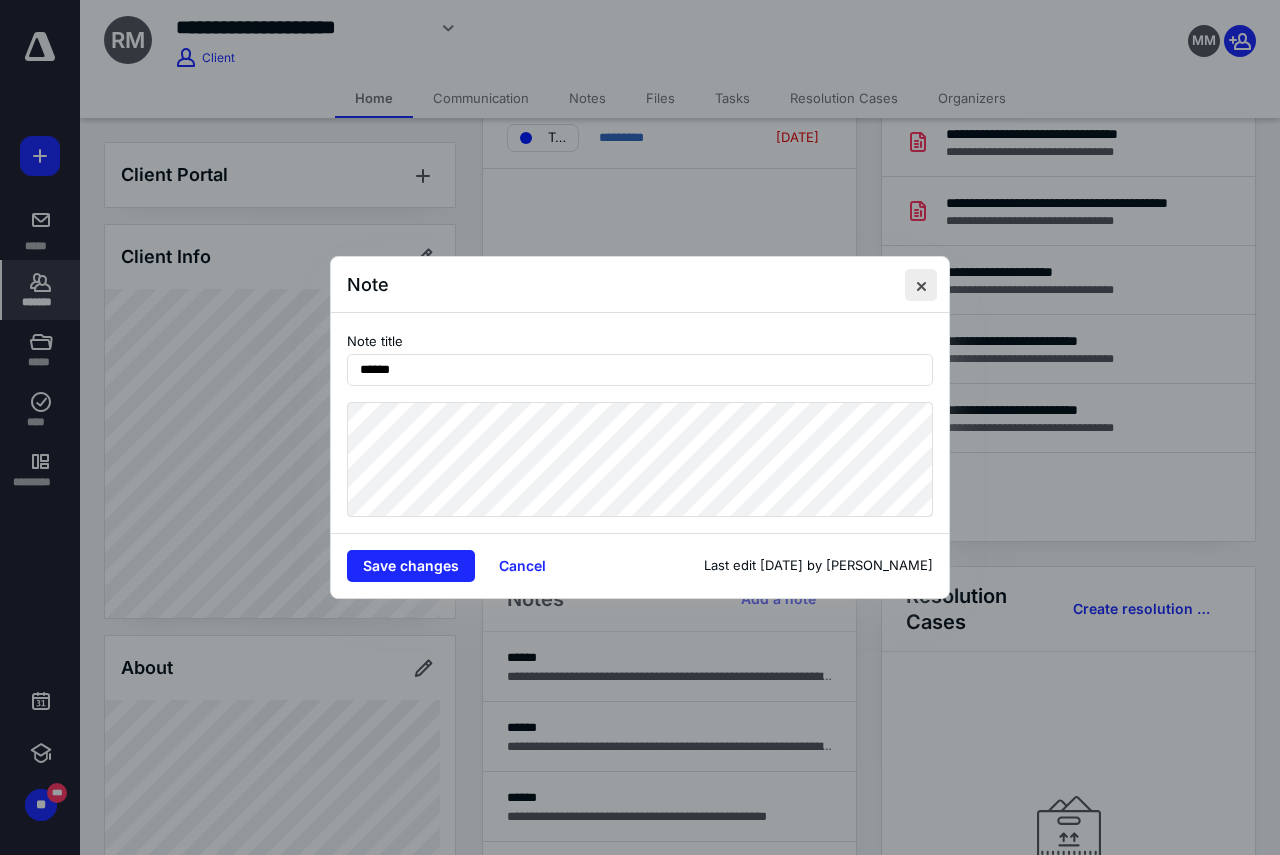 click at bounding box center [921, 285] 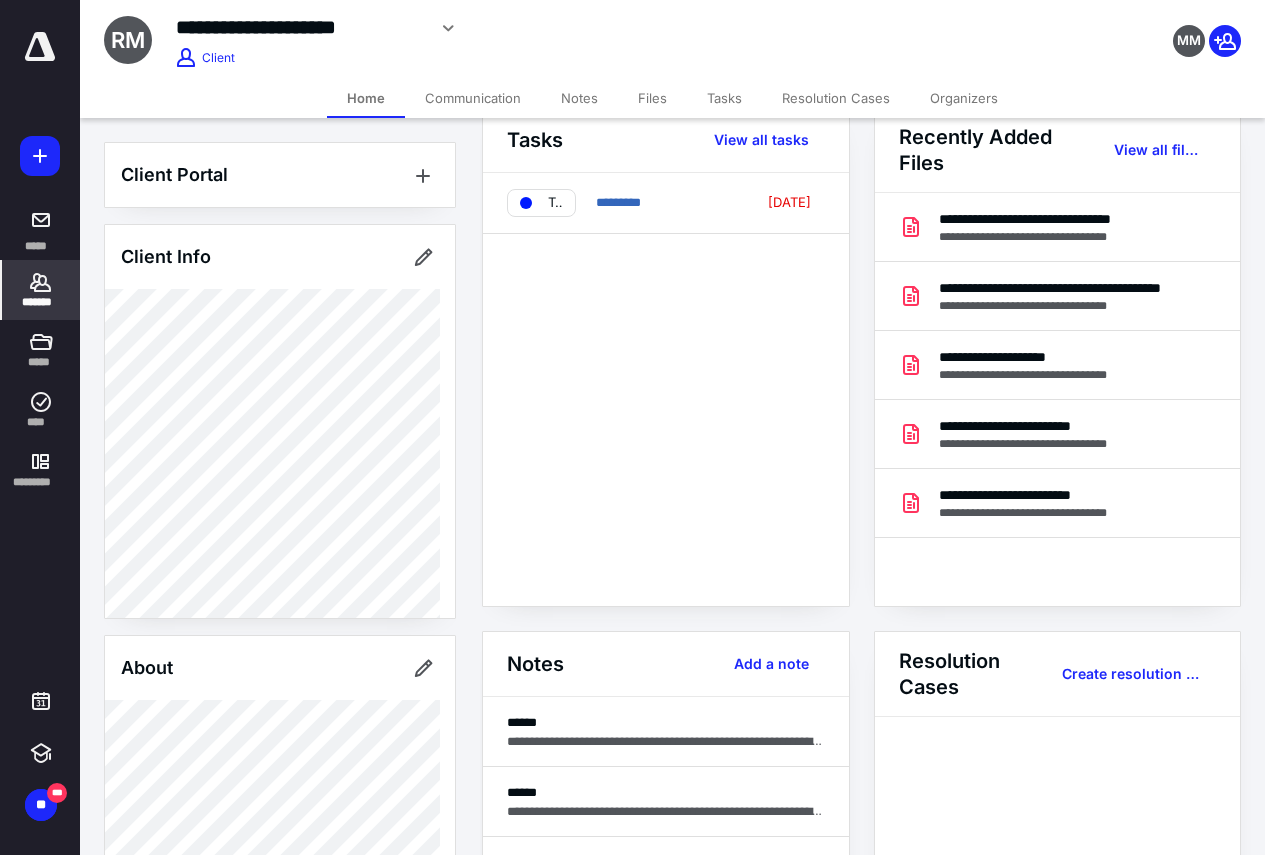 scroll, scrollTop: 0, scrollLeft: 0, axis: both 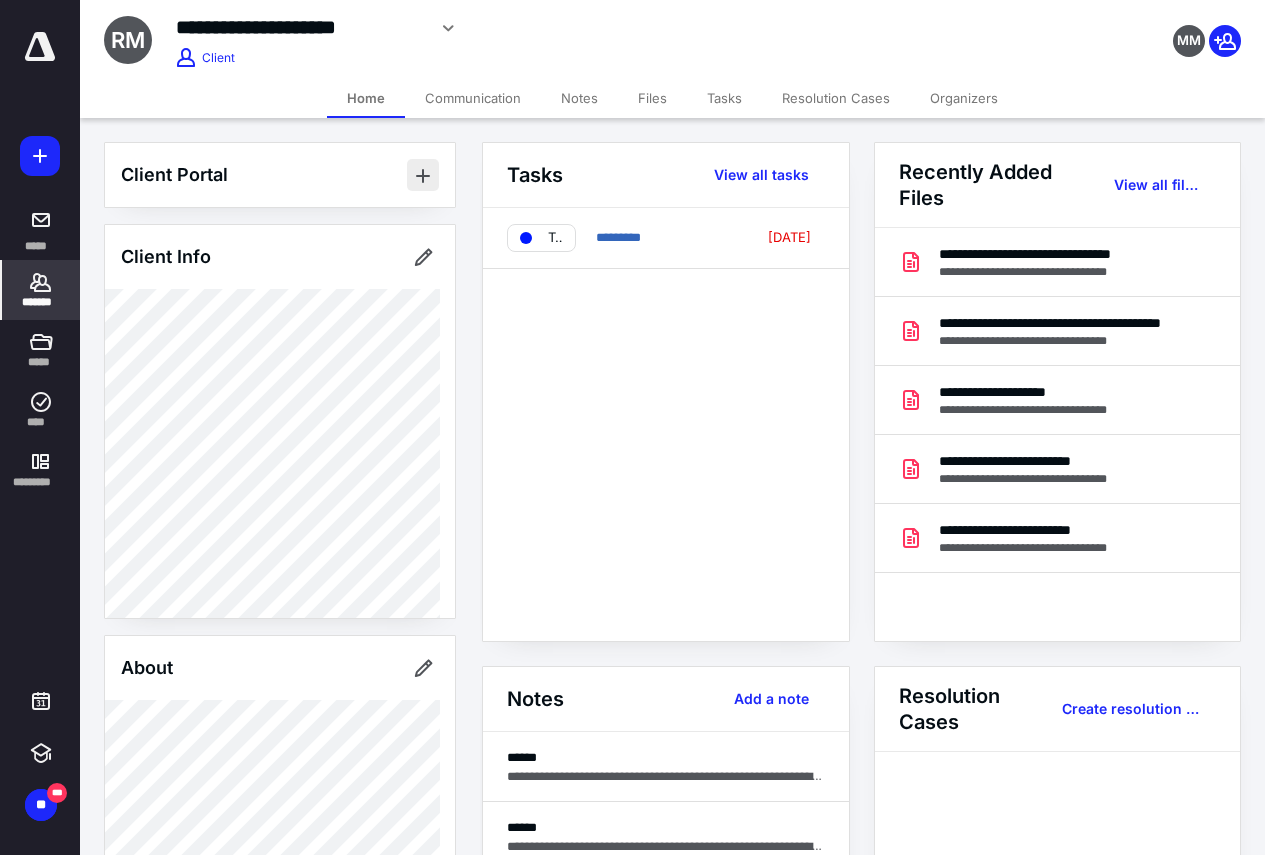click at bounding box center (423, 175) 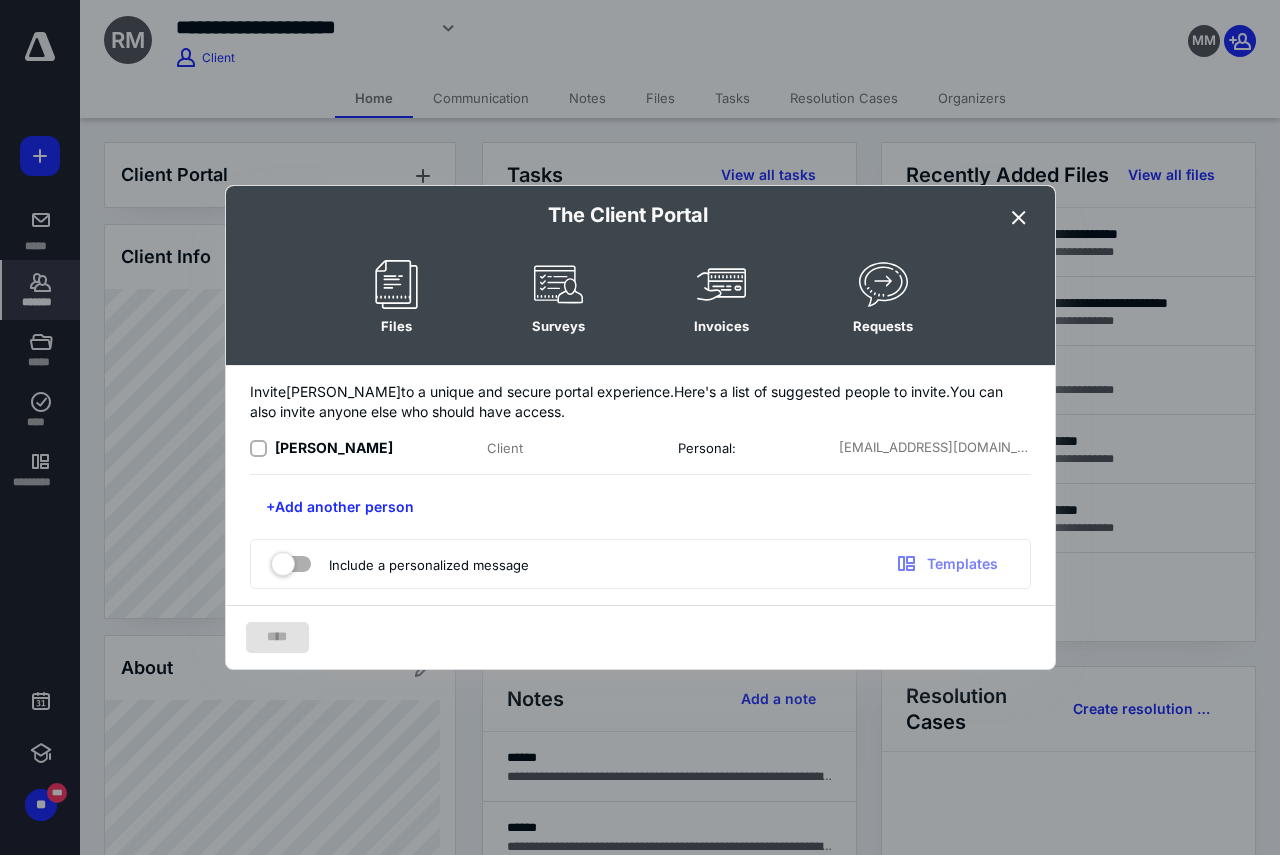 click at bounding box center (258, 449) 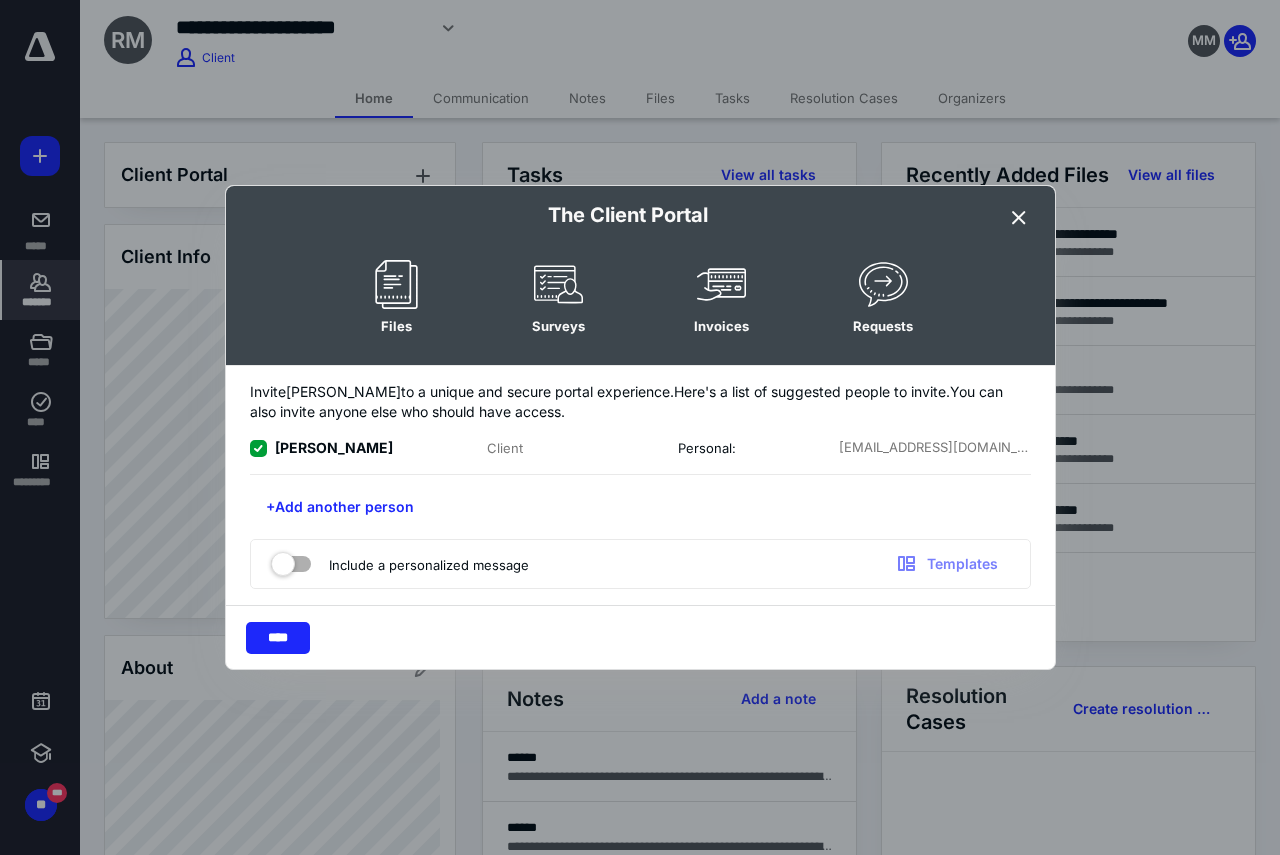 click at bounding box center [291, 560] 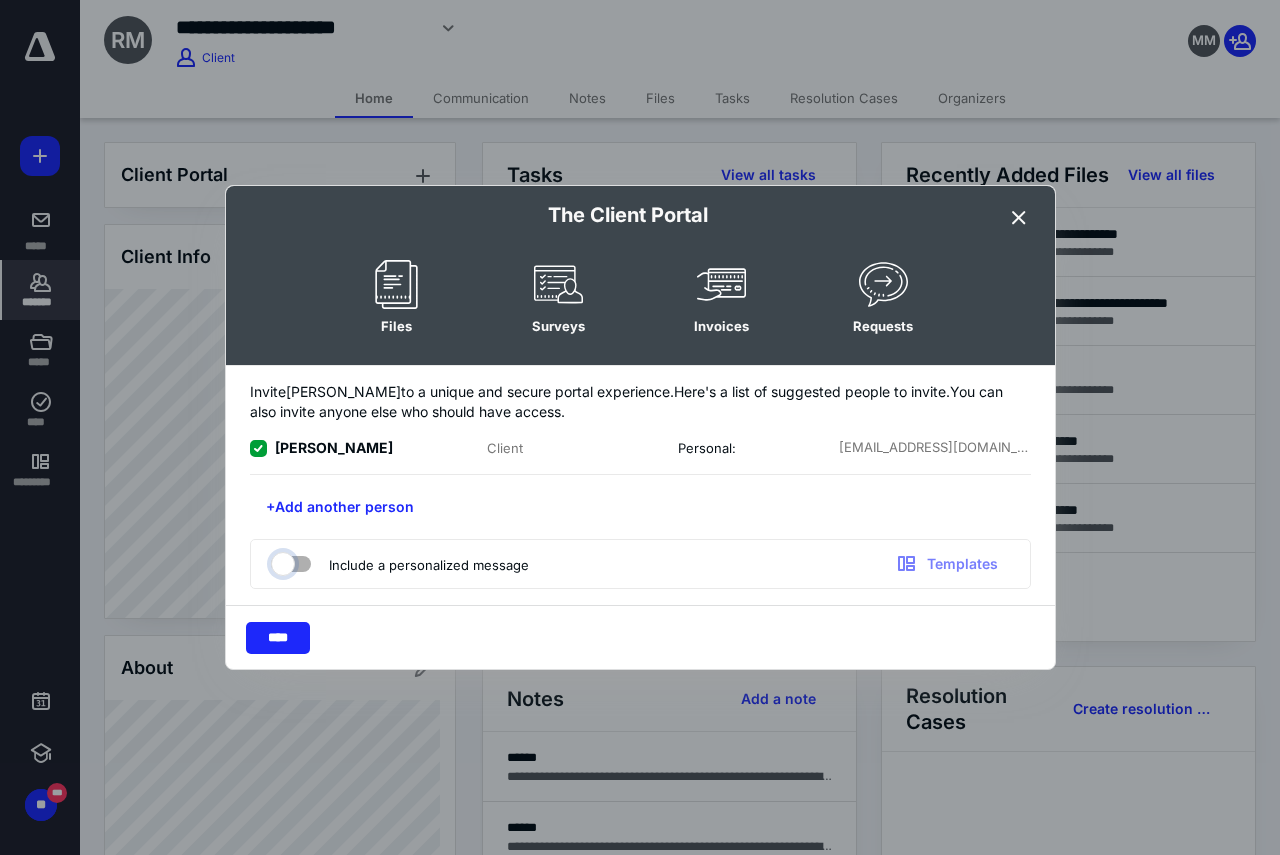click at bounding box center (281, 561) 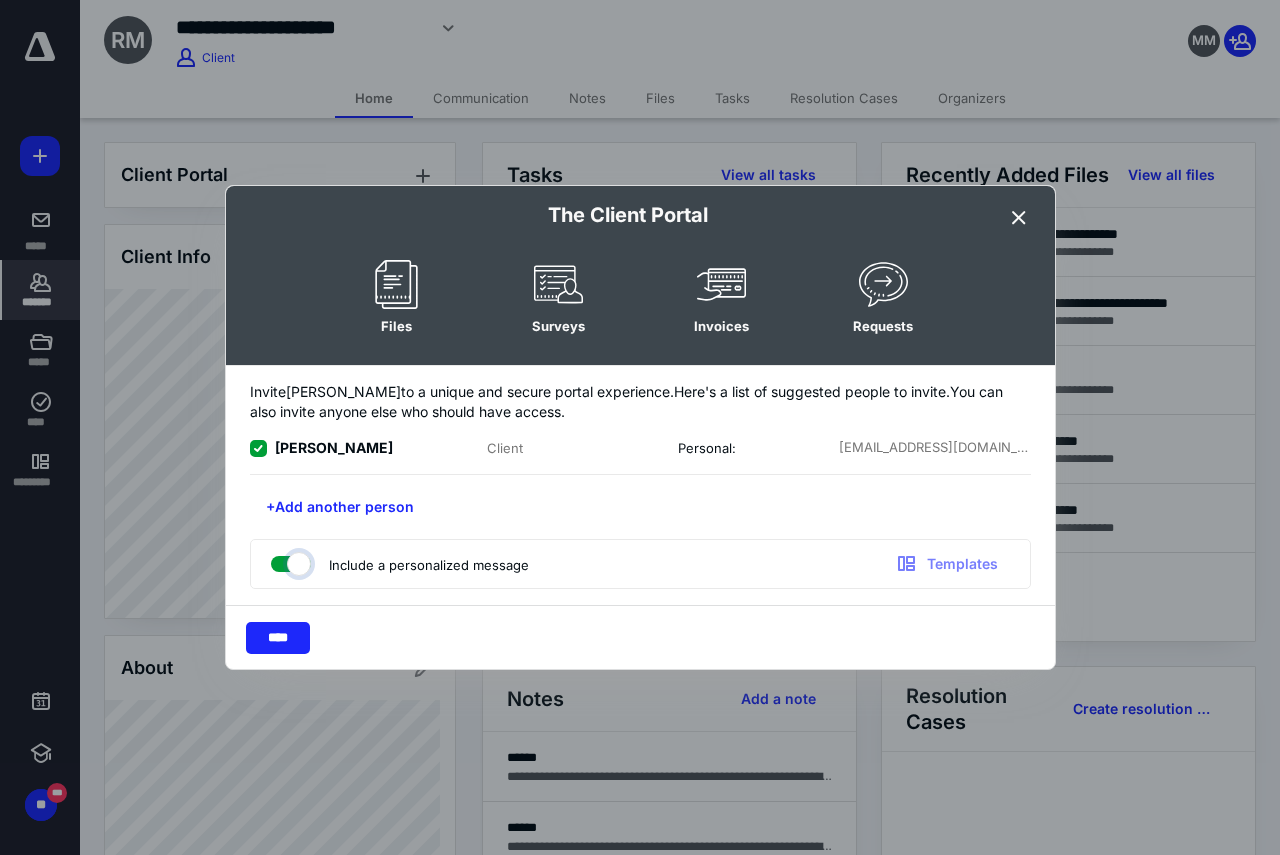 checkbox on "true" 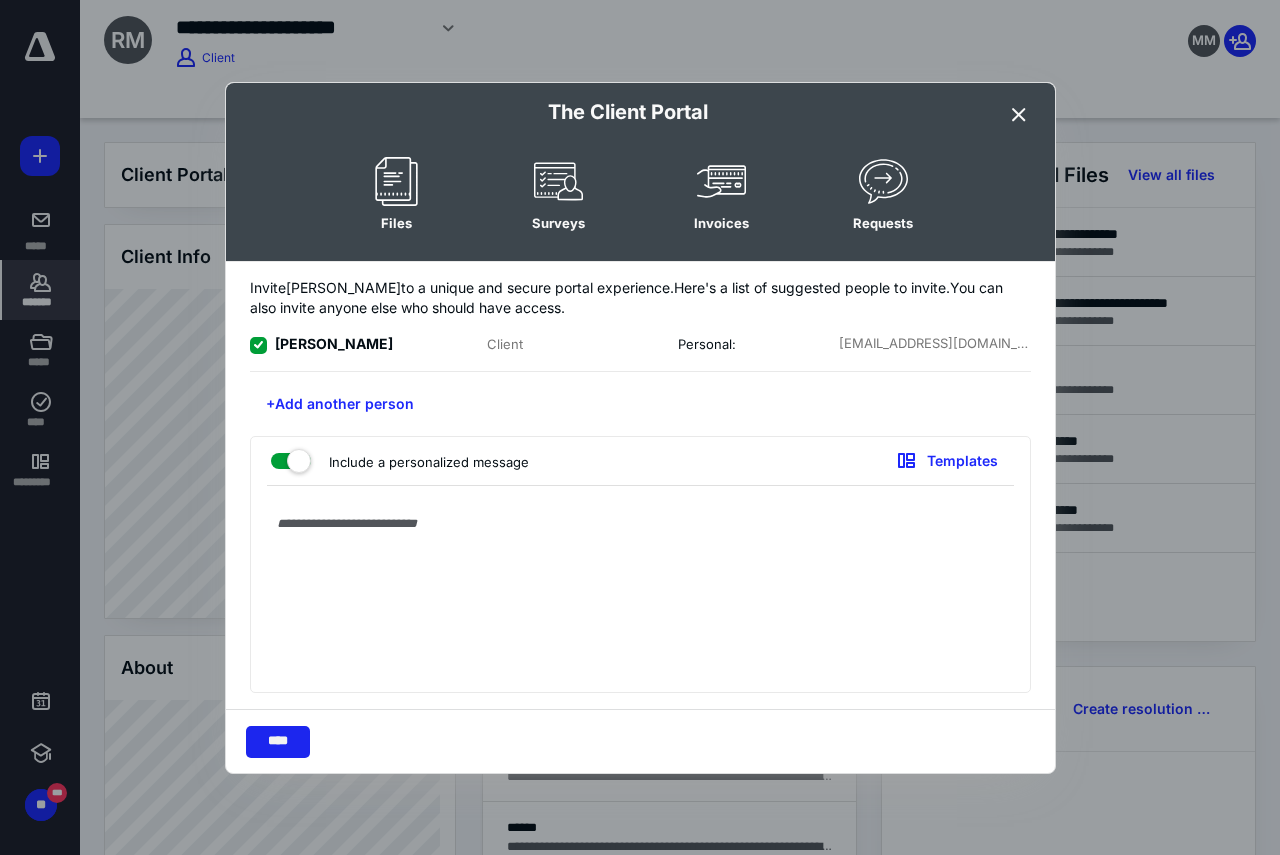 click on "****" at bounding box center (278, 742) 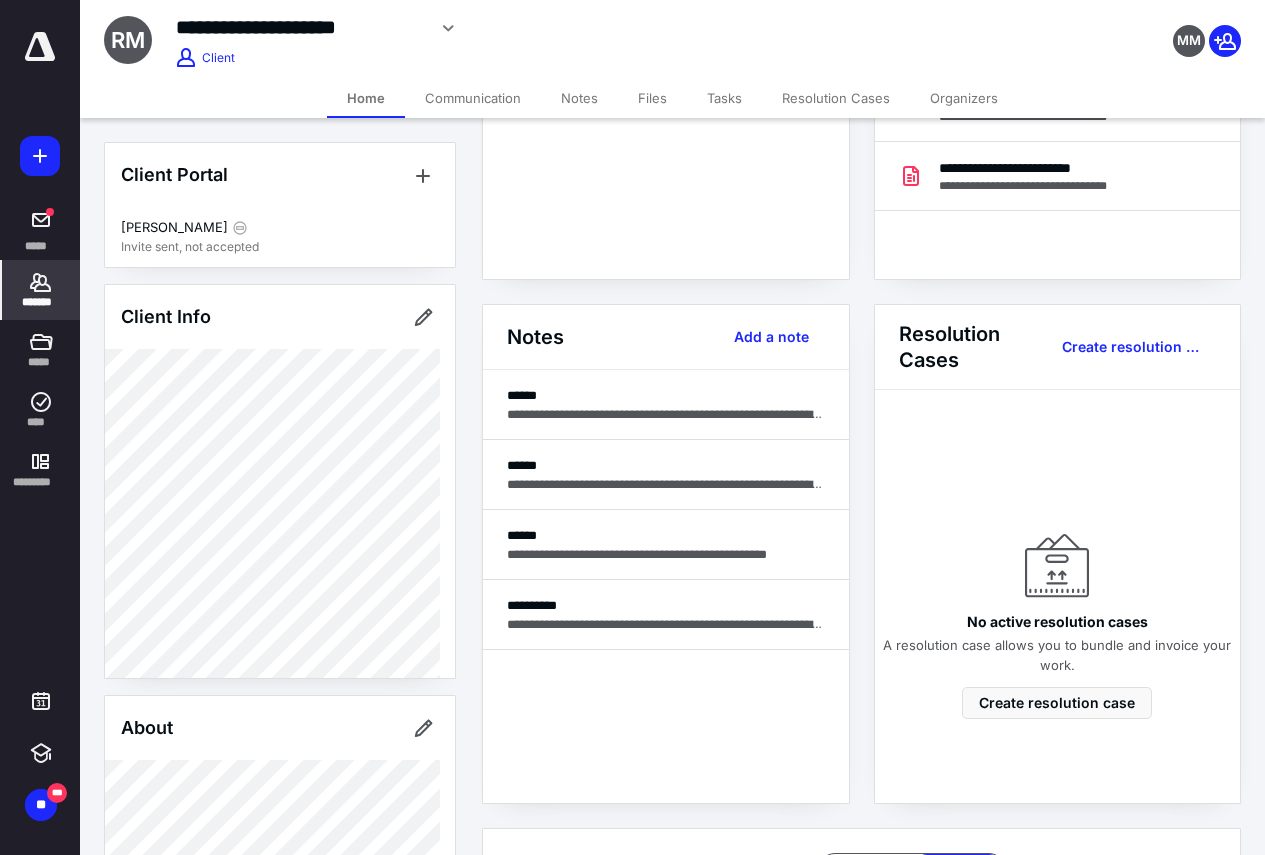 scroll, scrollTop: 400, scrollLeft: 0, axis: vertical 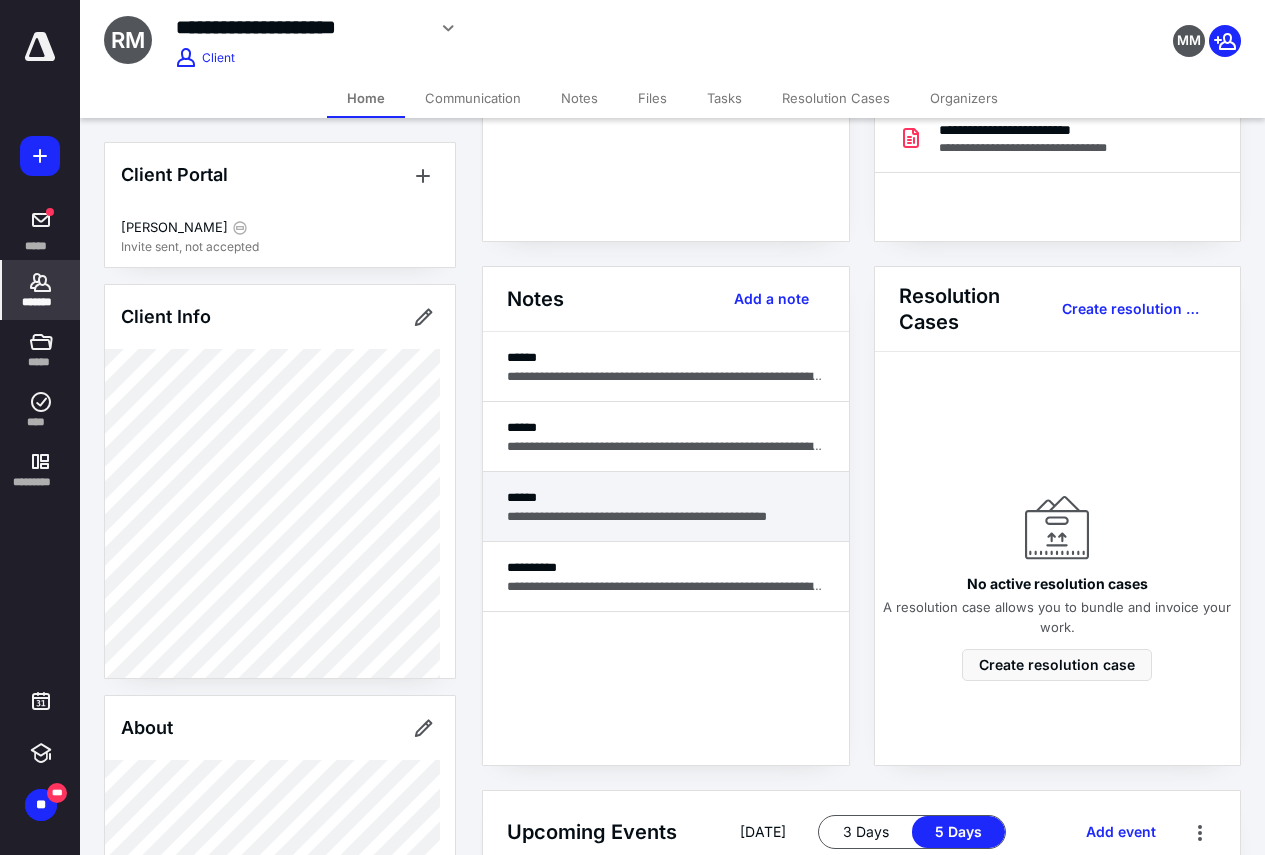 click on "**********" at bounding box center (666, 516) 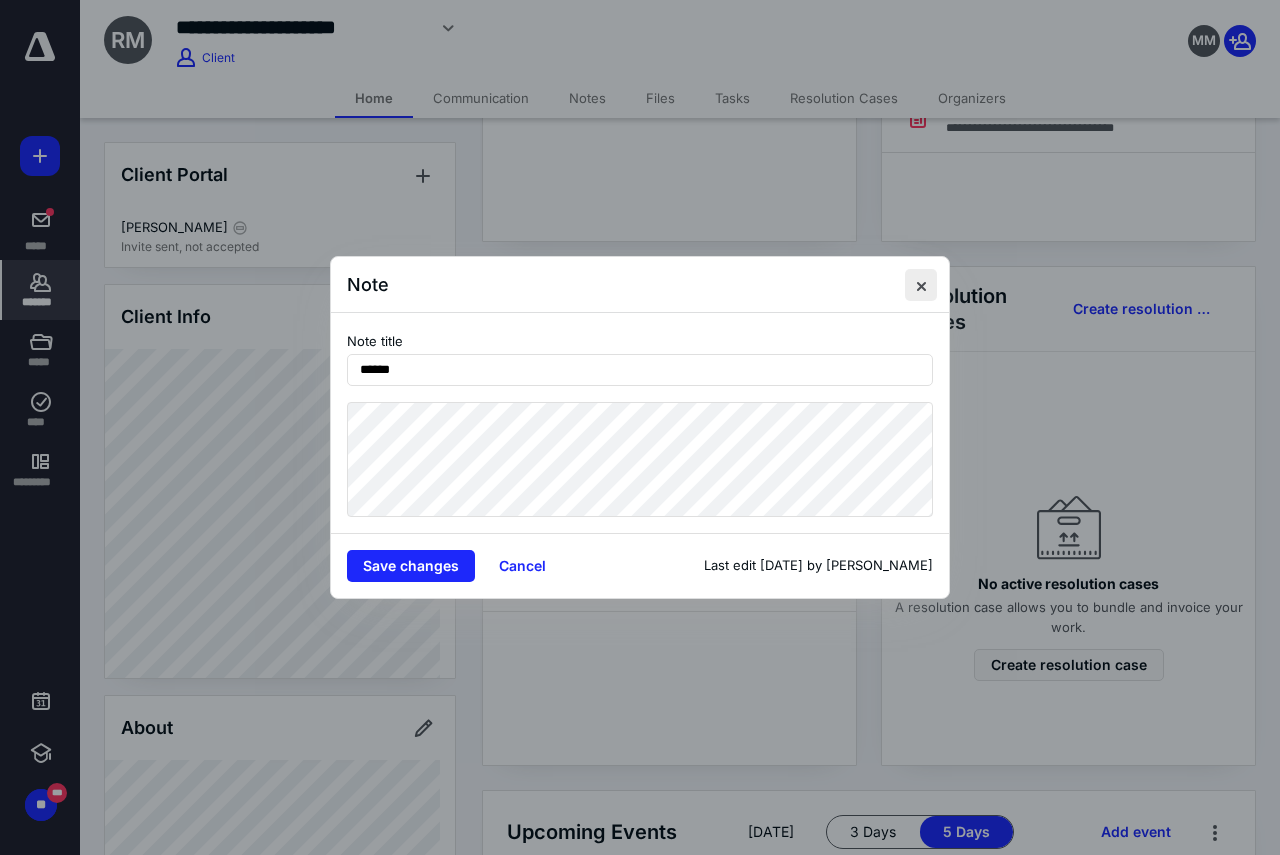 click at bounding box center [921, 285] 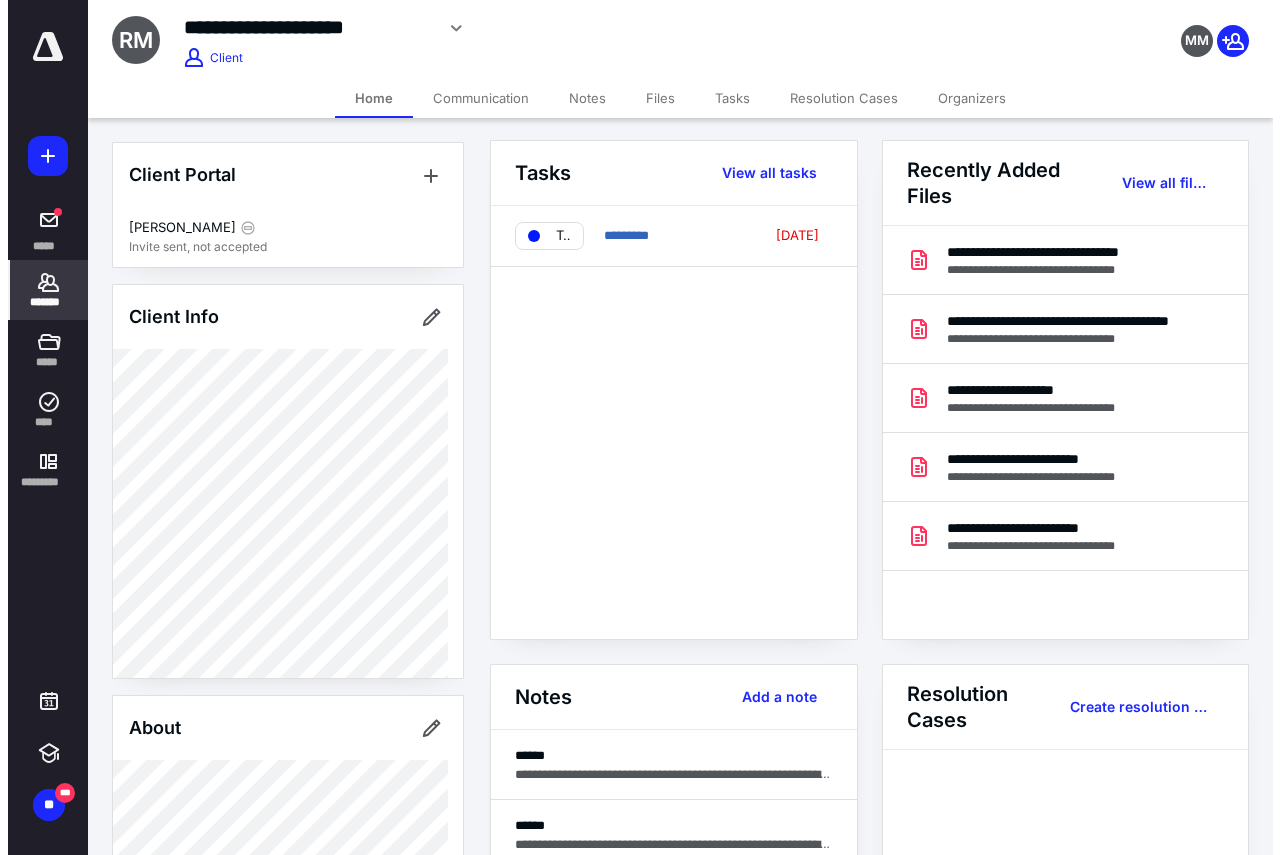 scroll, scrollTop: 0, scrollLeft: 0, axis: both 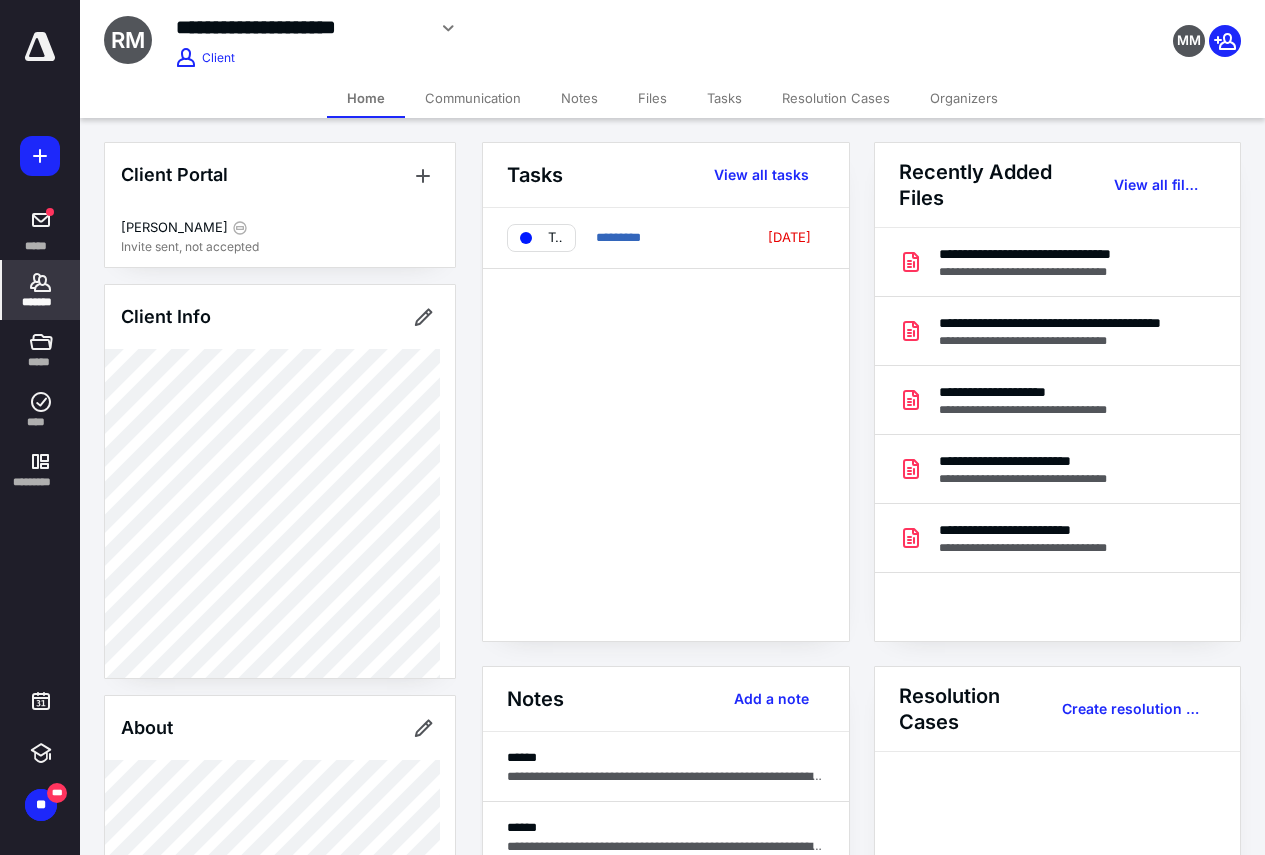 click on "Communication" at bounding box center (473, 98) 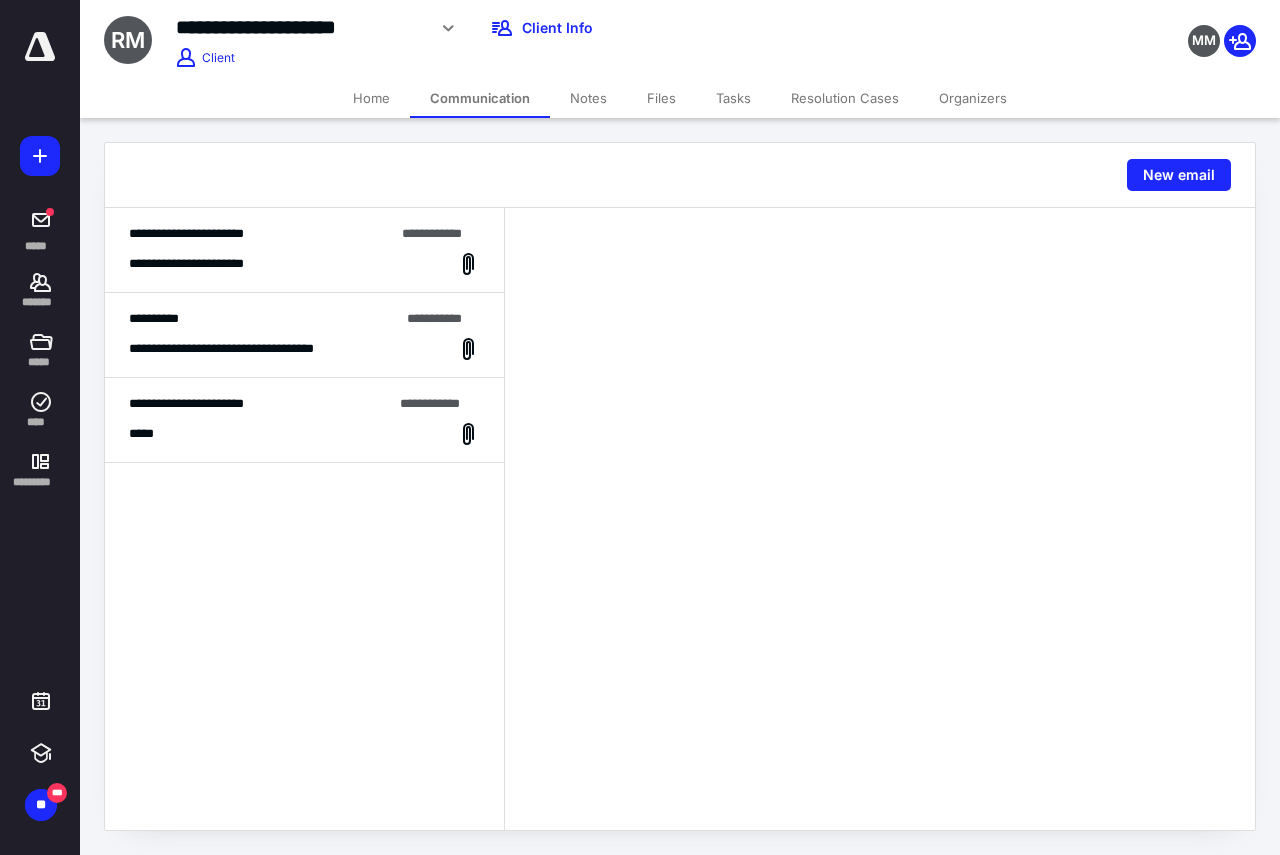 click on "**********" at bounding box center (304, 264) 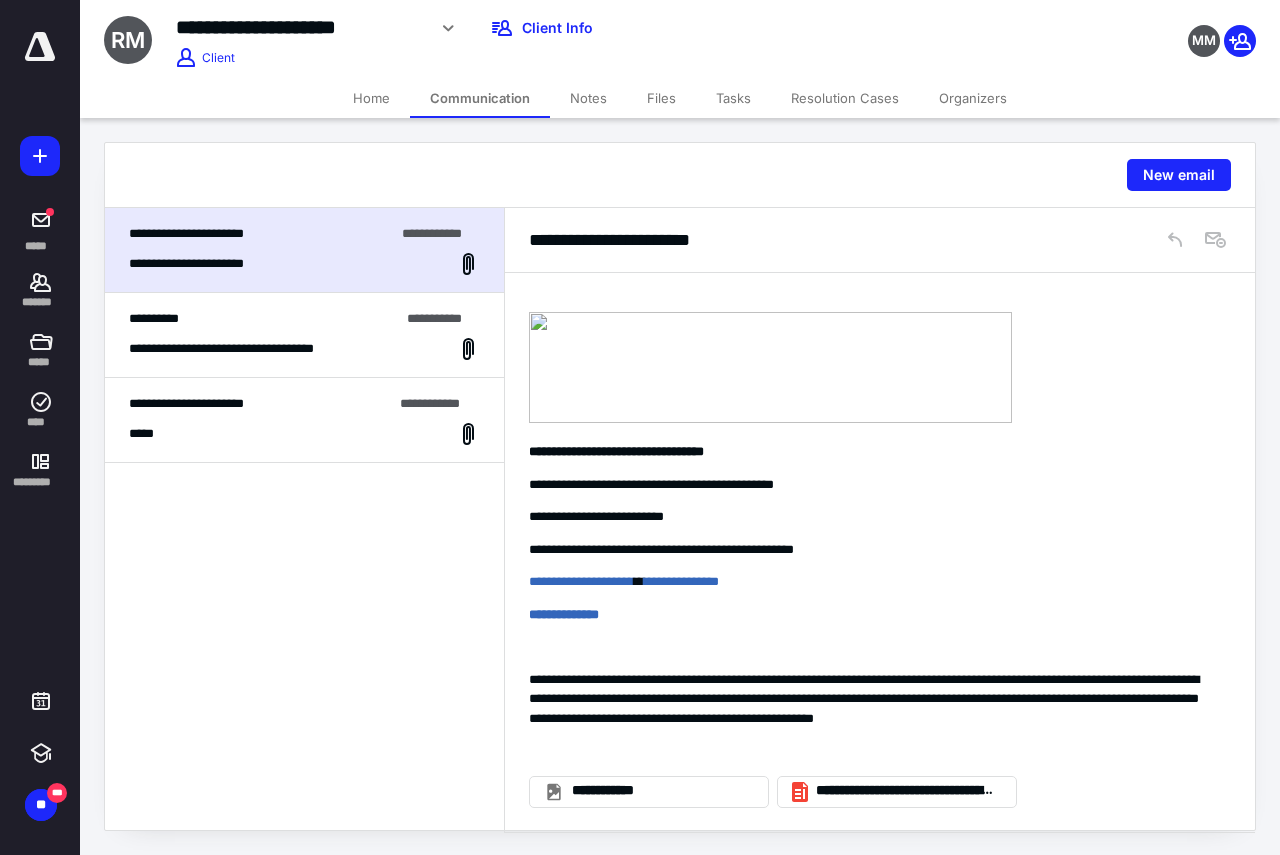 scroll, scrollTop: 164, scrollLeft: 0, axis: vertical 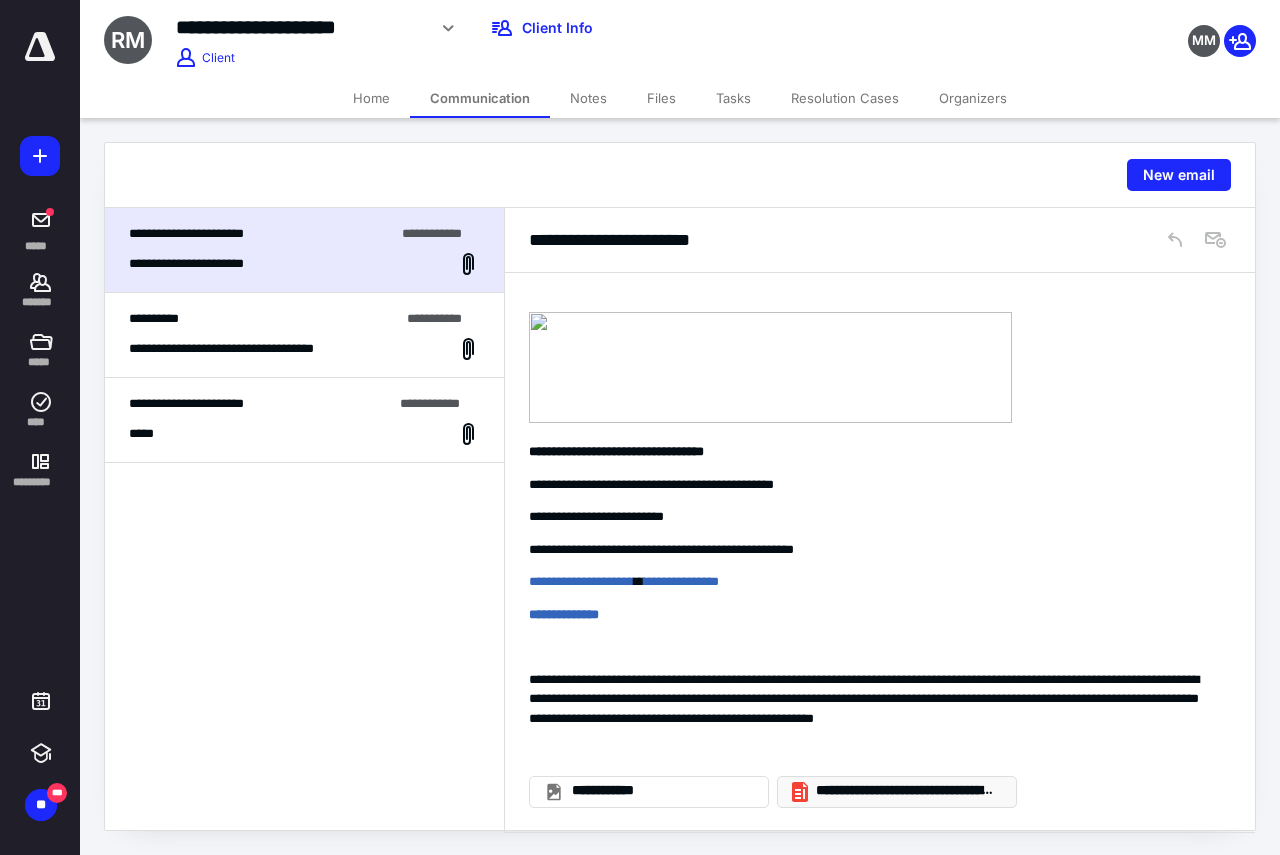 click on "**********" at bounding box center (905, 791) 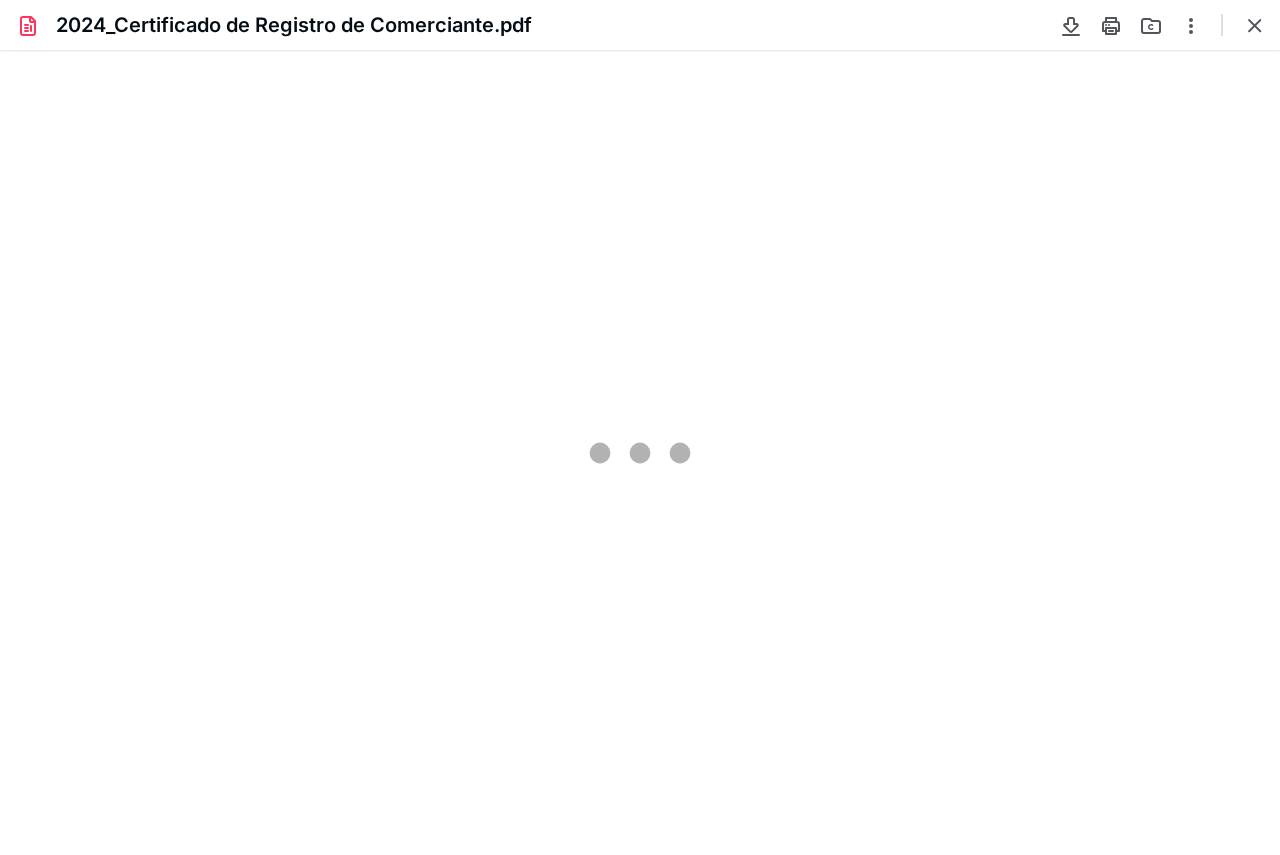 scroll, scrollTop: 0, scrollLeft: 0, axis: both 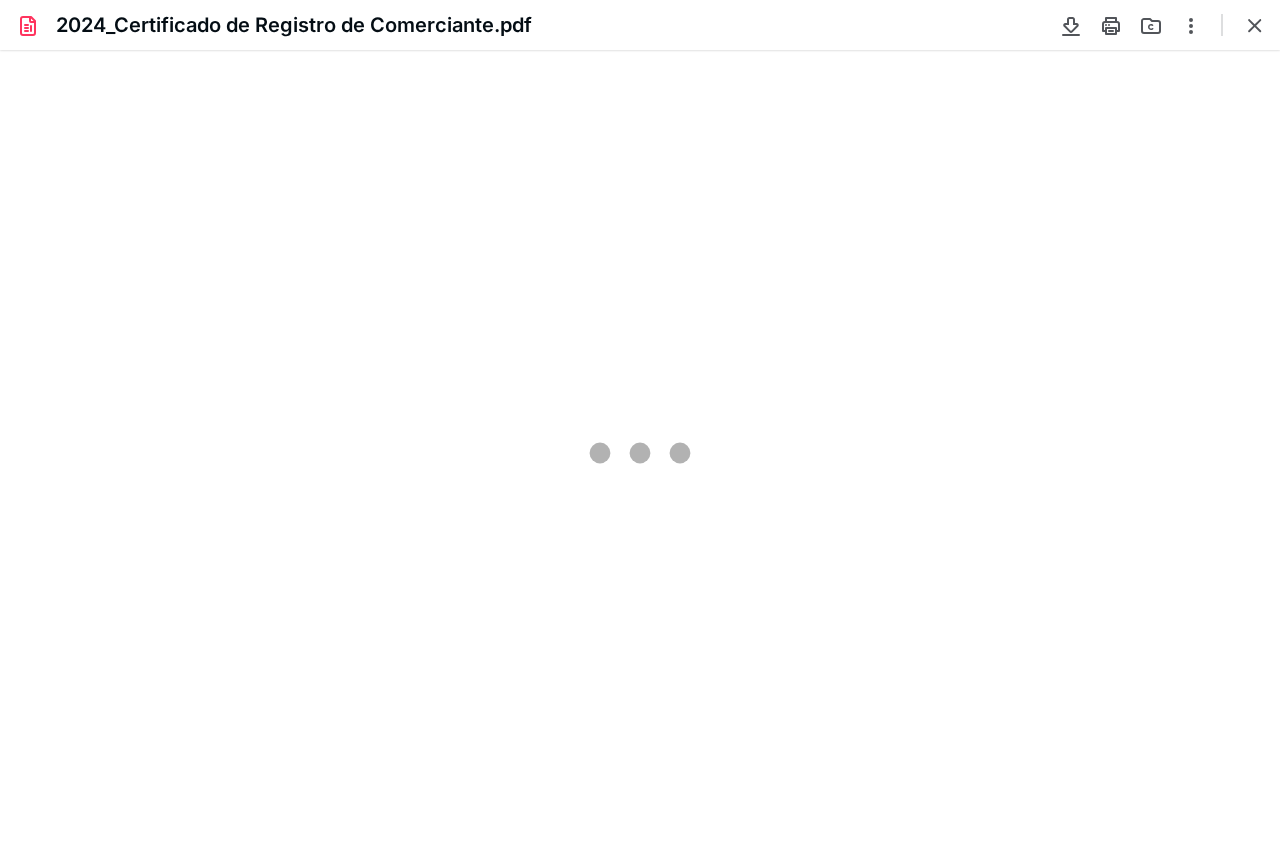 type on "97" 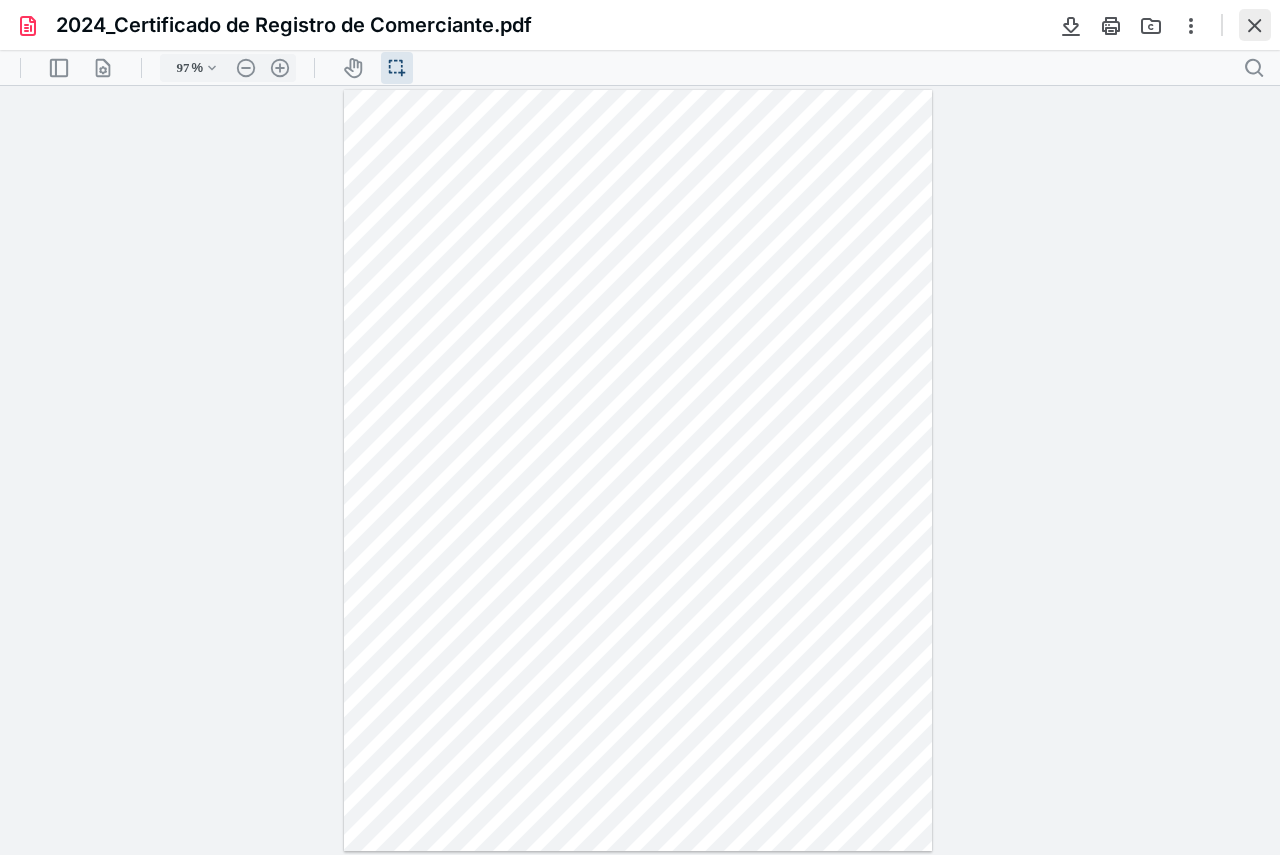 click at bounding box center (1255, 25) 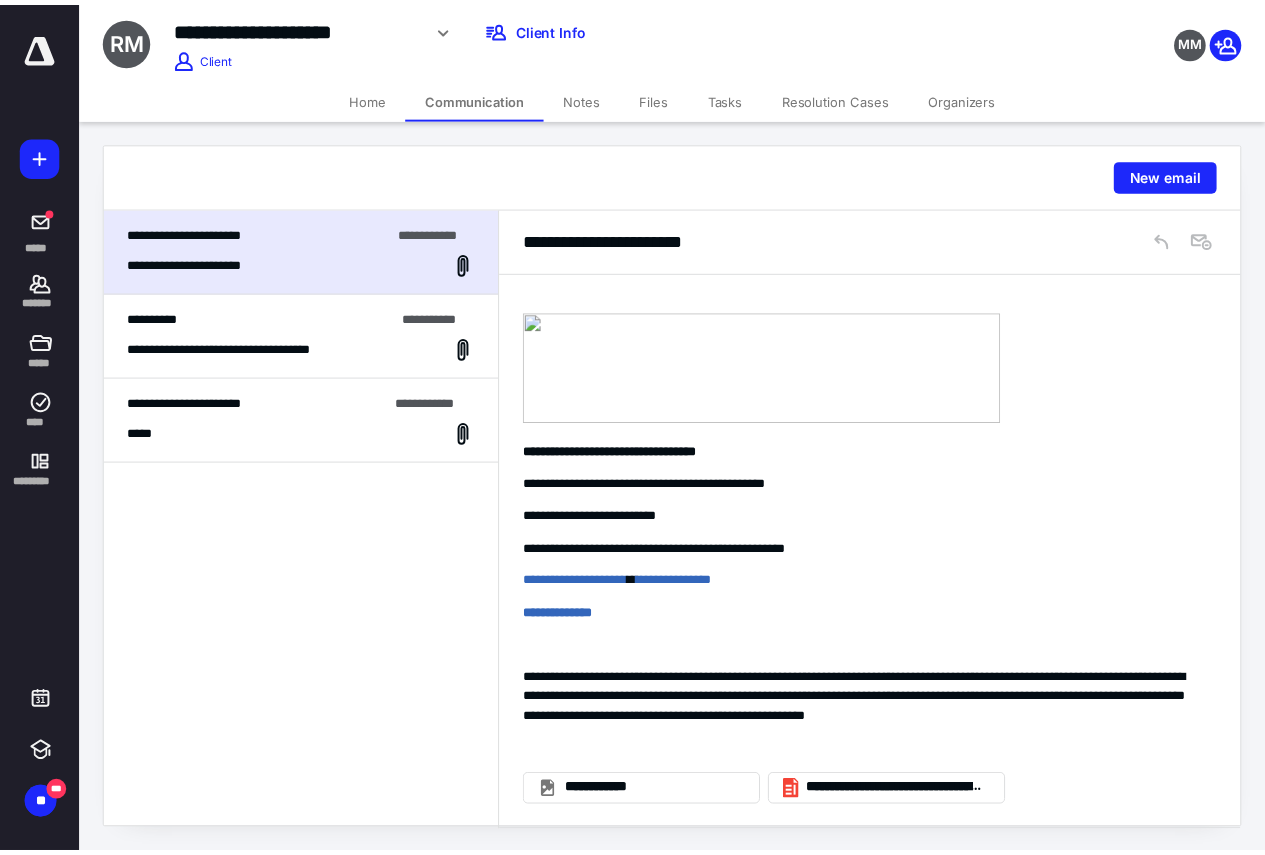 scroll, scrollTop: 0, scrollLeft: 0, axis: both 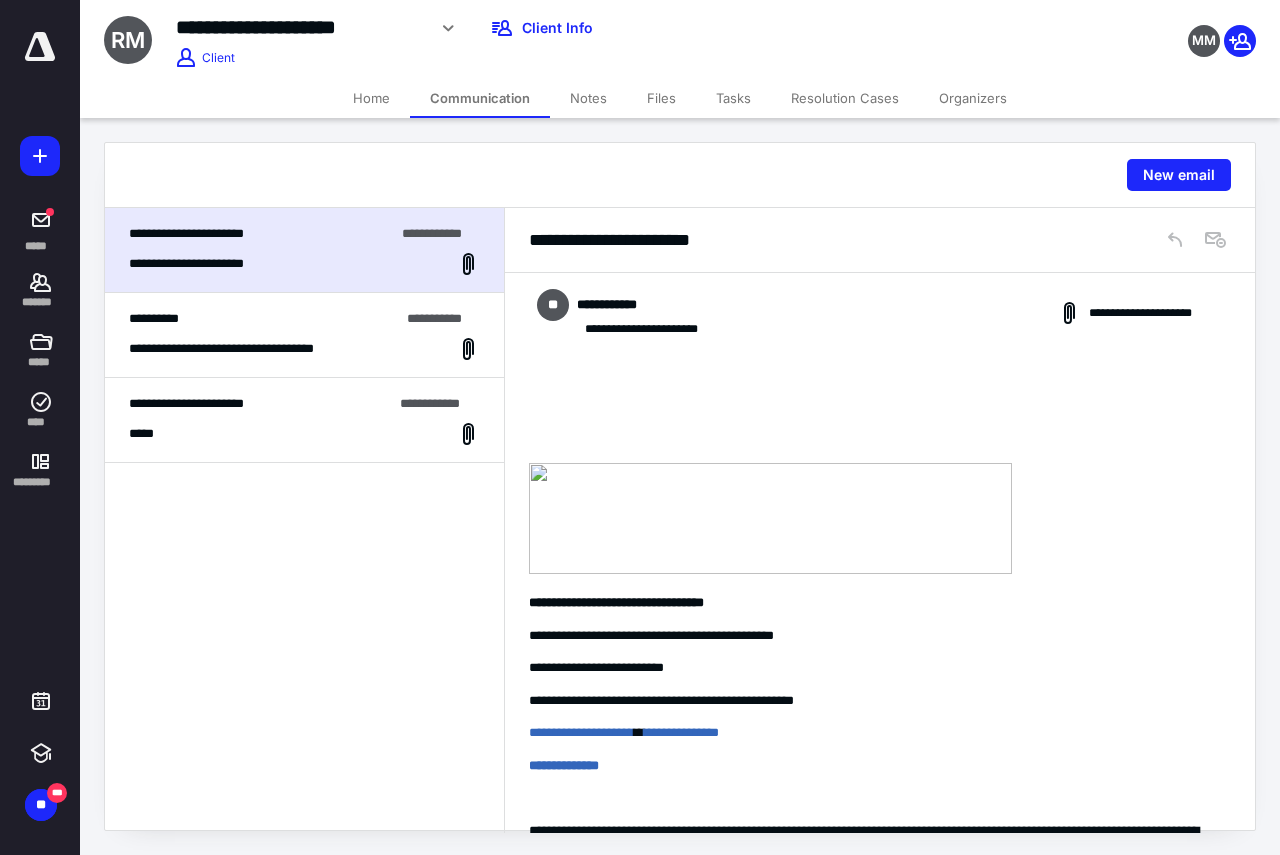 click on "Home" at bounding box center (371, 98) 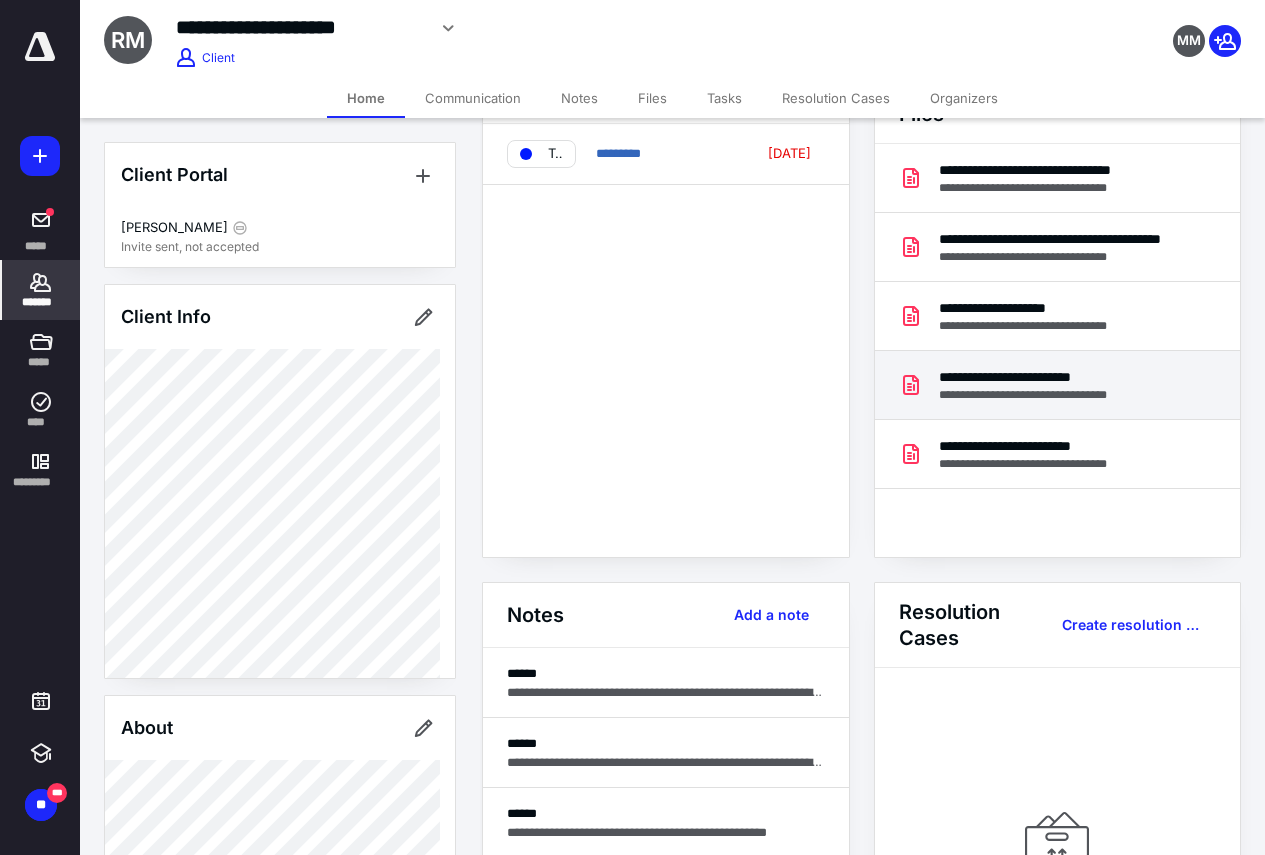 scroll, scrollTop: 0, scrollLeft: 0, axis: both 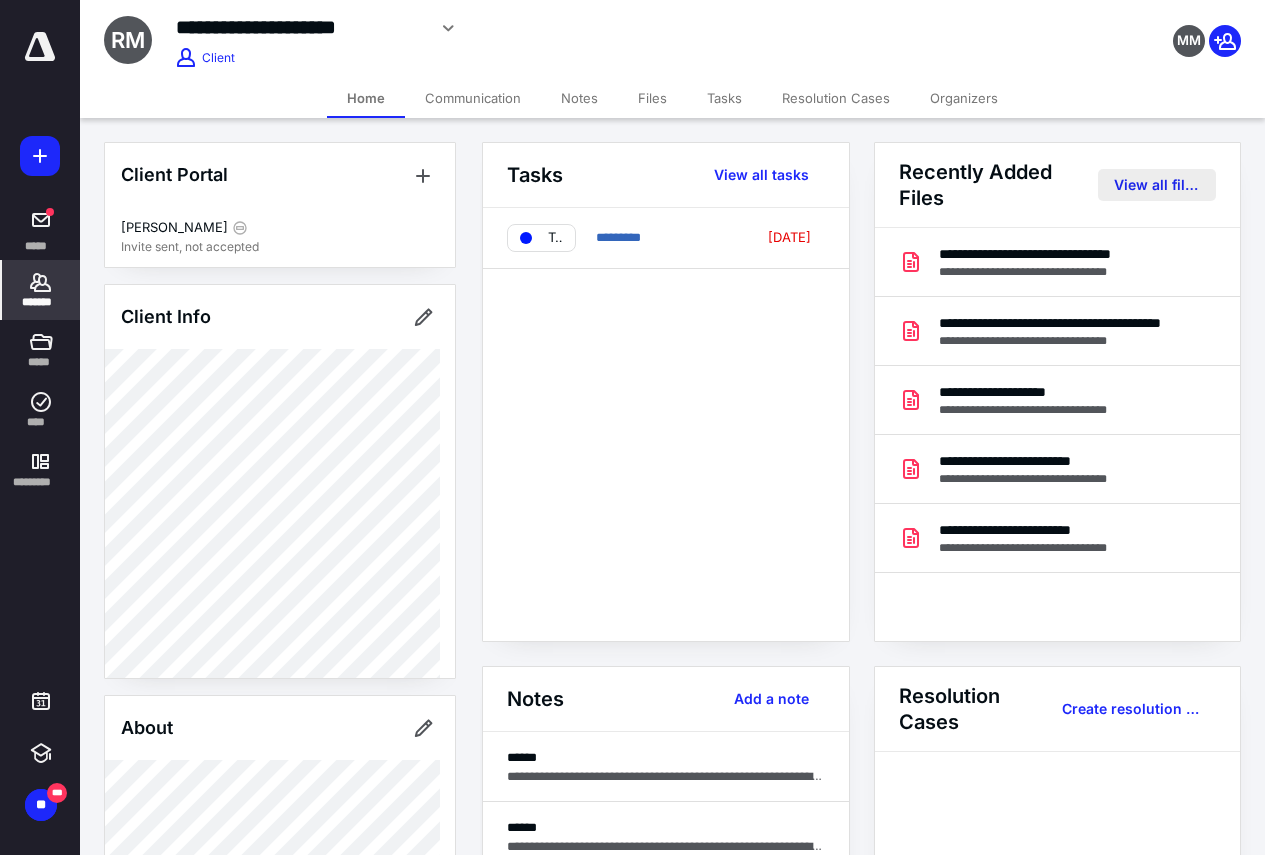 click on "View all files" at bounding box center (1157, 185) 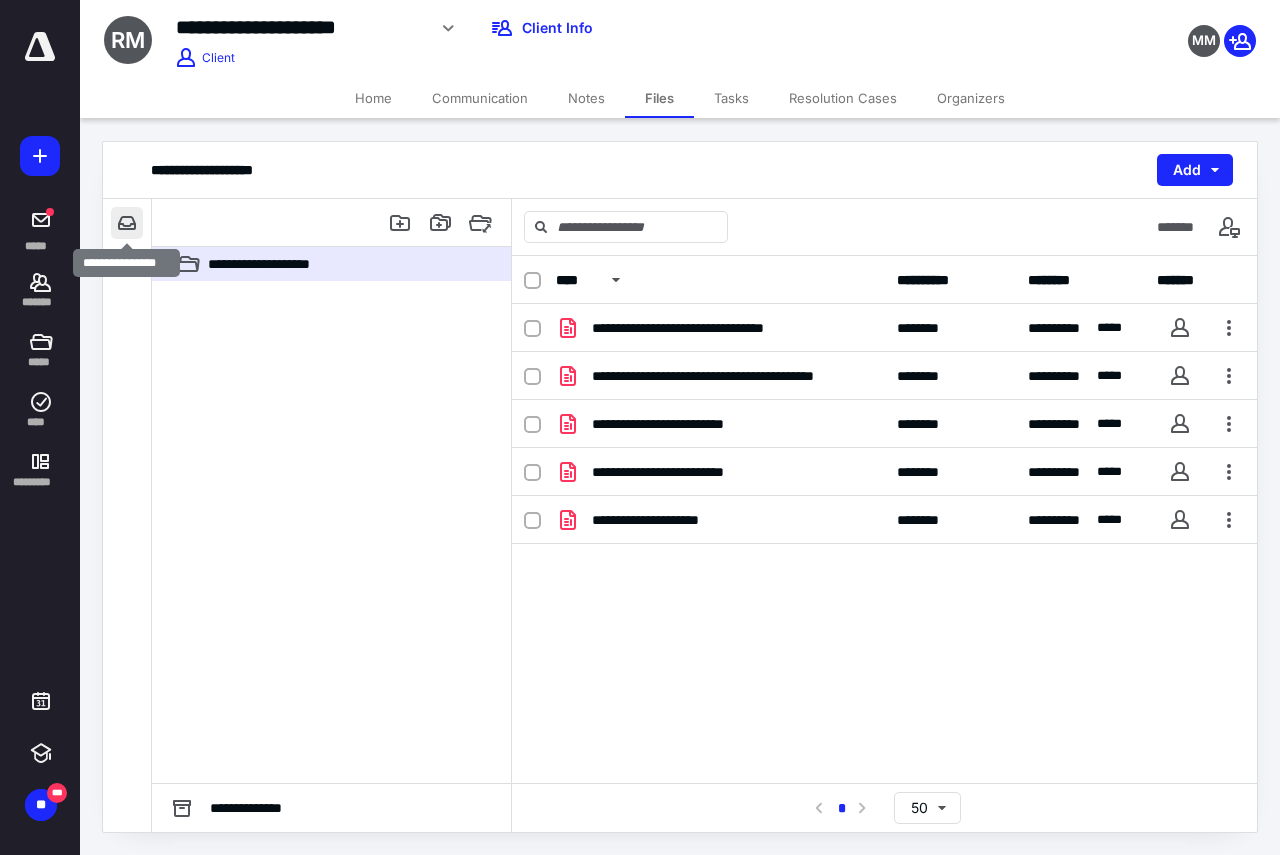 click at bounding box center (127, 223) 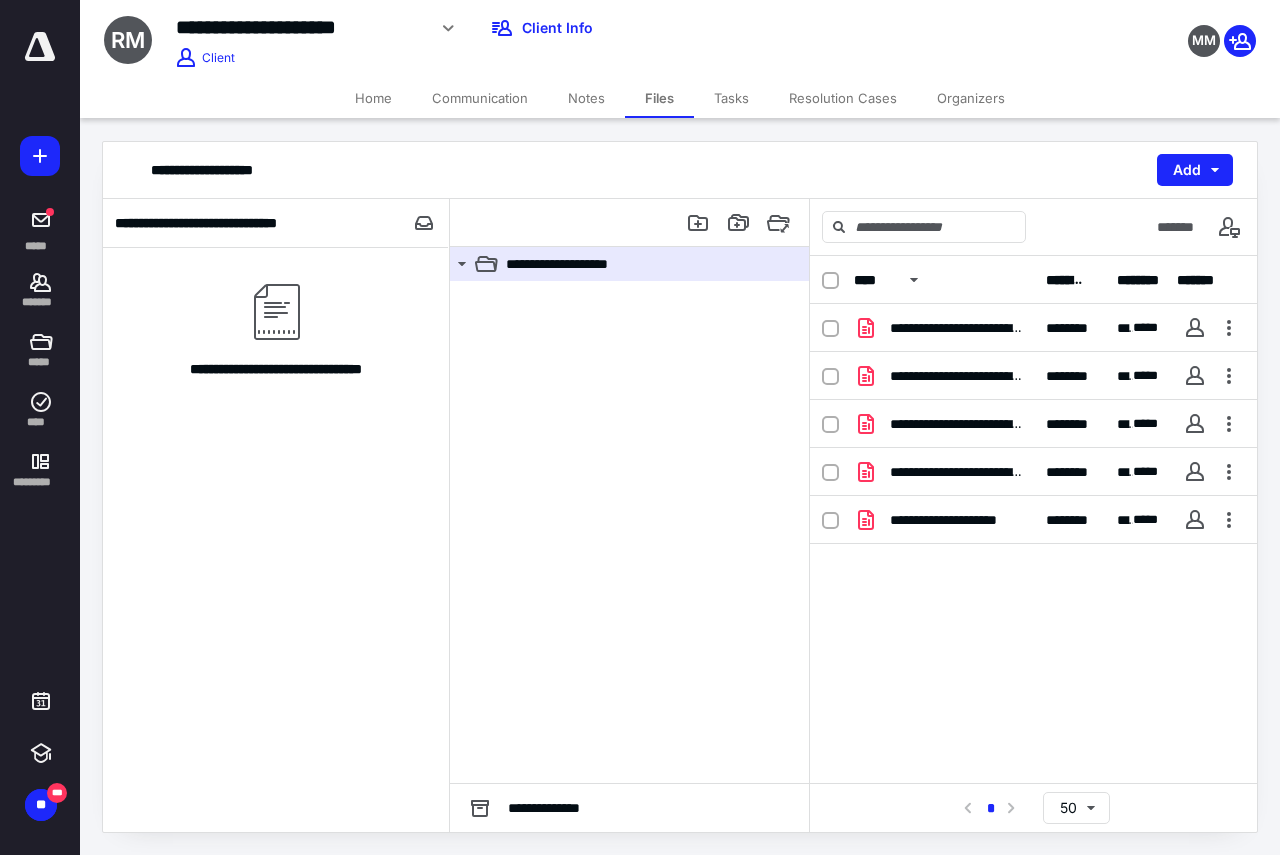 click on "Home" at bounding box center [373, 98] 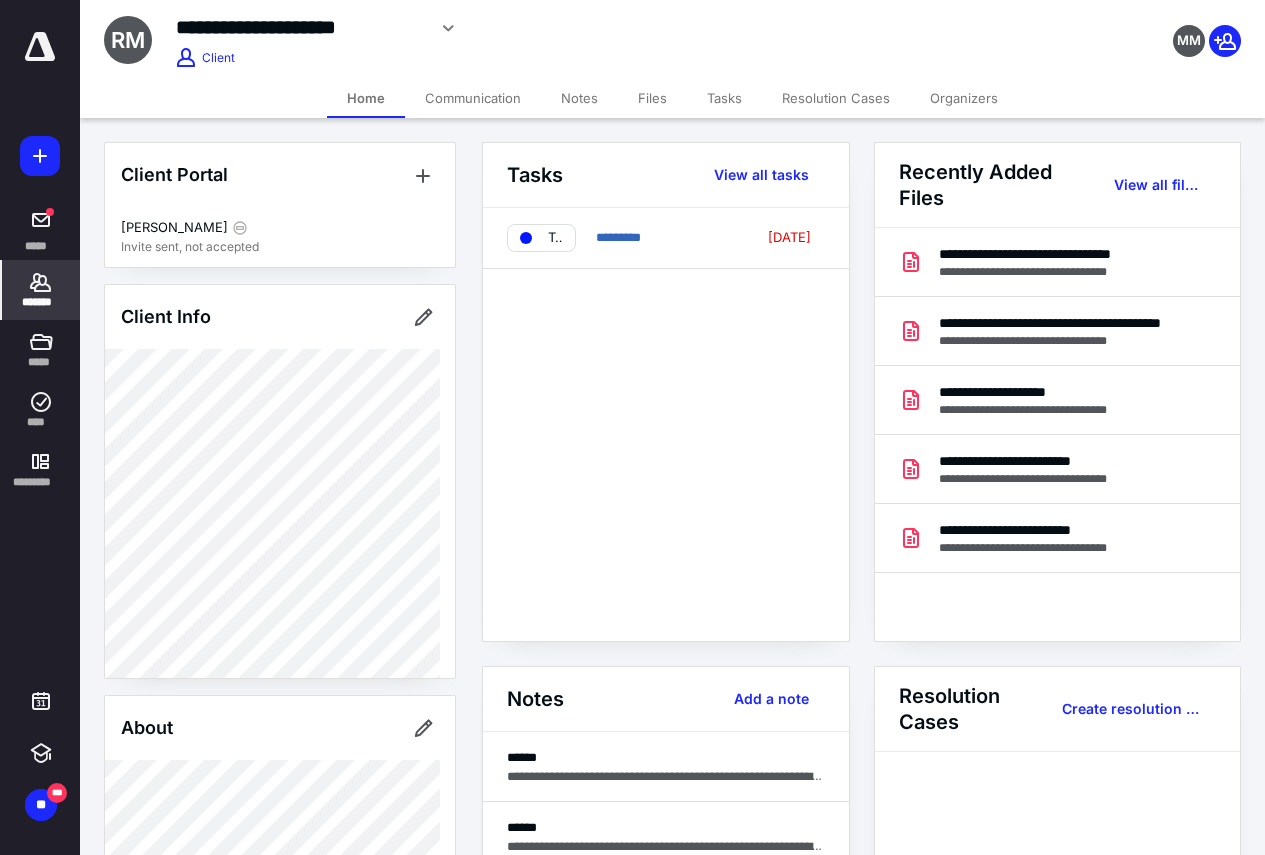 click on "Communication" at bounding box center [473, 98] 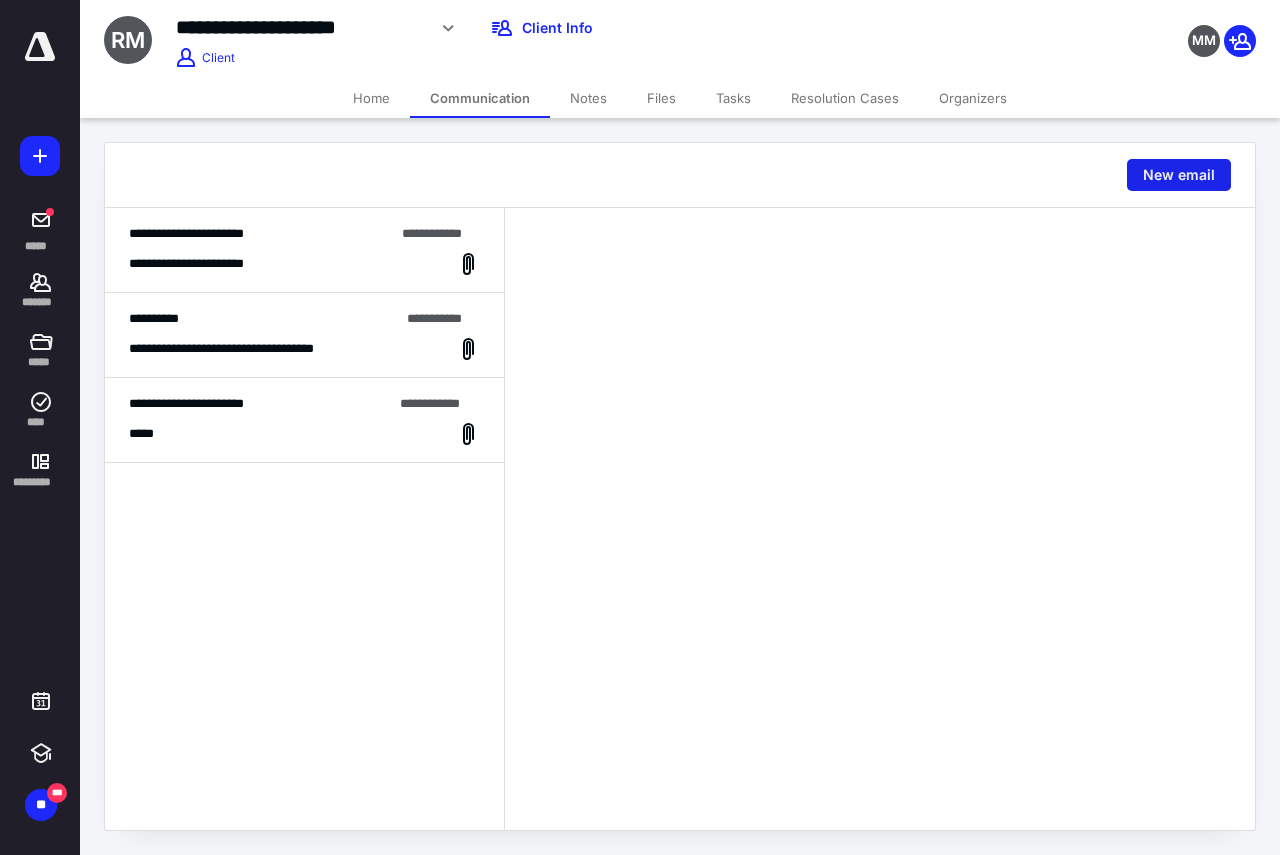 click on "New email" at bounding box center [1179, 175] 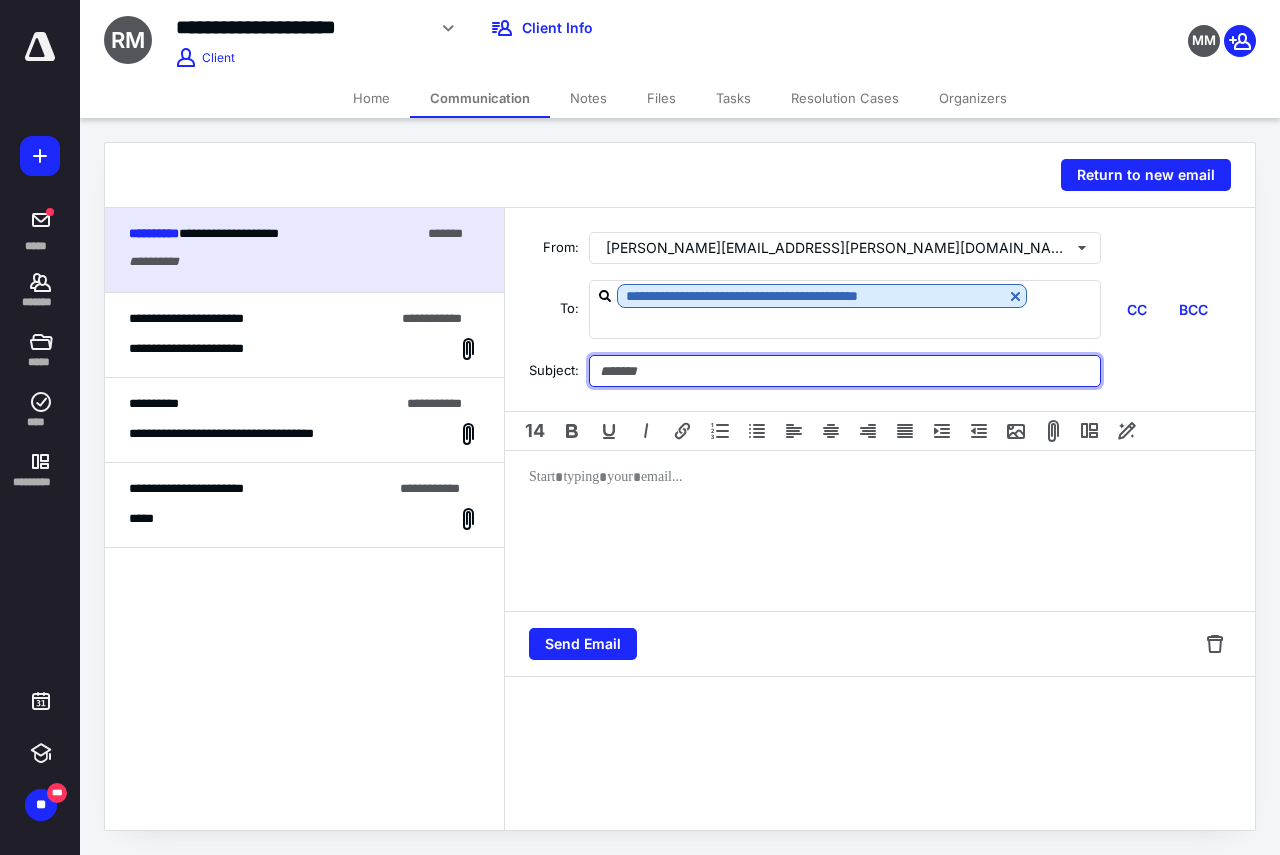 click at bounding box center [845, 371] 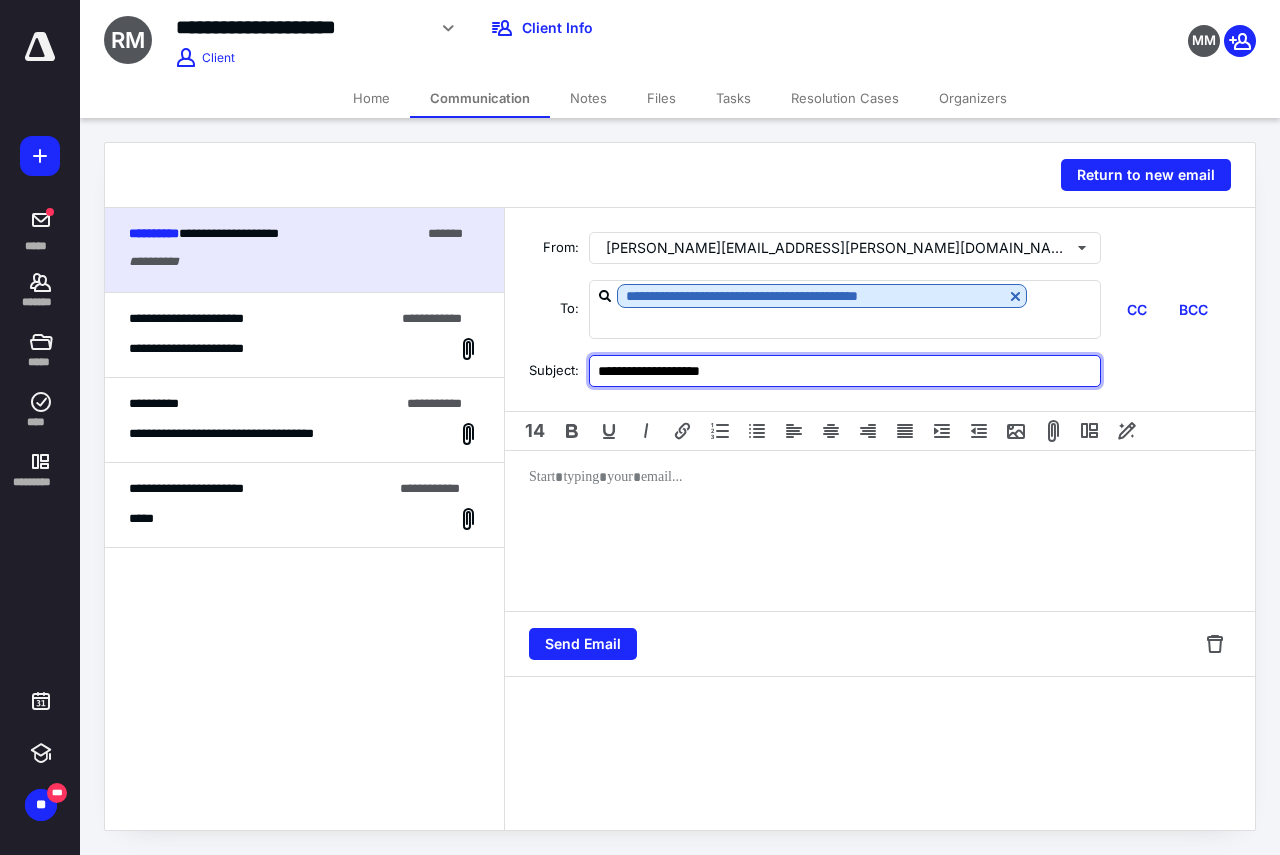 type on "**********" 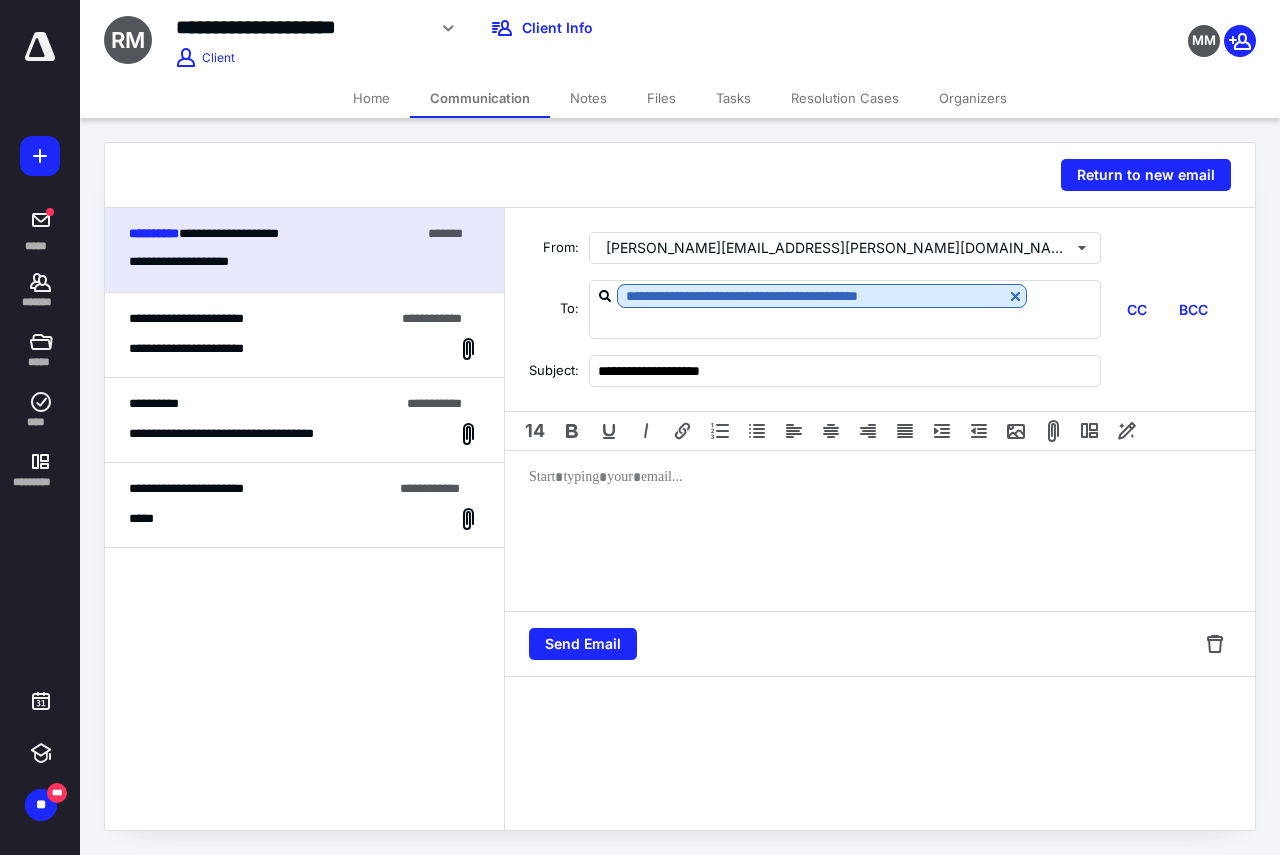 click at bounding box center [880, 531] 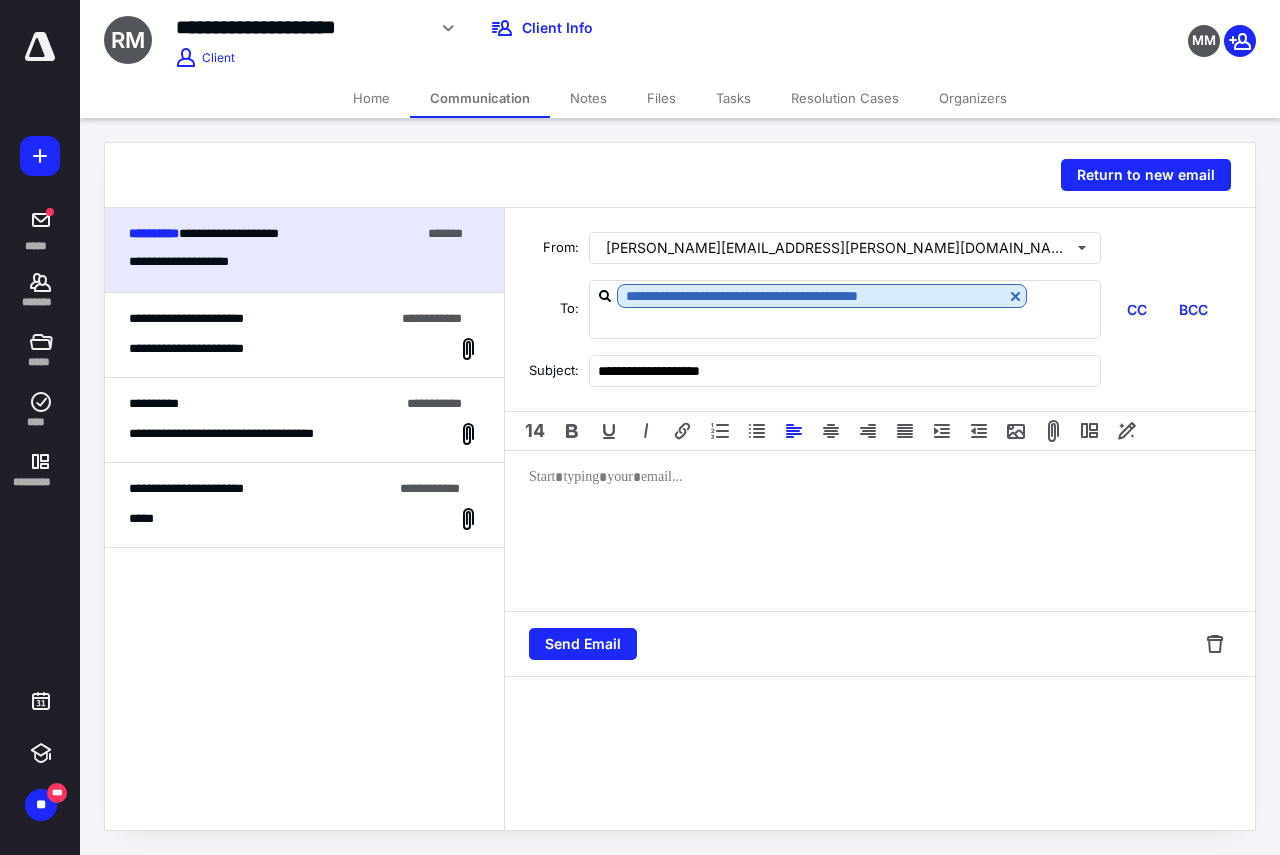 type 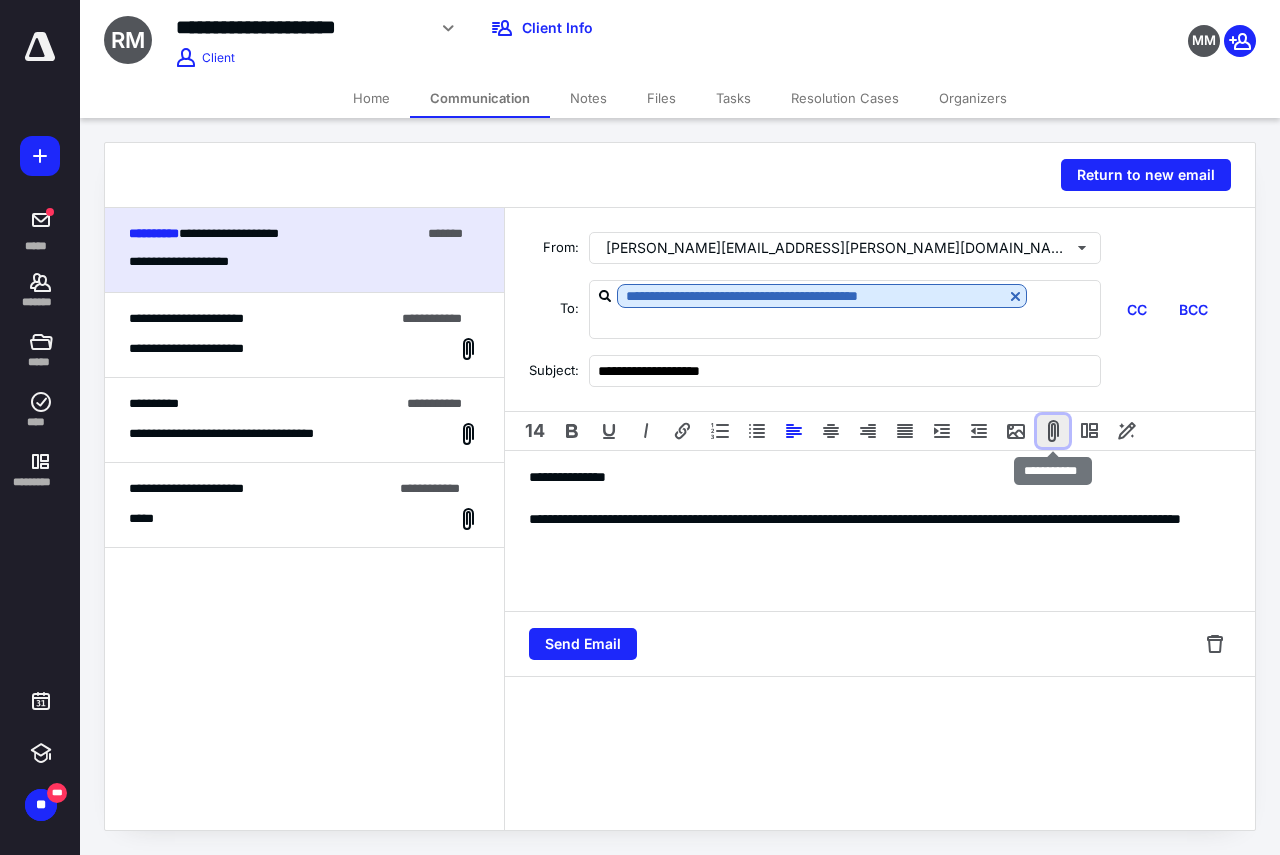 click at bounding box center [1053, 431] 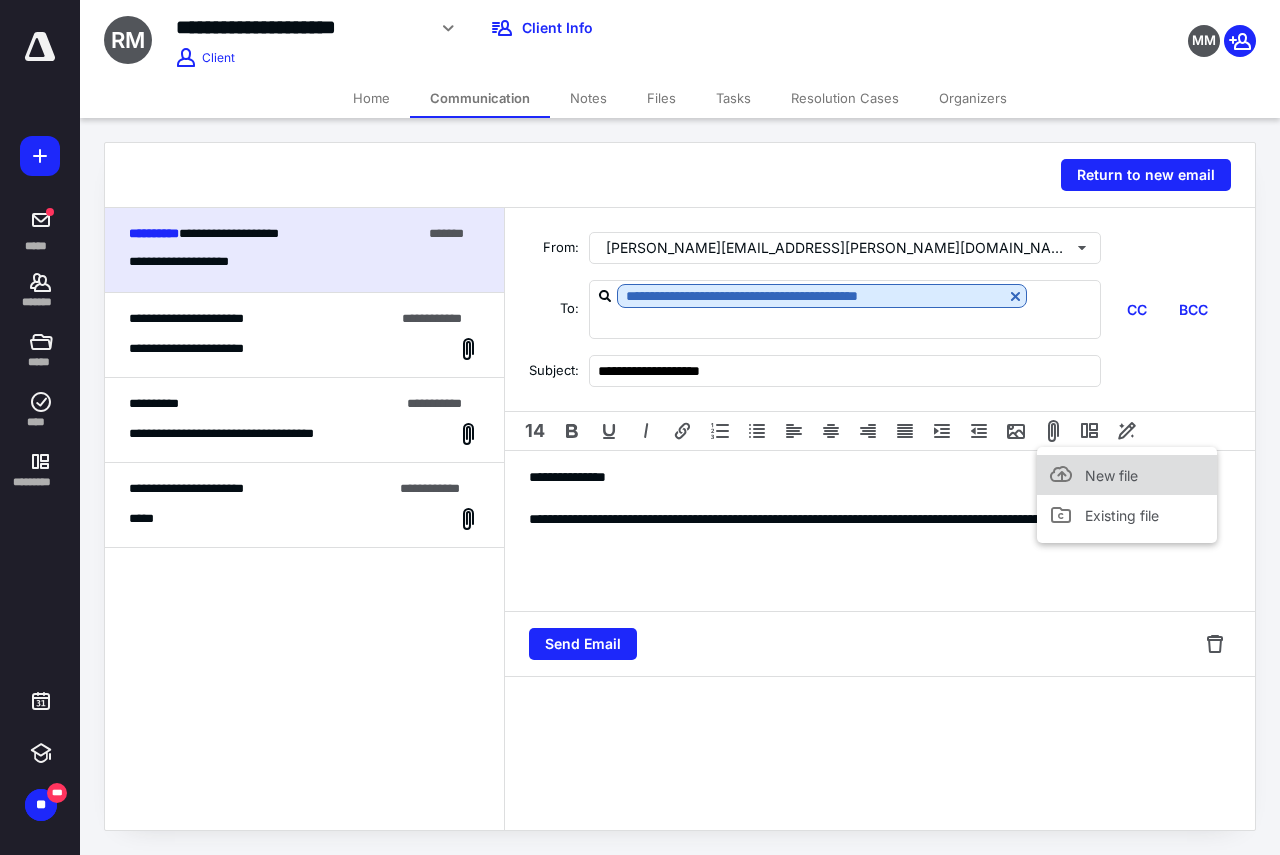 click on "New file" at bounding box center [1111, 475] 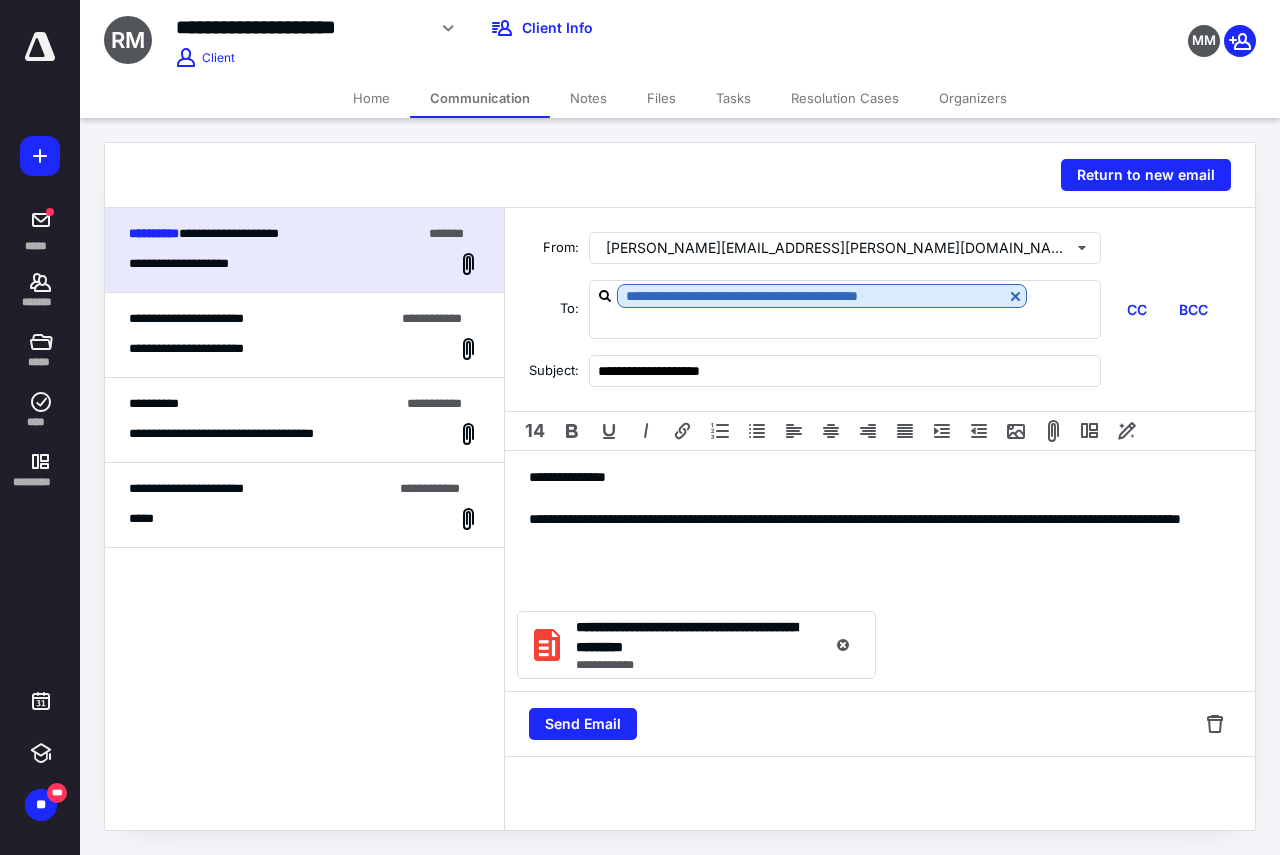 click on "**********" at bounding box center [880, 530] 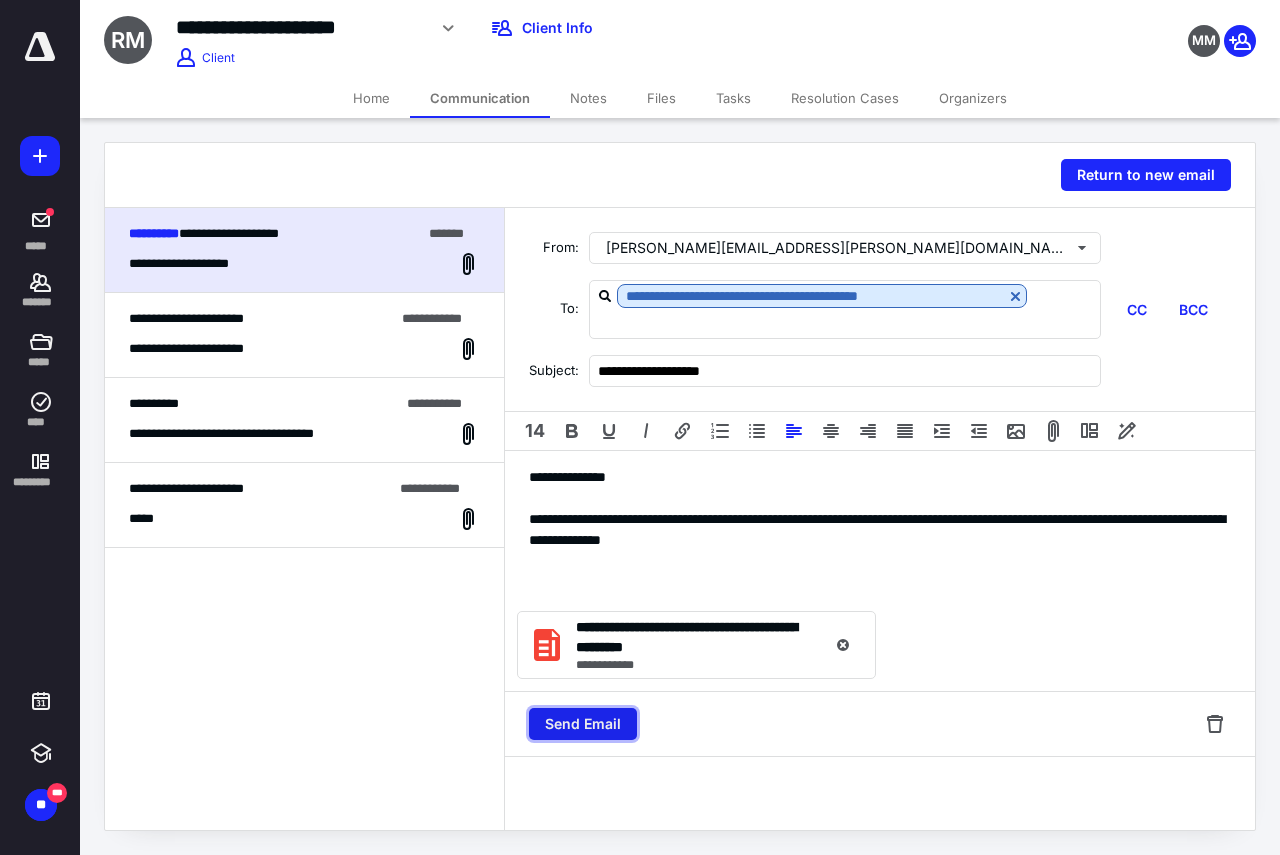 click on "Send Email" at bounding box center (583, 724) 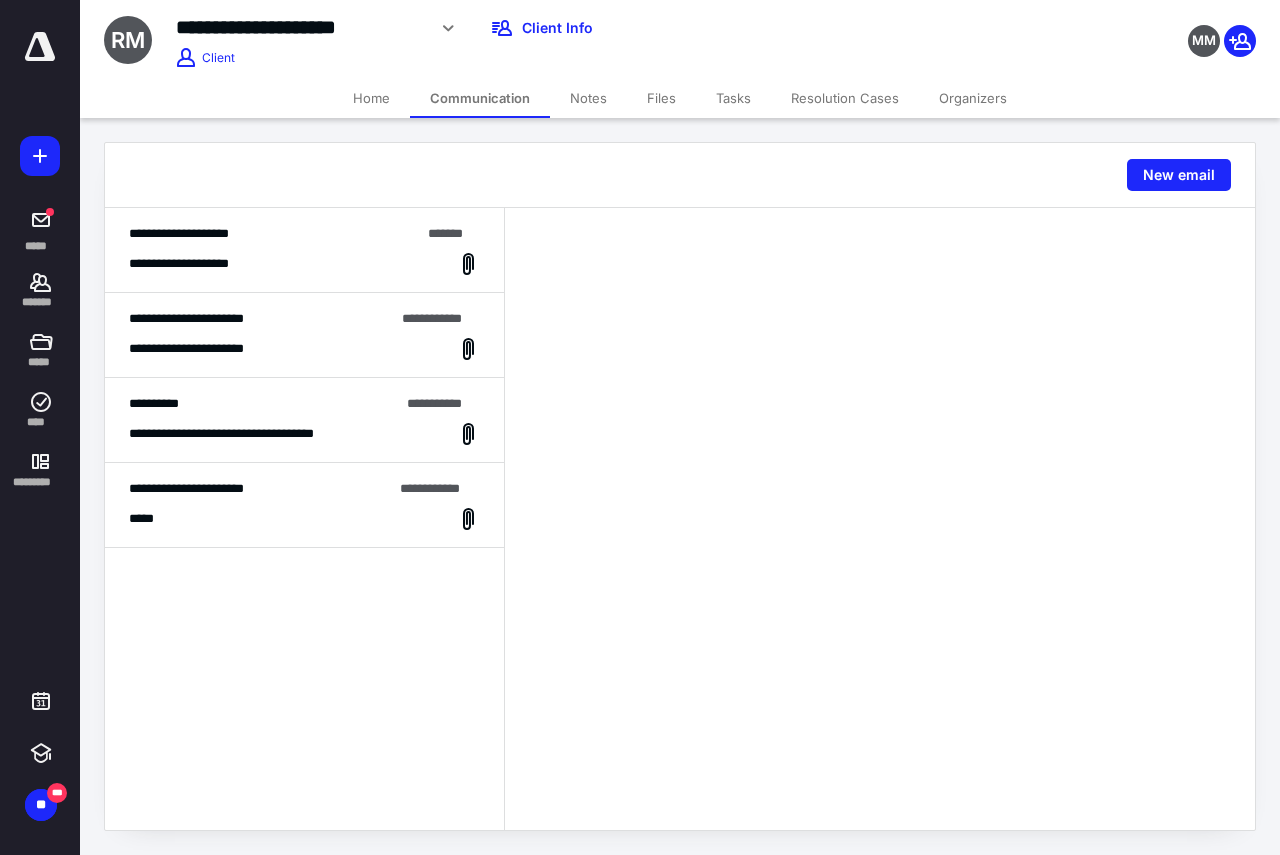 click on "Home" at bounding box center [371, 98] 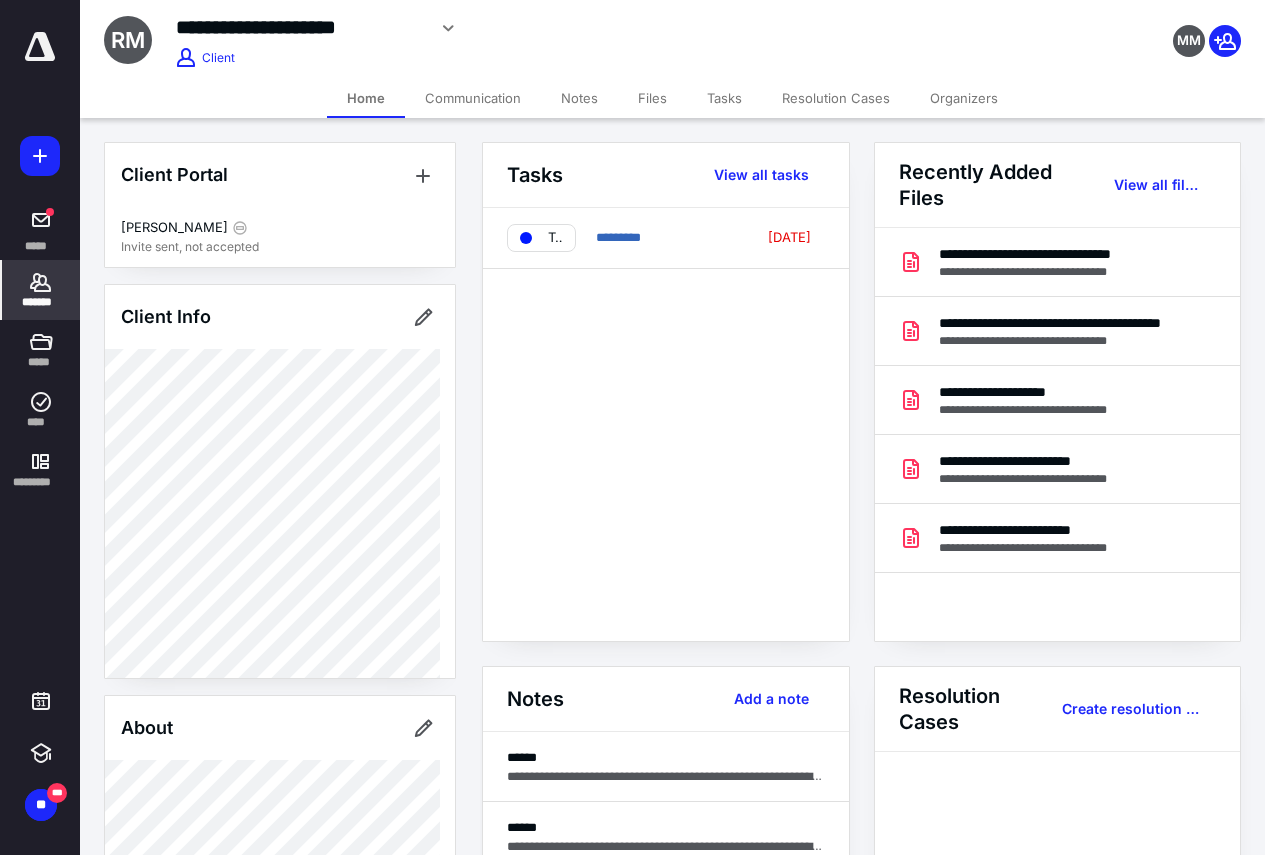 click 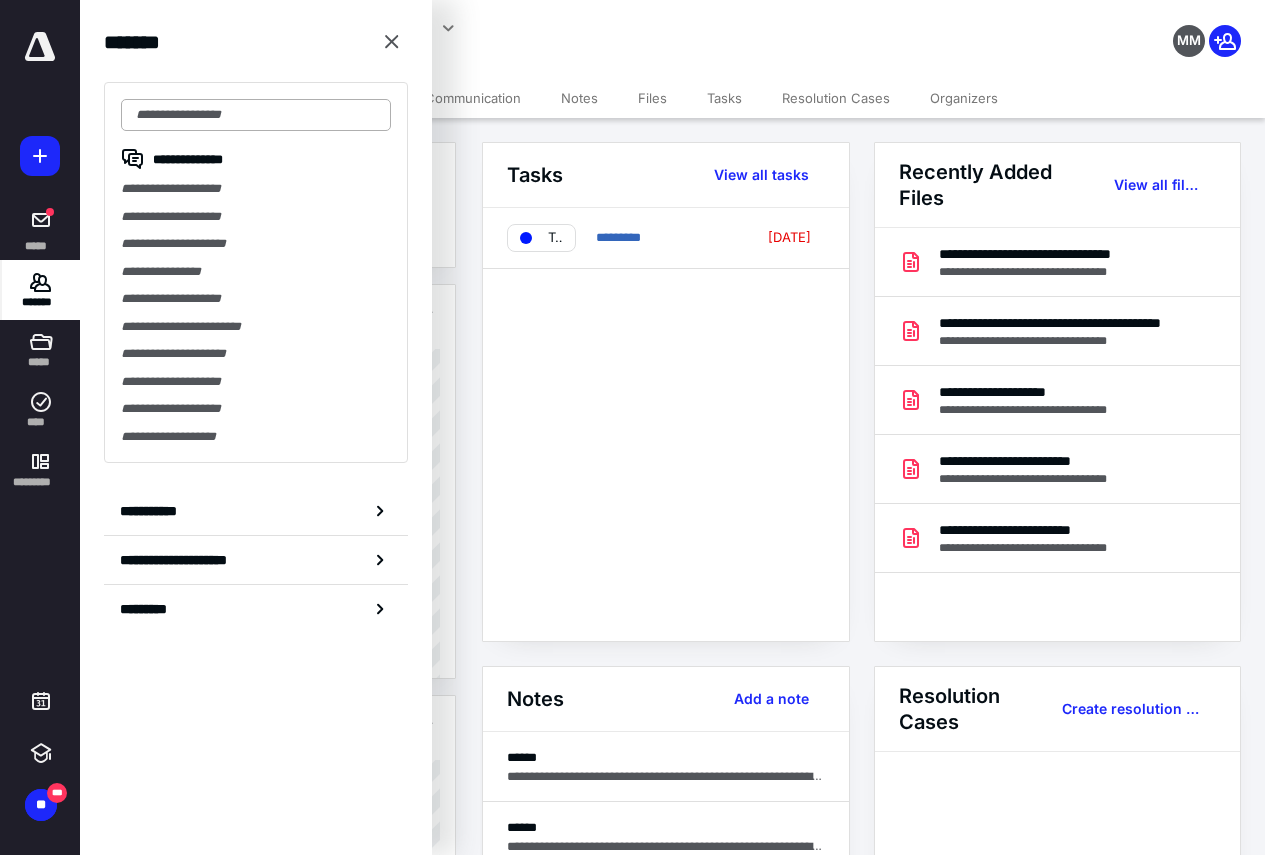 click at bounding box center (256, 115) 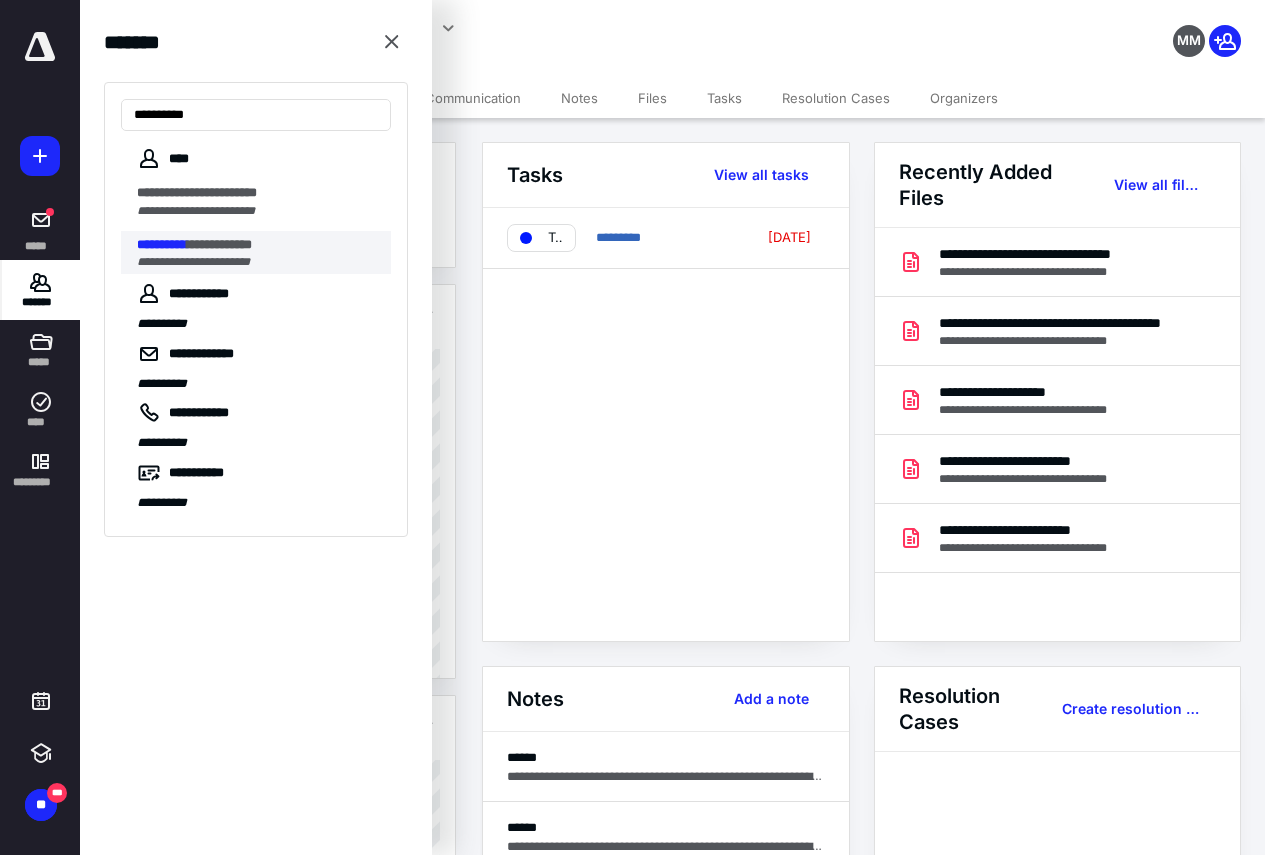 type on "**********" 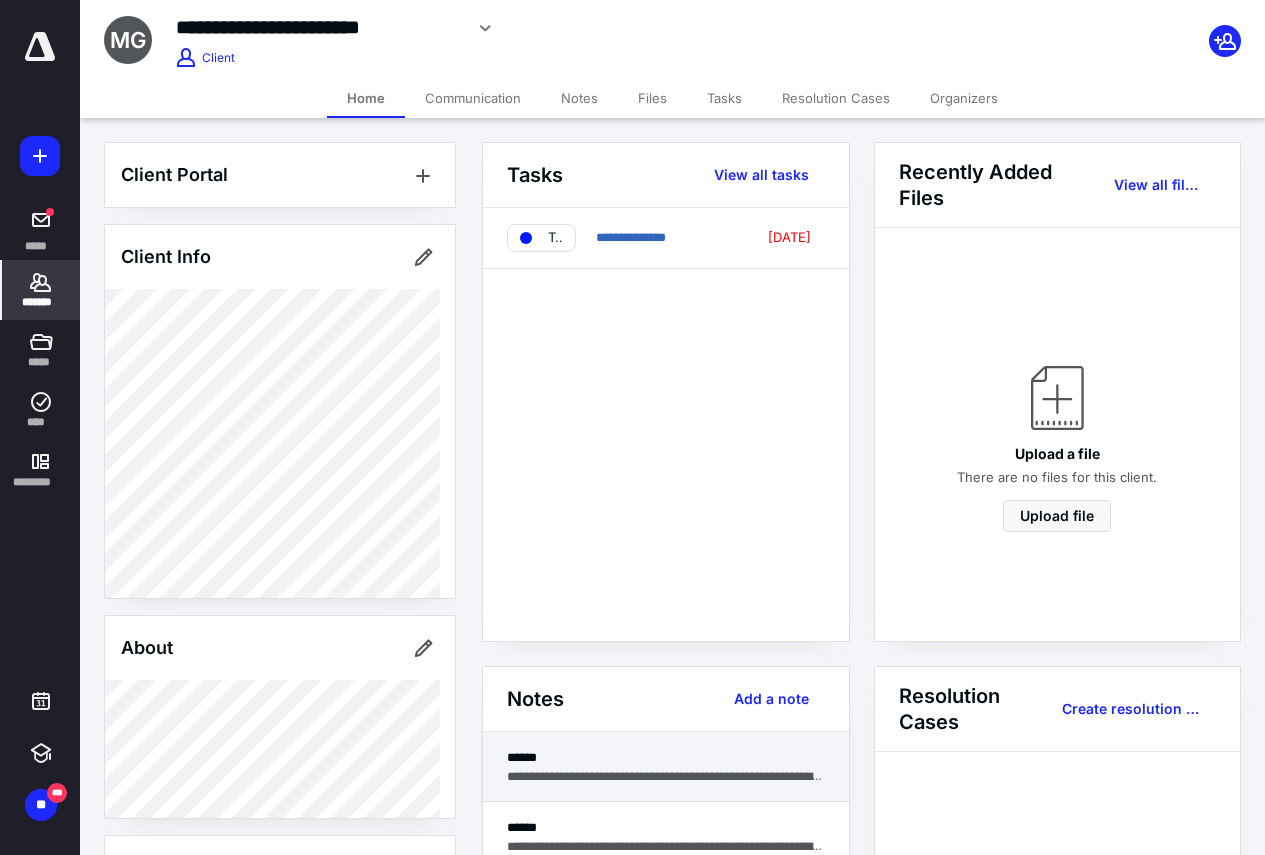 scroll, scrollTop: 100, scrollLeft: 0, axis: vertical 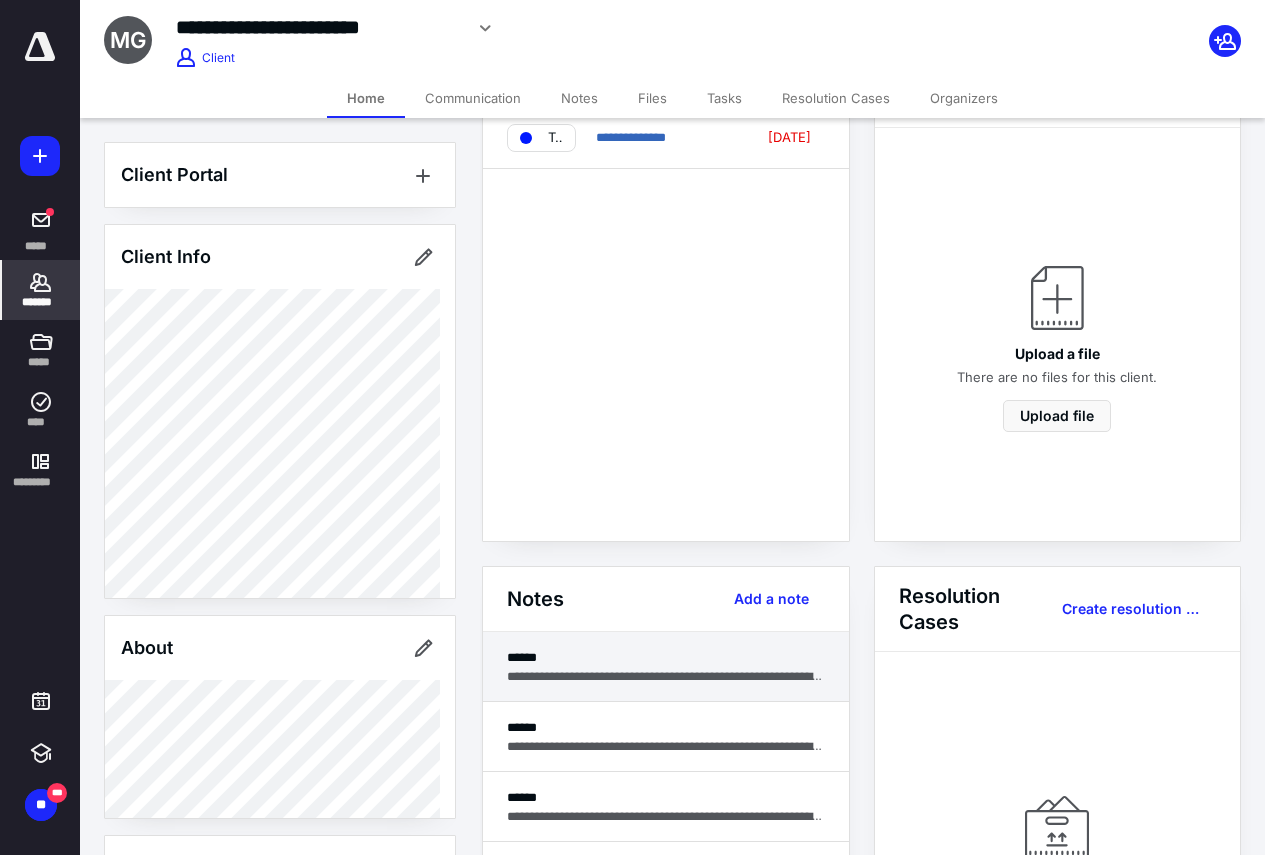 click on "**********" at bounding box center [666, 676] 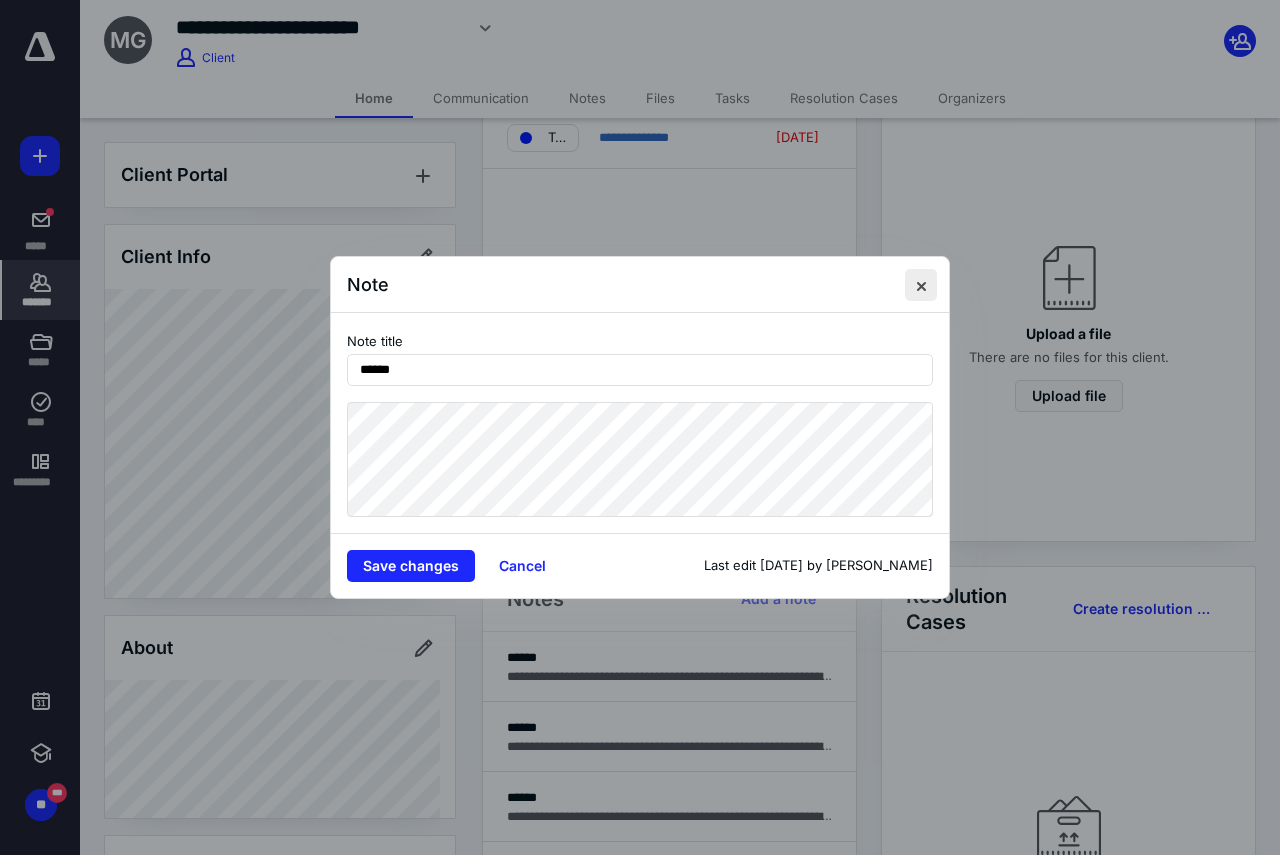 click at bounding box center [921, 285] 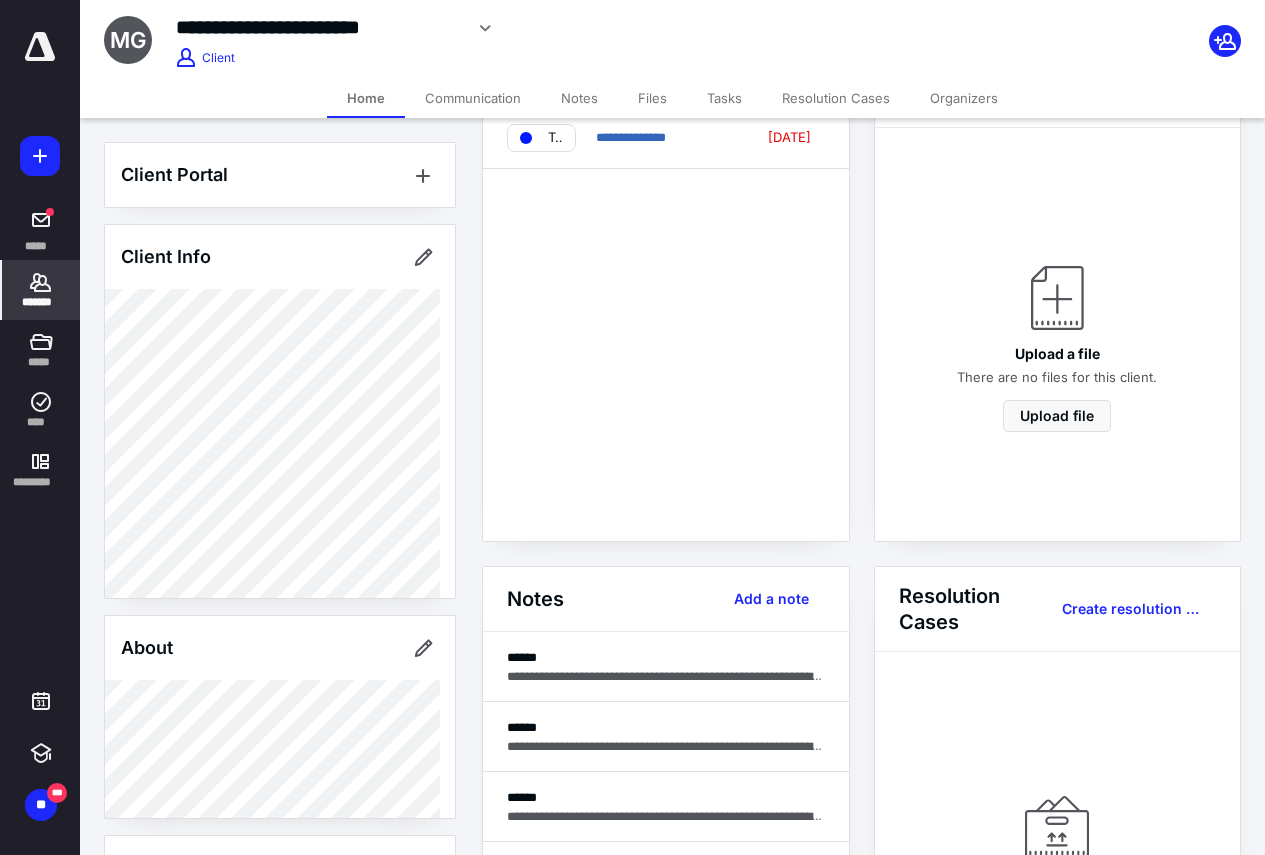 click 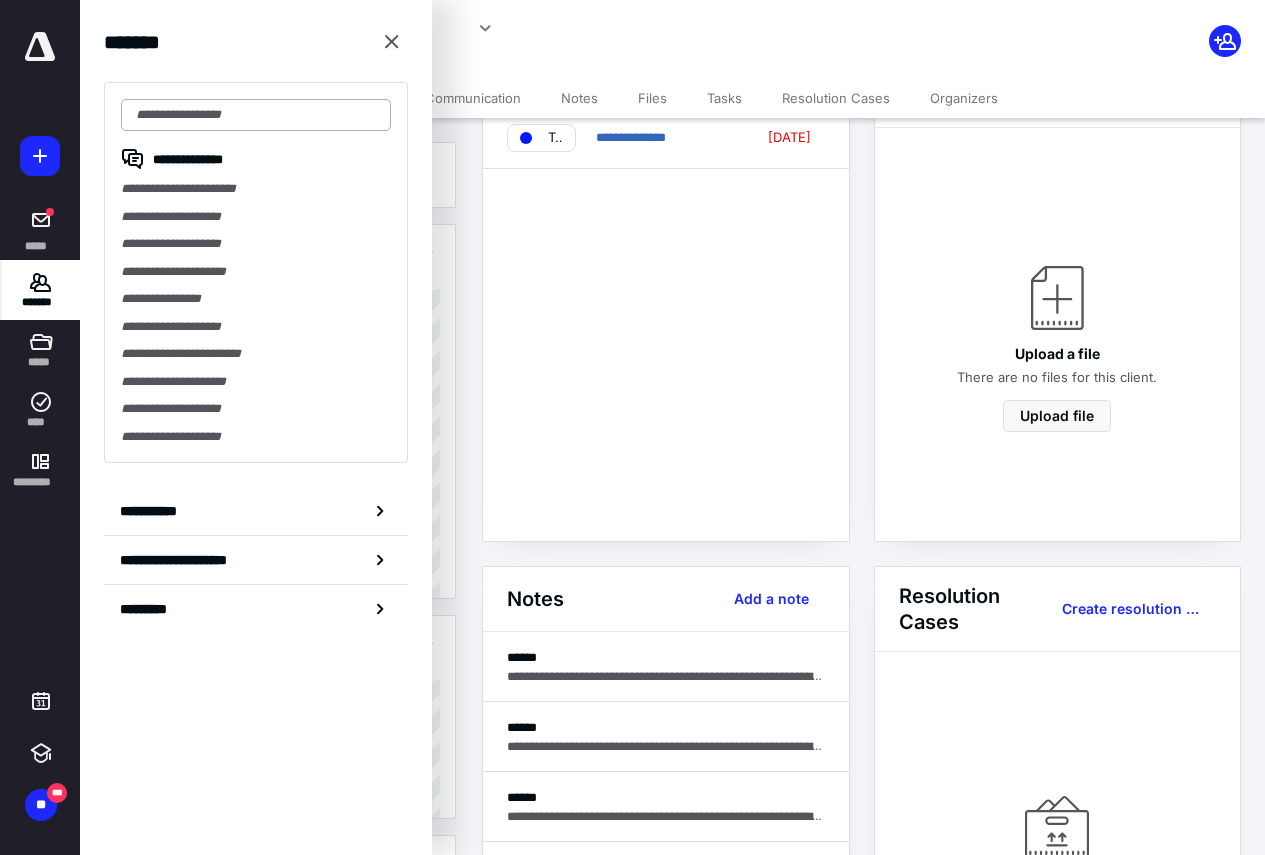 click at bounding box center [256, 115] 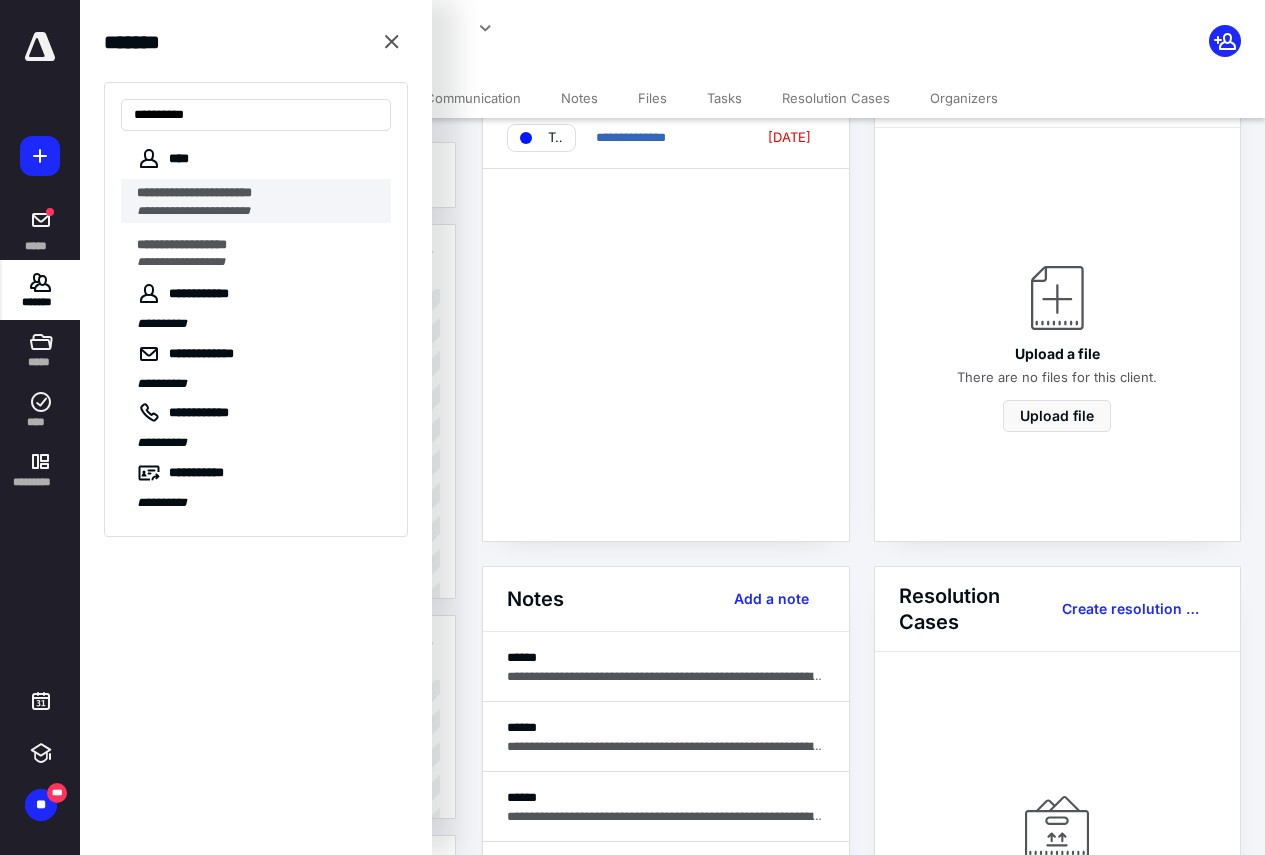 type on "**********" 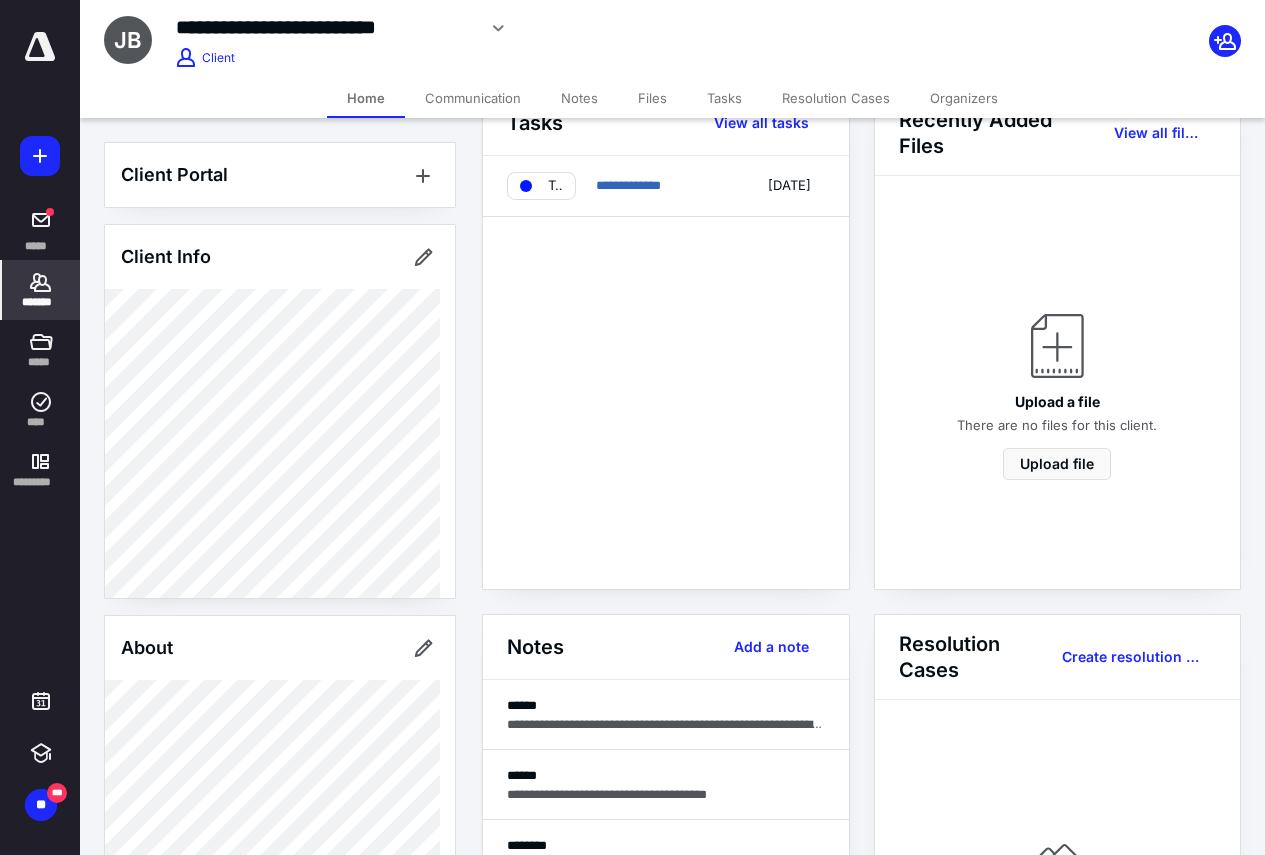 scroll, scrollTop: 100, scrollLeft: 0, axis: vertical 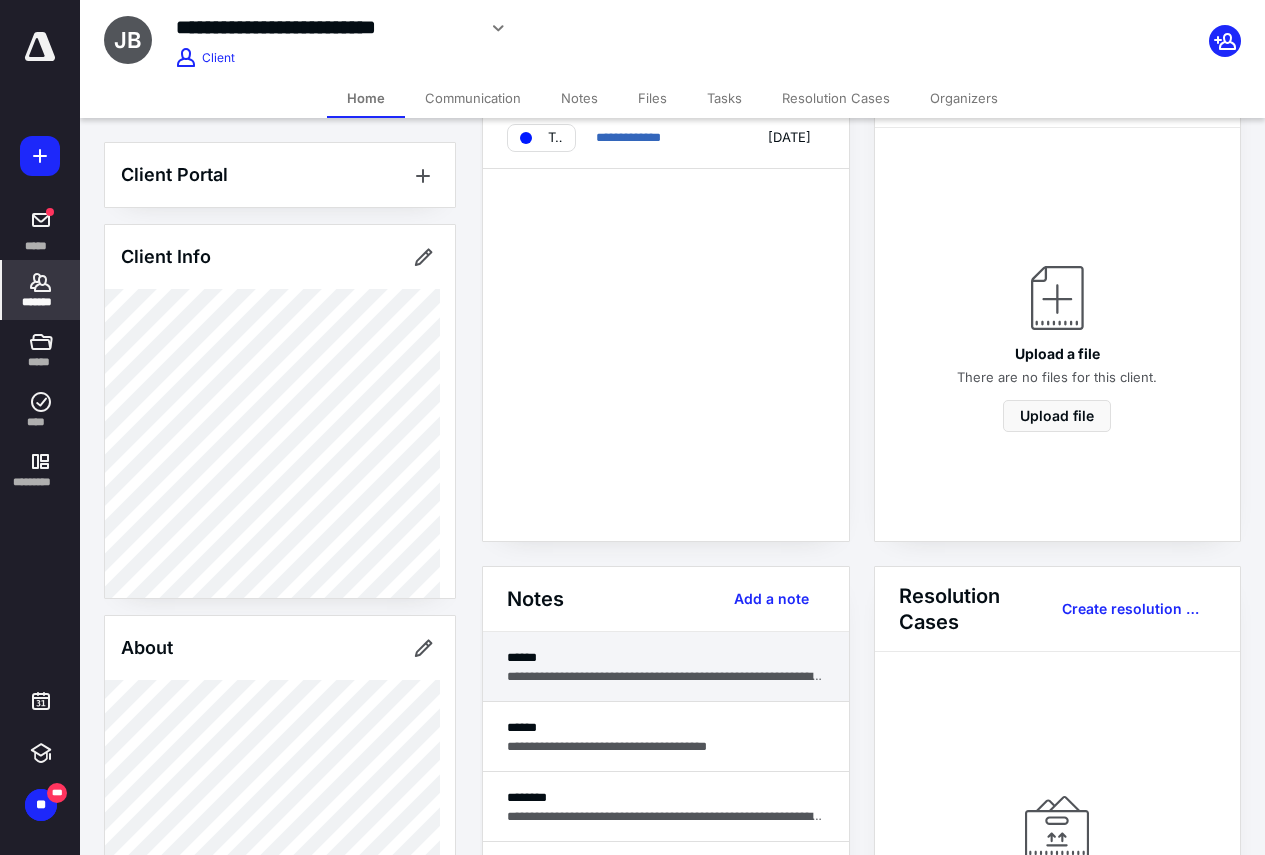 click on "******" at bounding box center [666, 657] 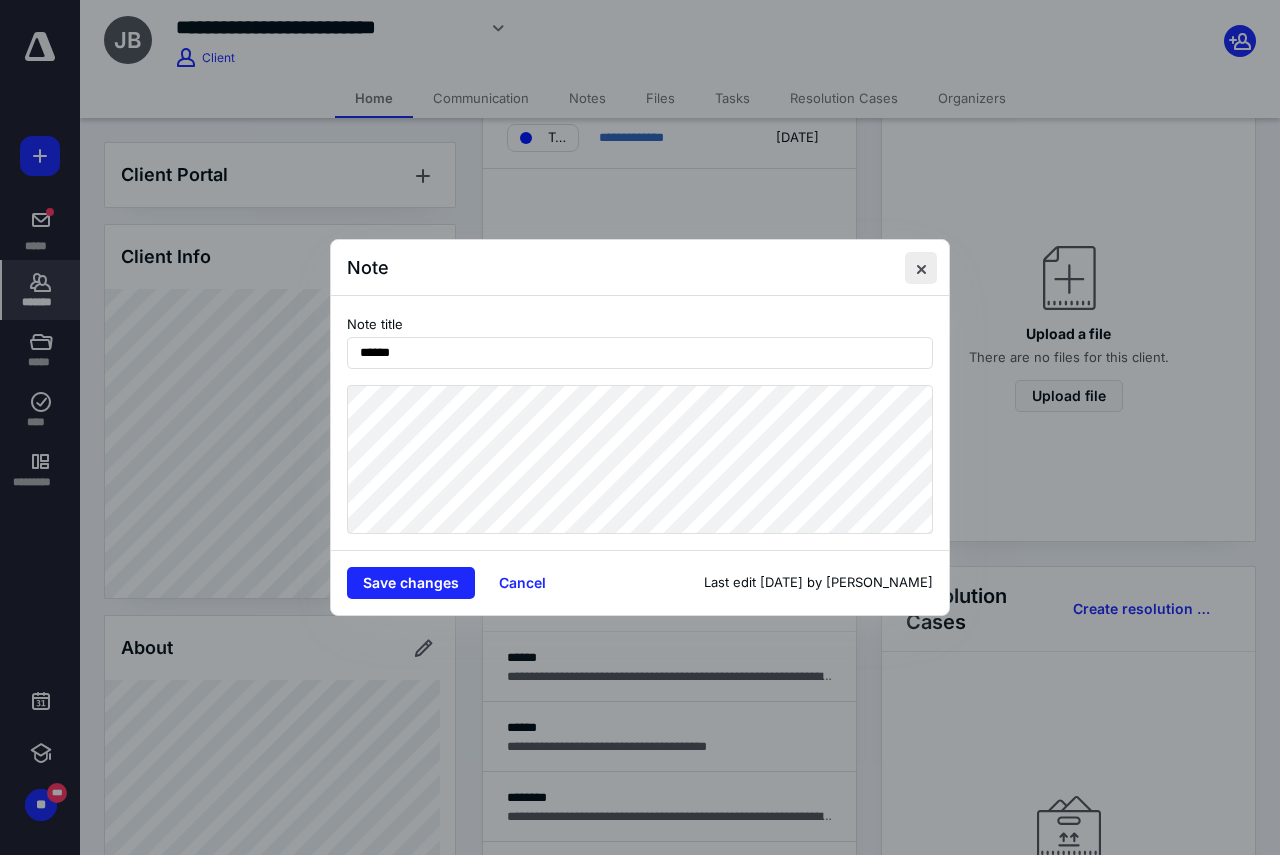 click at bounding box center [921, 268] 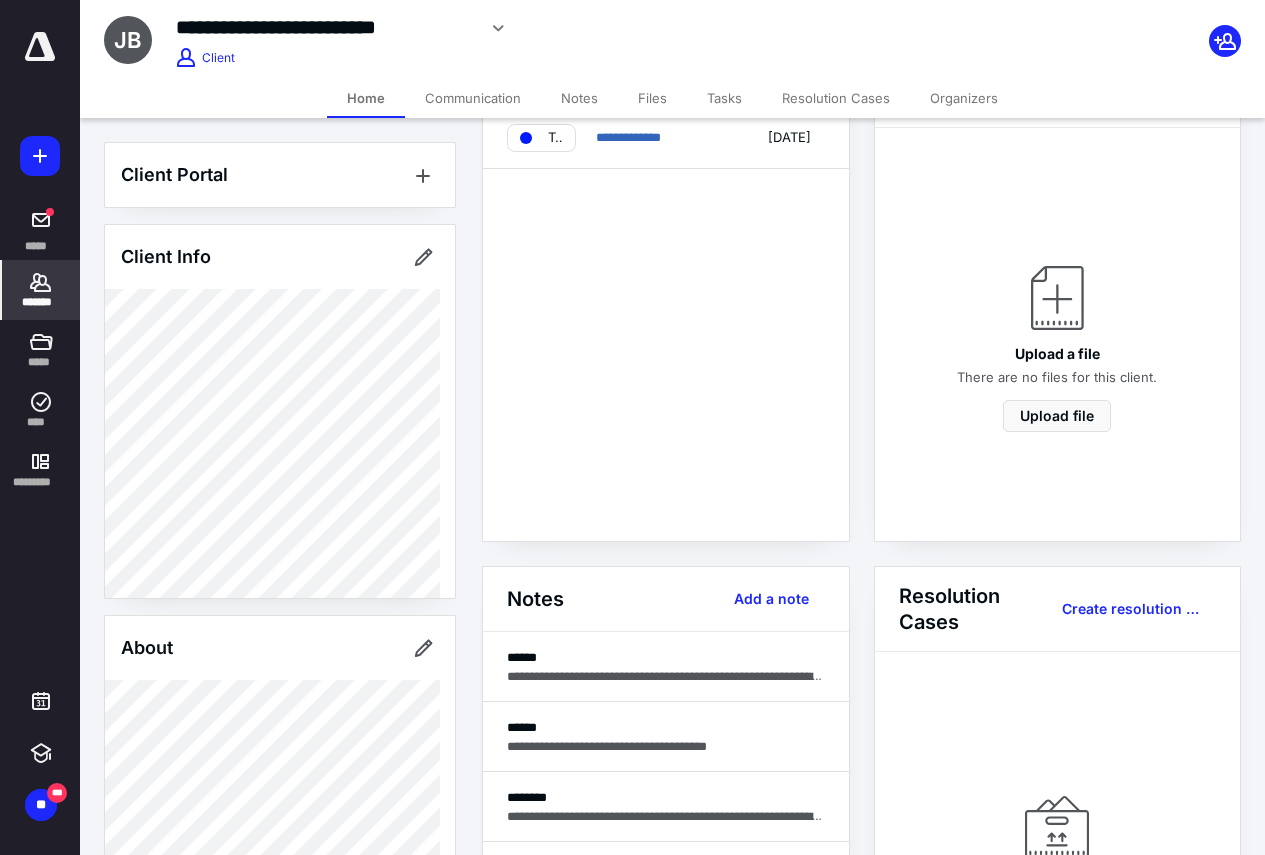 click on "*******" at bounding box center (41, 302) 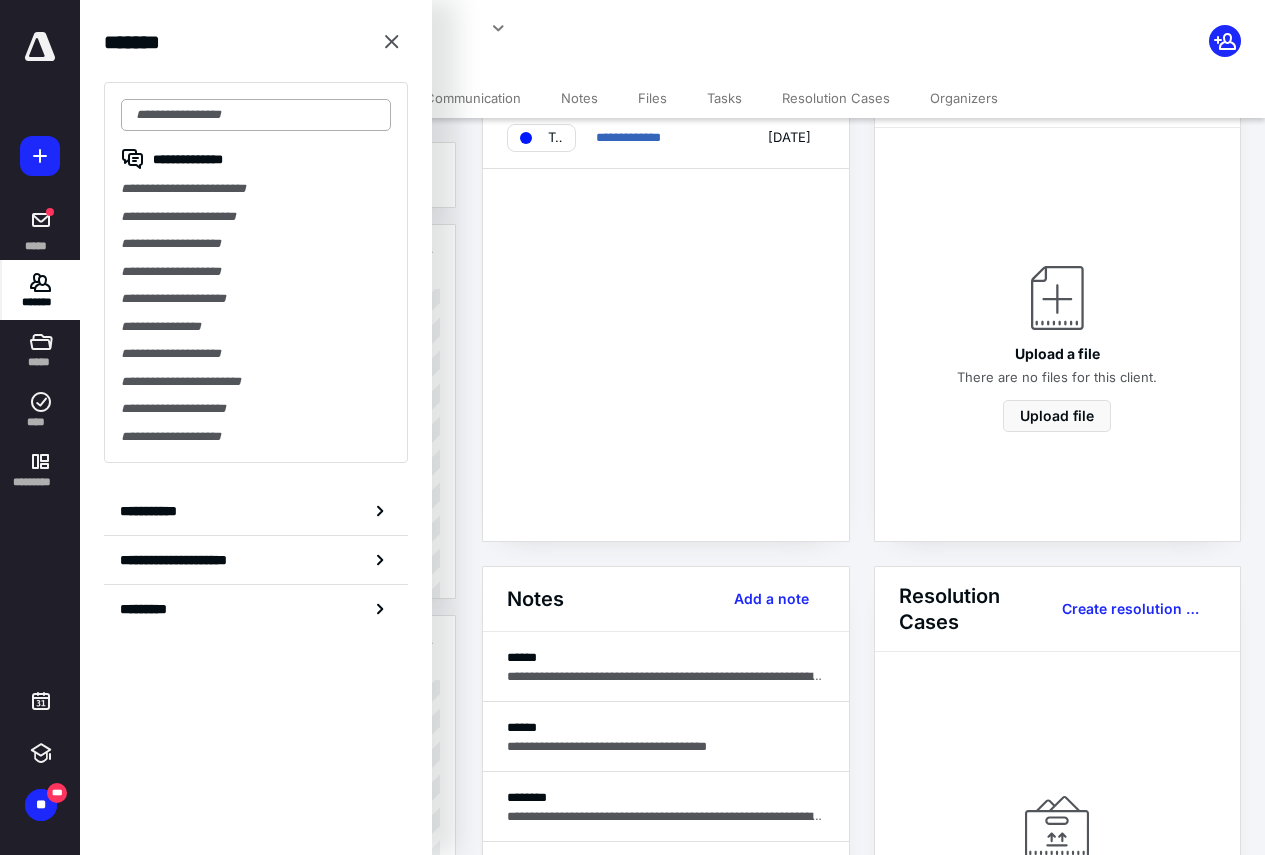 click at bounding box center (256, 115) 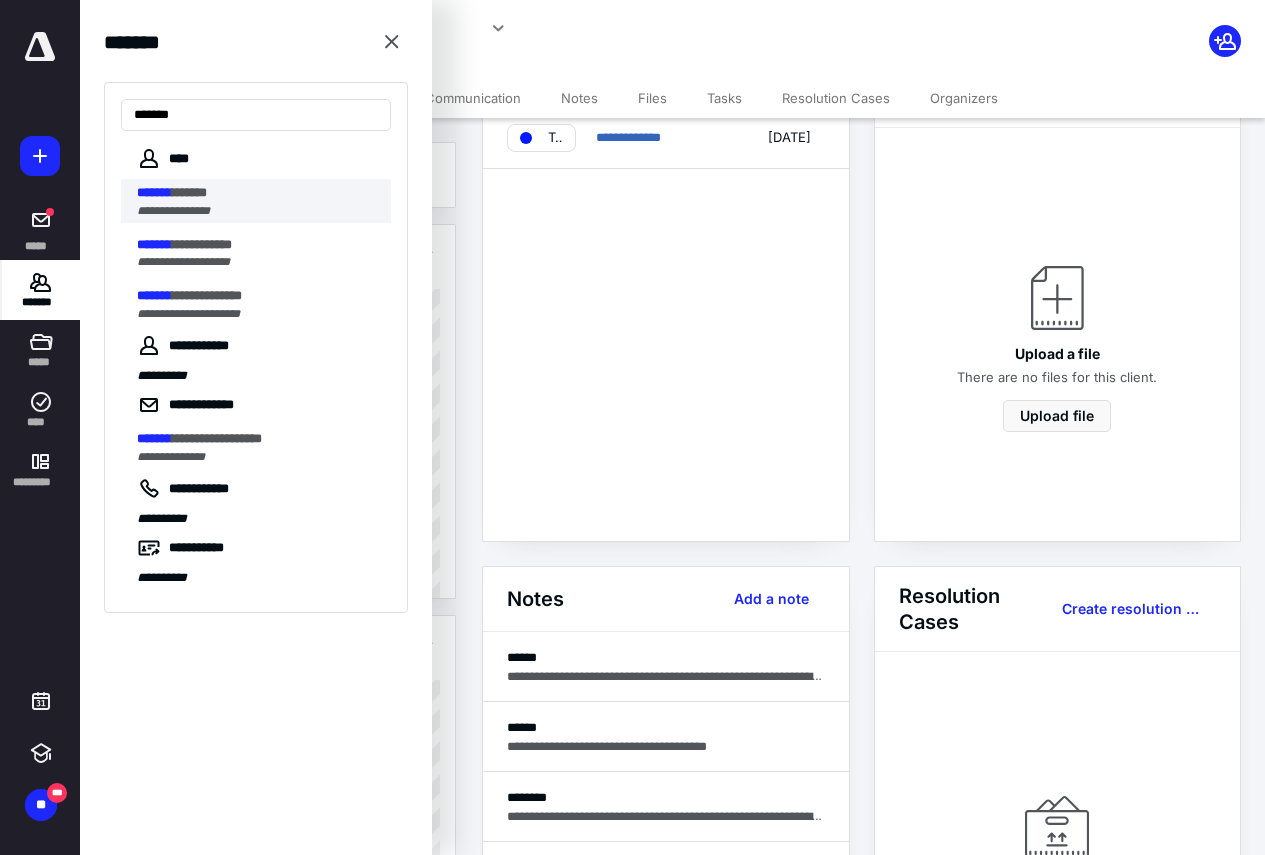 type on "*******" 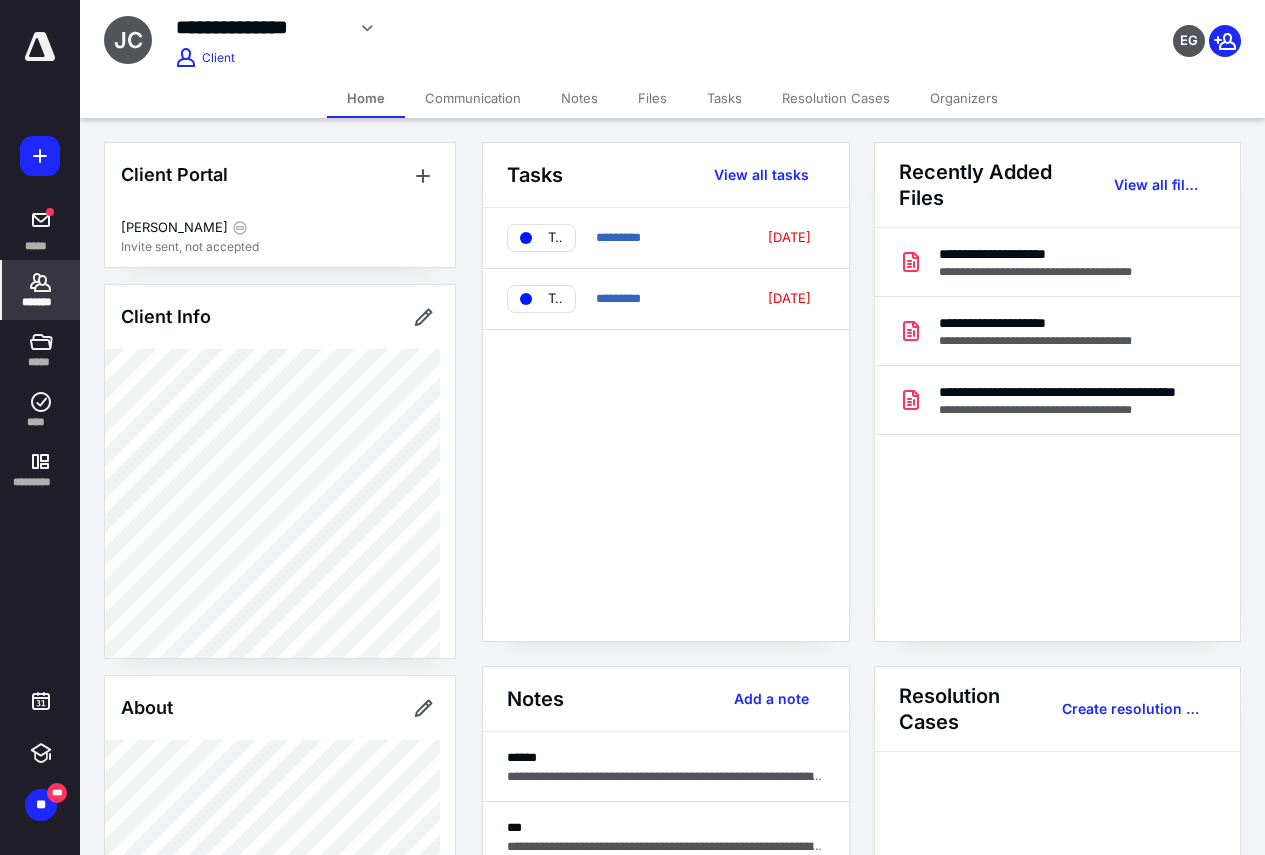 scroll, scrollTop: 100, scrollLeft: 0, axis: vertical 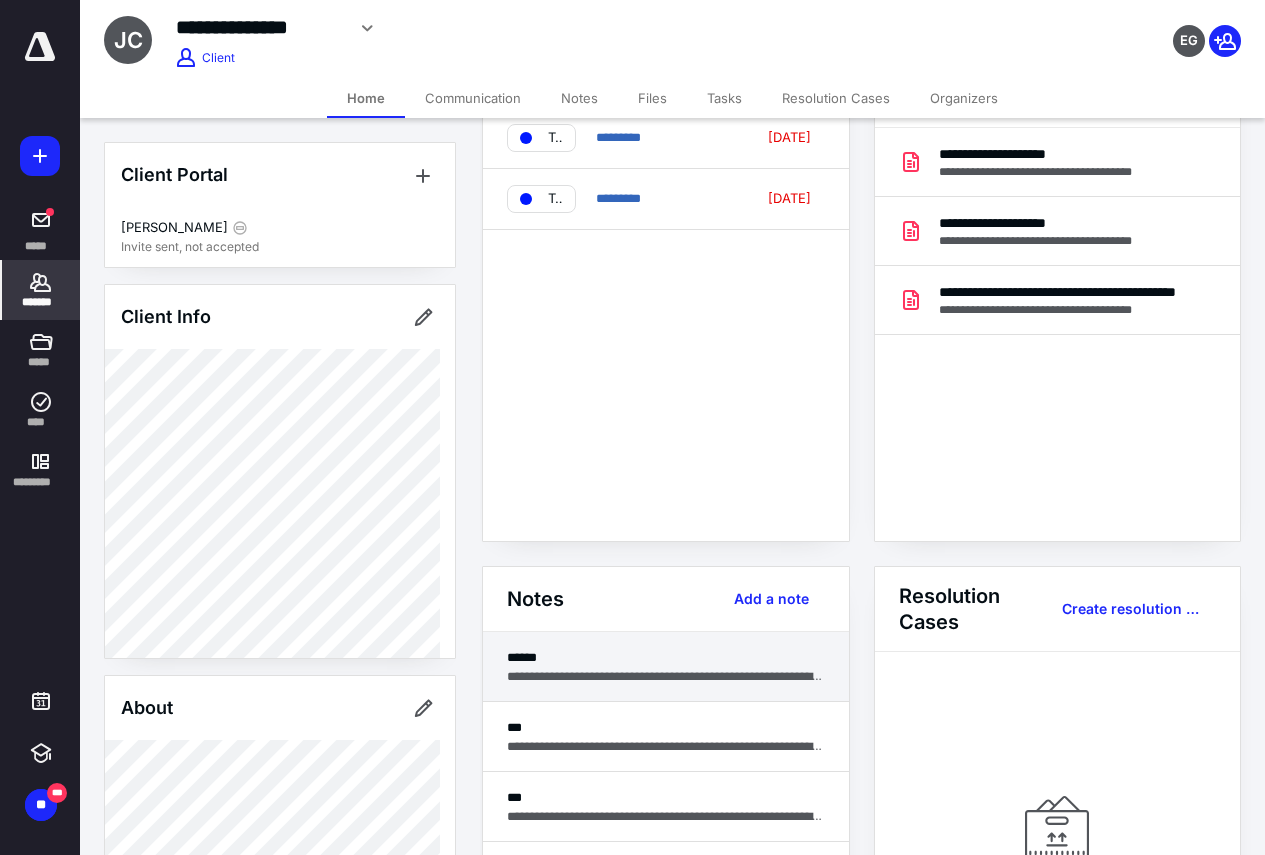 click on "**********" at bounding box center [666, 676] 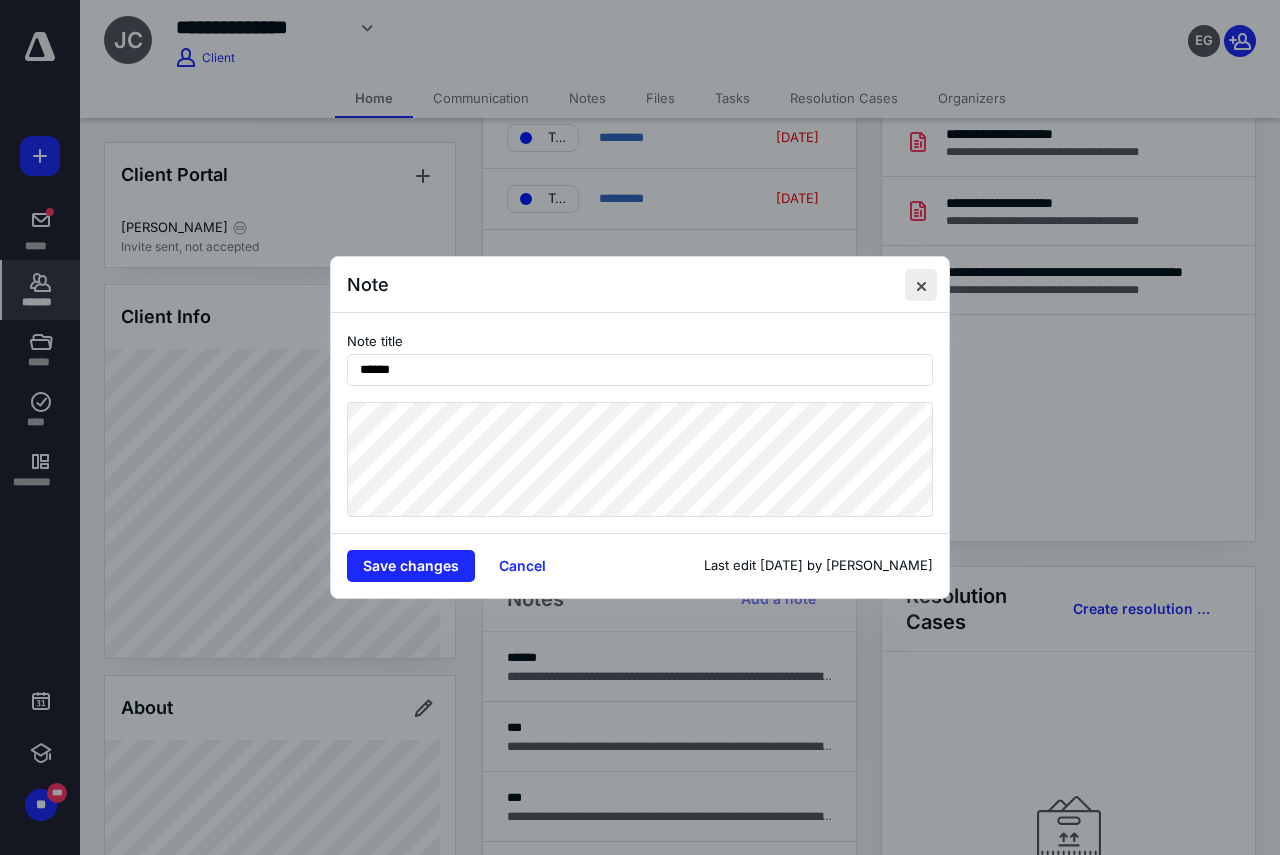 click at bounding box center (921, 285) 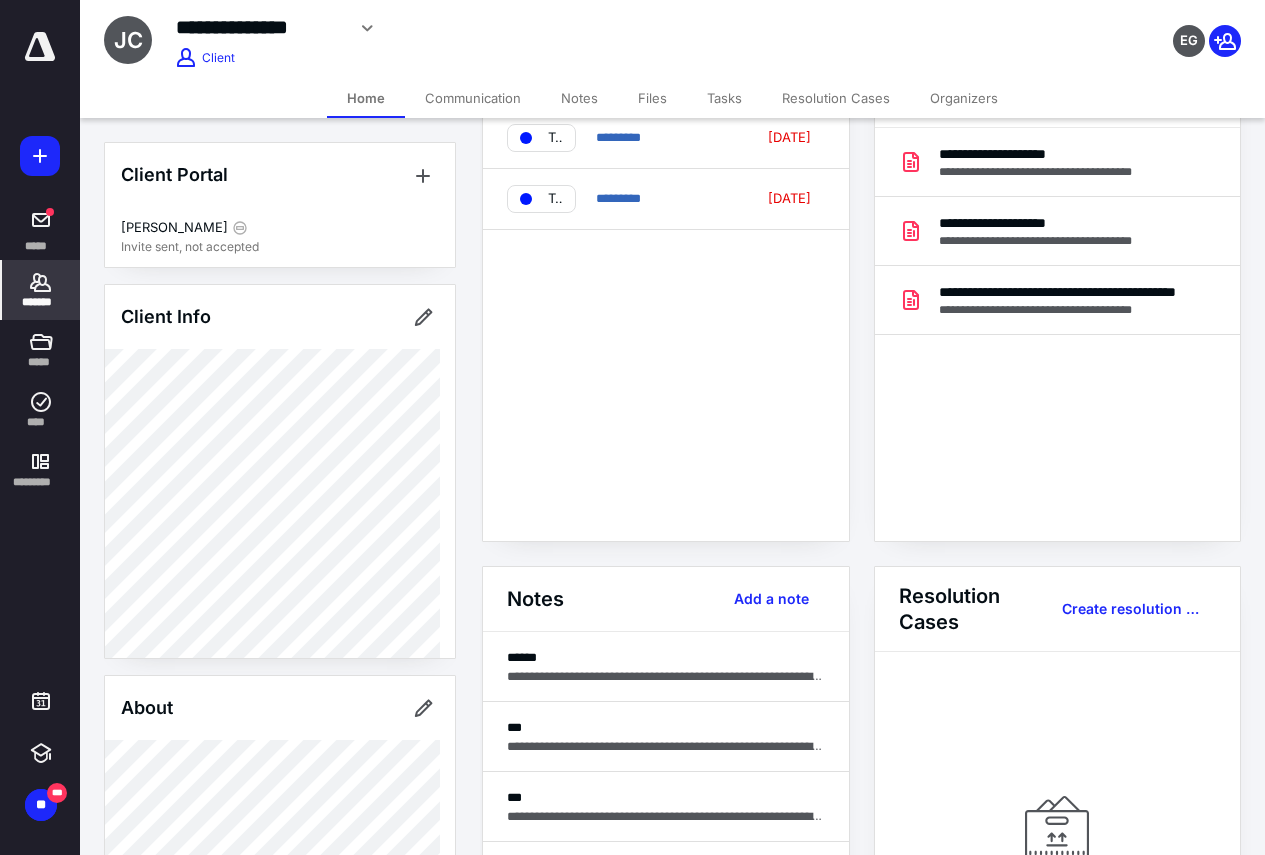 click on "*******" at bounding box center (41, 290) 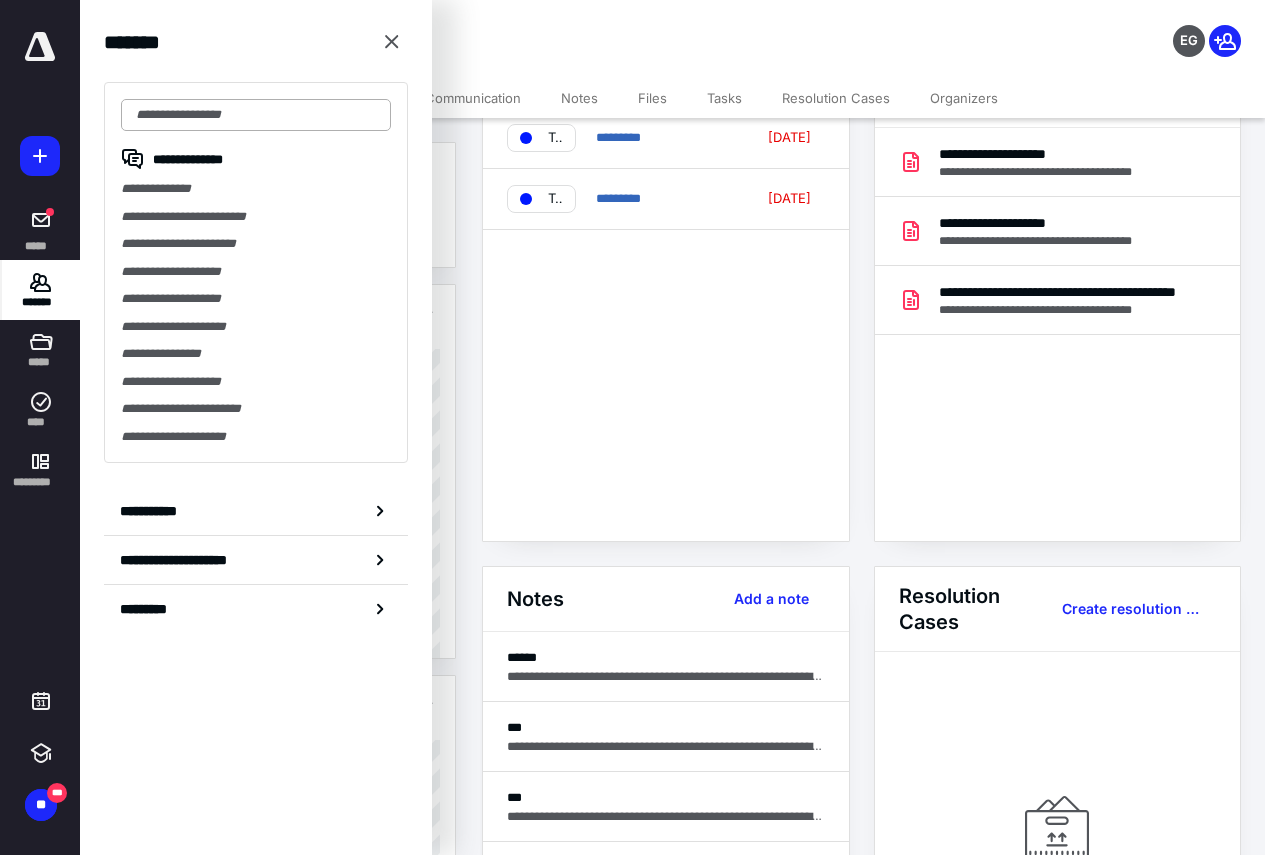 click on "**********" at bounding box center [256, 272] 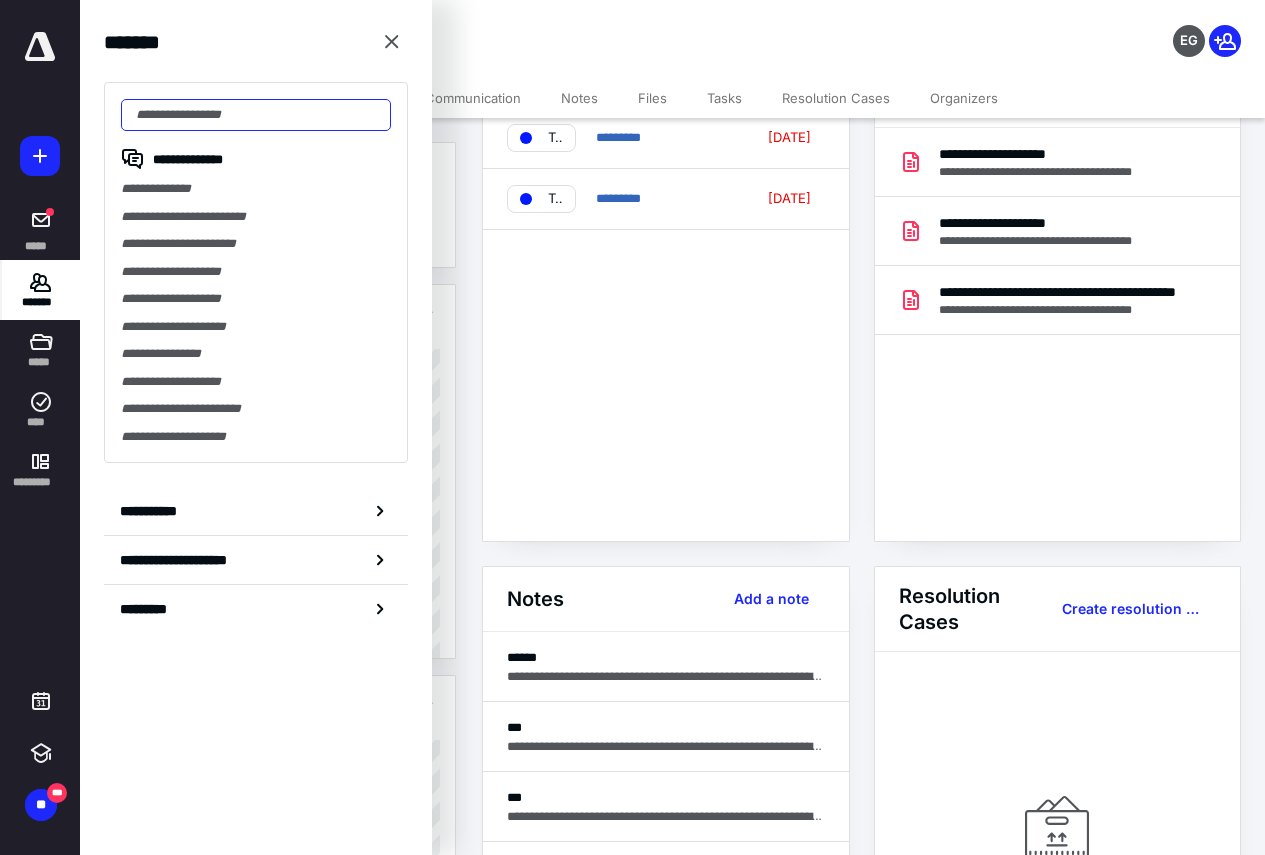 click at bounding box center [256, 115] 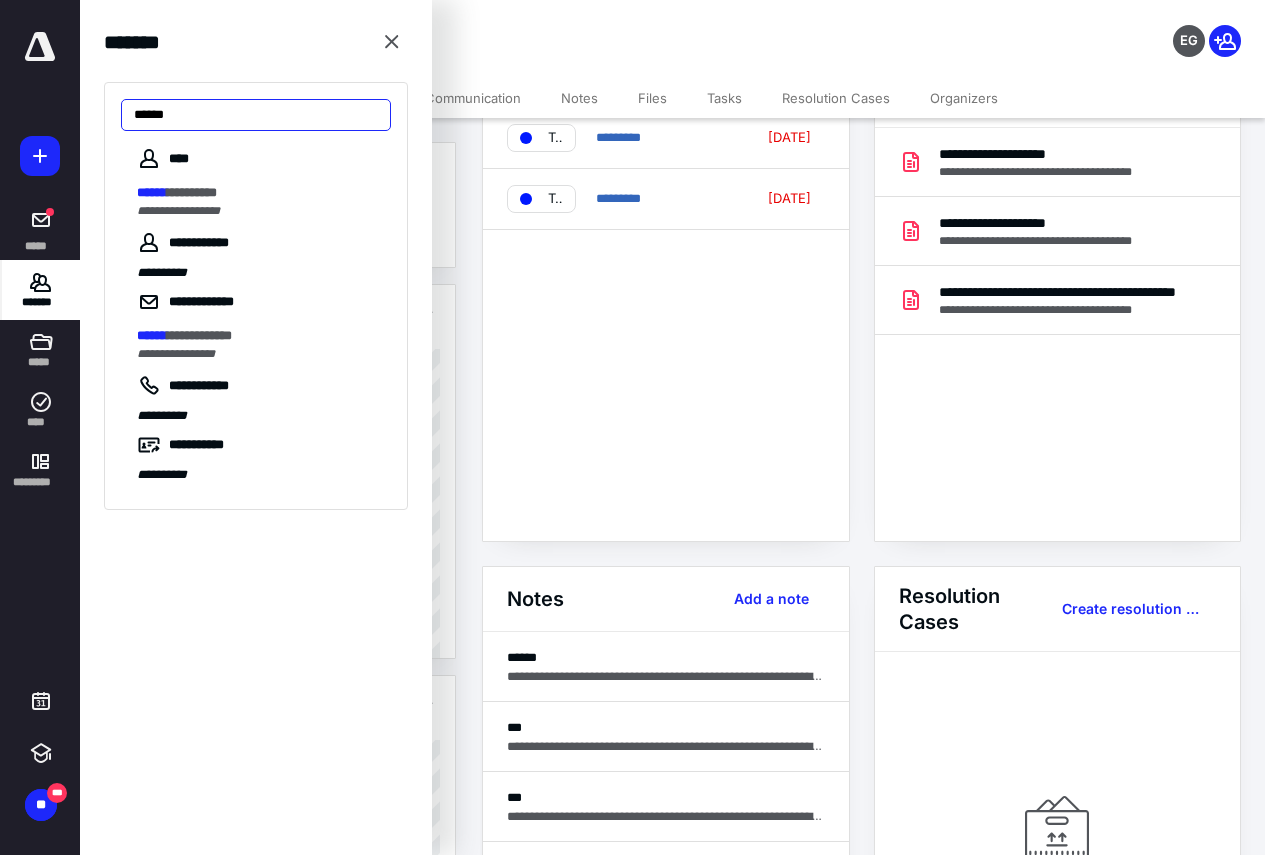 type on "******" 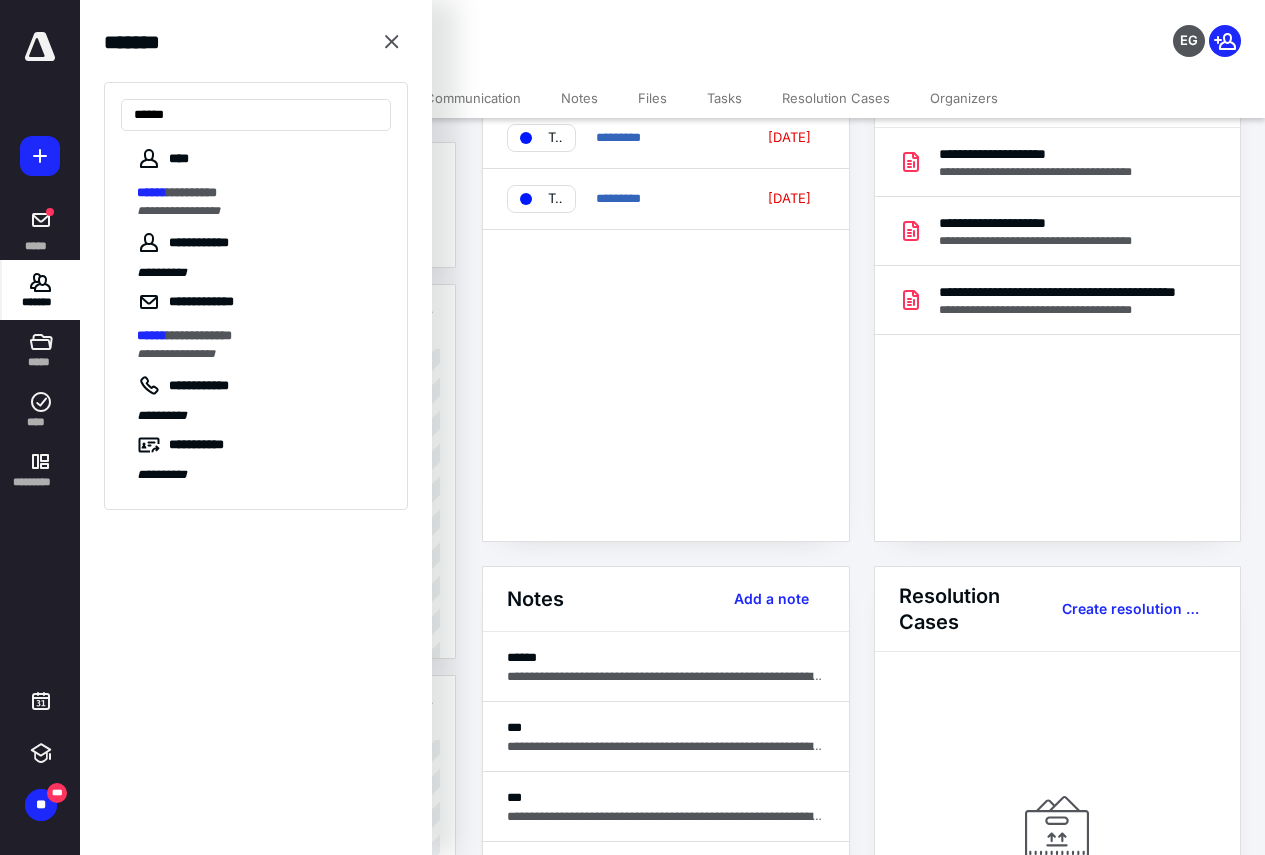 click on "****" at bounding box center (256, 159) 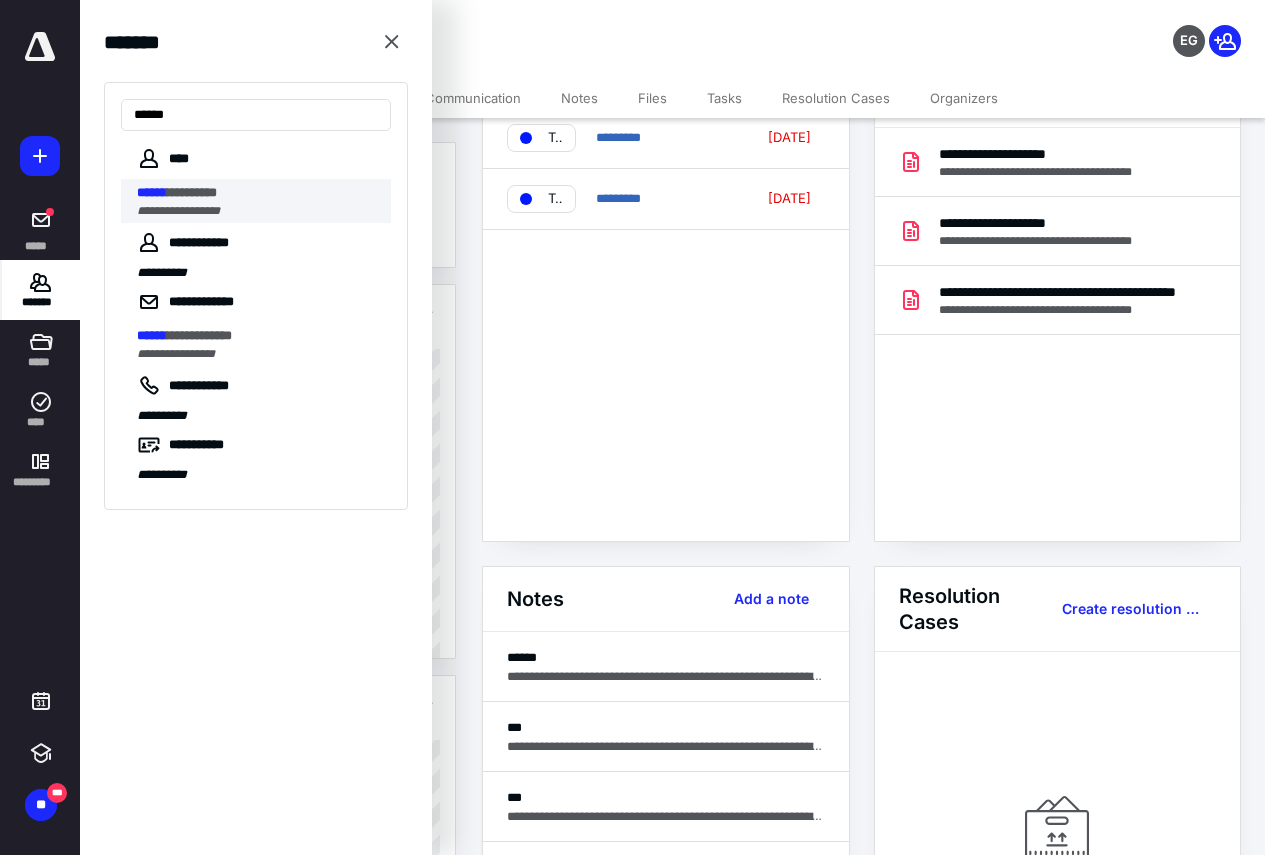 click on "**********" at bounding box center [258, 211] 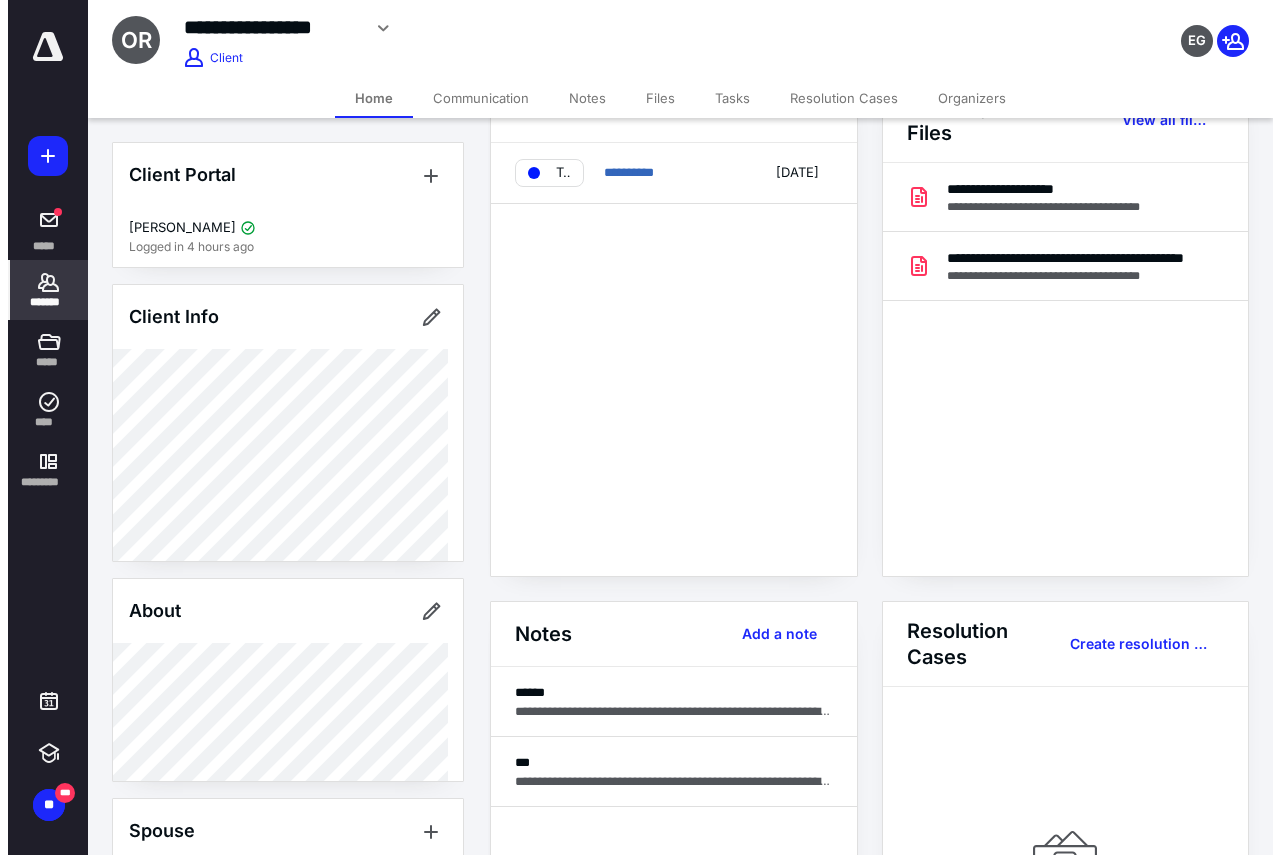 scroll, scrollTop: 100, scrollLeft: 0, axis: vertical 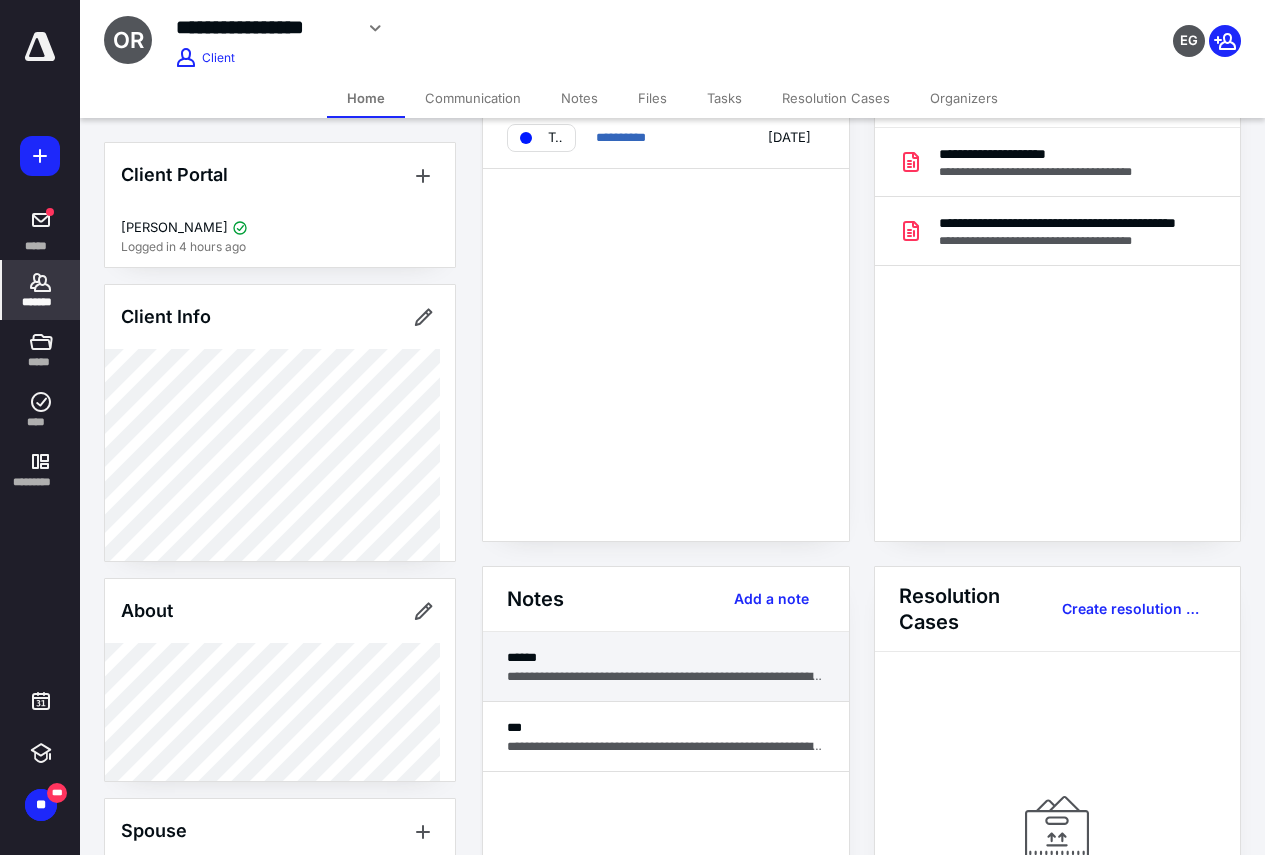 click on "**********" at bounding box center [666, 676] 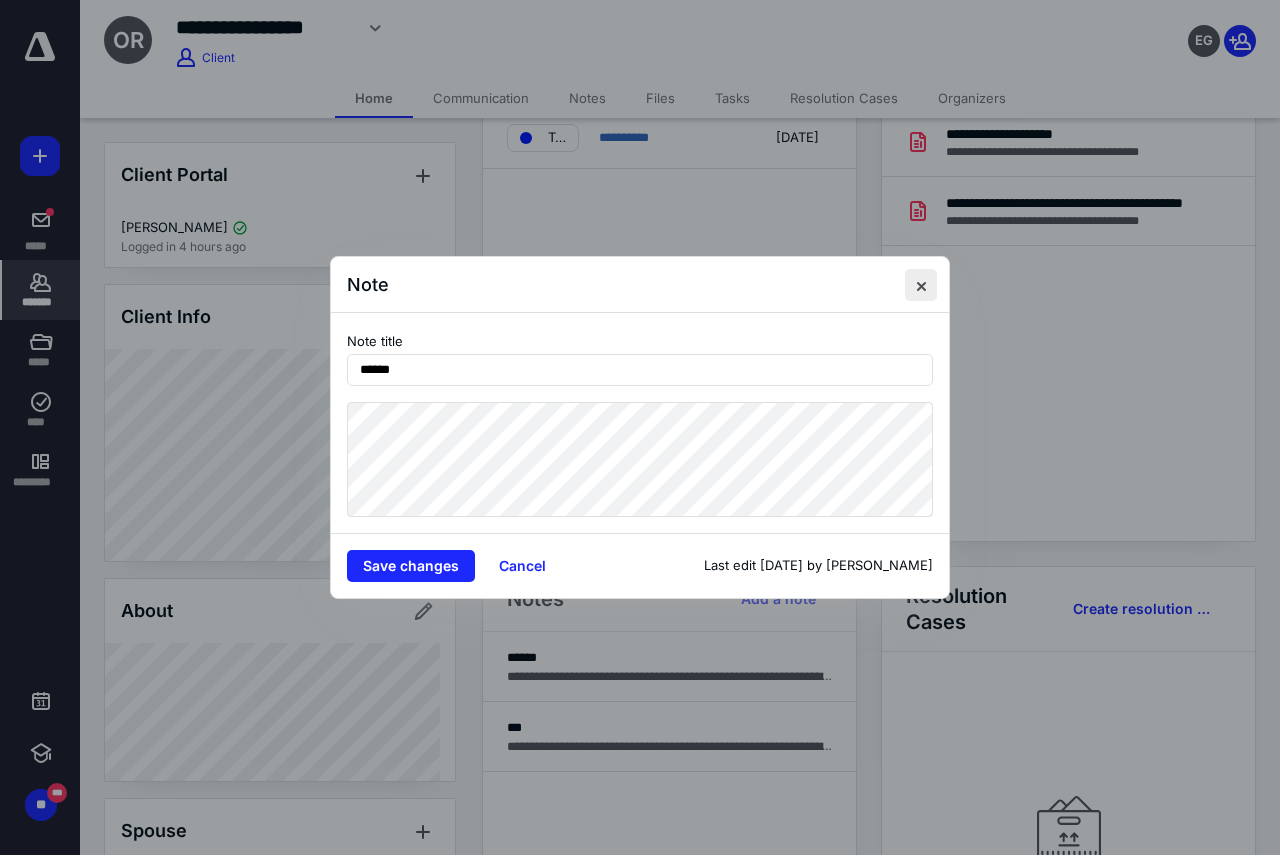 click at bounding box center (921, 285) 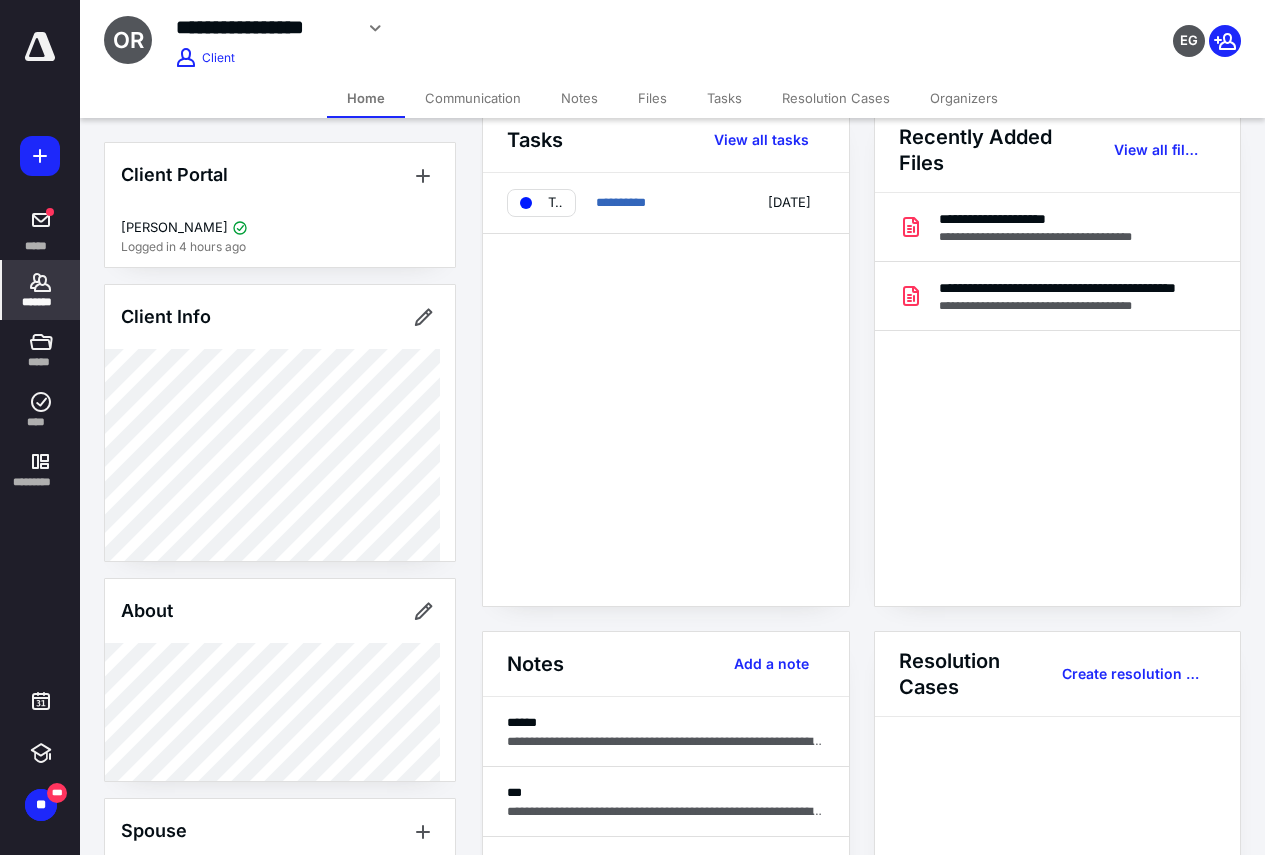 scroll, scrollTop: 0, scrollLeft: 0, axis: both 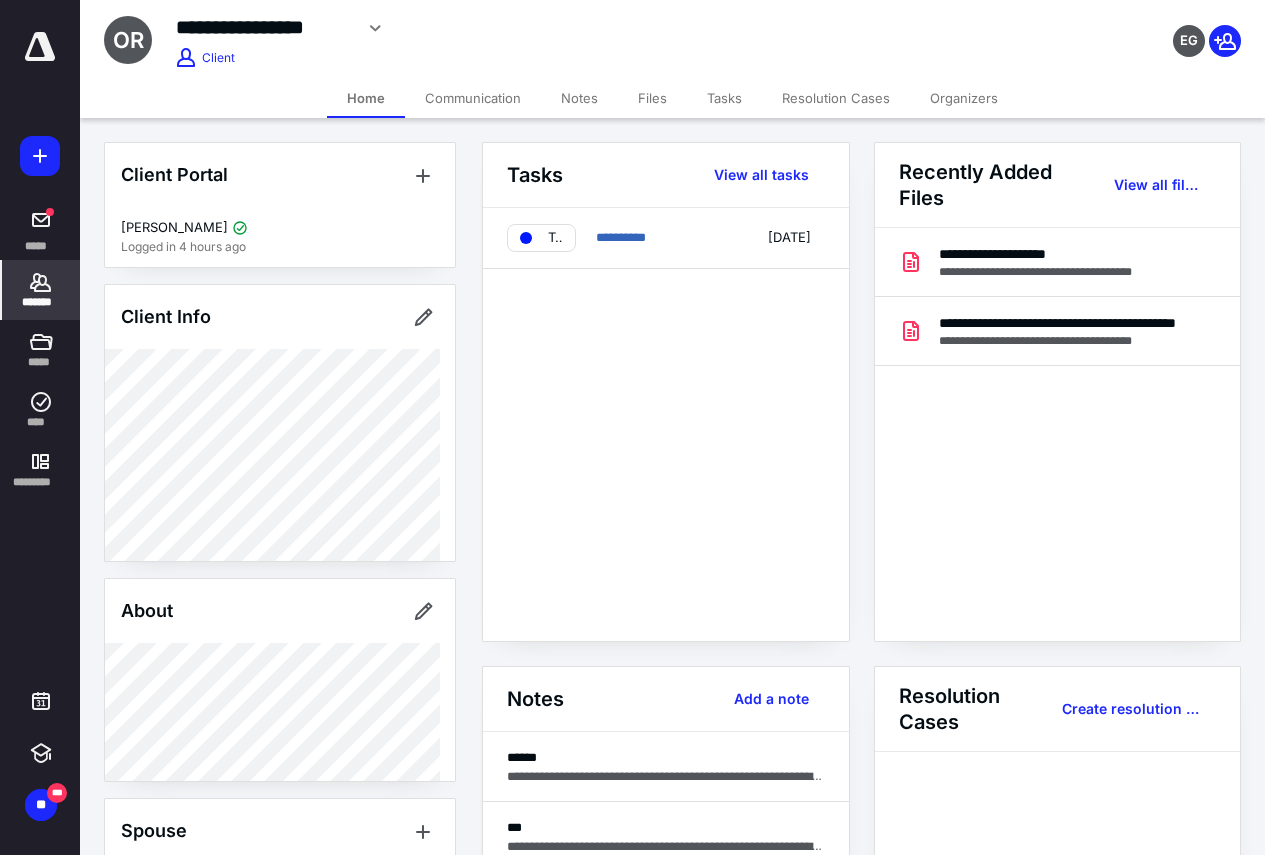 click on "*******" at bounding box center (41, 290) 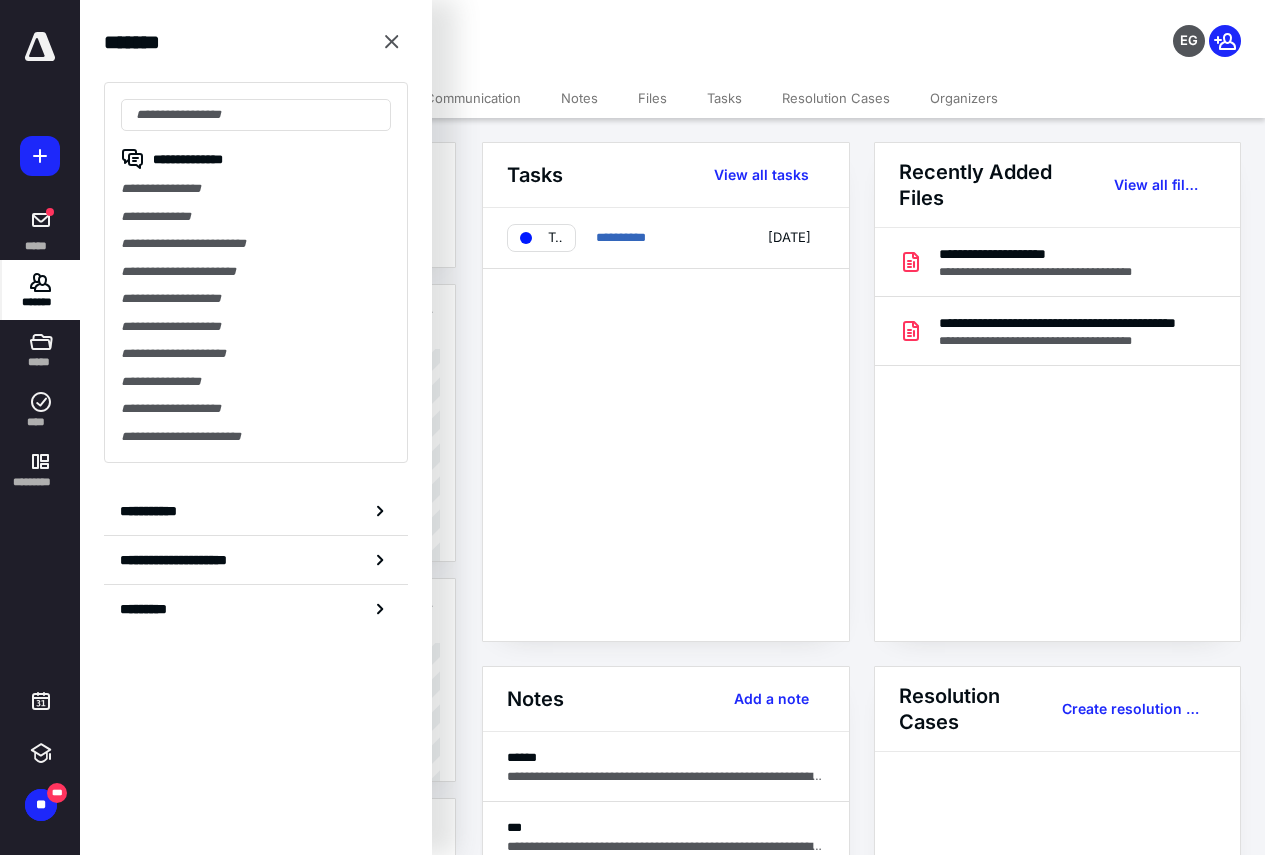 click on "**********" at bounding box center (256, 272) 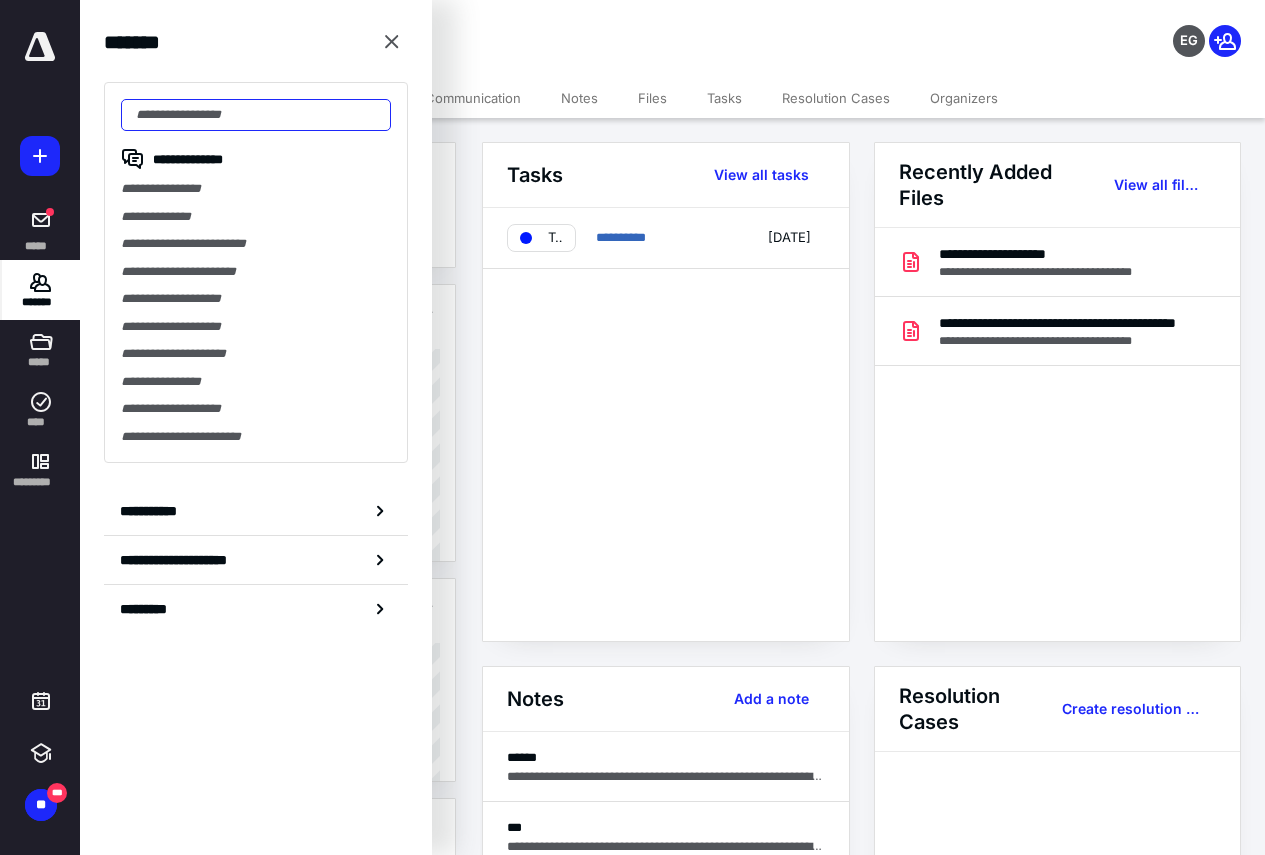 click at bounding box center [256, 115] 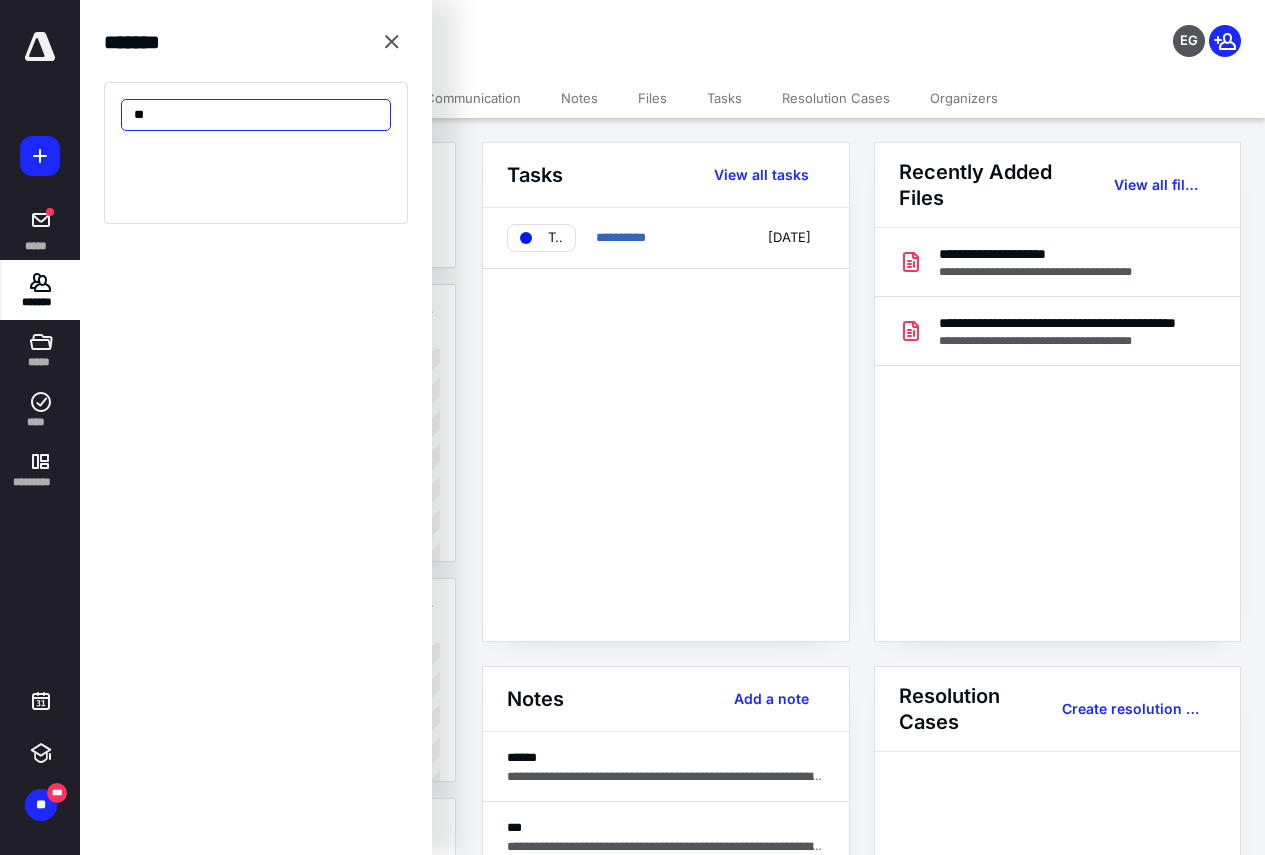 type on "*" 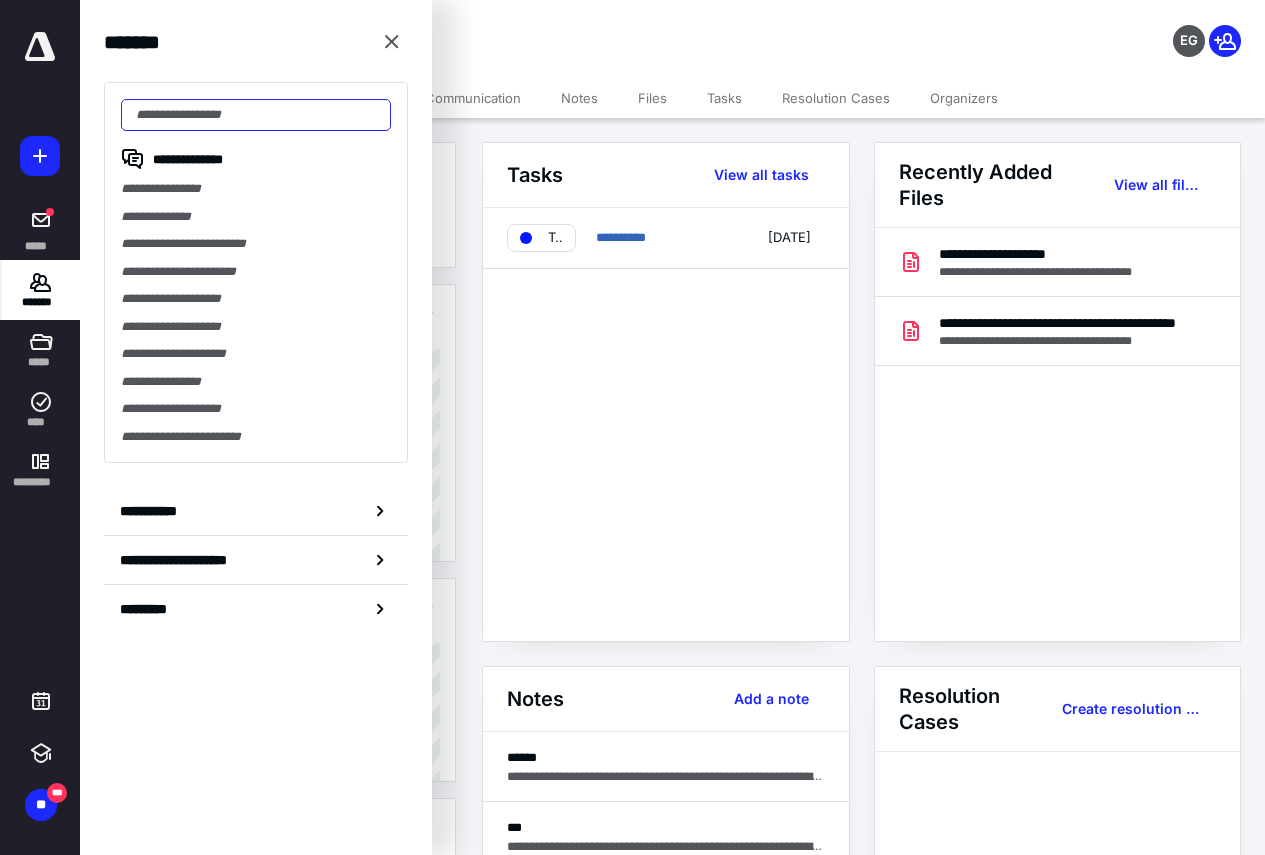 click at bounding box center [256, 115] 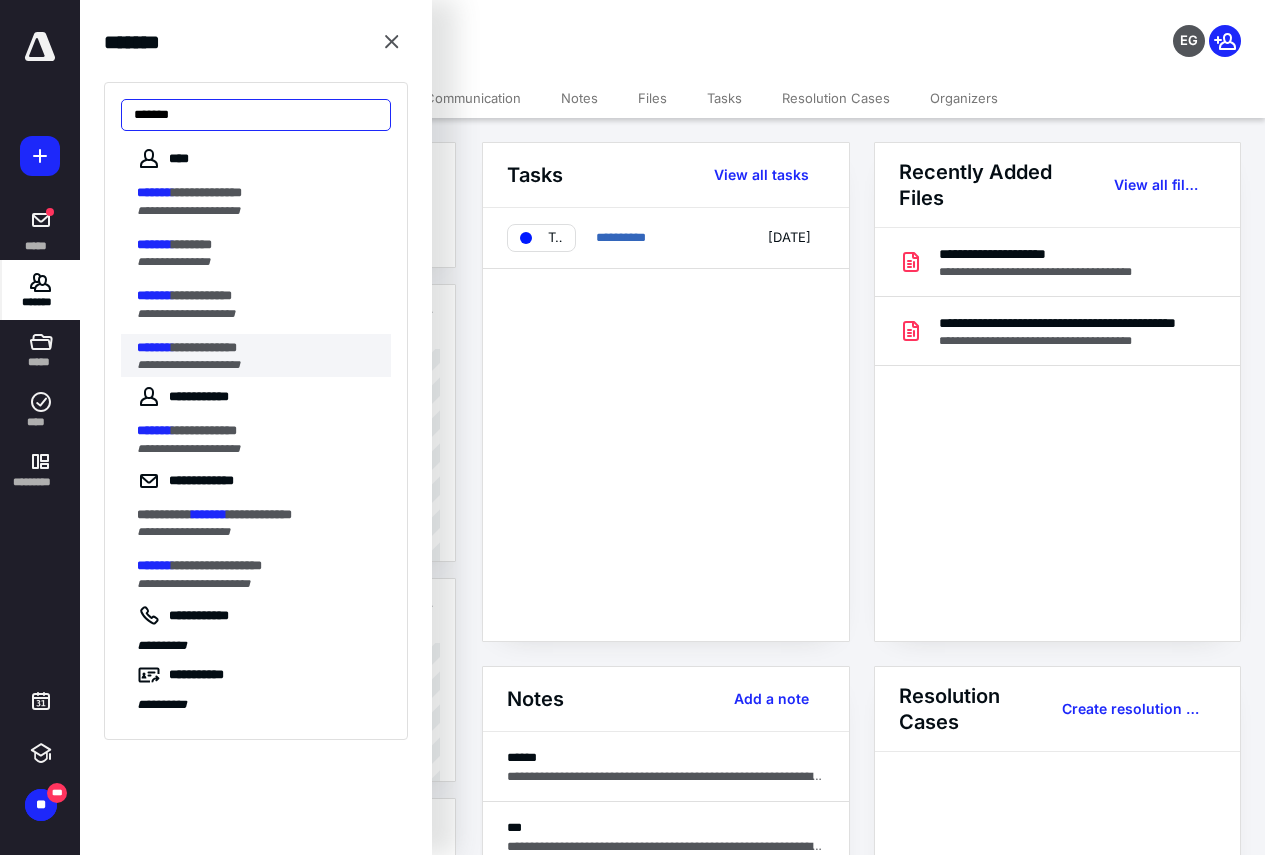 type on "*******" 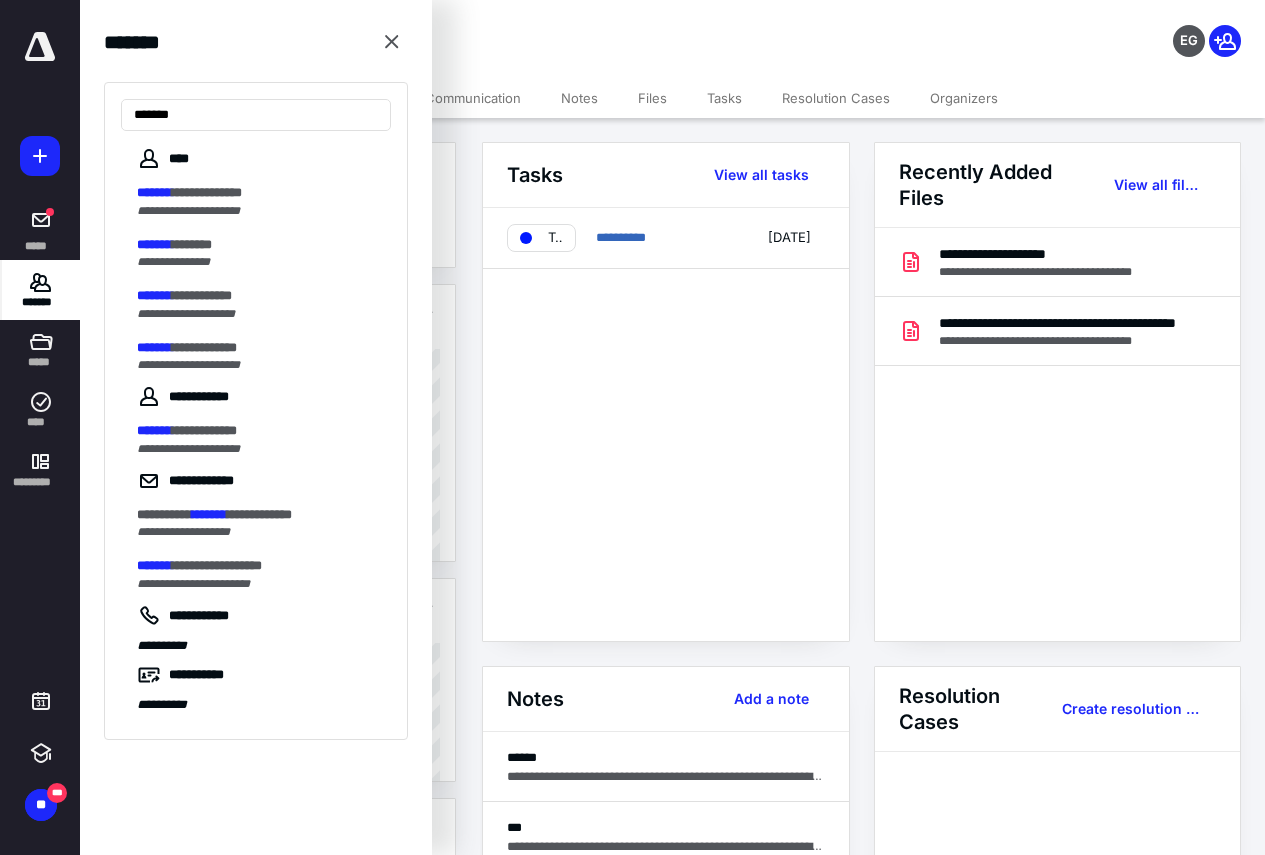 click on "**********" at bounding box center [258, 348] 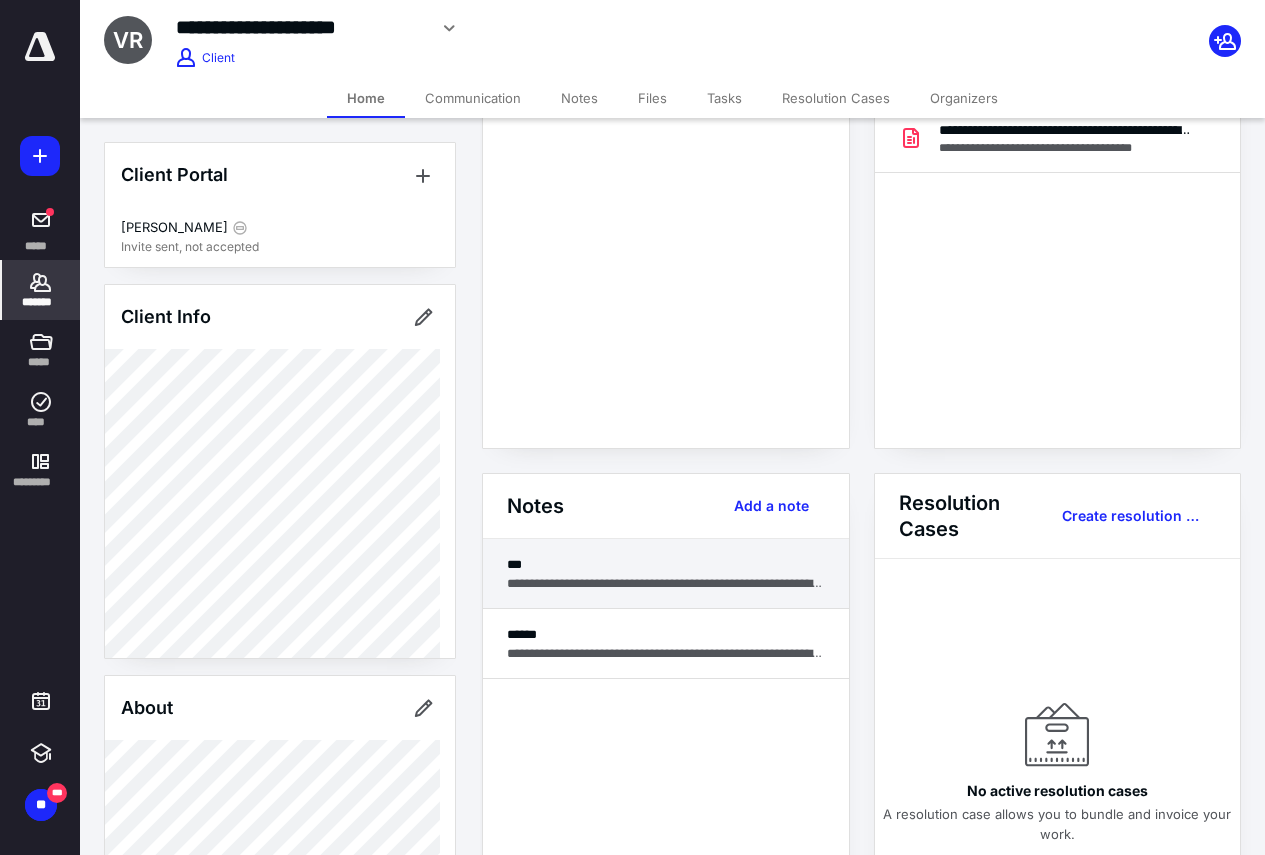 scroll, scrollTop: 200, scrollLeft: 0, axis: vertical 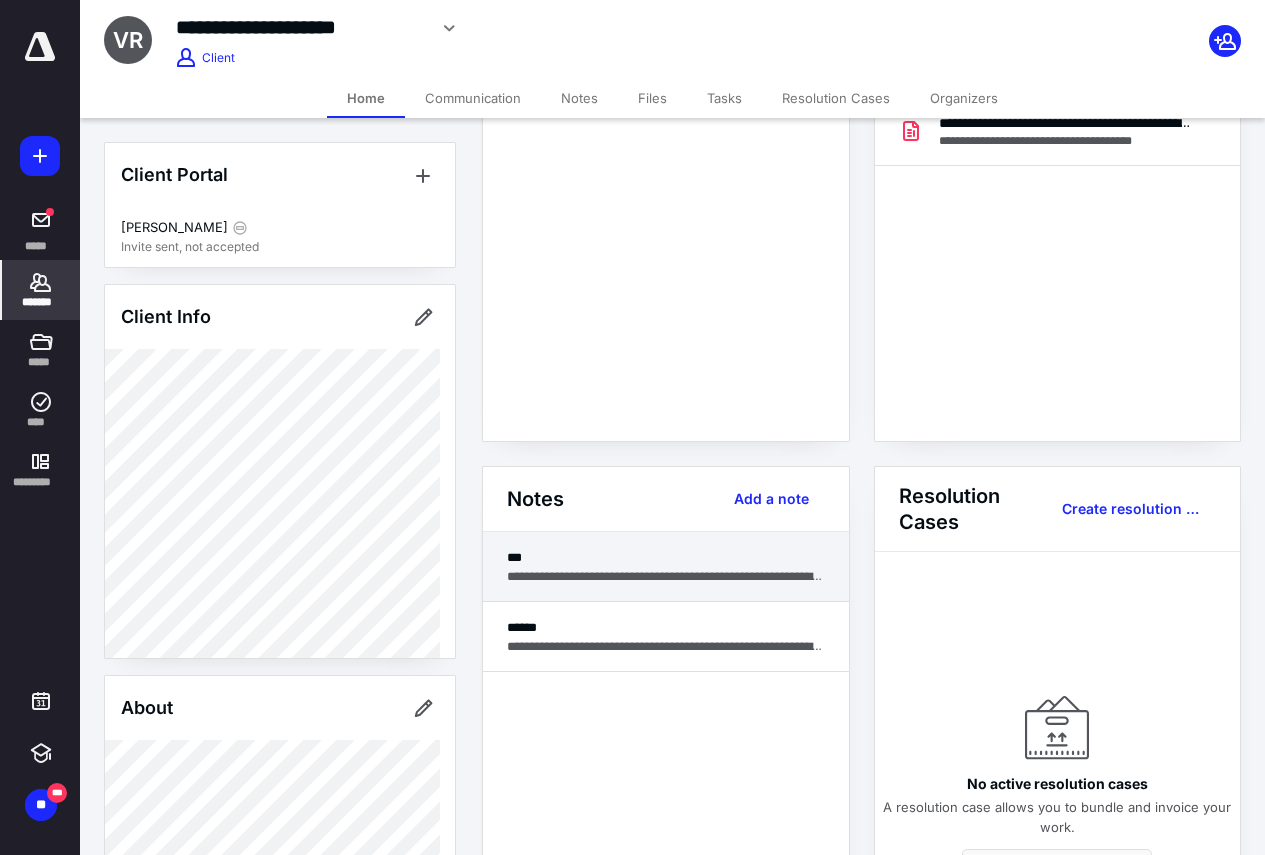 click on "***" at bounding box center [666, 557] 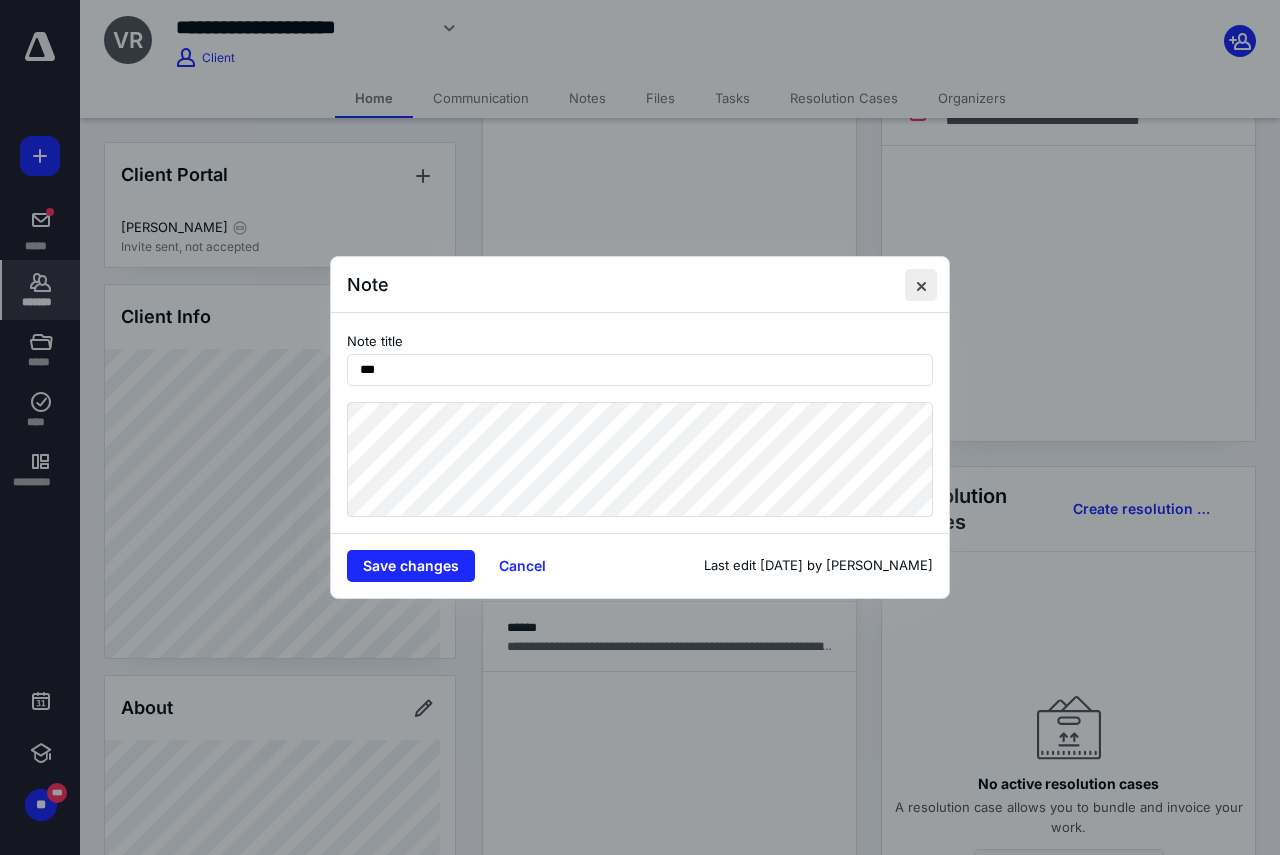 click at bounding box center (921, 285) 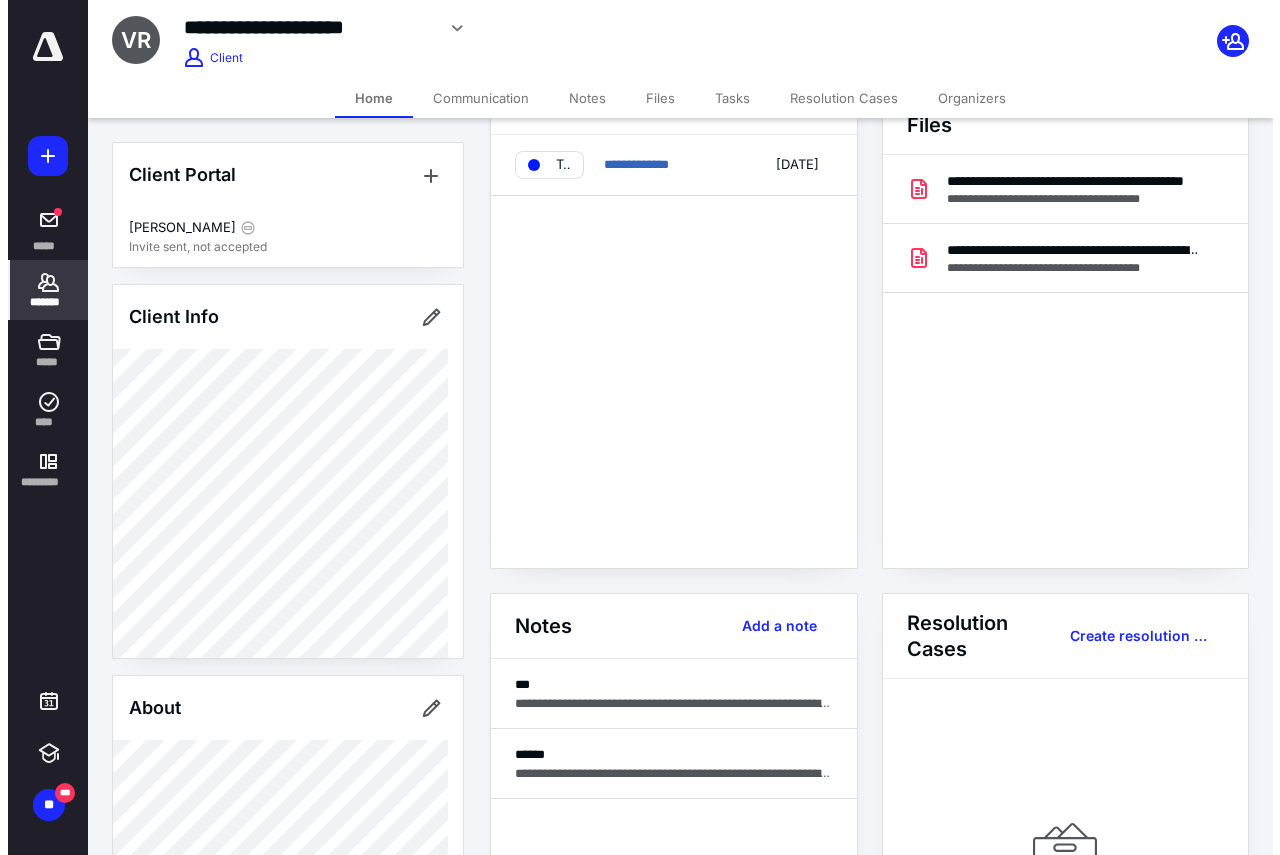 scroll, scrollTop: 100, scrollLeft: 0, axis: vertical 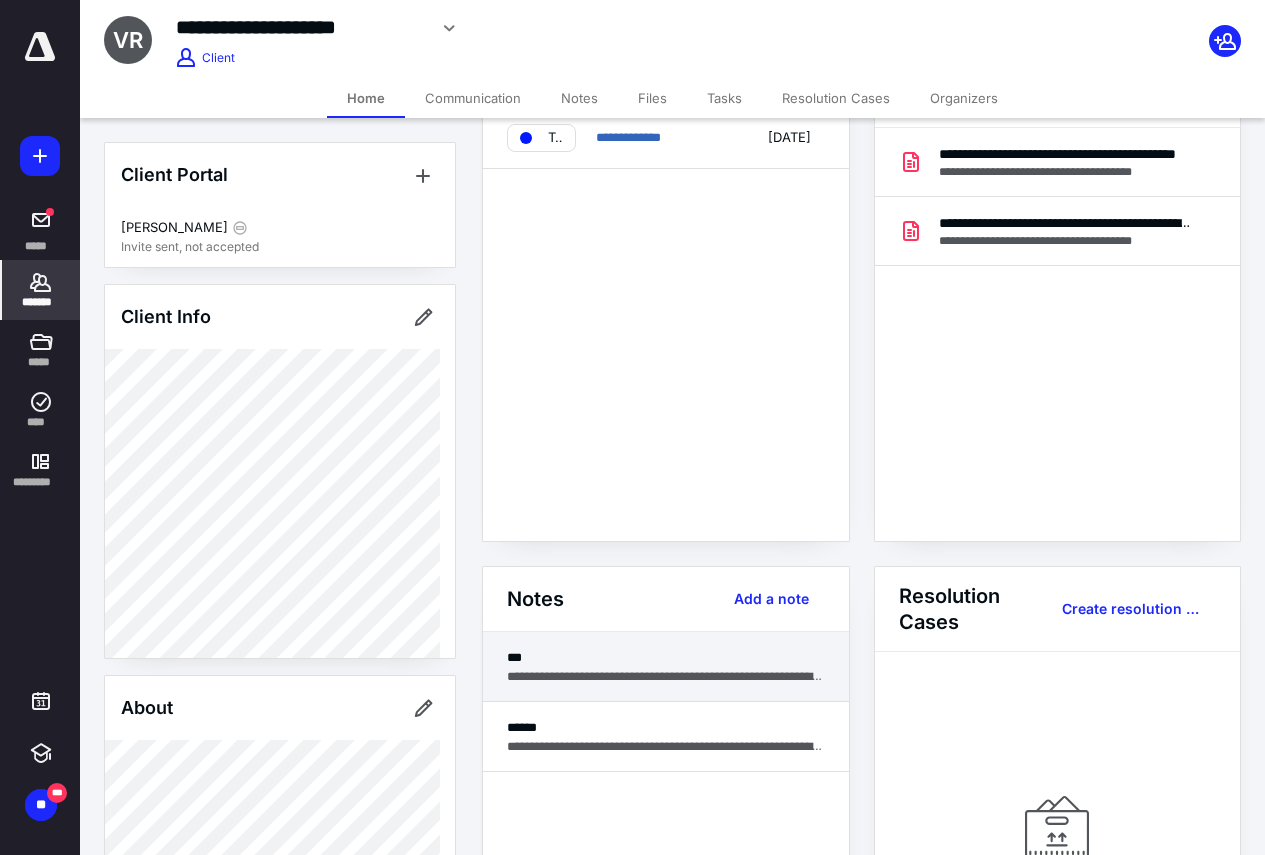 click on "**********" at bounding box center [666, 676] 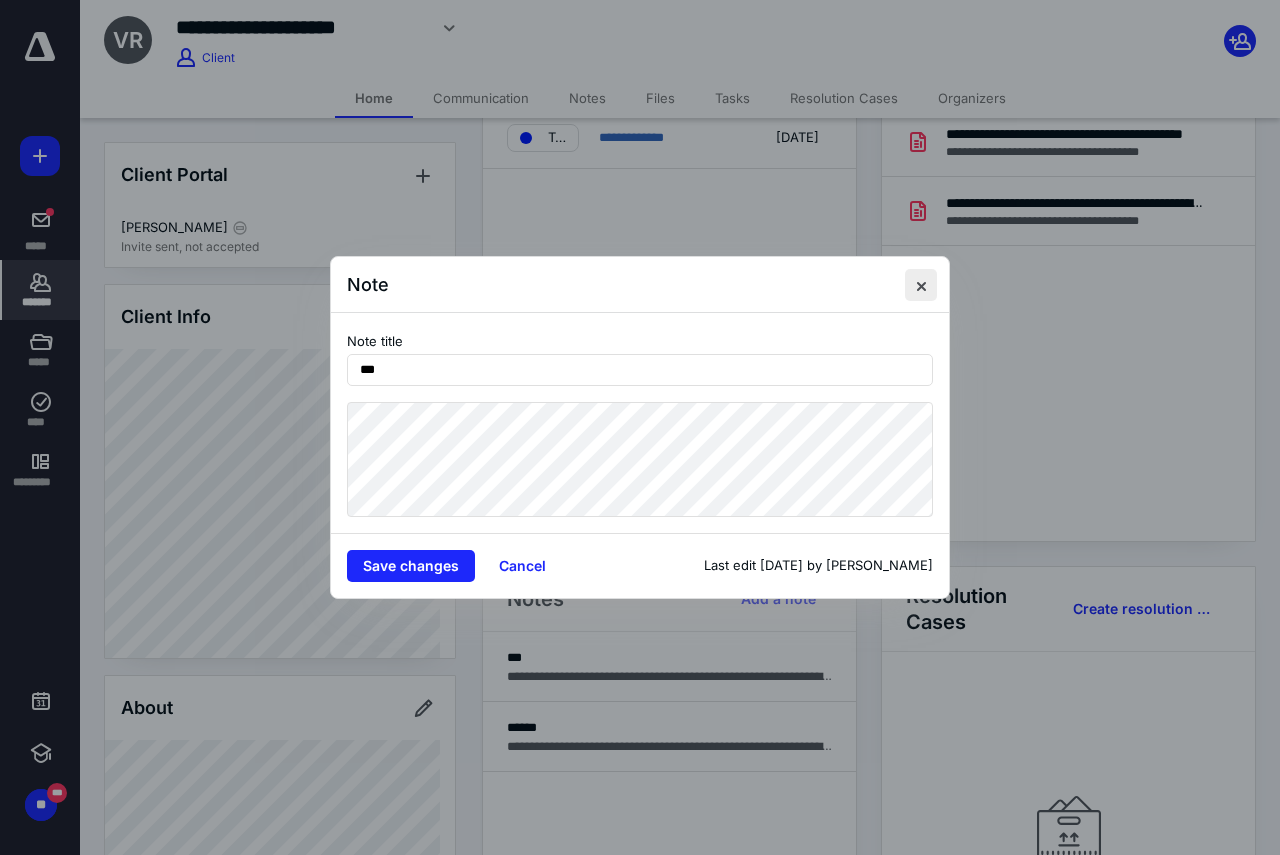 click at bounding box center [921, 285] 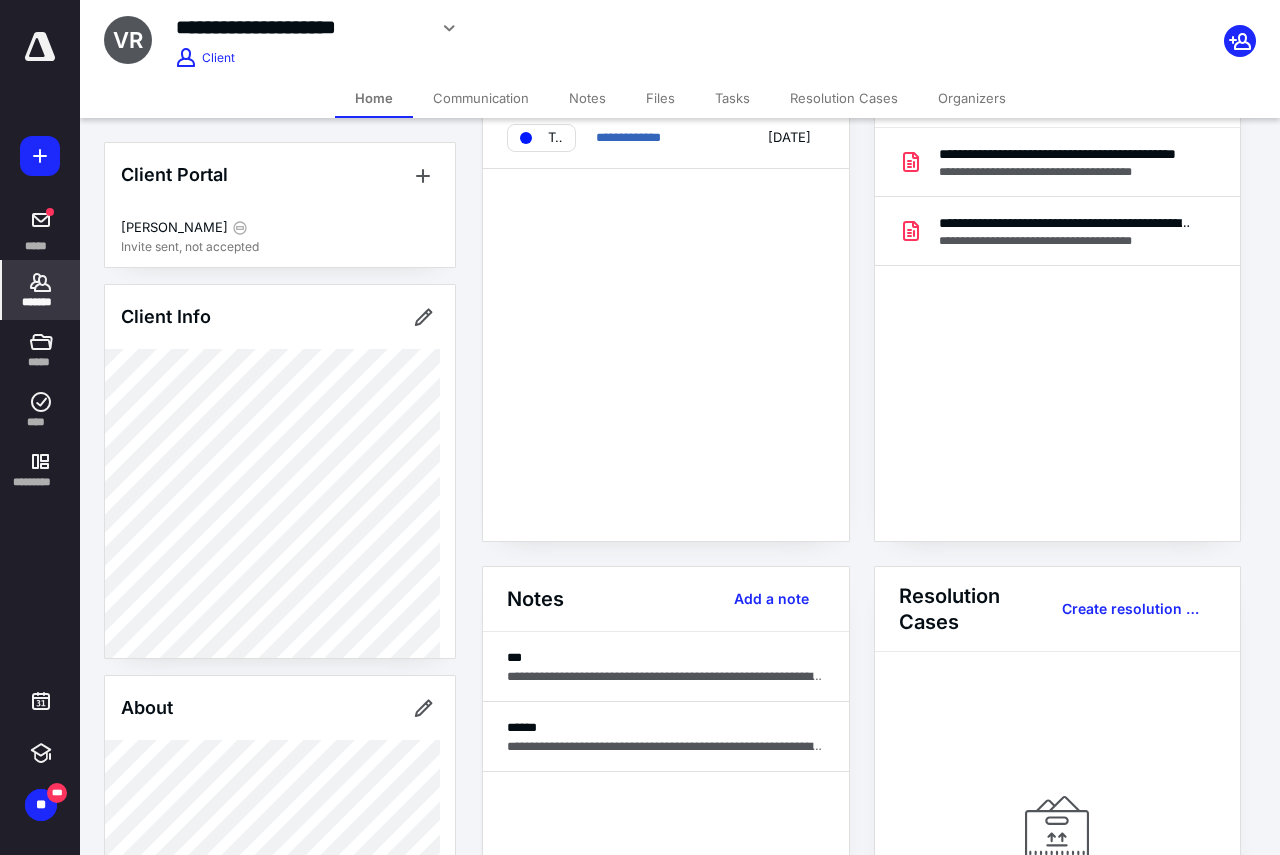 scroll, scrollTop: 0, scrollLeft: 0, axis: both 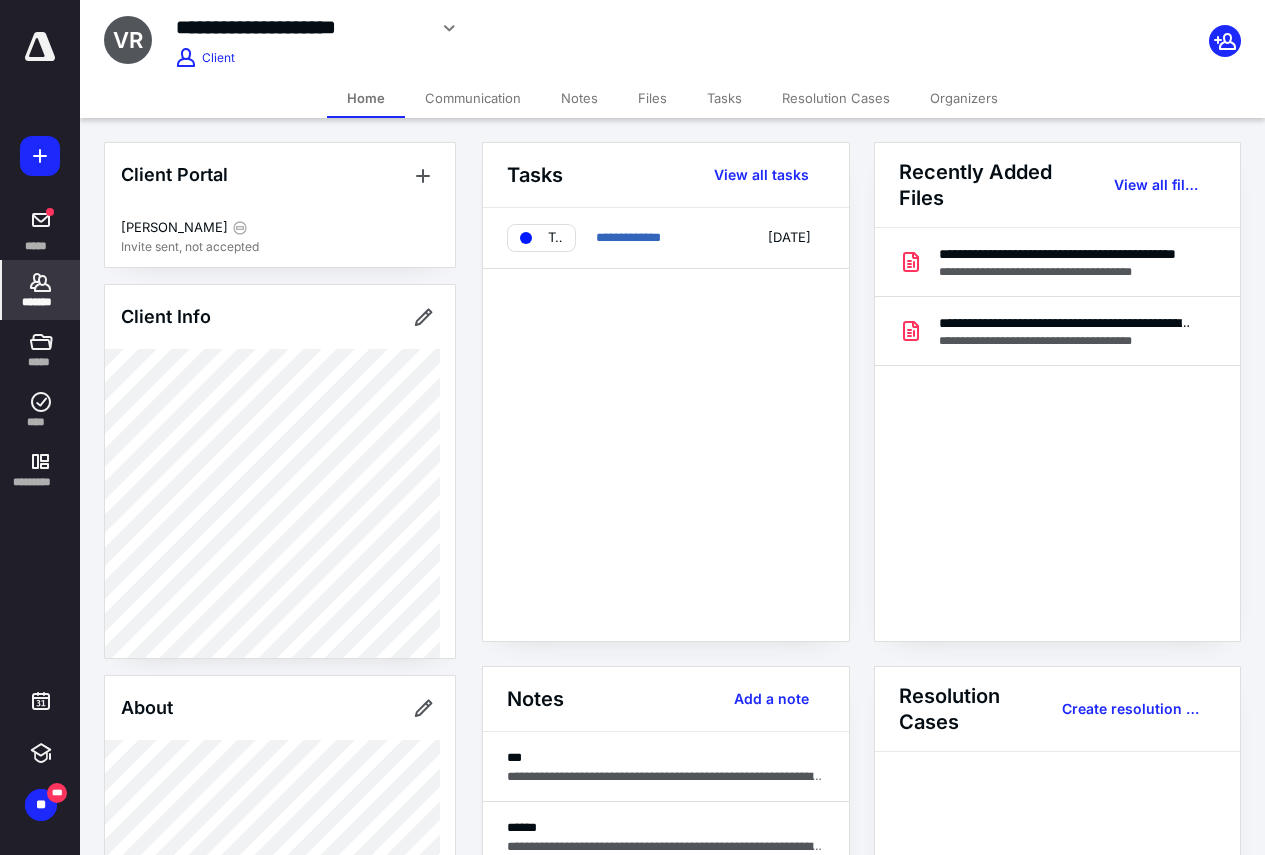 click on "Communication" at bounding box center (473, 98) 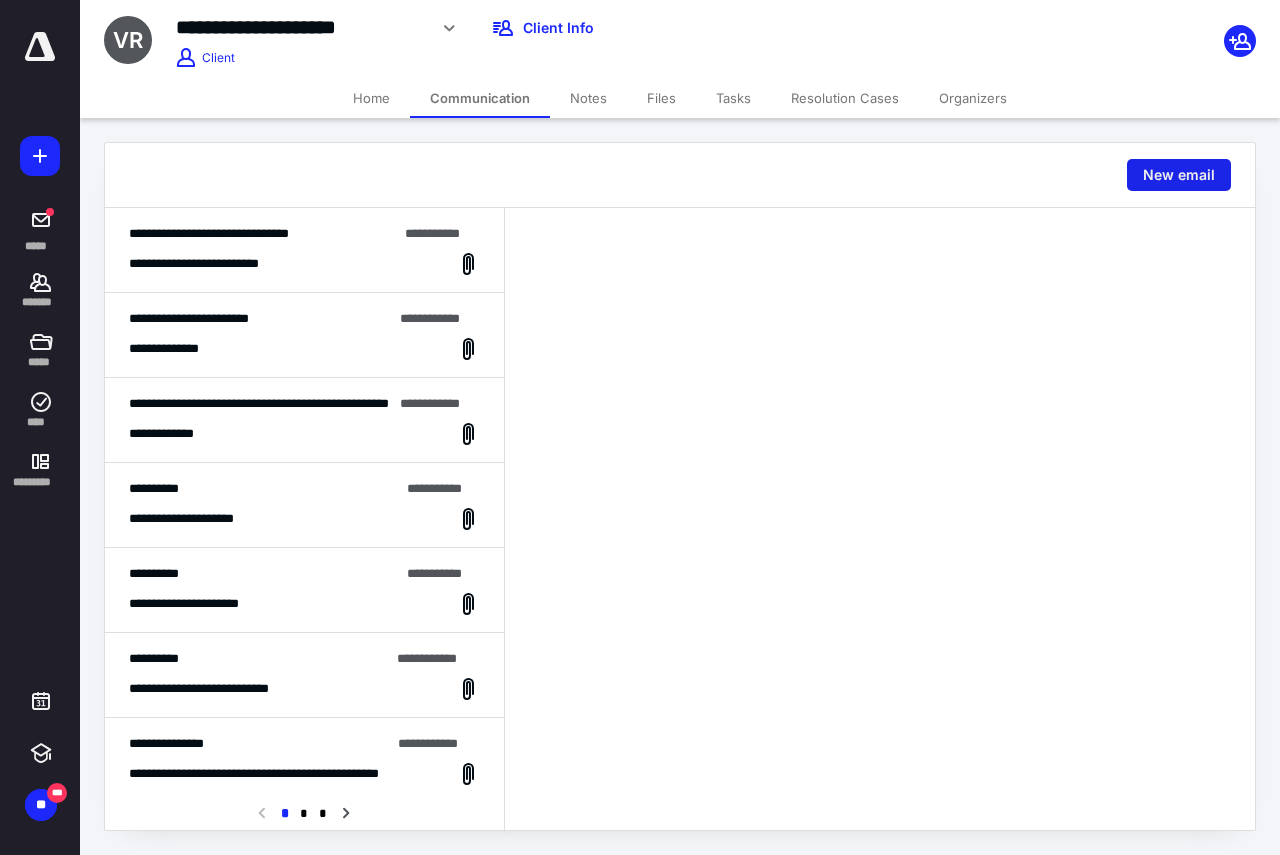 click on "New email" at bounding box center [1179, 175] 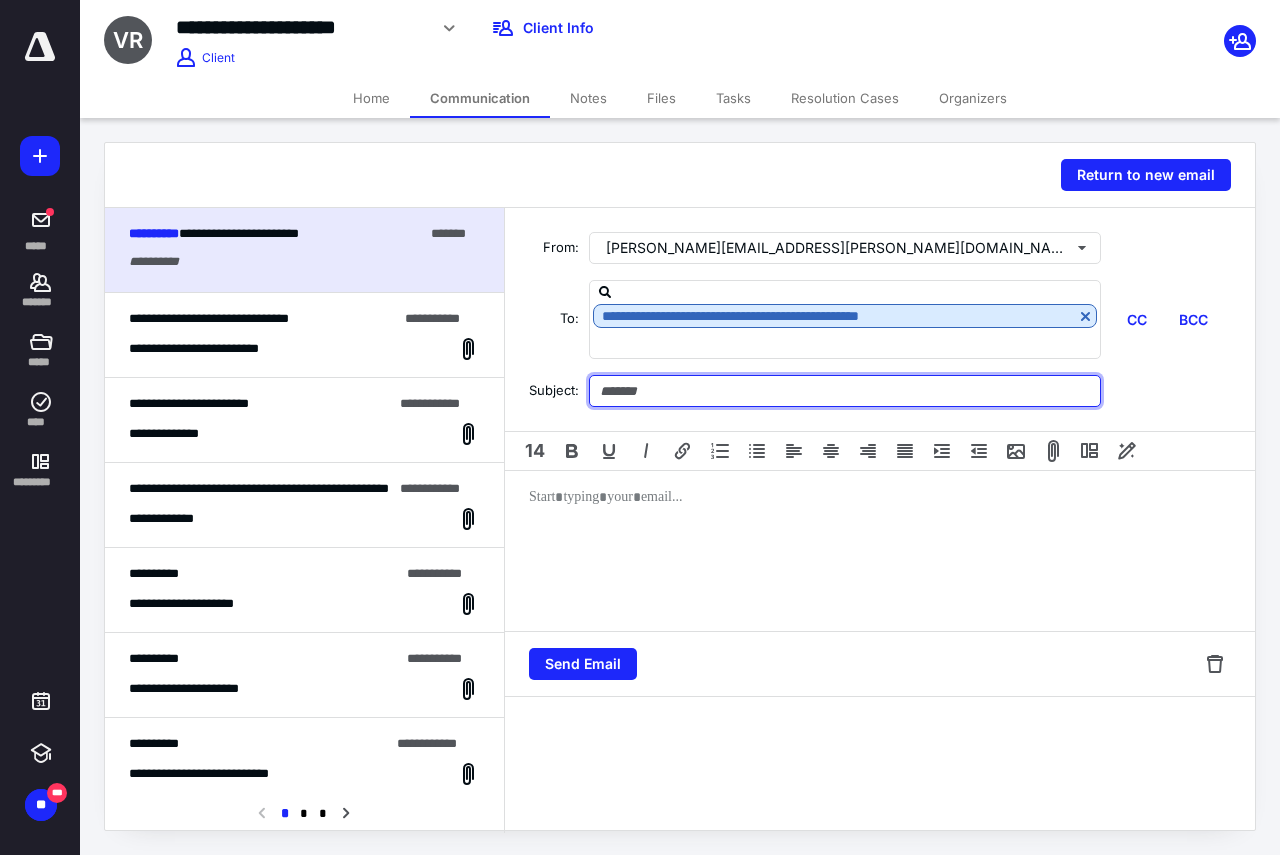 click at bounding box center (845, 391) 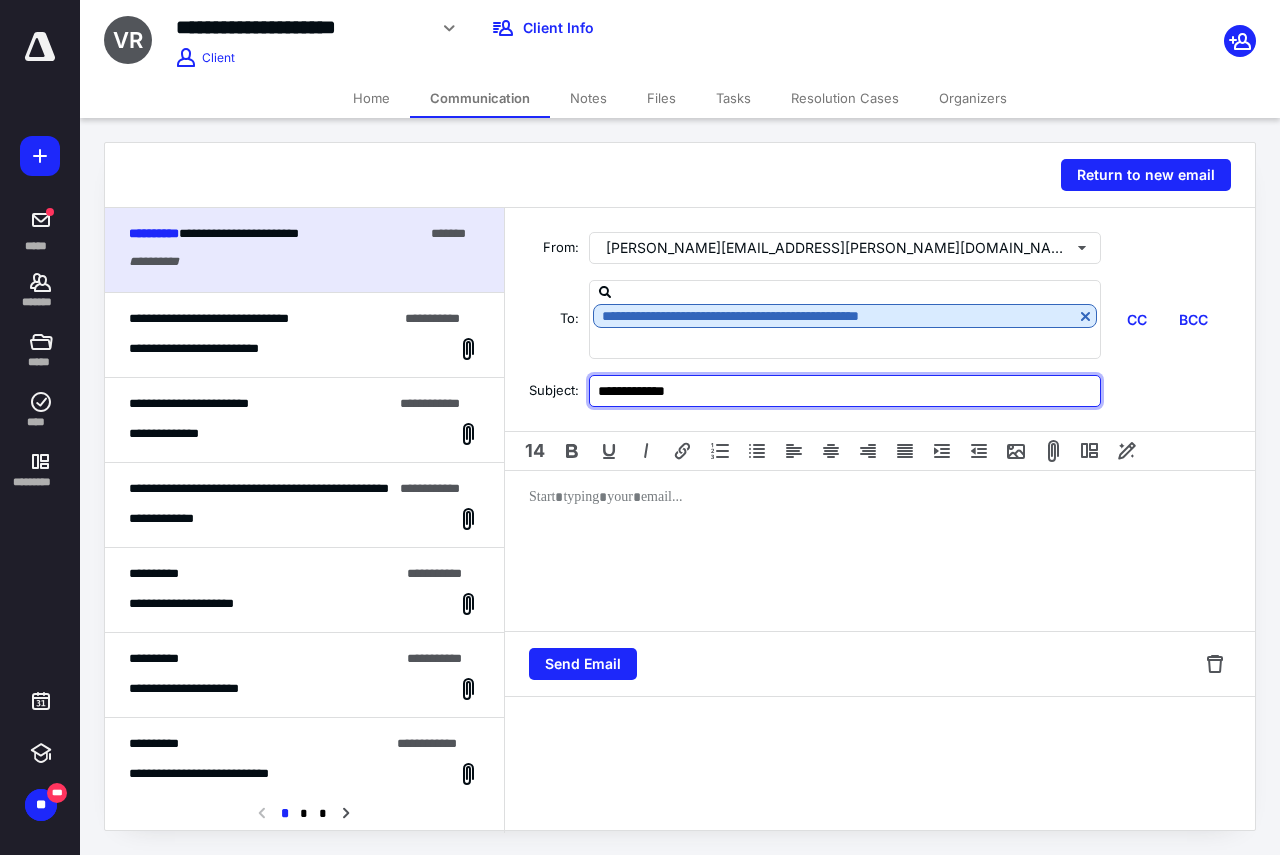 type on "**********" 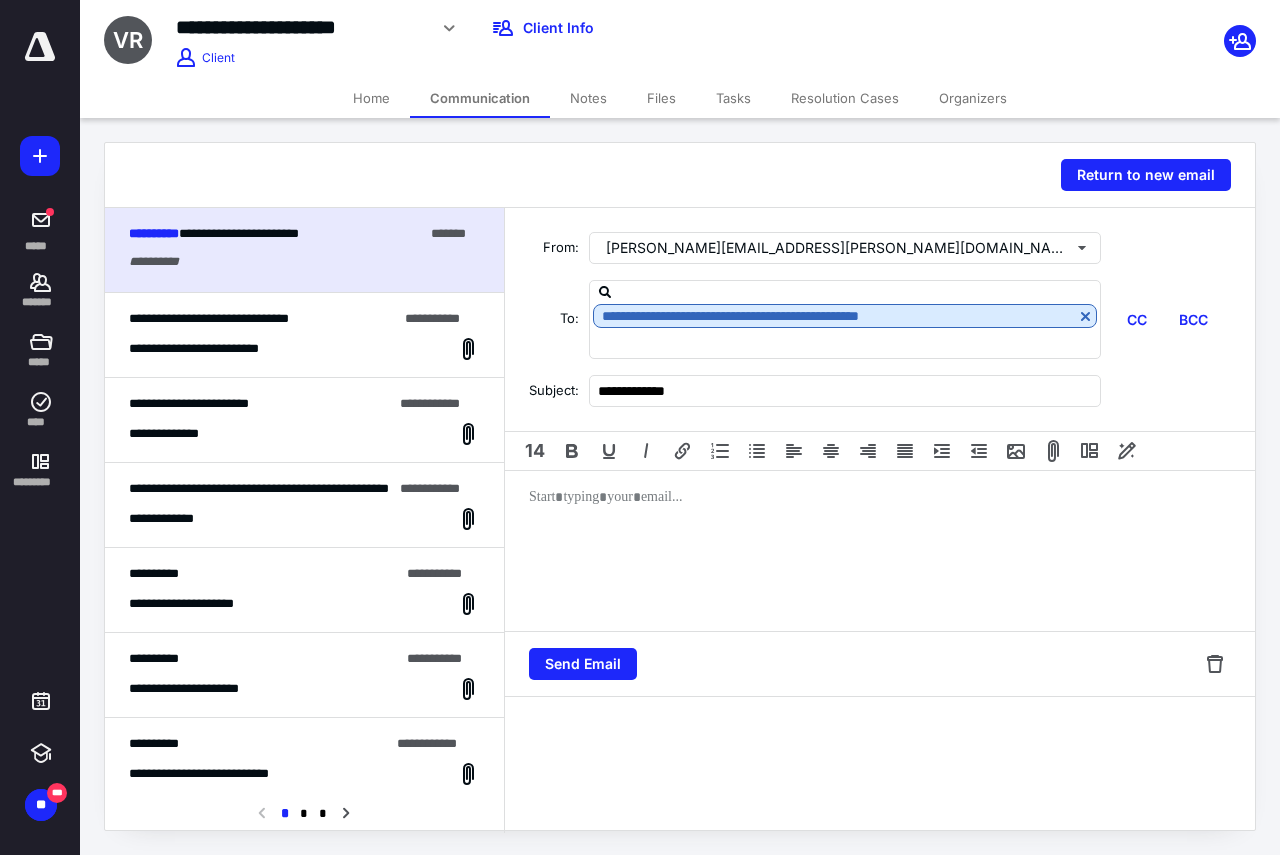 click at bounding box center (880, 551) 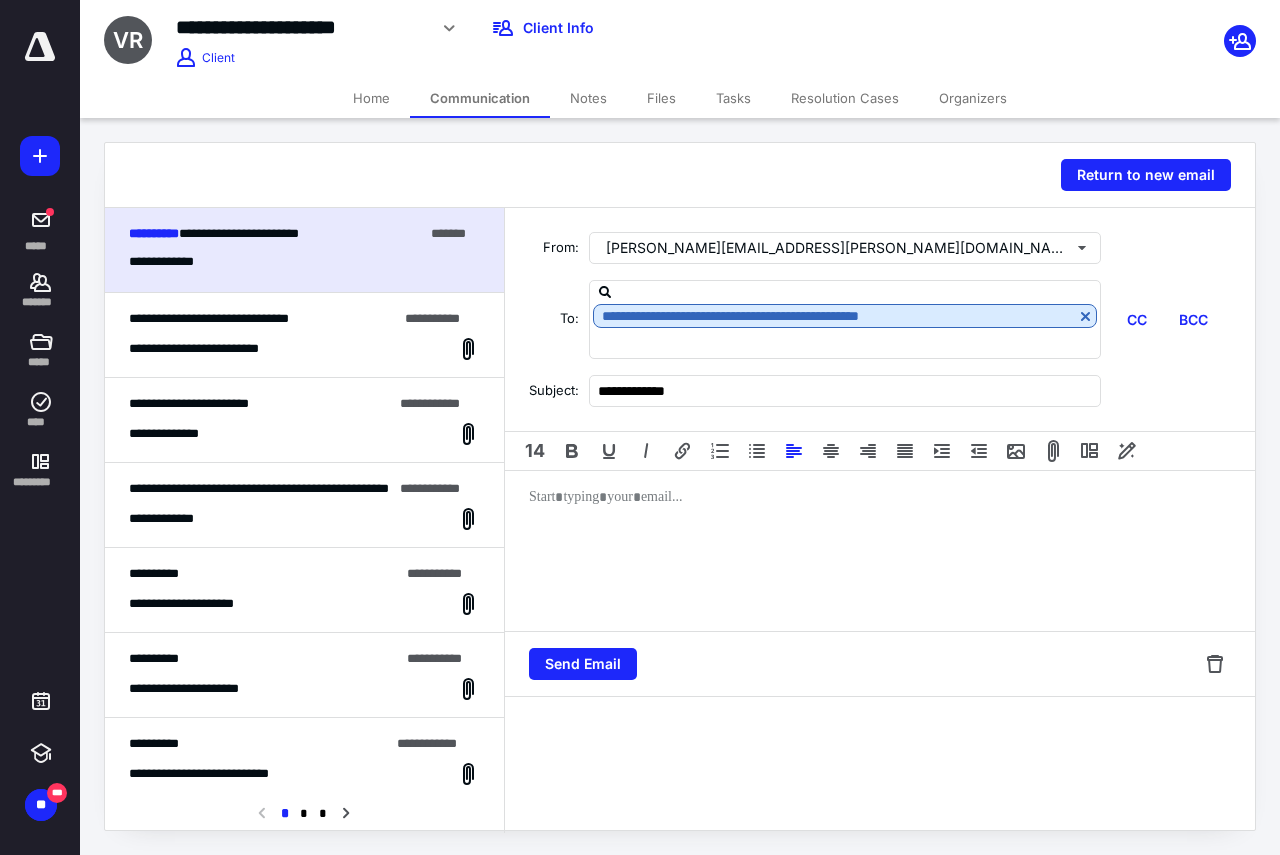 type 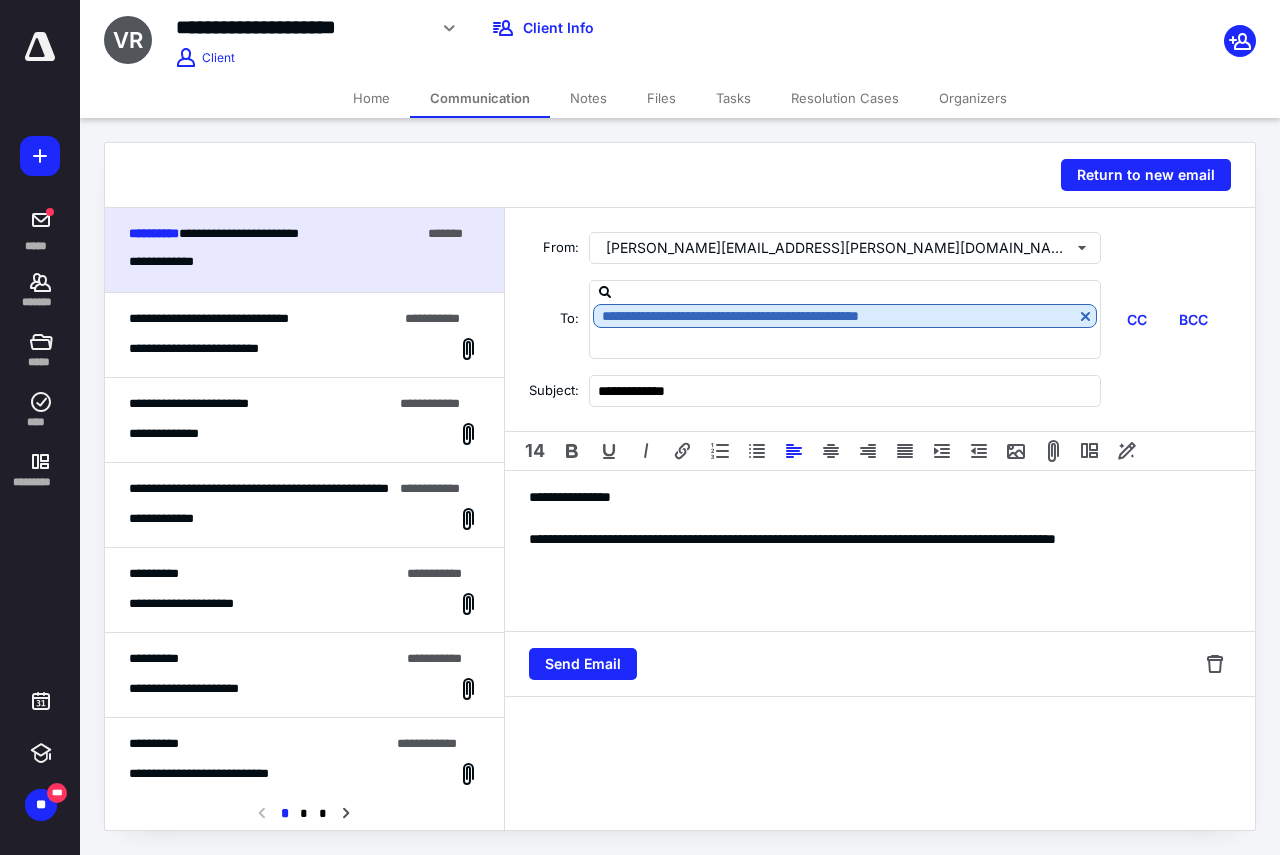 click on "**********" at bounding box center [880, 550] 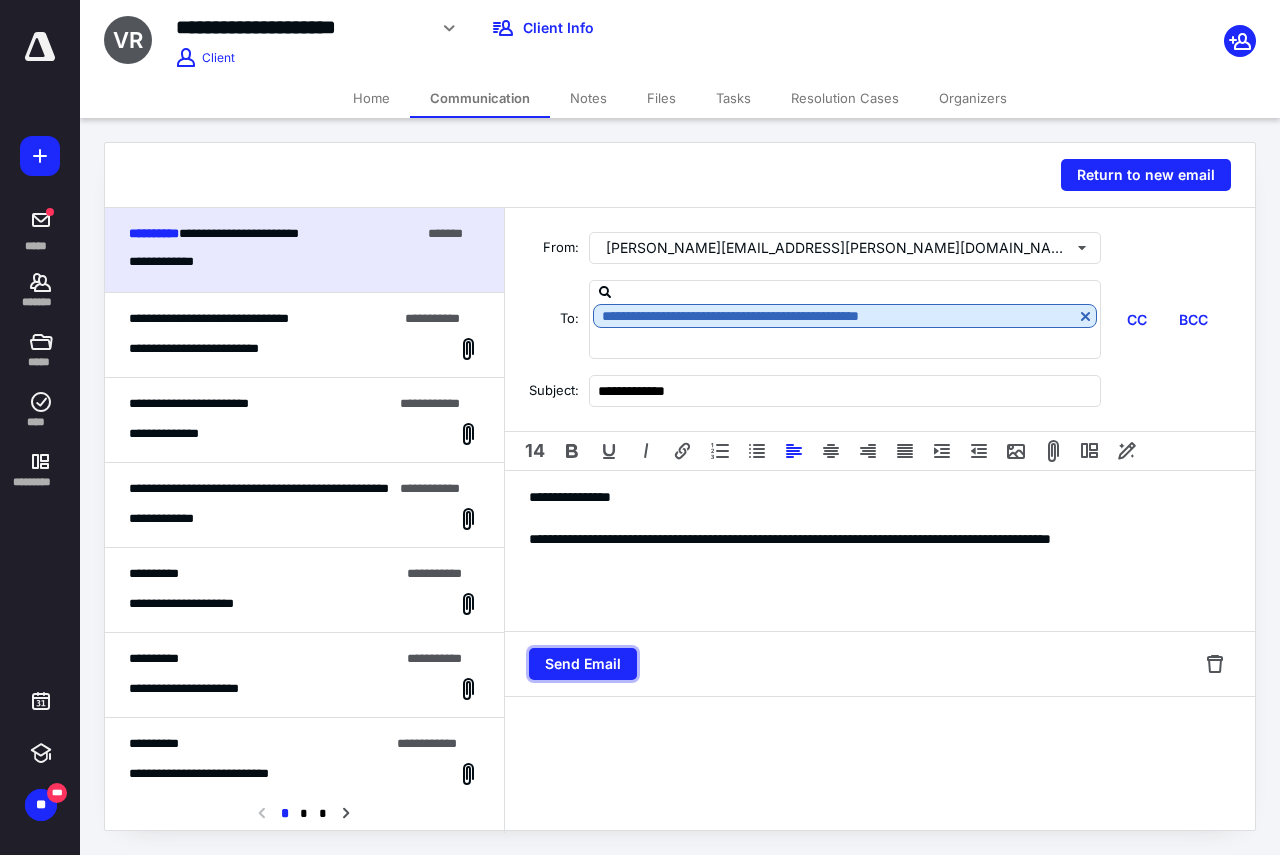 type 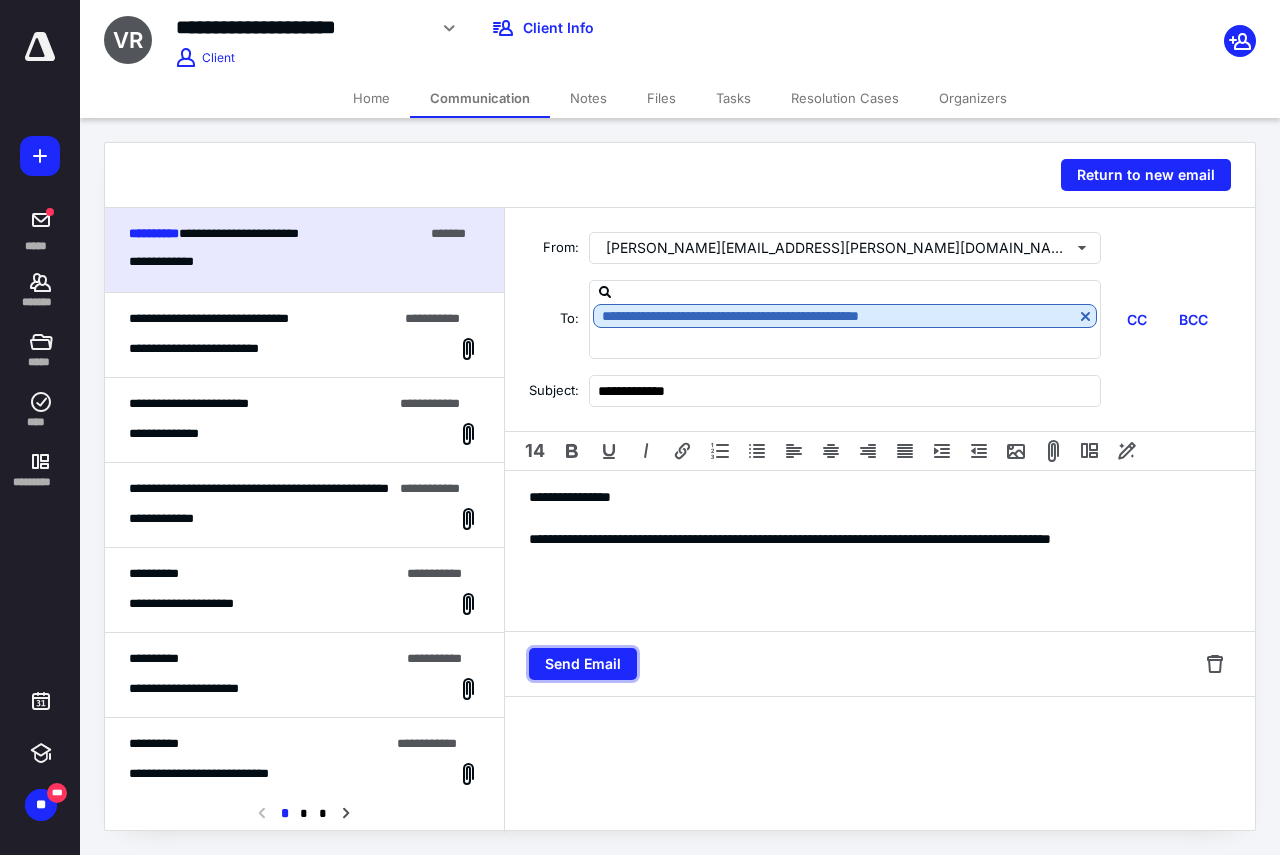 click on "Send Email" at bounding box center (583, 664) 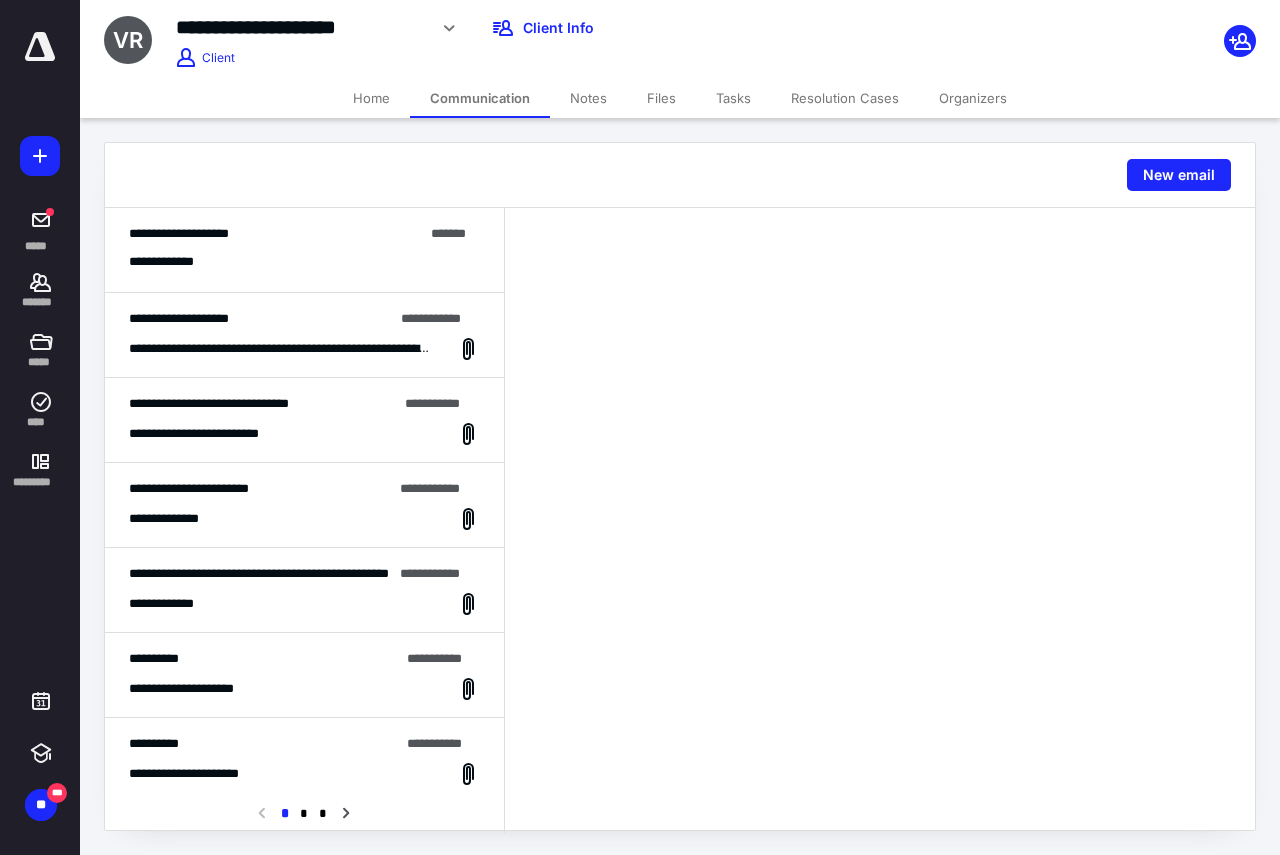click on "**********" at bounding box center [276, 234] 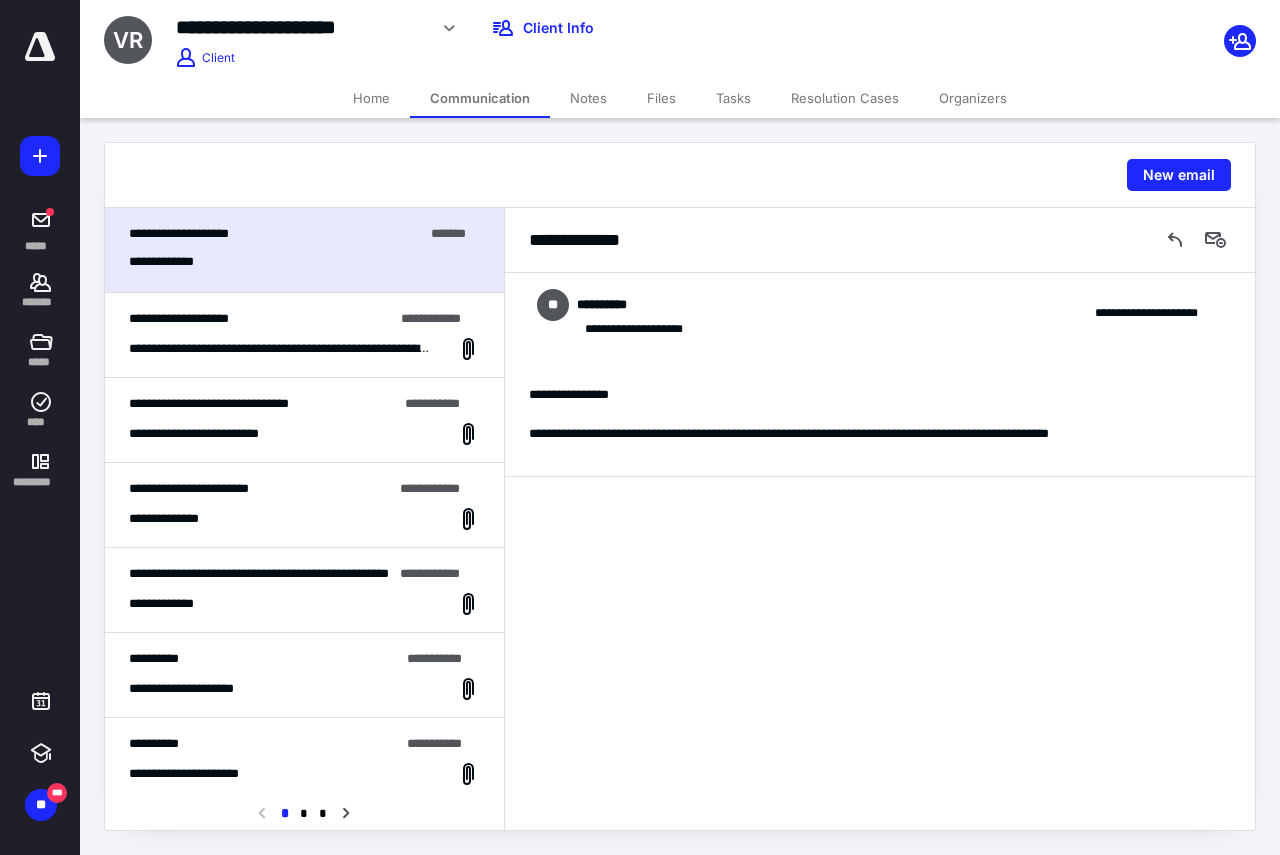 click on "**********" at bounding box center [880, 414] 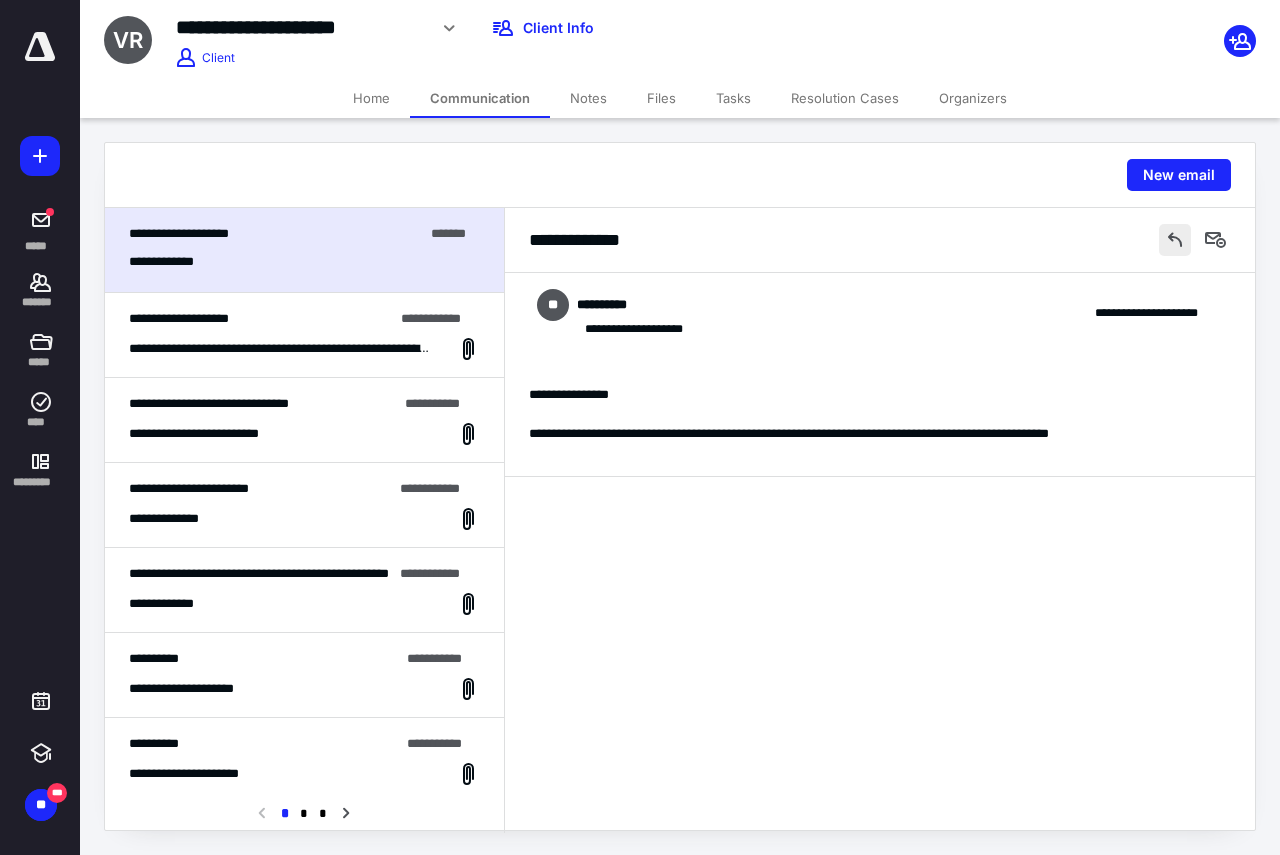 click at bounding box center (1175, 240) 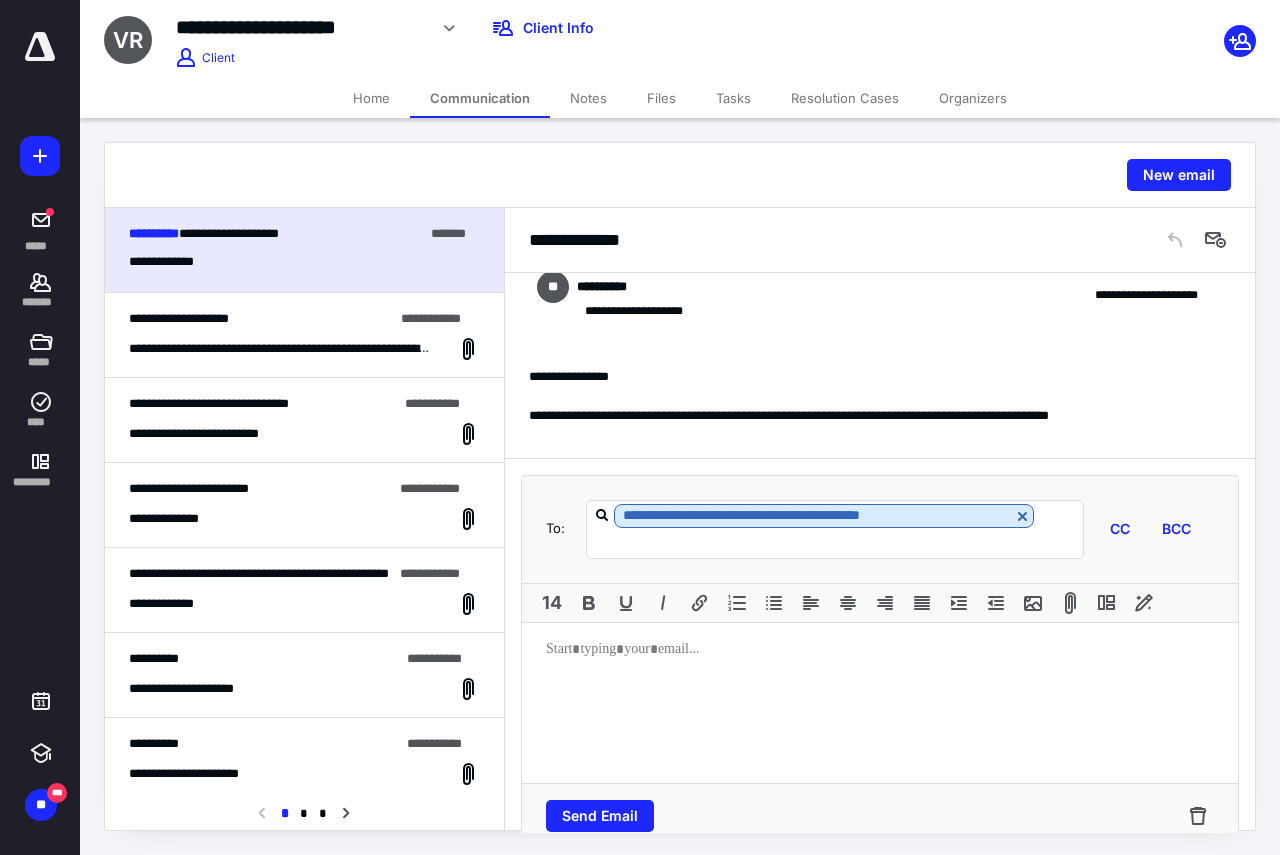 scroll, scrollTop: 0, scrollLeft: 0, axis: both 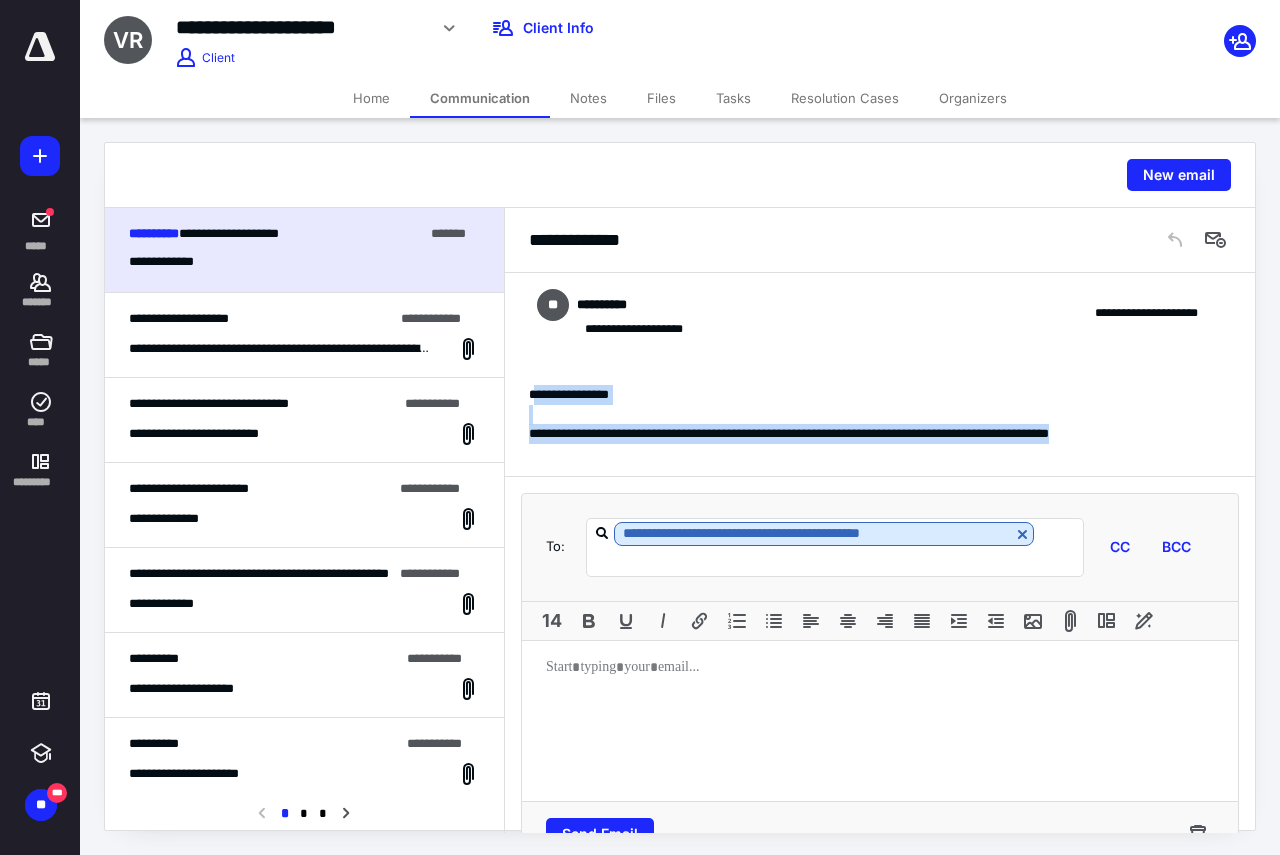 drag, startPoint x: 535, startPoint y: 392, endPoint x: 1218, endPoint y: 432, distance: 684.1703 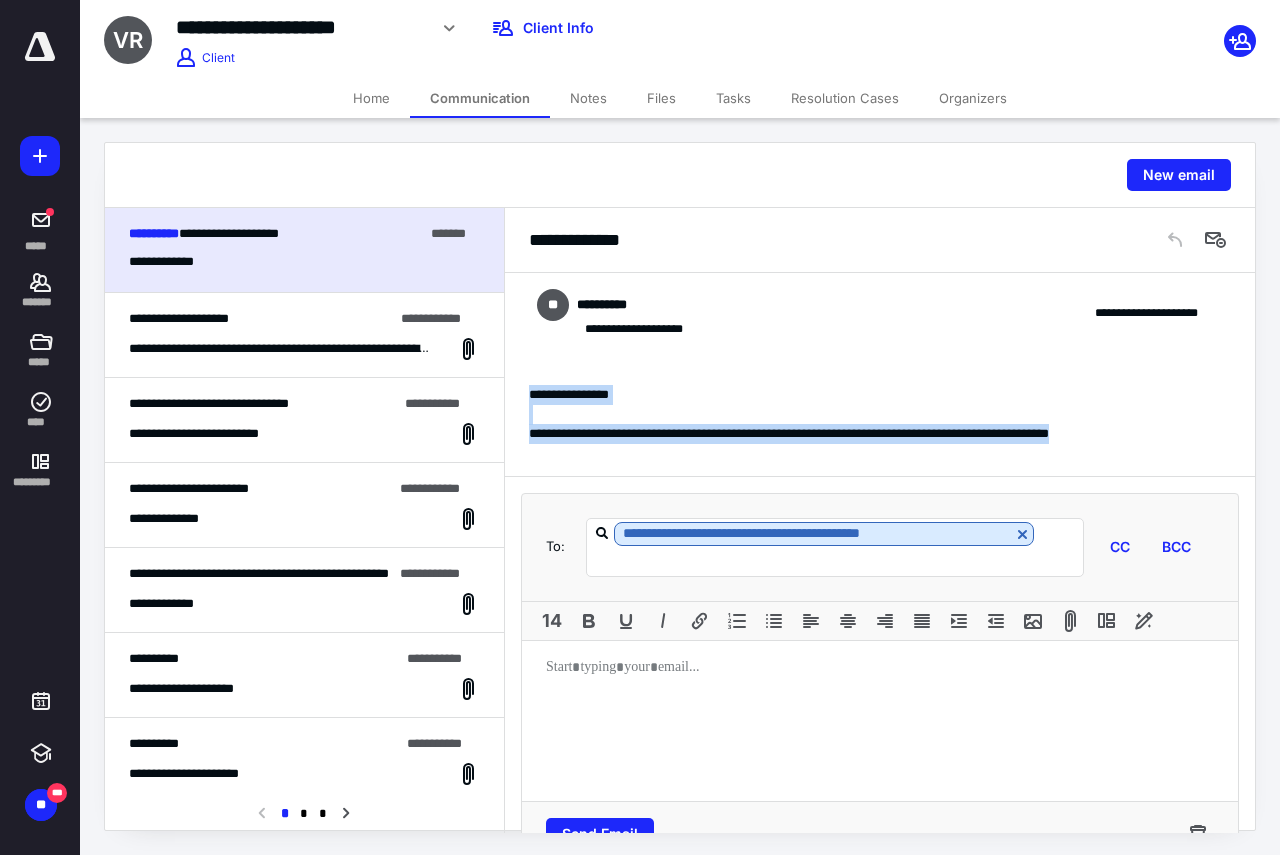 drag, startPoint x: 532, startPoint y: 387, endPoint x: 1206, endPoint y: 440, distance: 676.0806 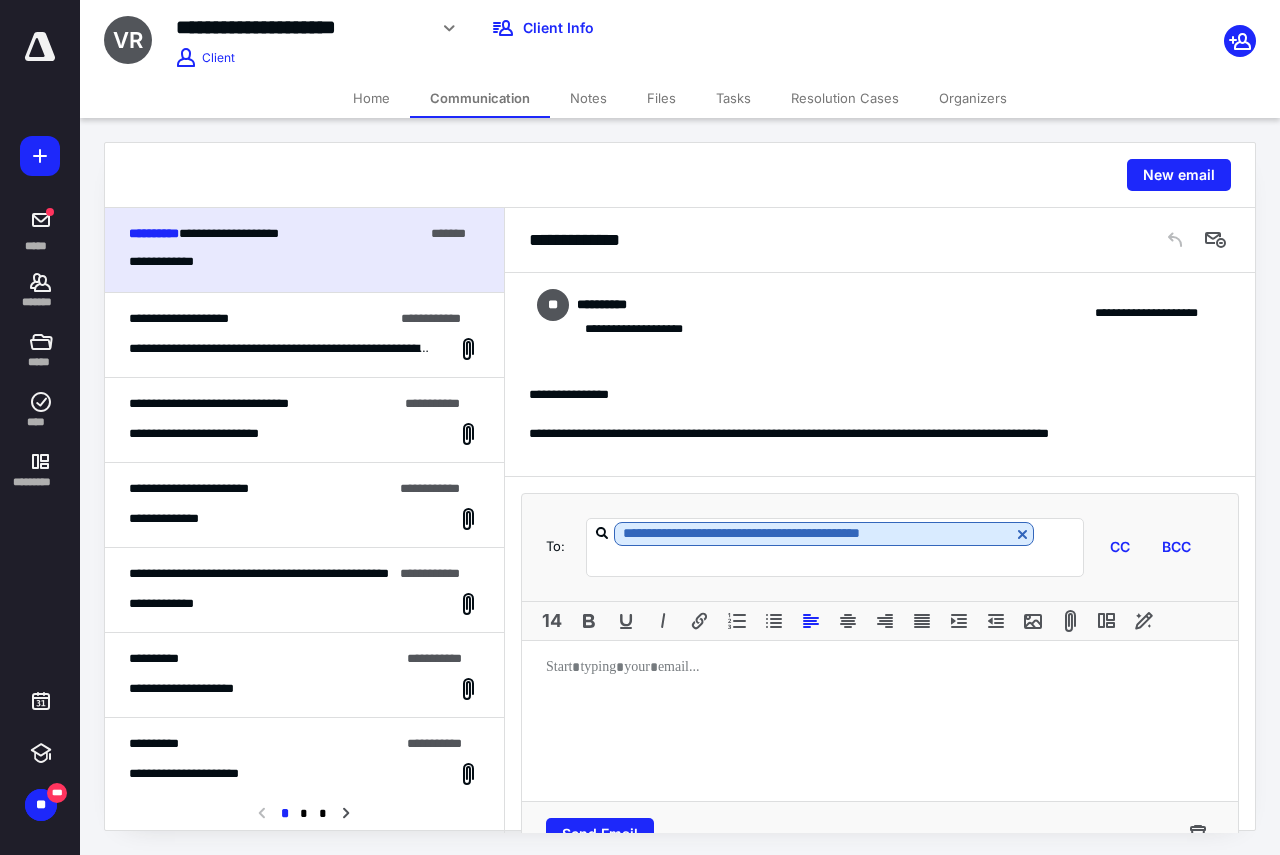 type 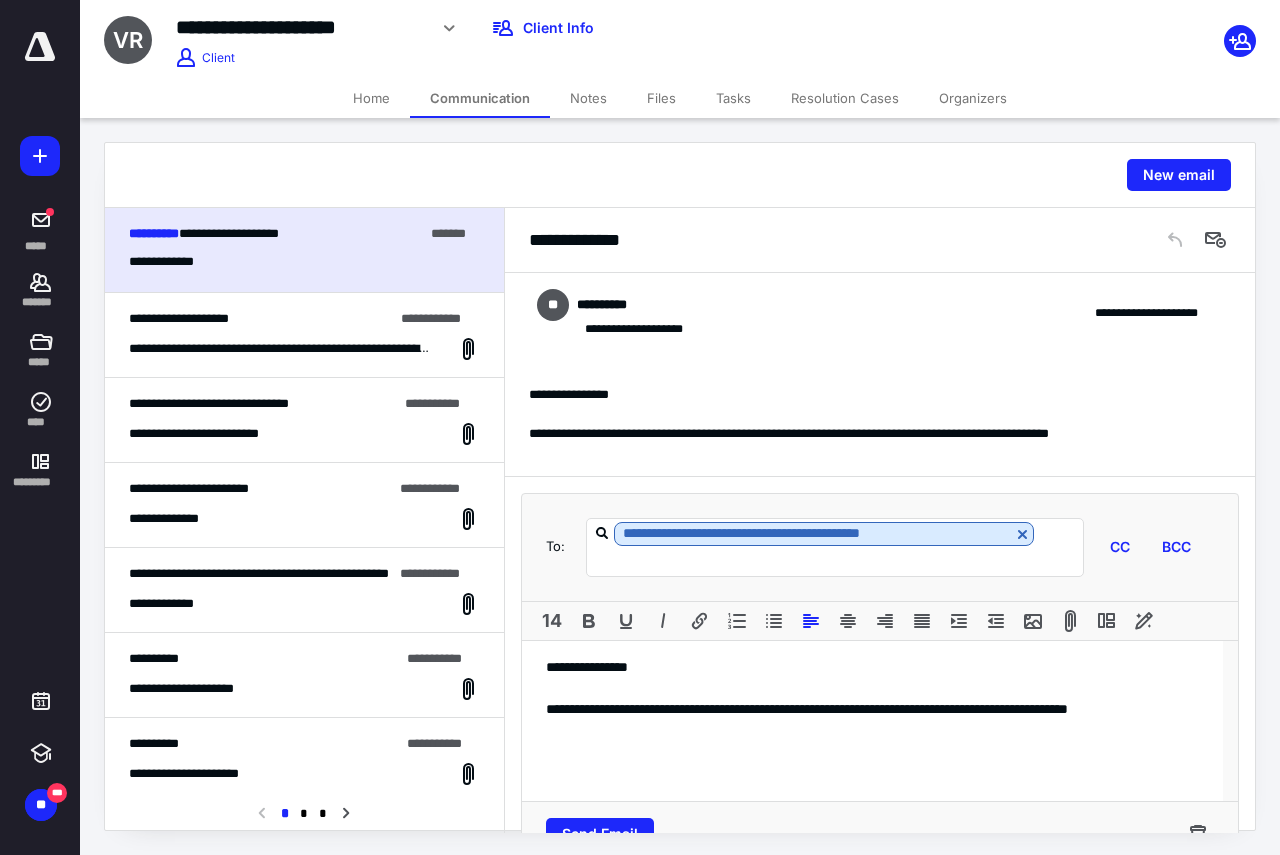 click on "**********" at bounding box center [872, 720] 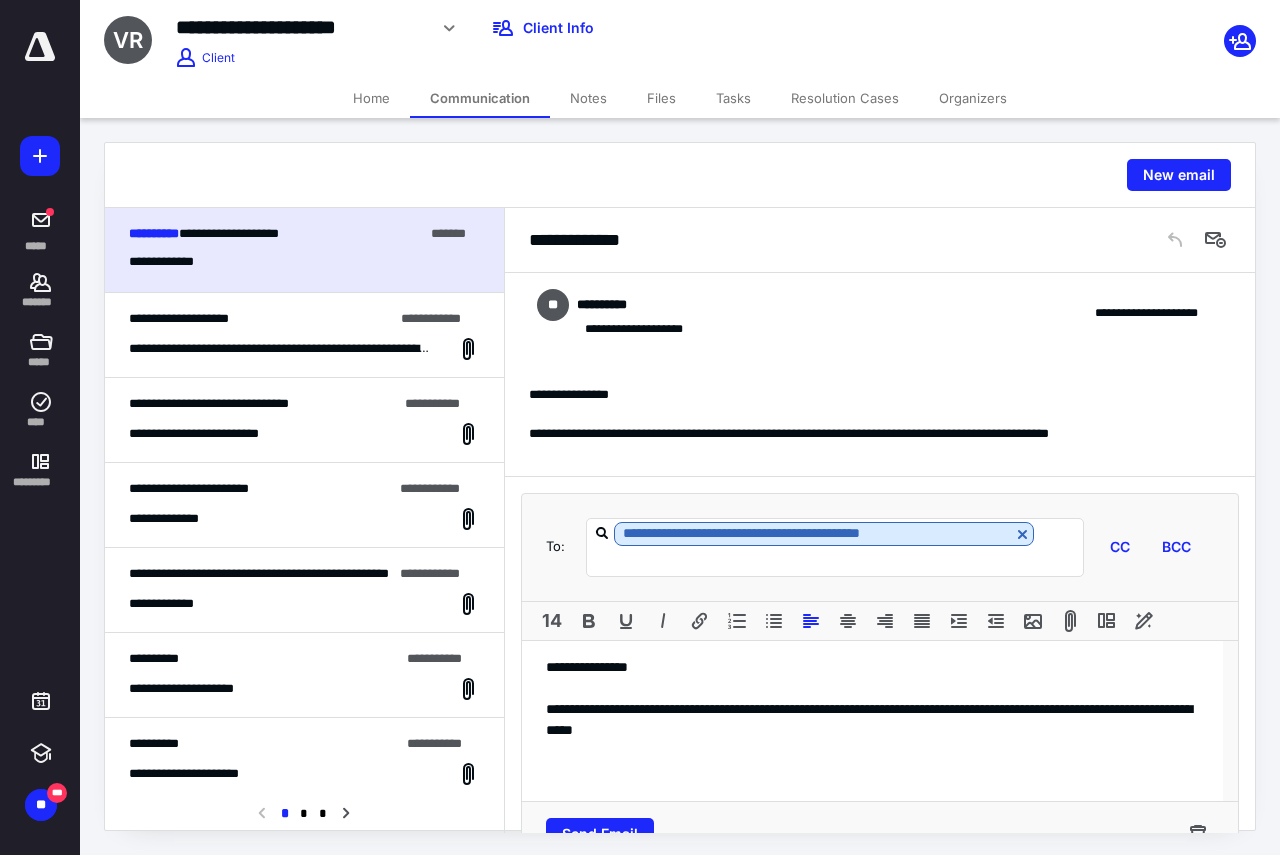 click on "**********" at bounding box center [872, 720] 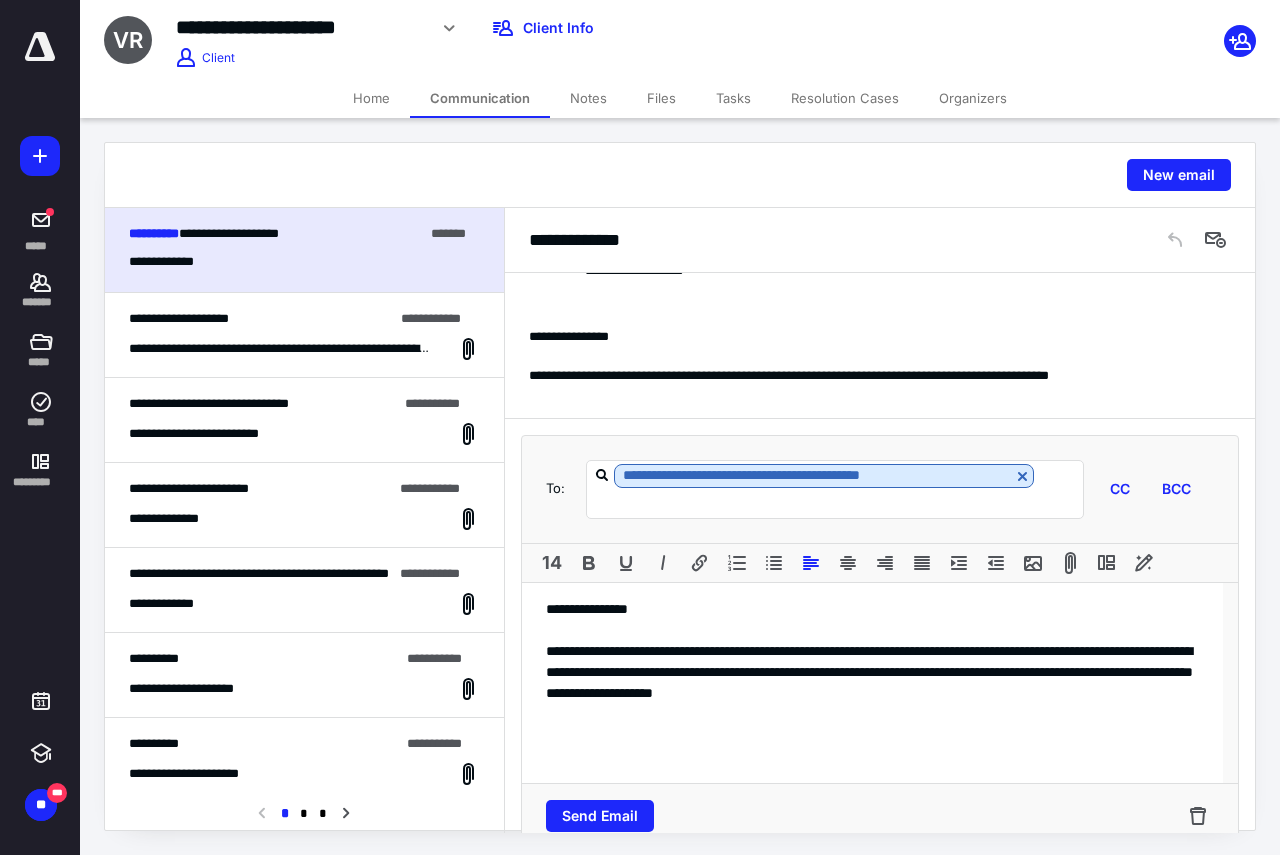 scroll, scrollTop: 90, scrollLeft: 0, axis: vertical 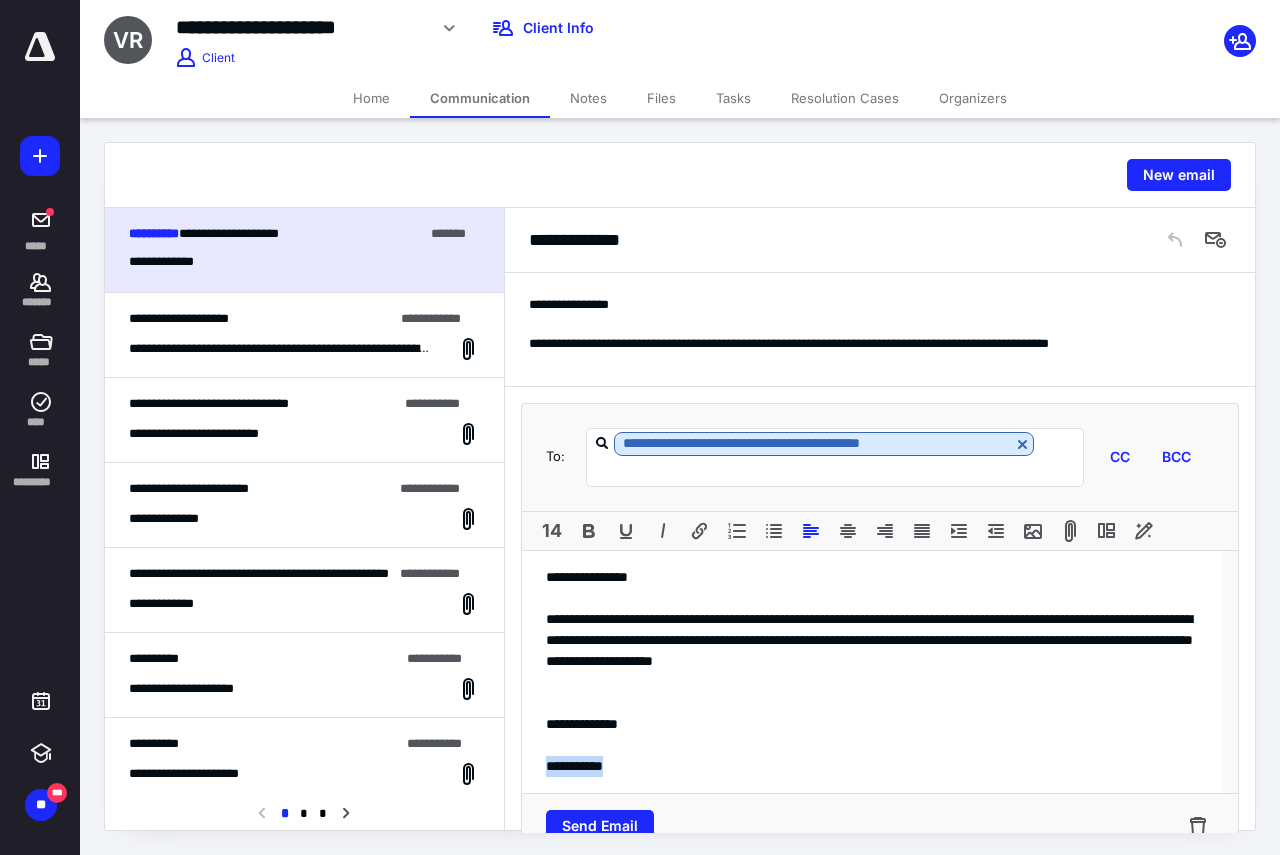 drag, startPoint x: 656, startPoint y: 759, endPoint x: 537, endPoint y: 769, distance: 119.419426 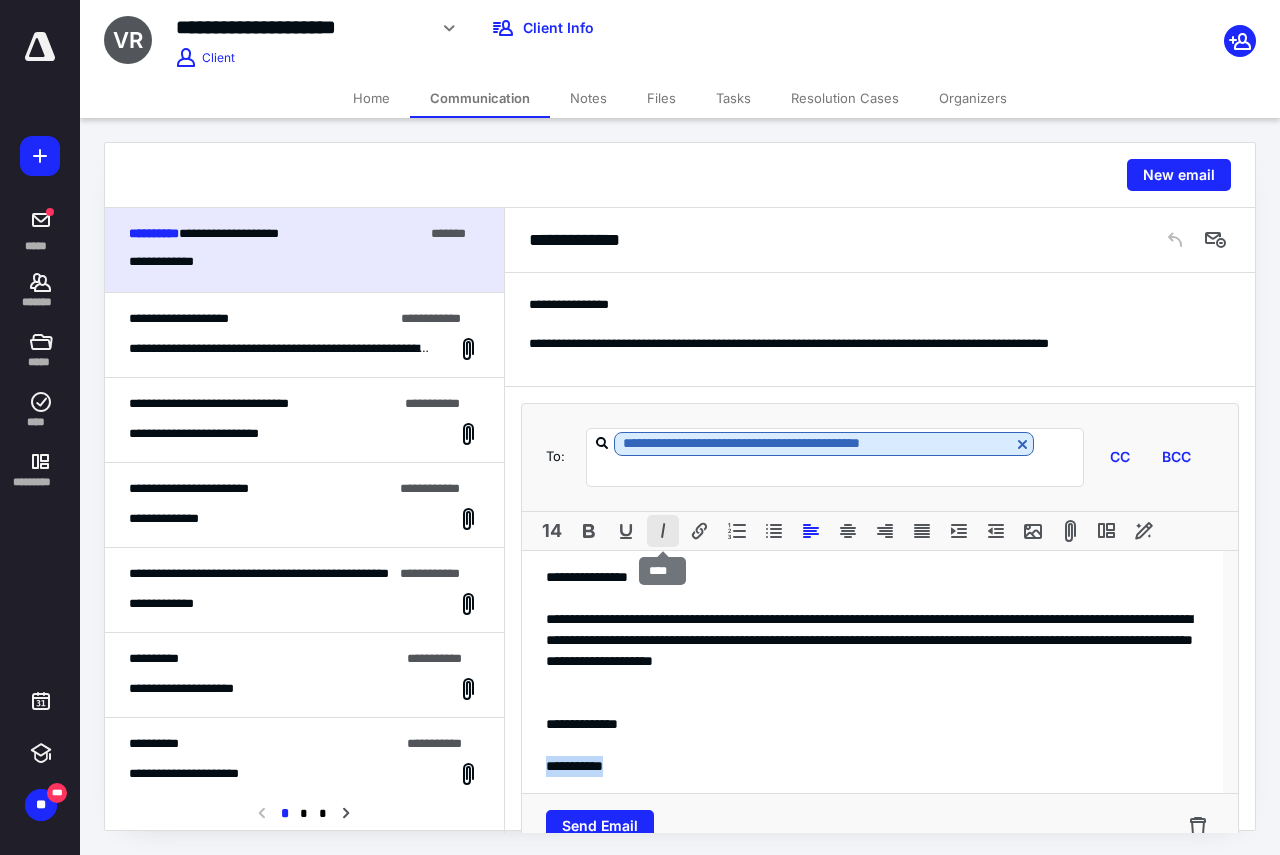 click at bounding box center [663, 531] 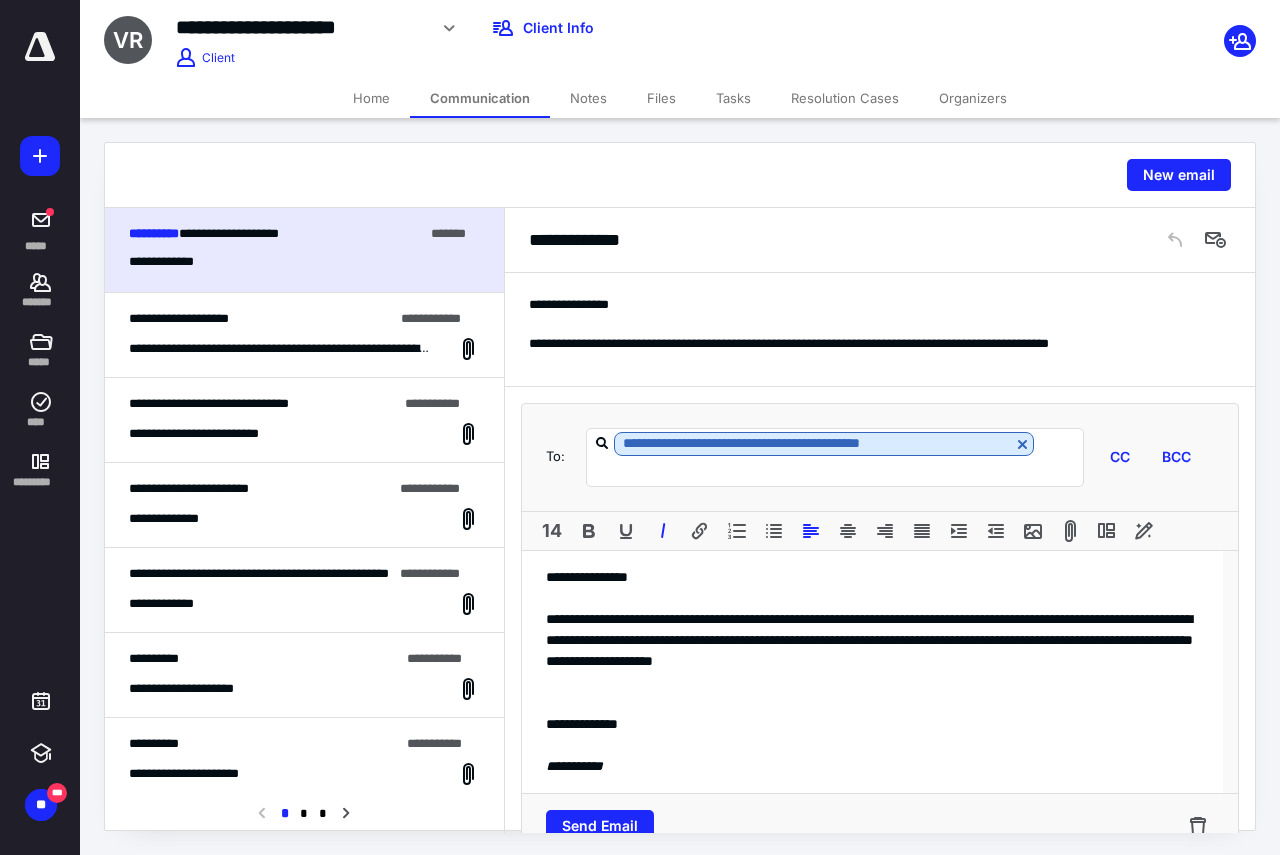 click on "**********" at bounding box center [872, 672] 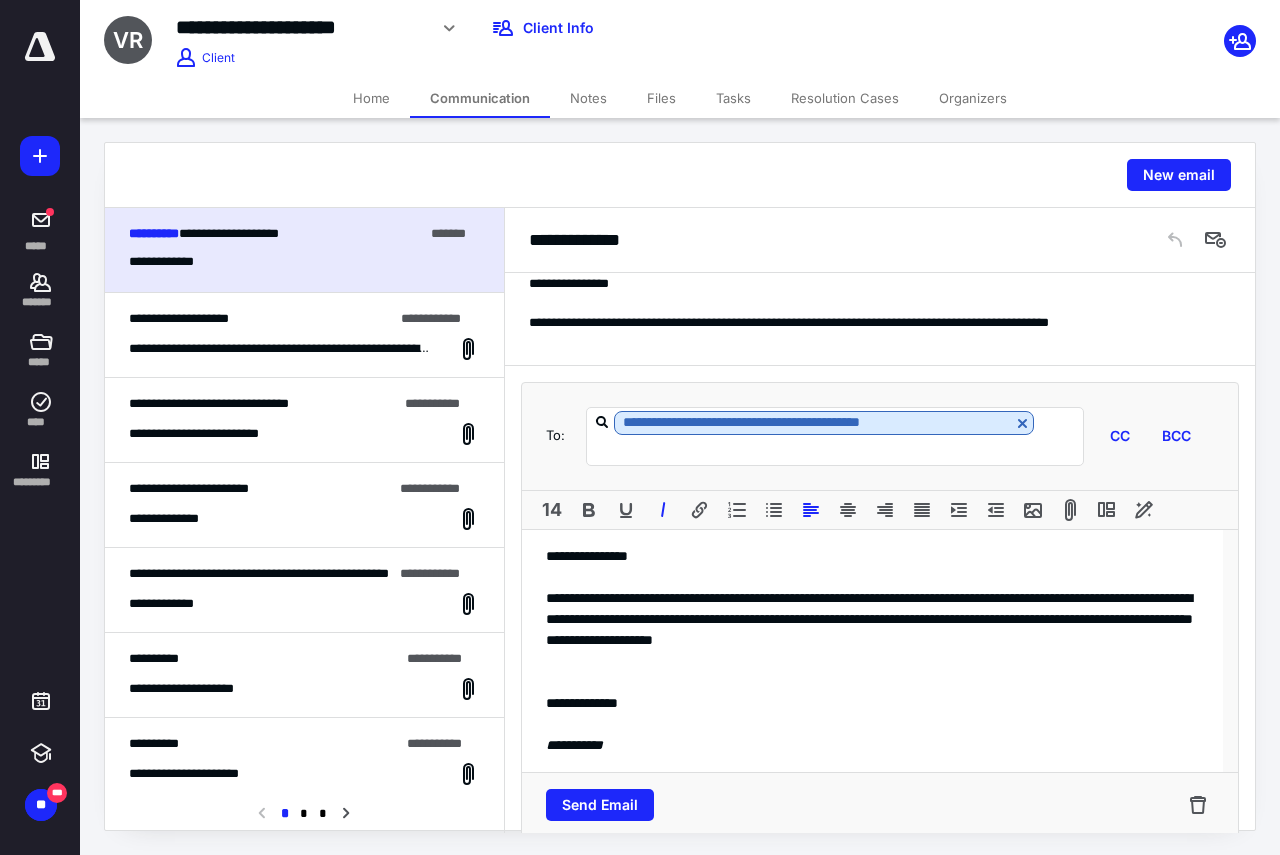 scroll, scrollTop: 132, scrollLeft: 0, axis: vertical 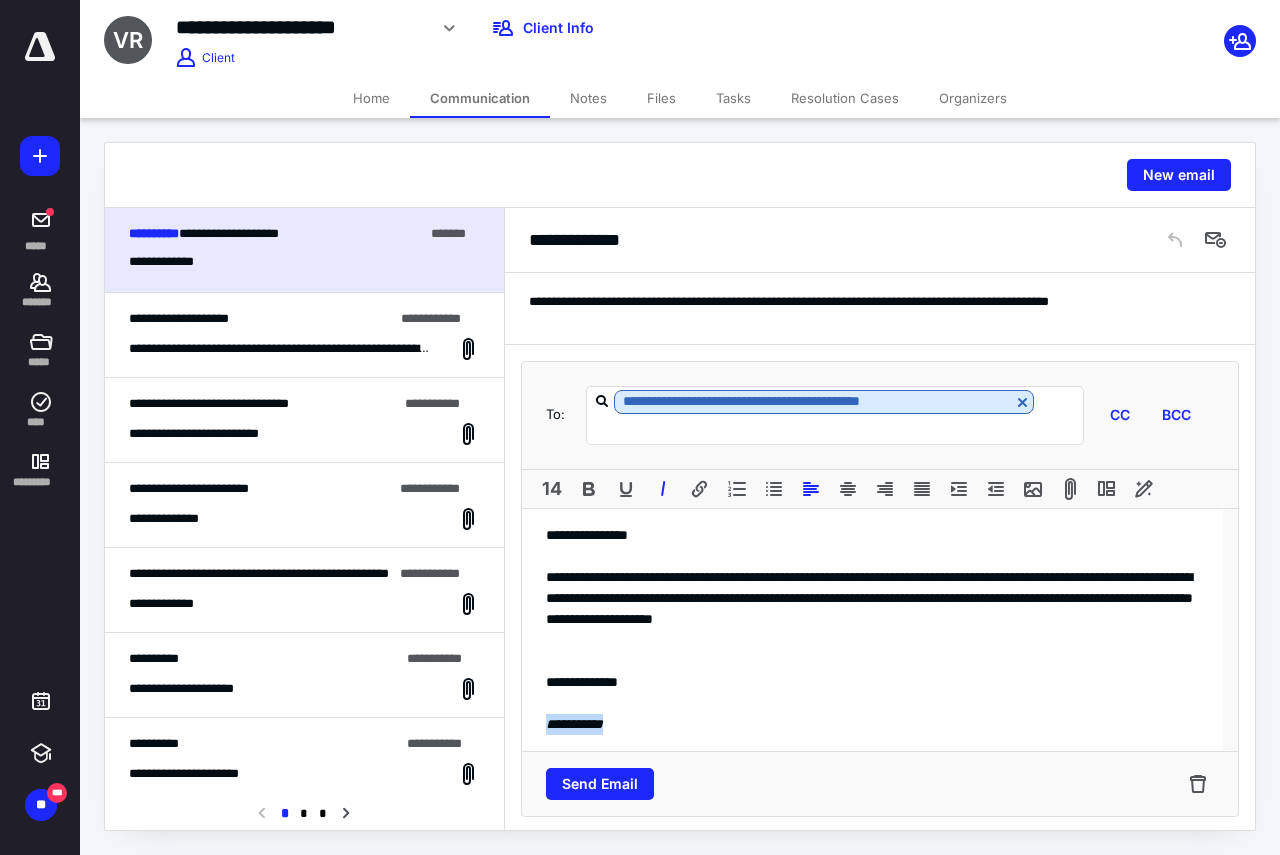 drag, startPoint x: 627, startPoint y: 724, endPoint x: 488, endPoint y: 723, distance: 139.0036 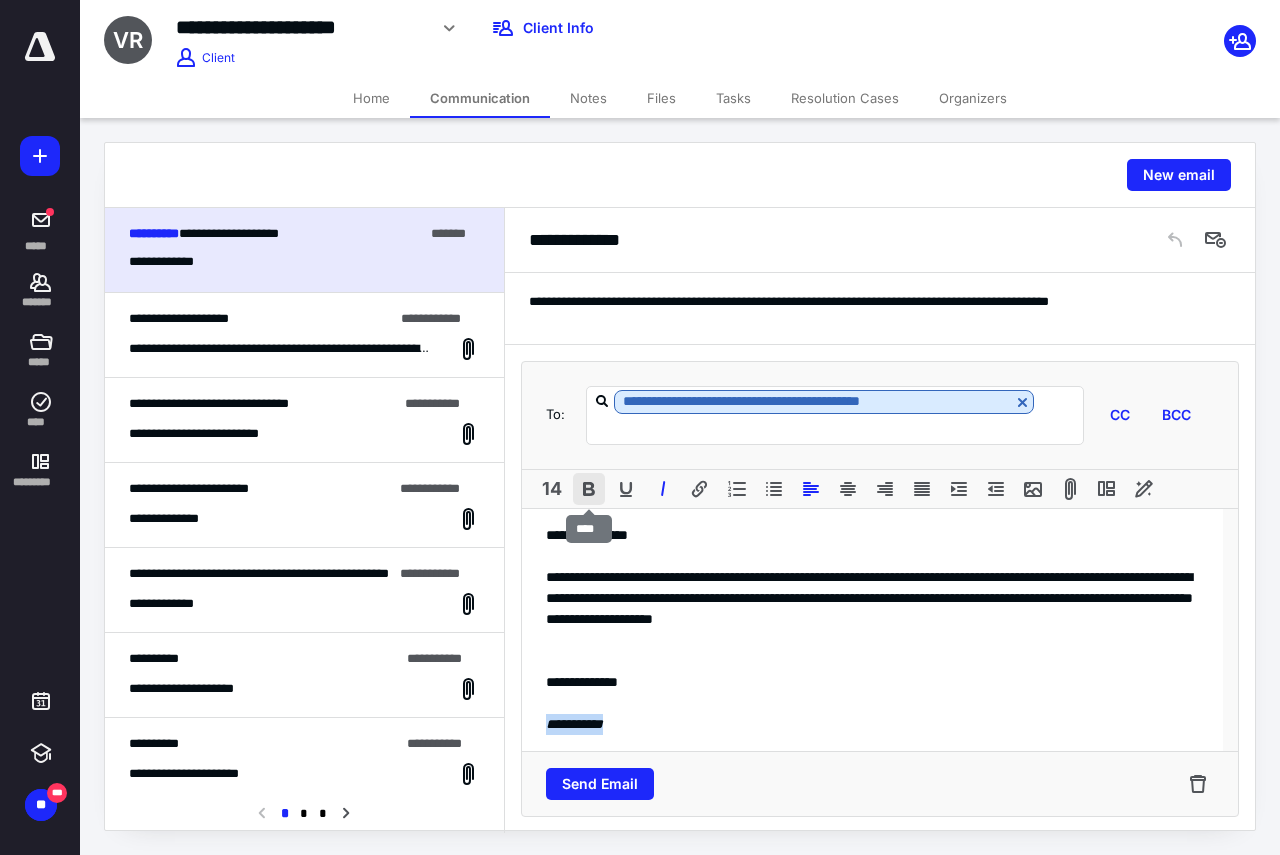 click at bounding box center [589, 489] 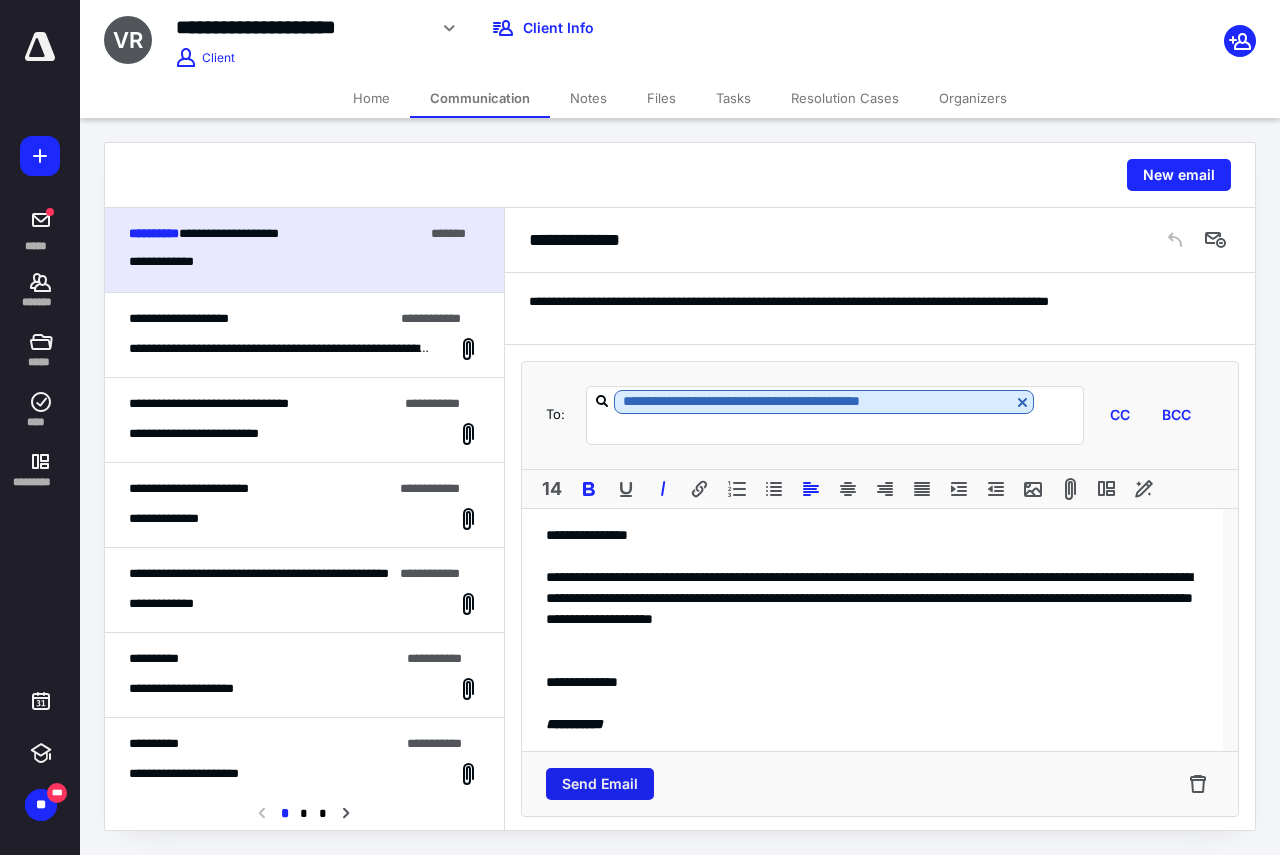 click on "Send Email" at bounding box center (600, 784) 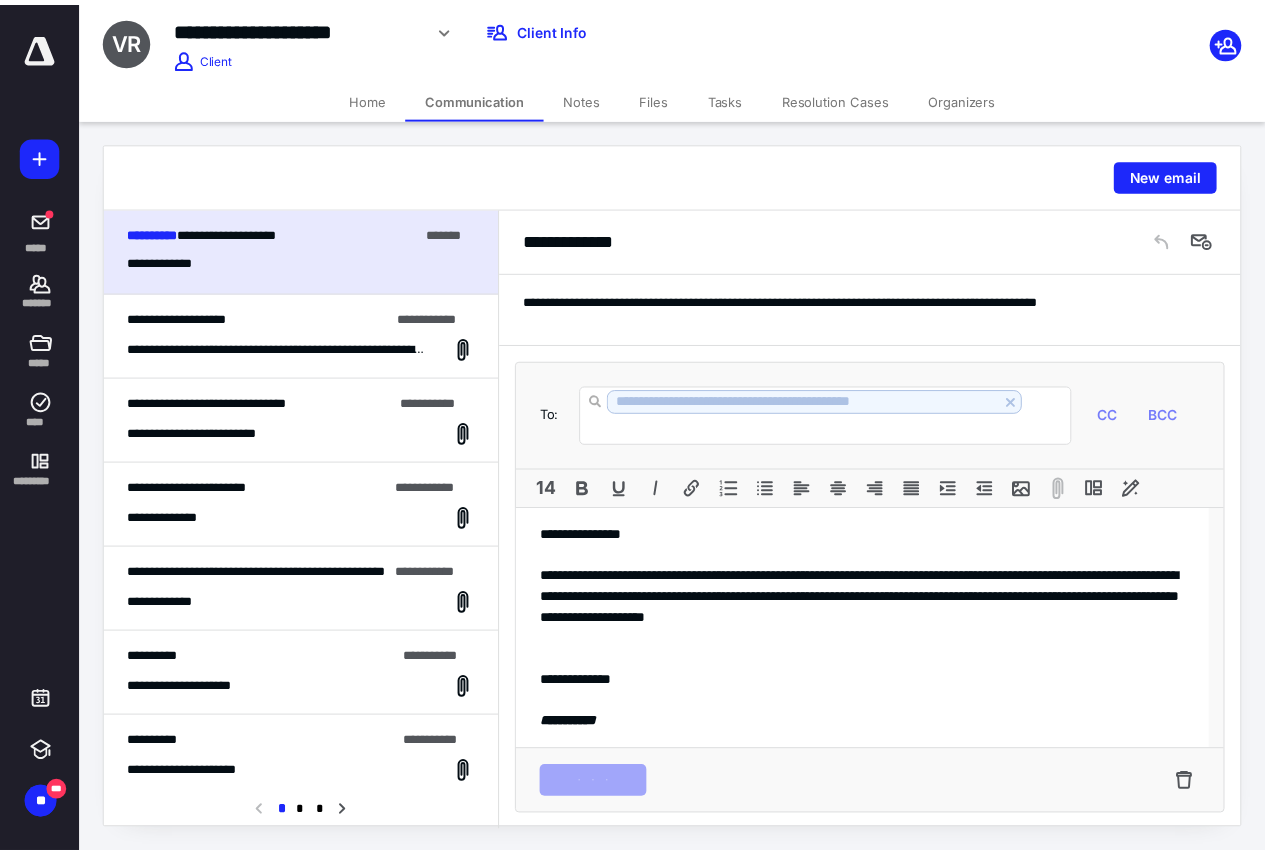 scroll, scrollTop: 0, scrollLeft: 0, axis: both 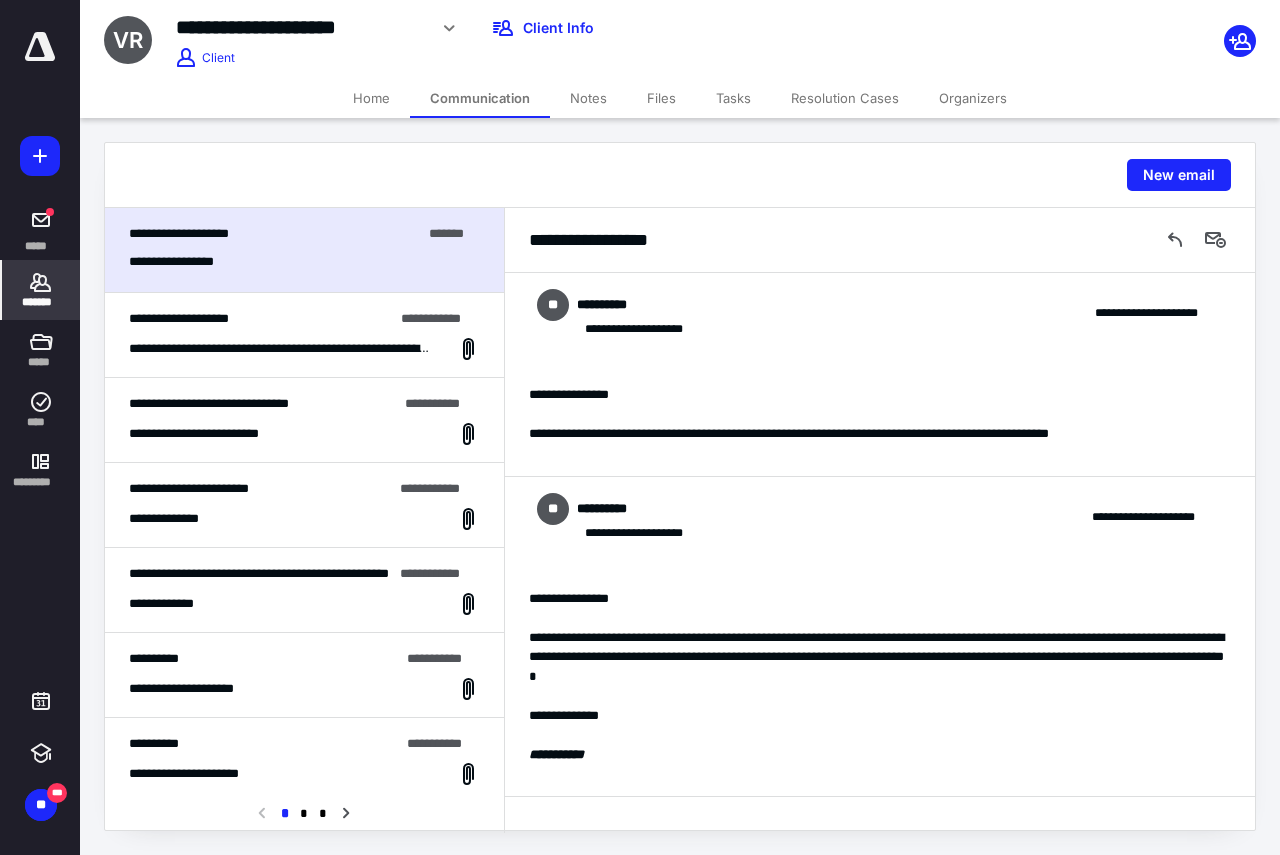 click 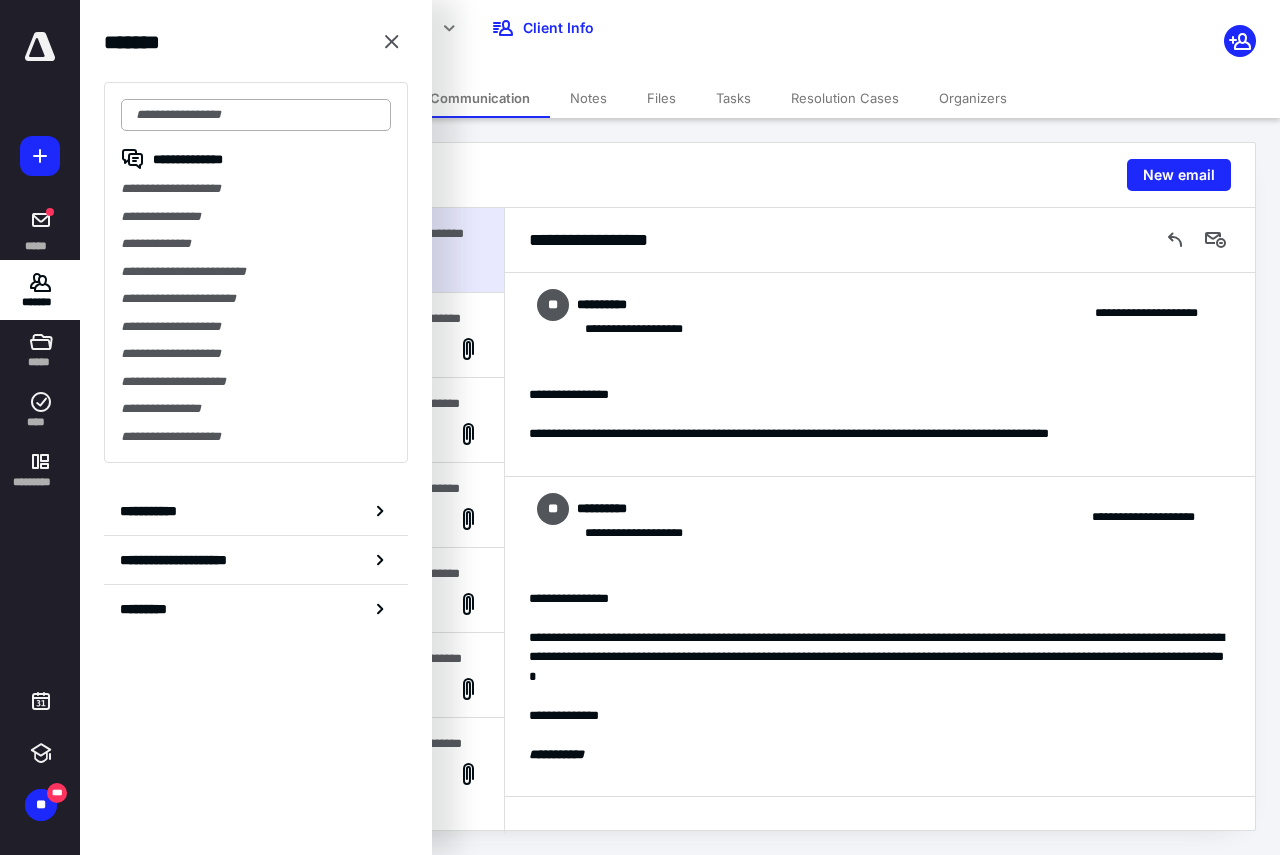 click at bounding box center (256, 115) 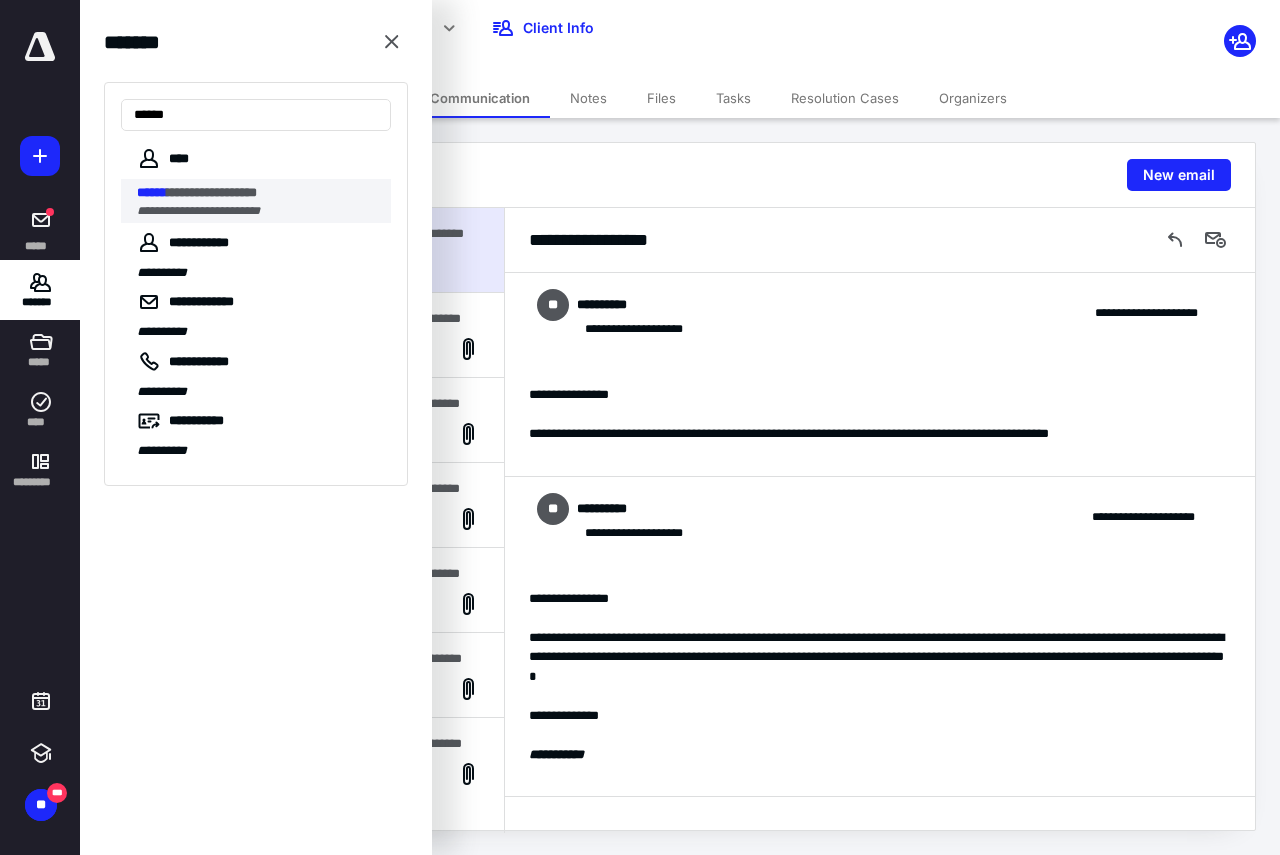 type on "******" 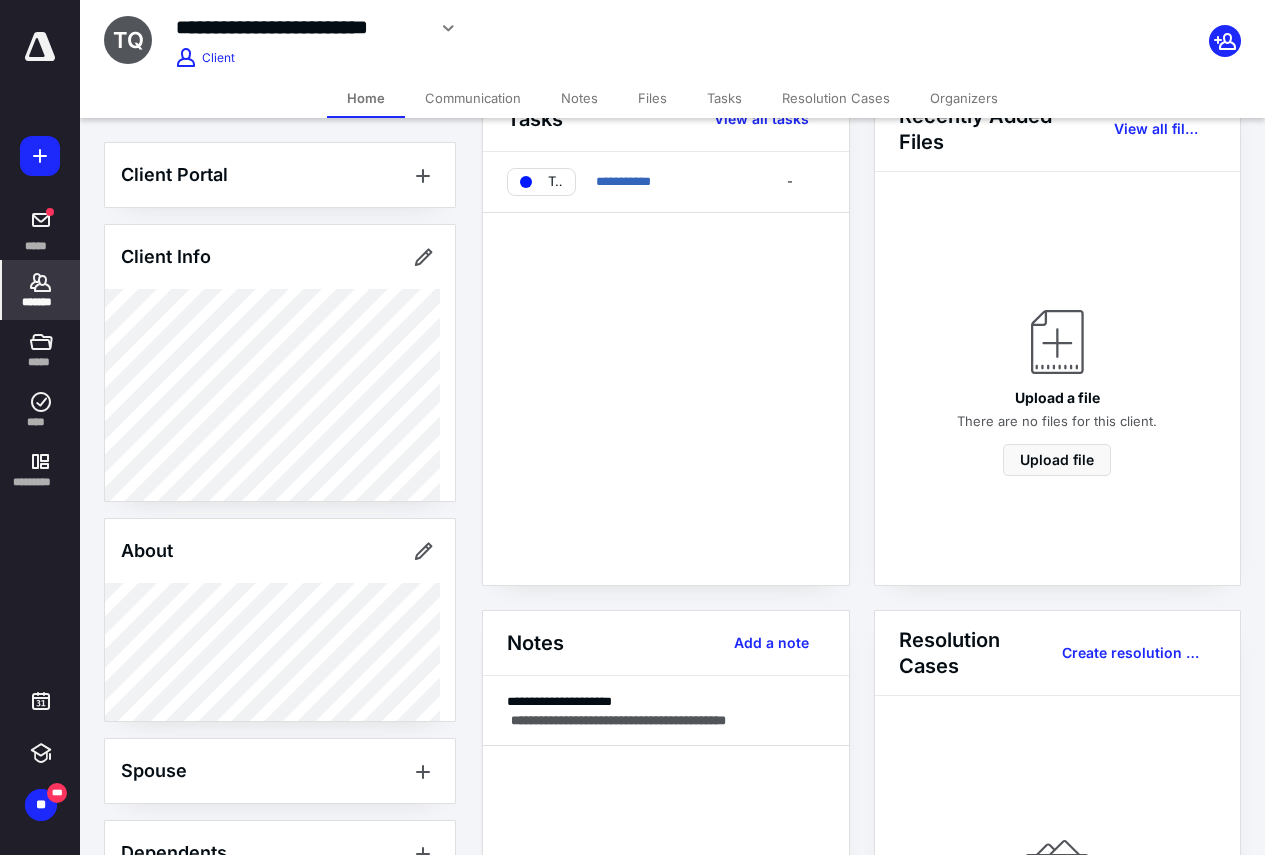 scroll, scrollTop: 100, scrollLeft: 0, axis: vertical 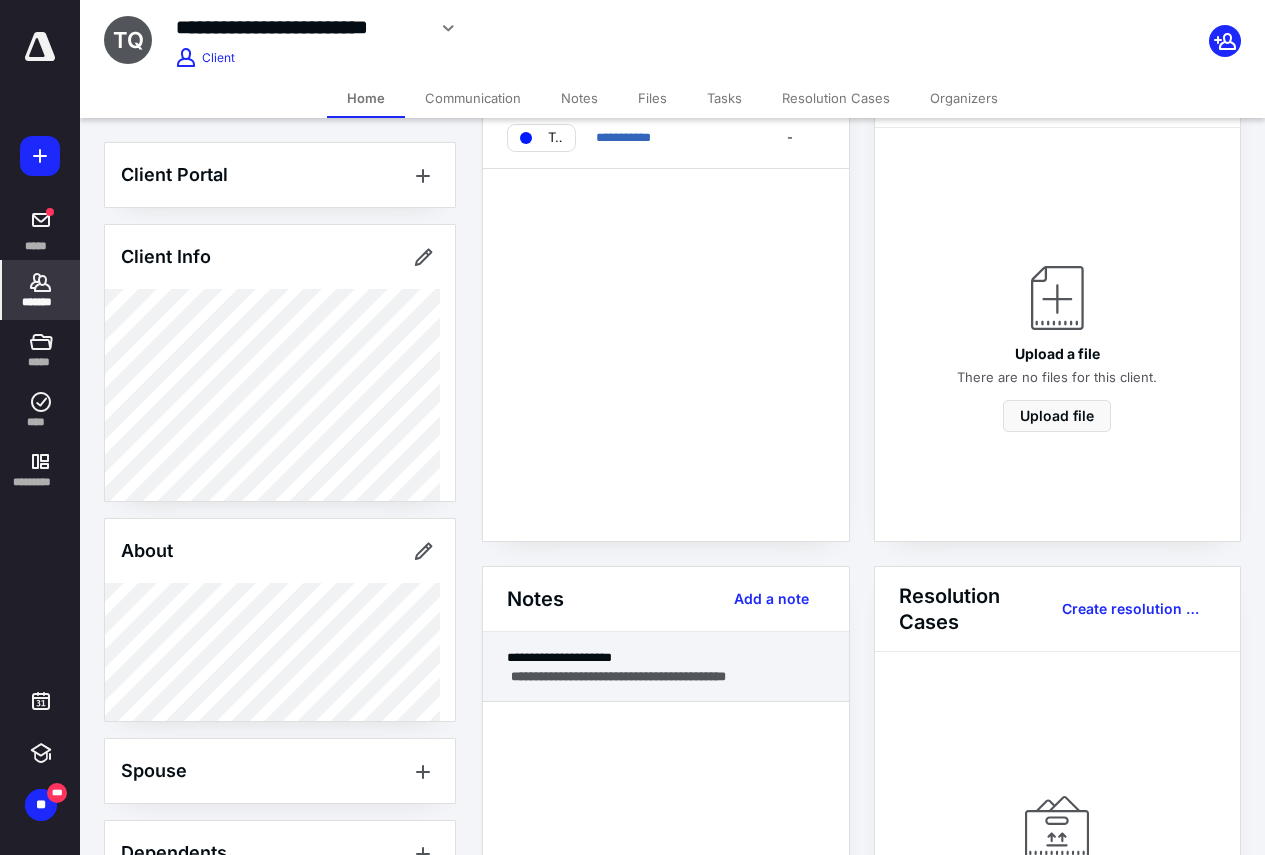 click on "**********" at bounding box center [618, 676] 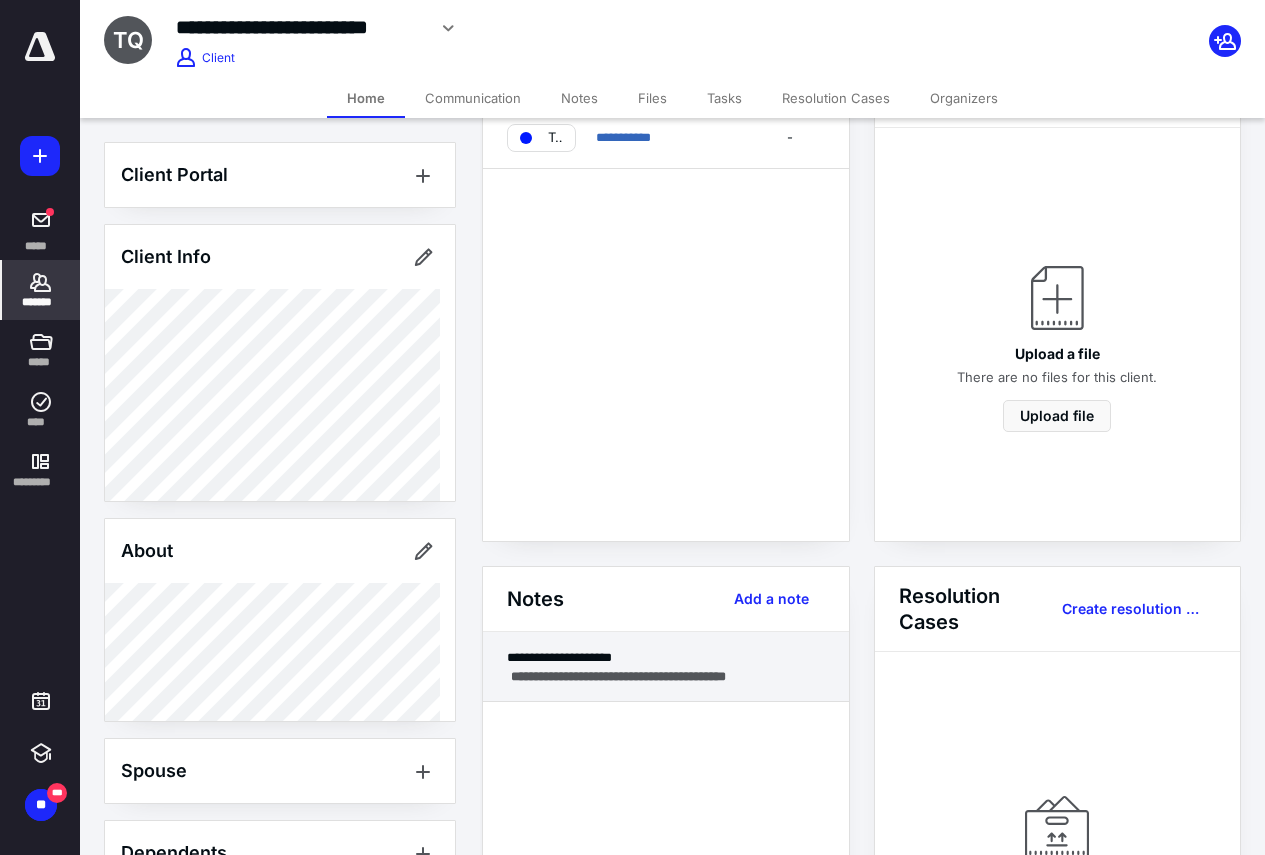 type on "**********" 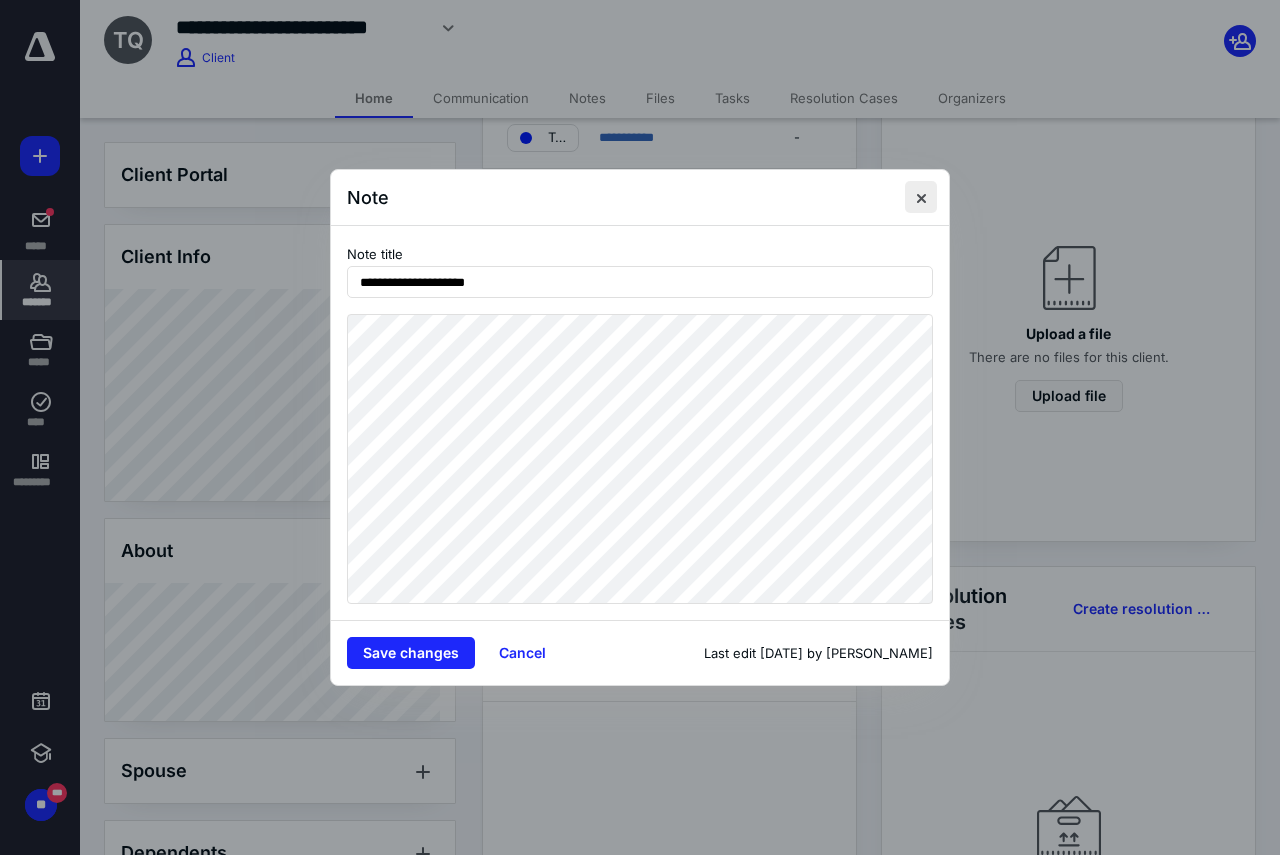 click at bounding box center (921, 197) 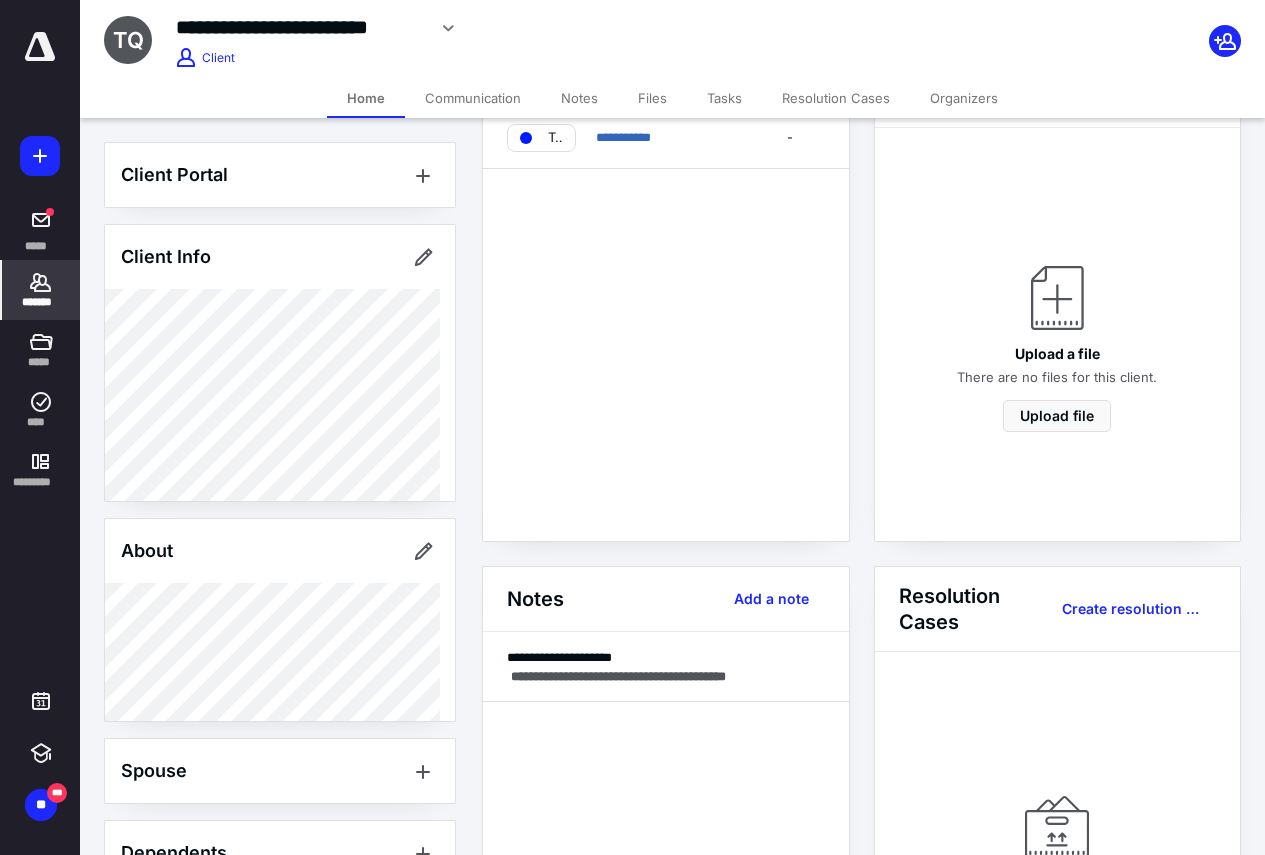 click on "*******" at bounding box center [41, 290] 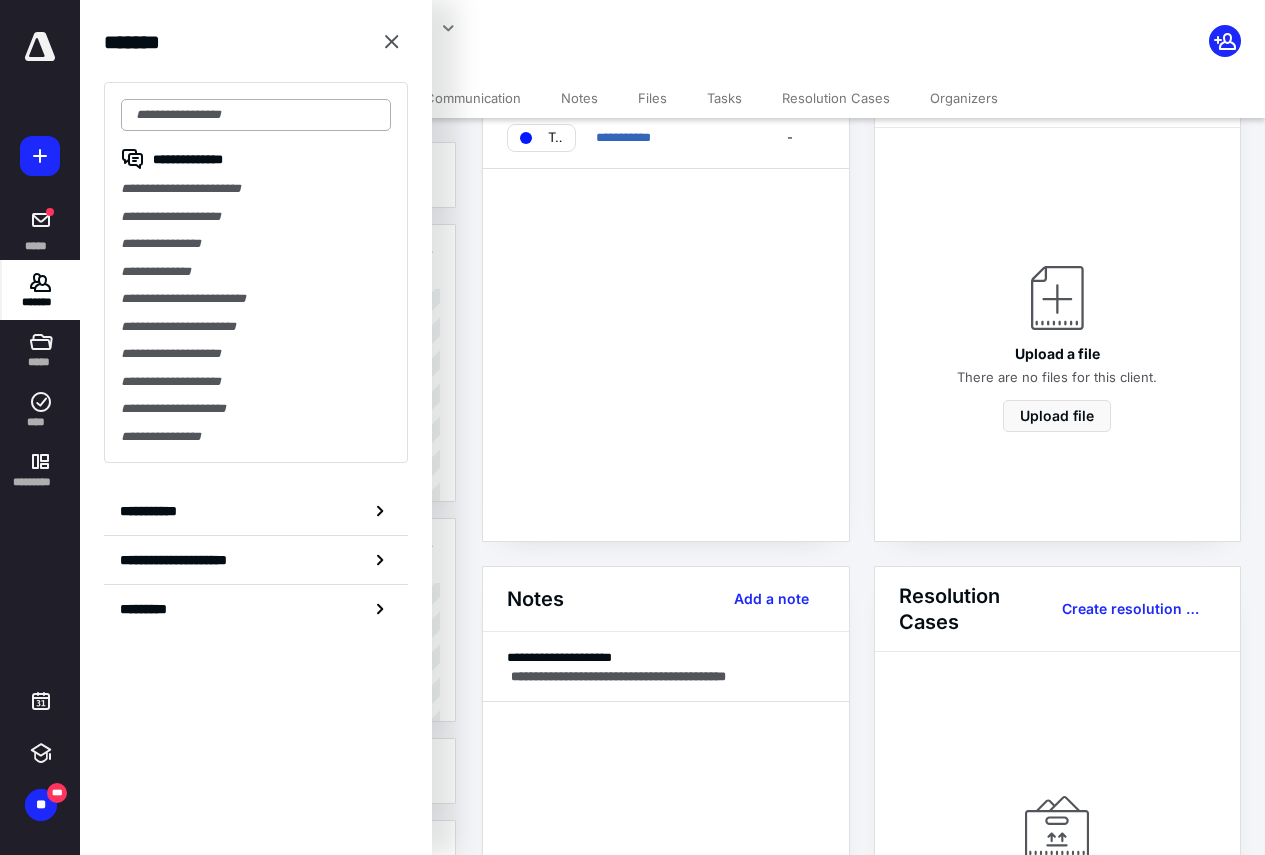 click at bounding box center [256, 115] 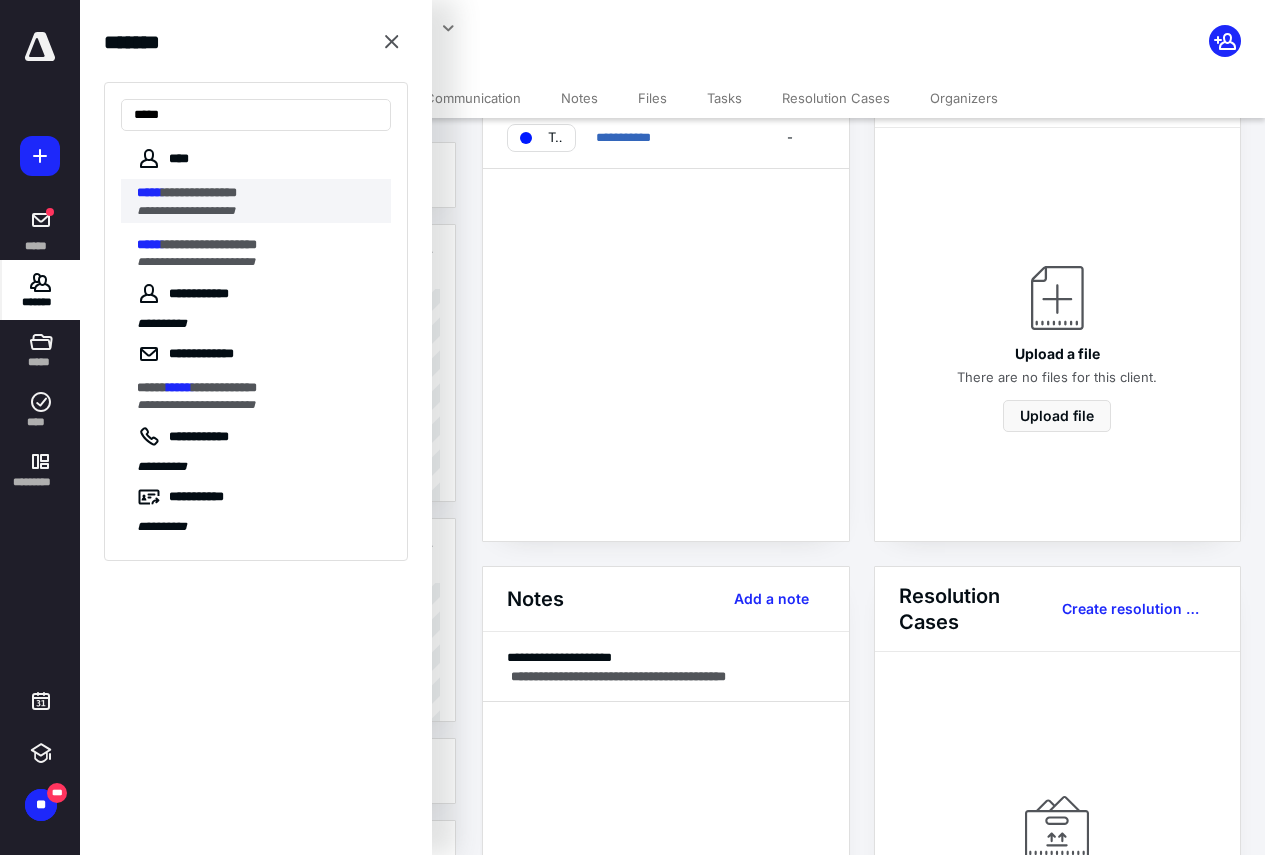 type on "*****" 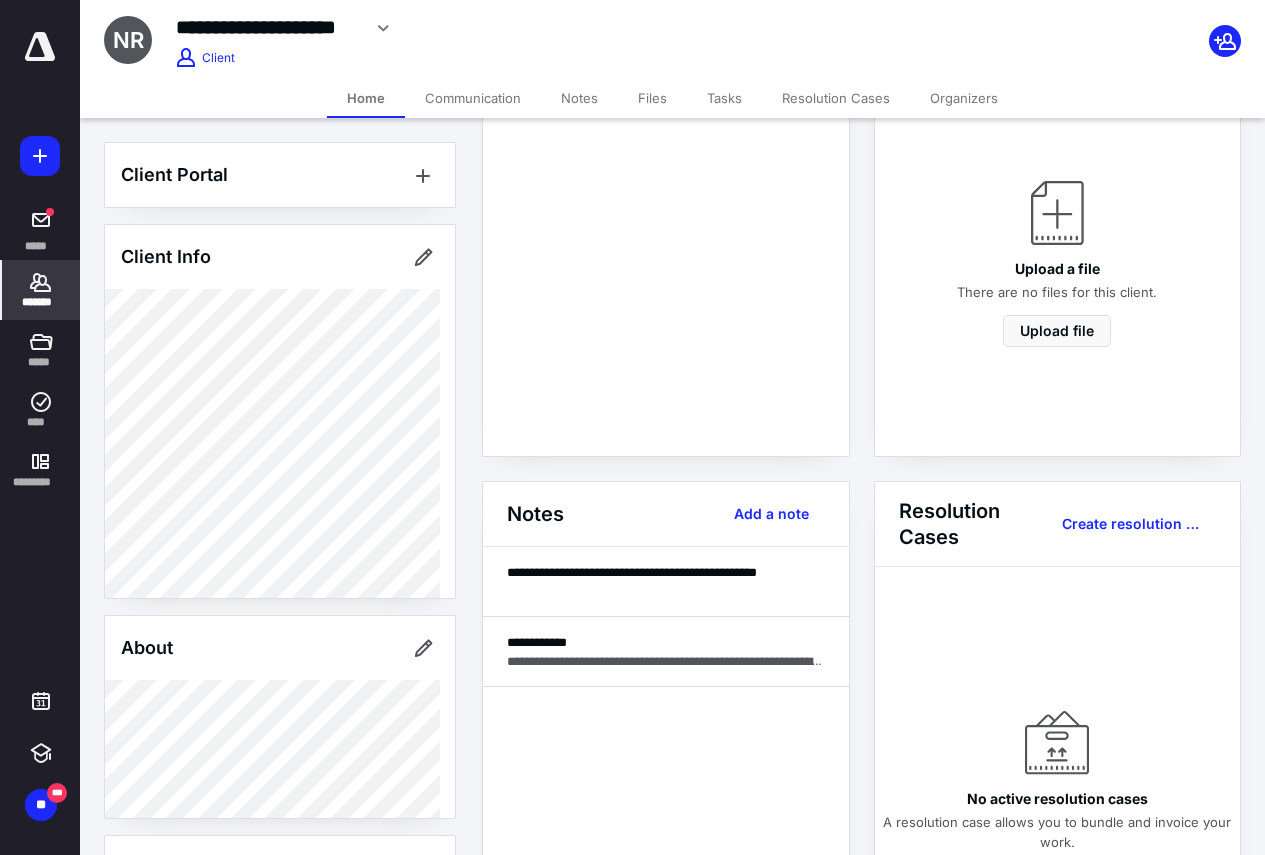 scroll, scrollTop: 200, scrollLeft: 0, axis: vertical 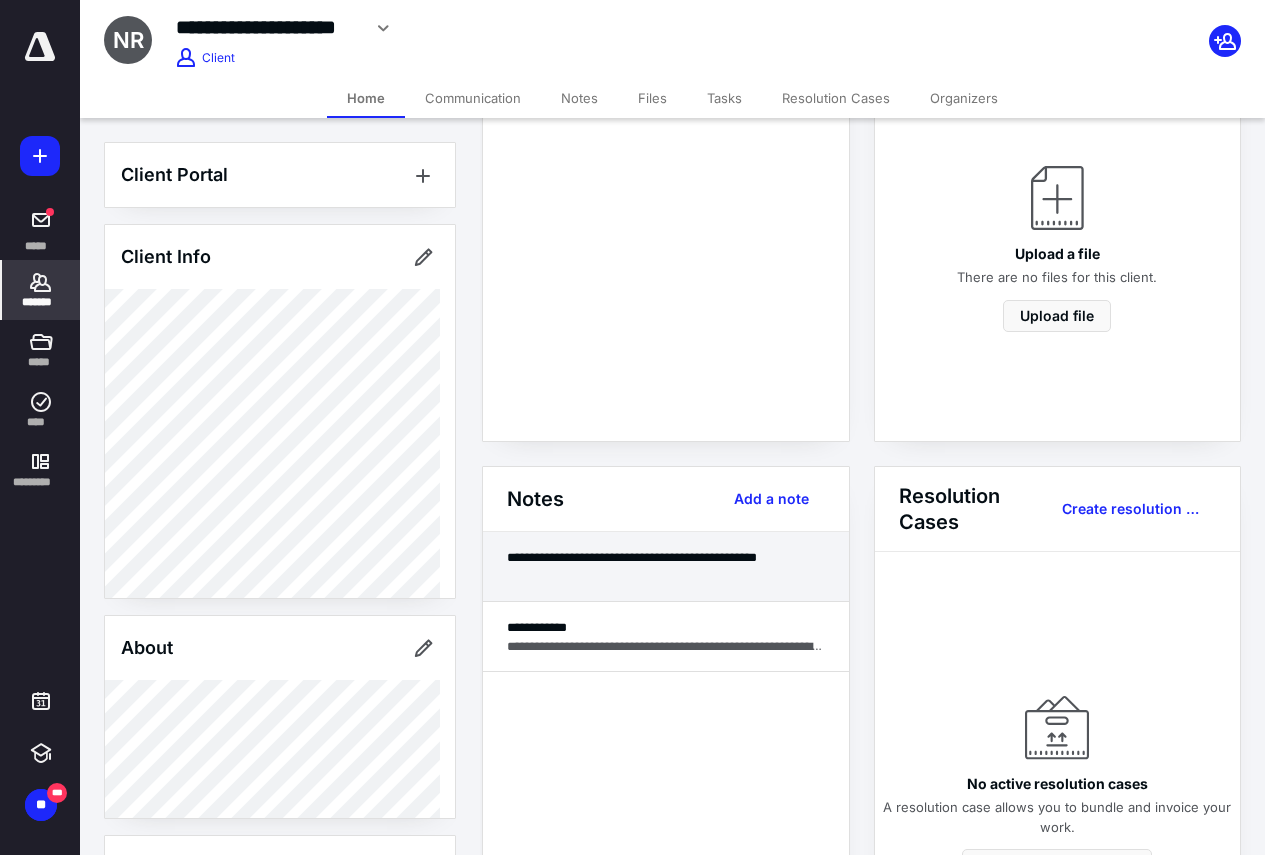 click at bounding box center (666, 576) 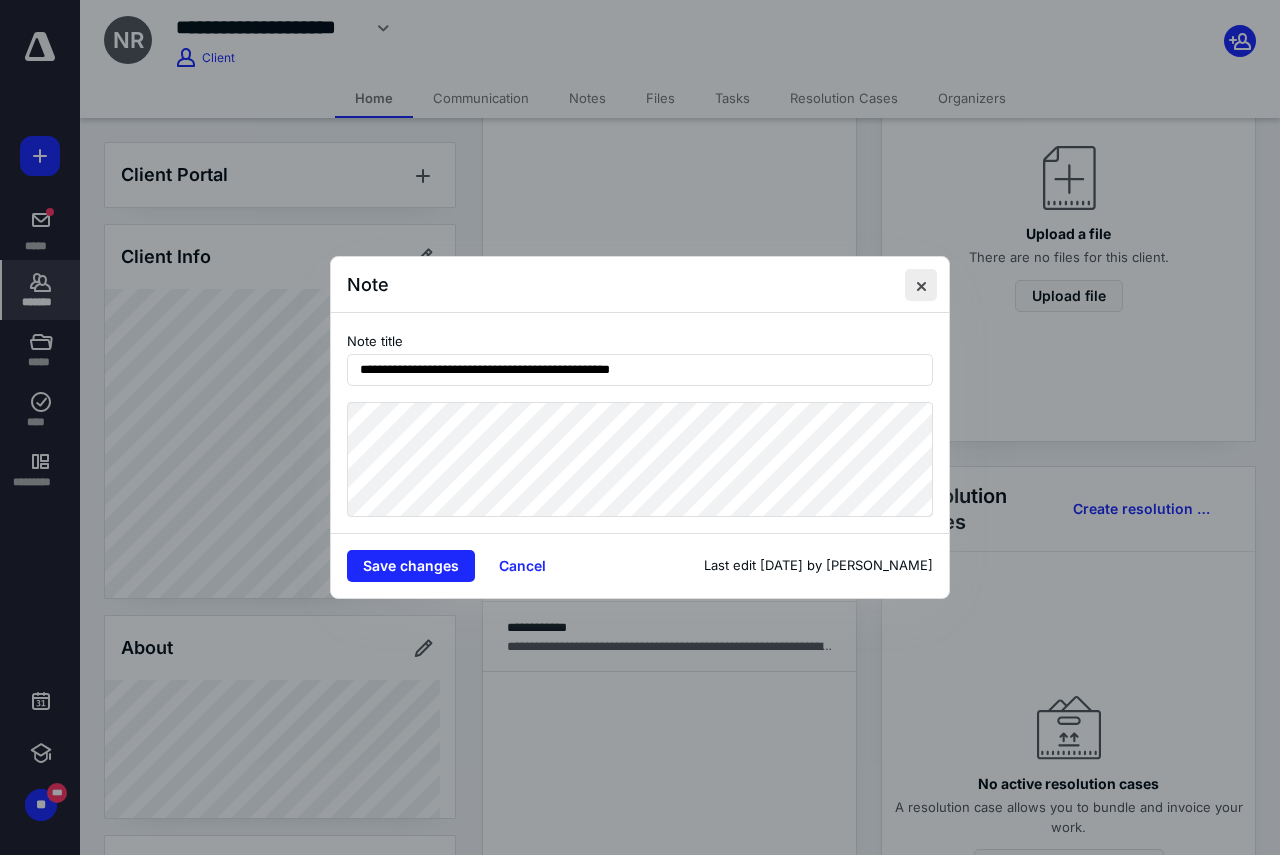 click at bounding box center (921, 285) 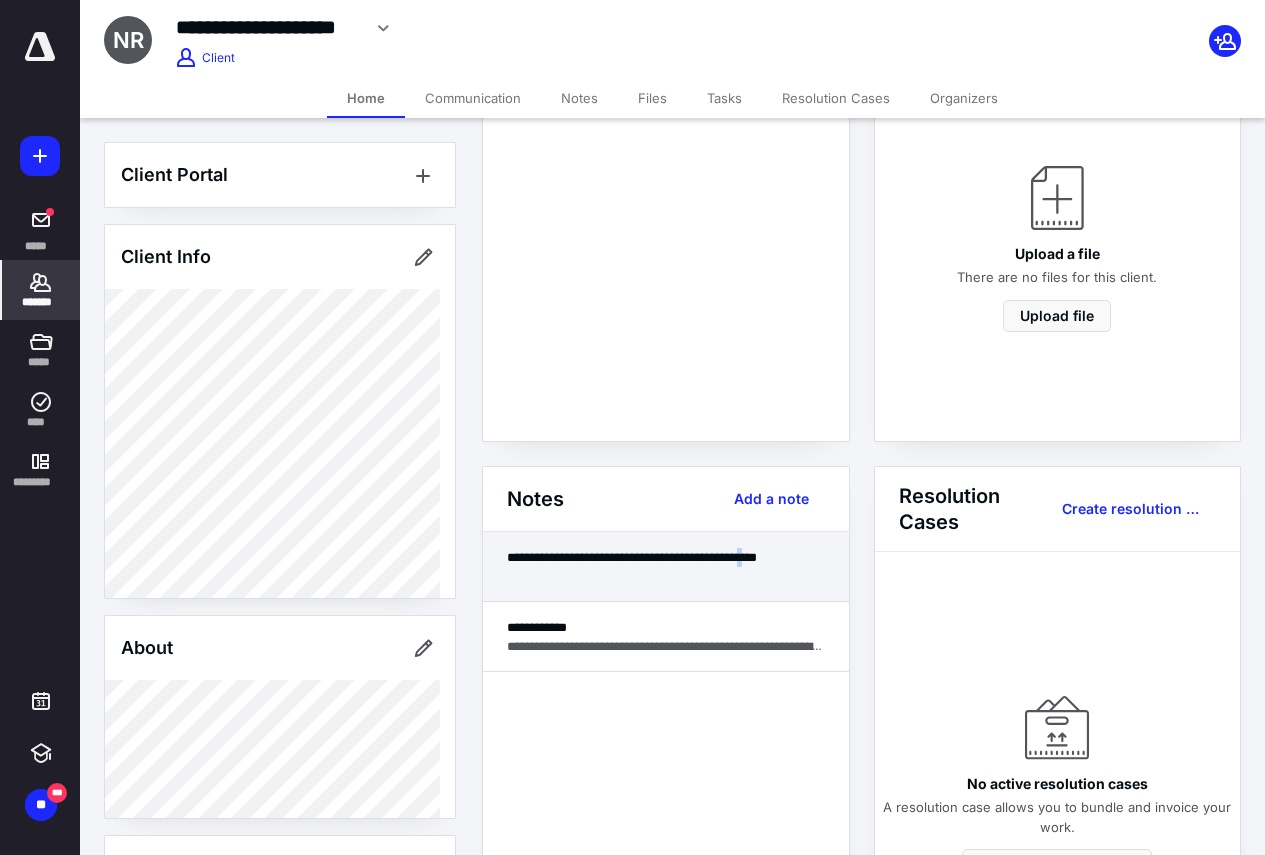 click on "**********" at bounding box center (666, 557) 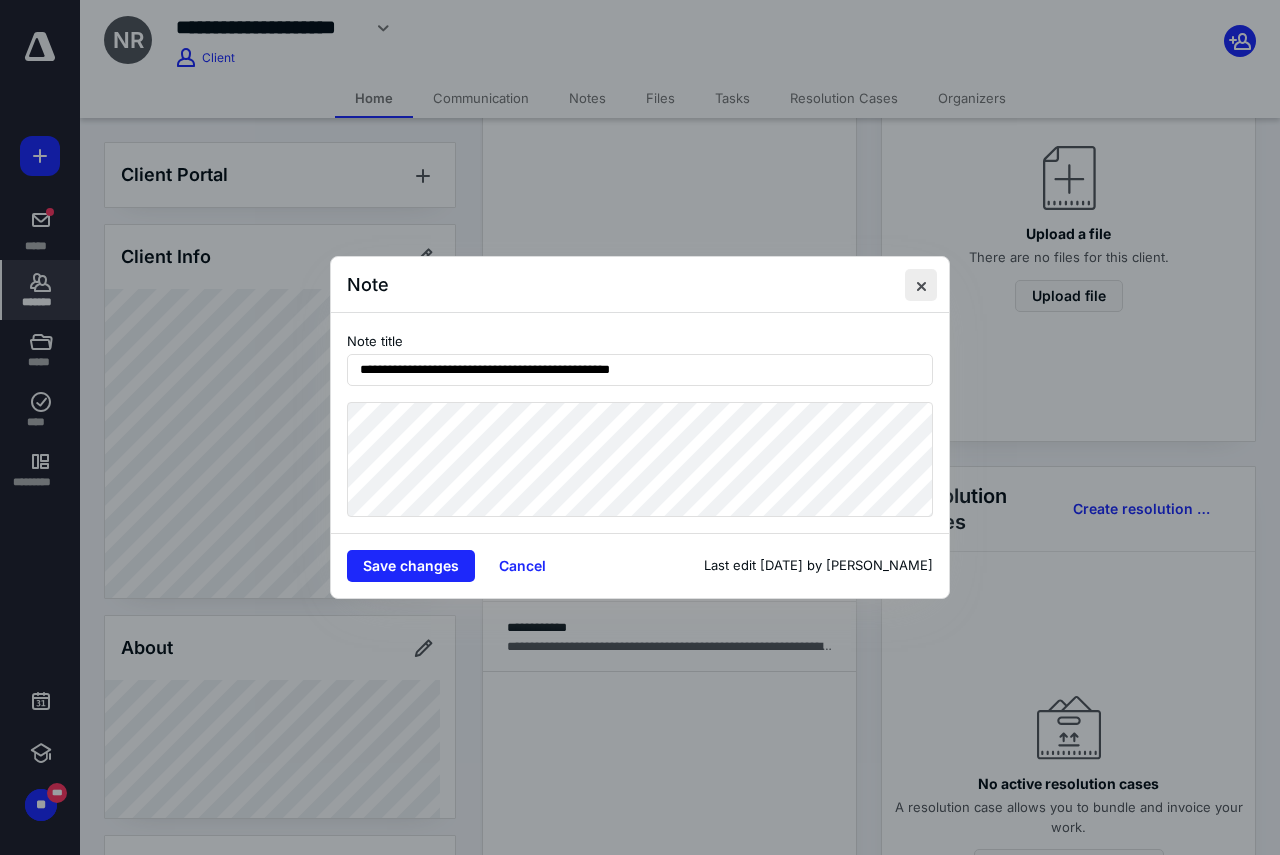 click at bounding box center (921, 285) 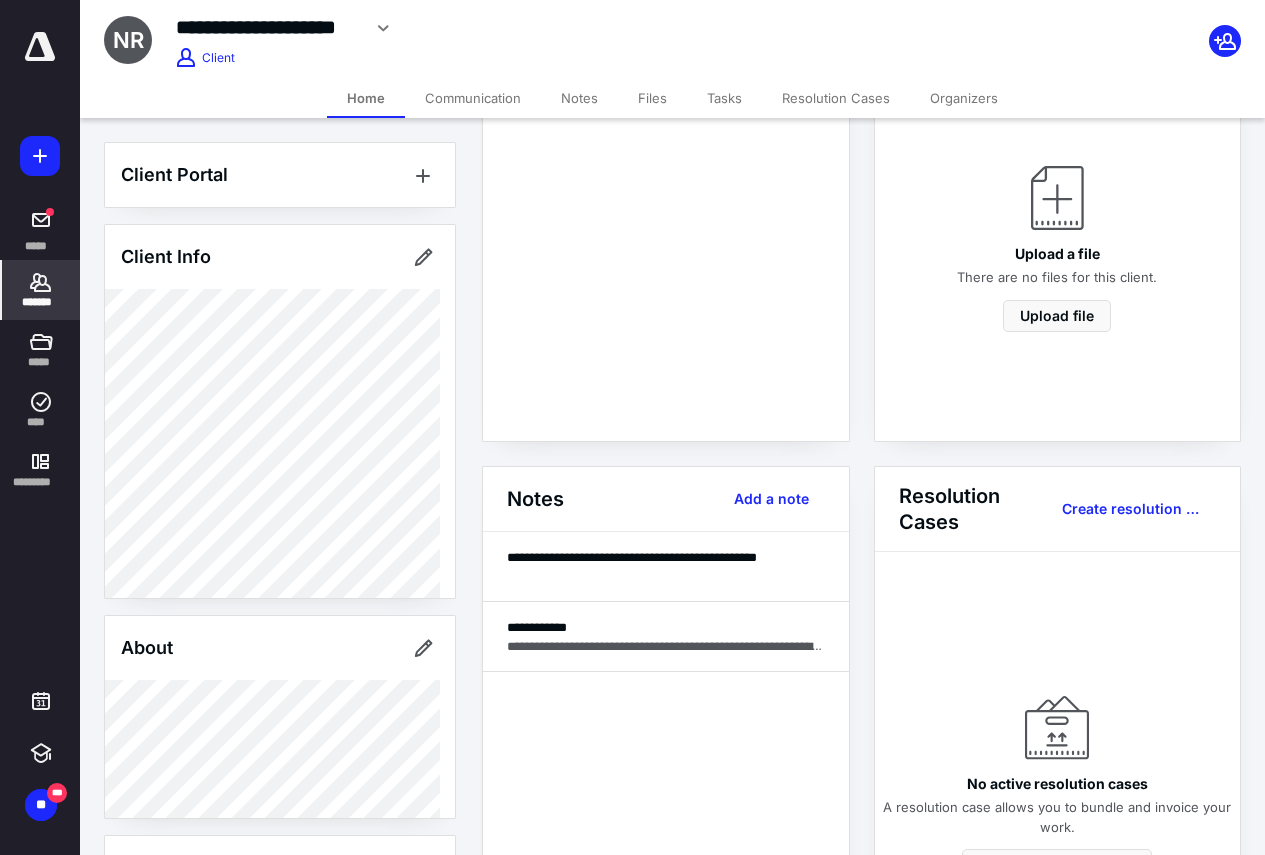 click 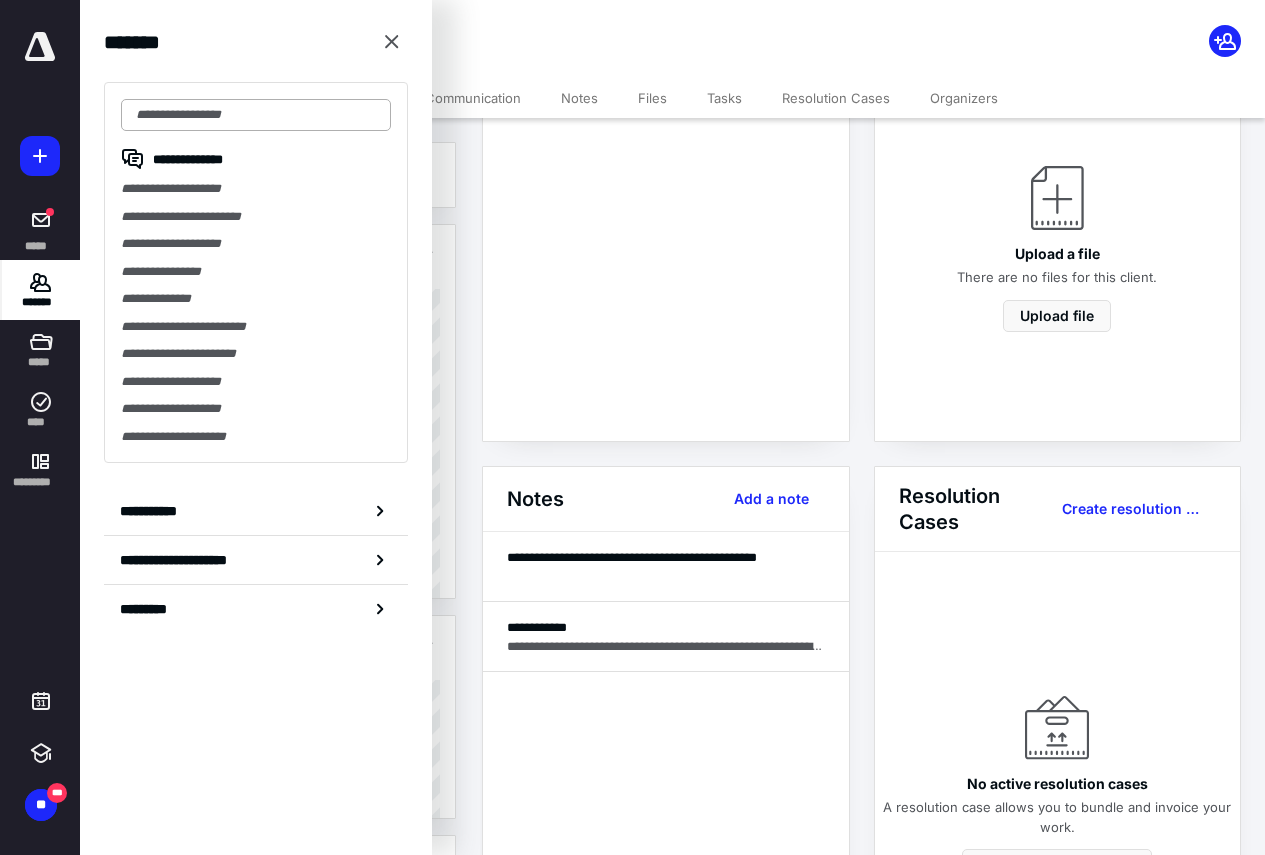 click at bounding box center [256, 115] 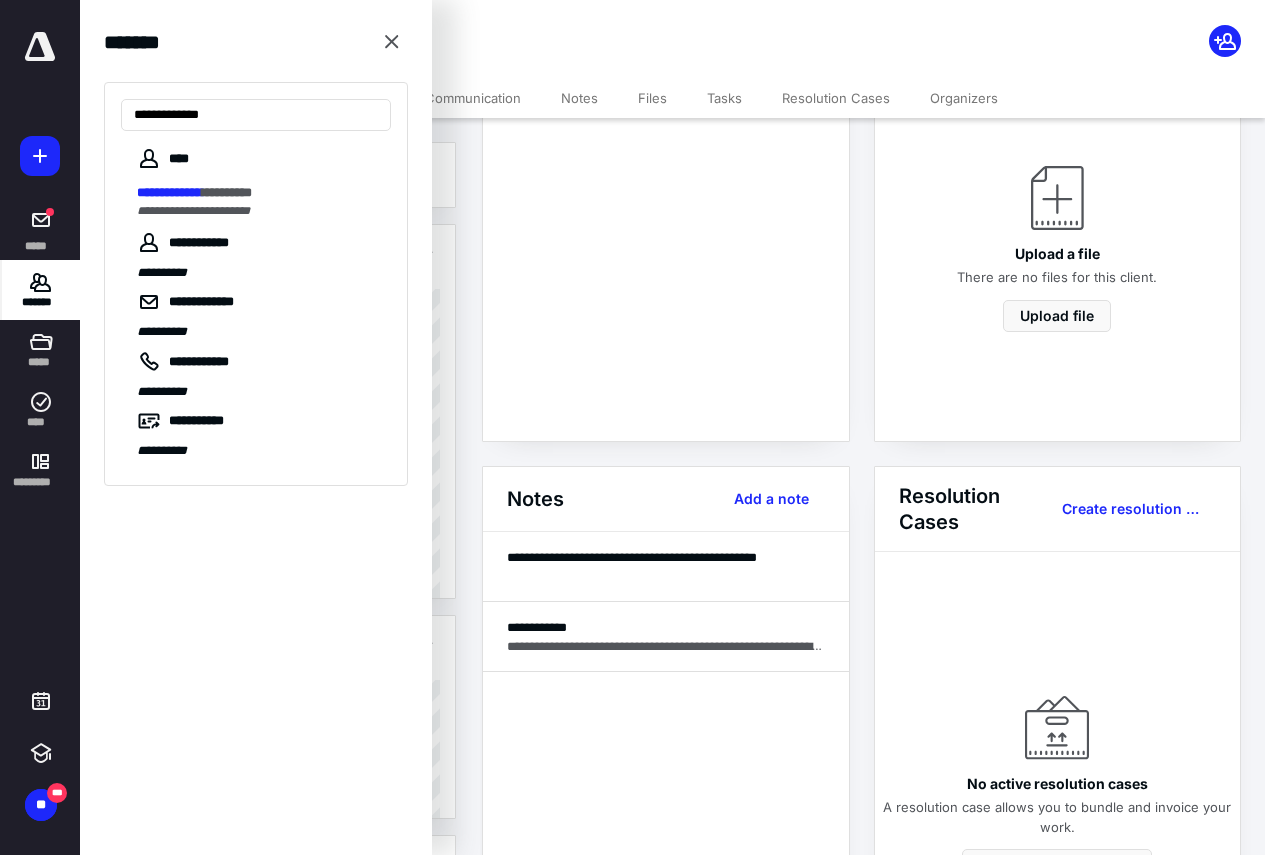 type on "**********" 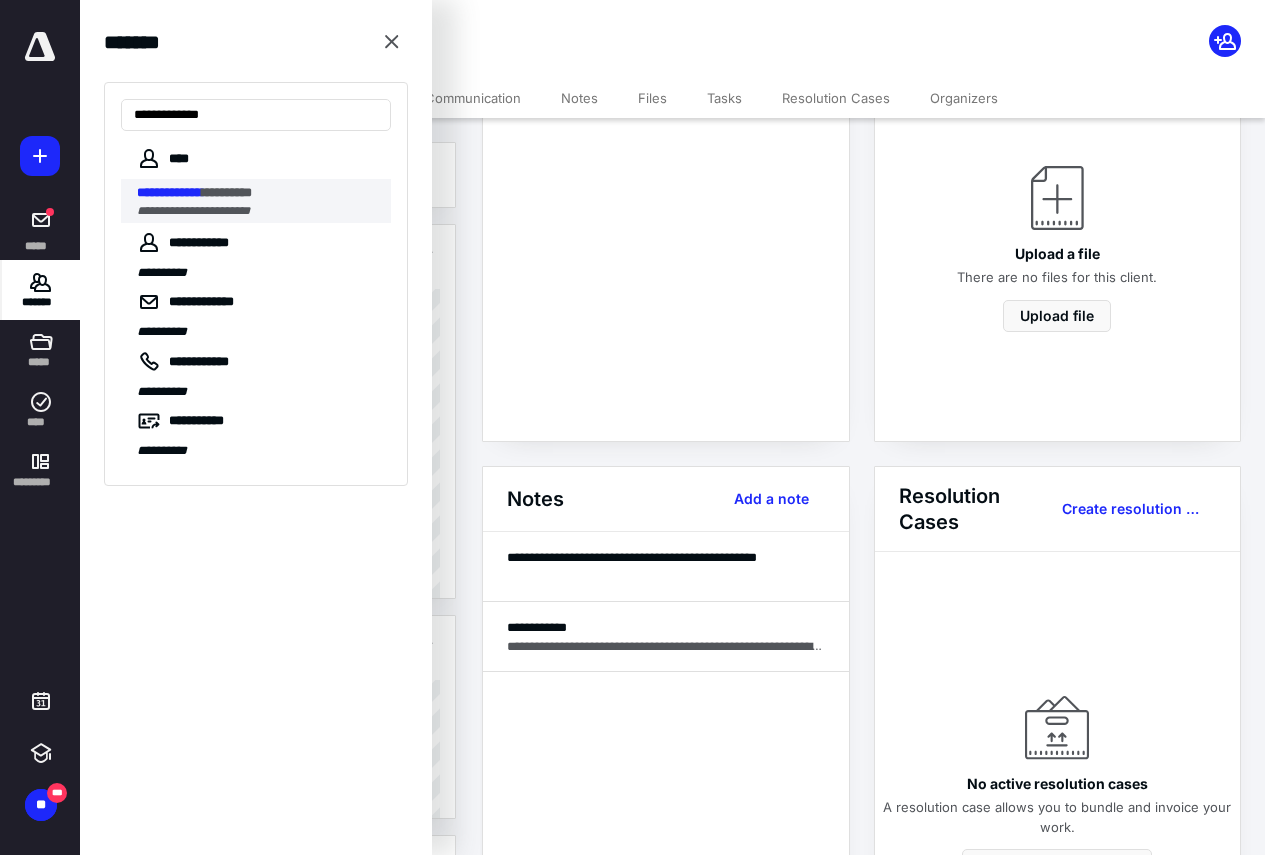 click on "**********" at bounding box center (227, 192) 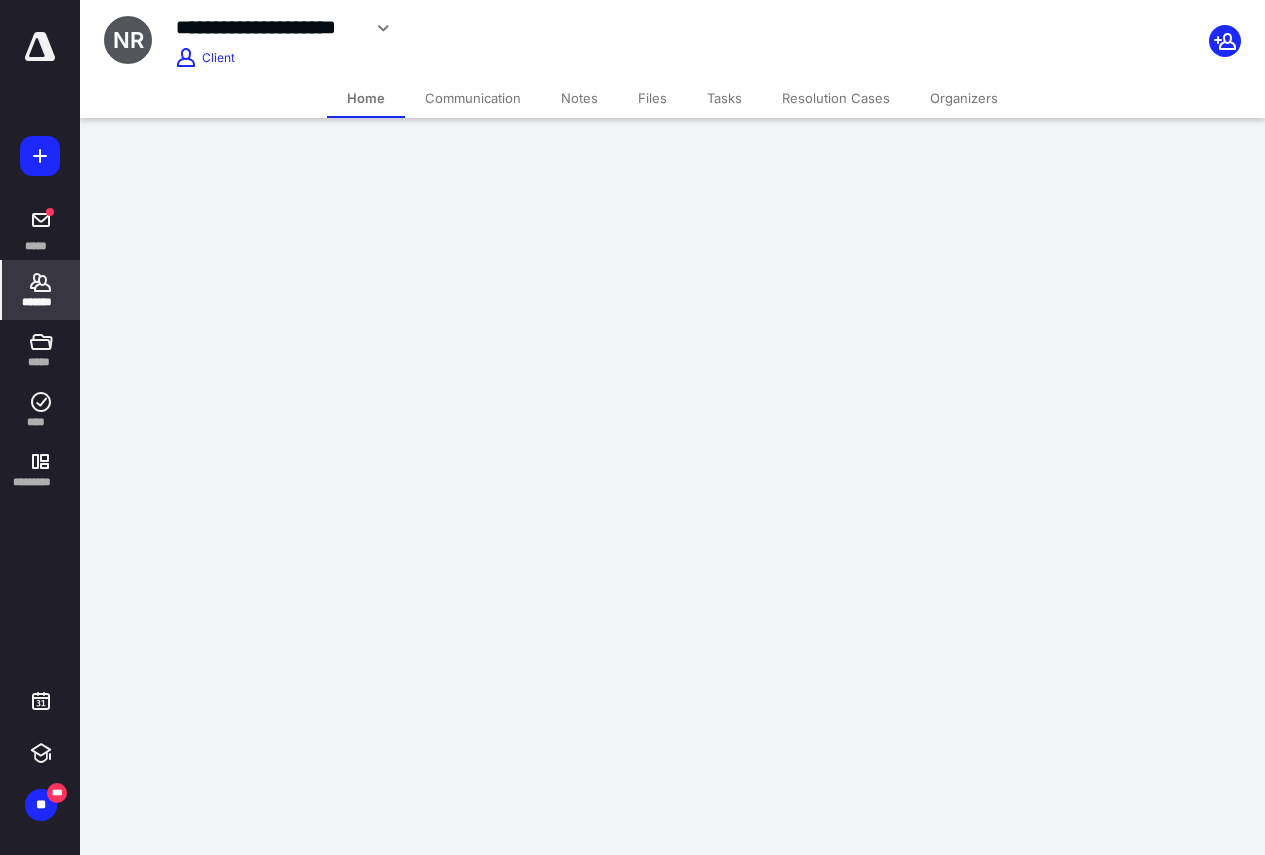 scroll, scrollTop: 0, scrollLeft: 0, axis: both 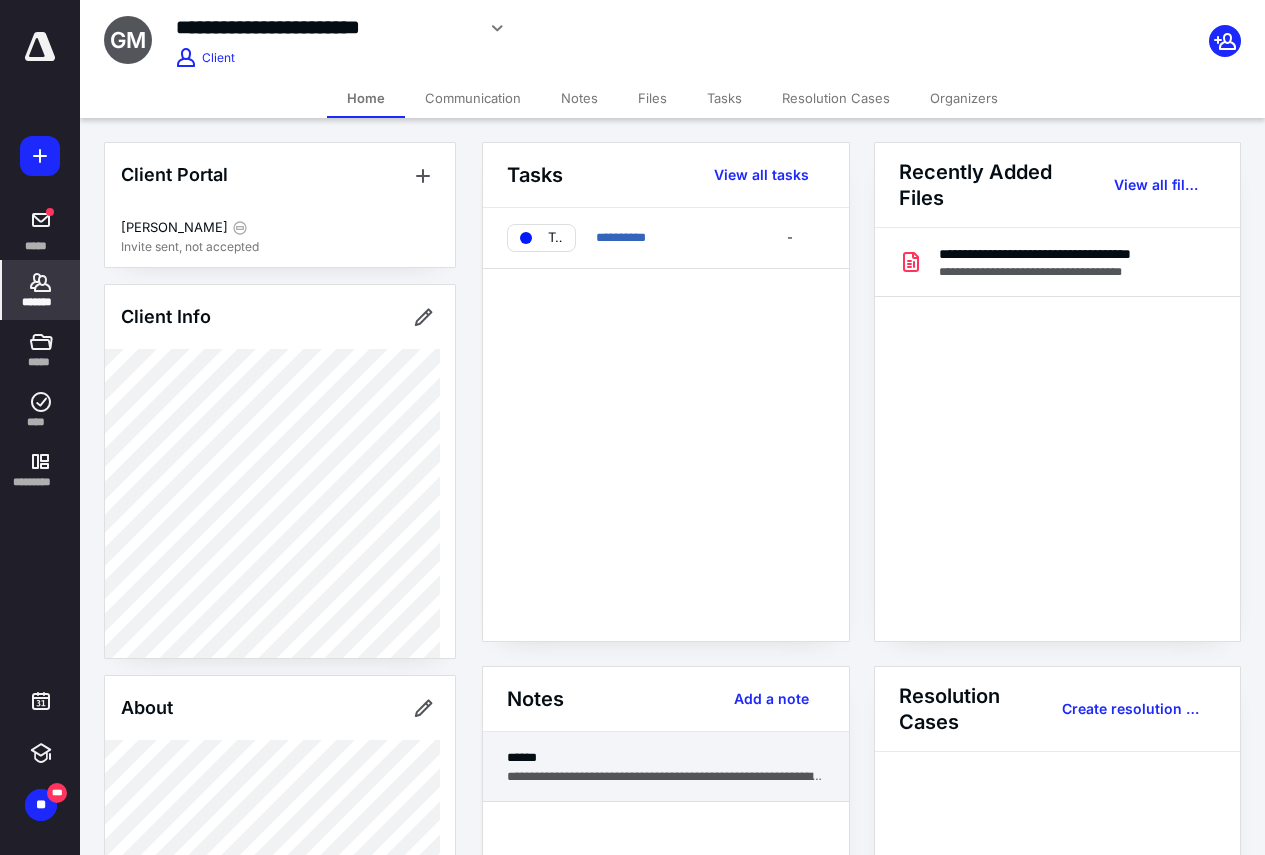 click on "******" at bounding box center [666, 757] 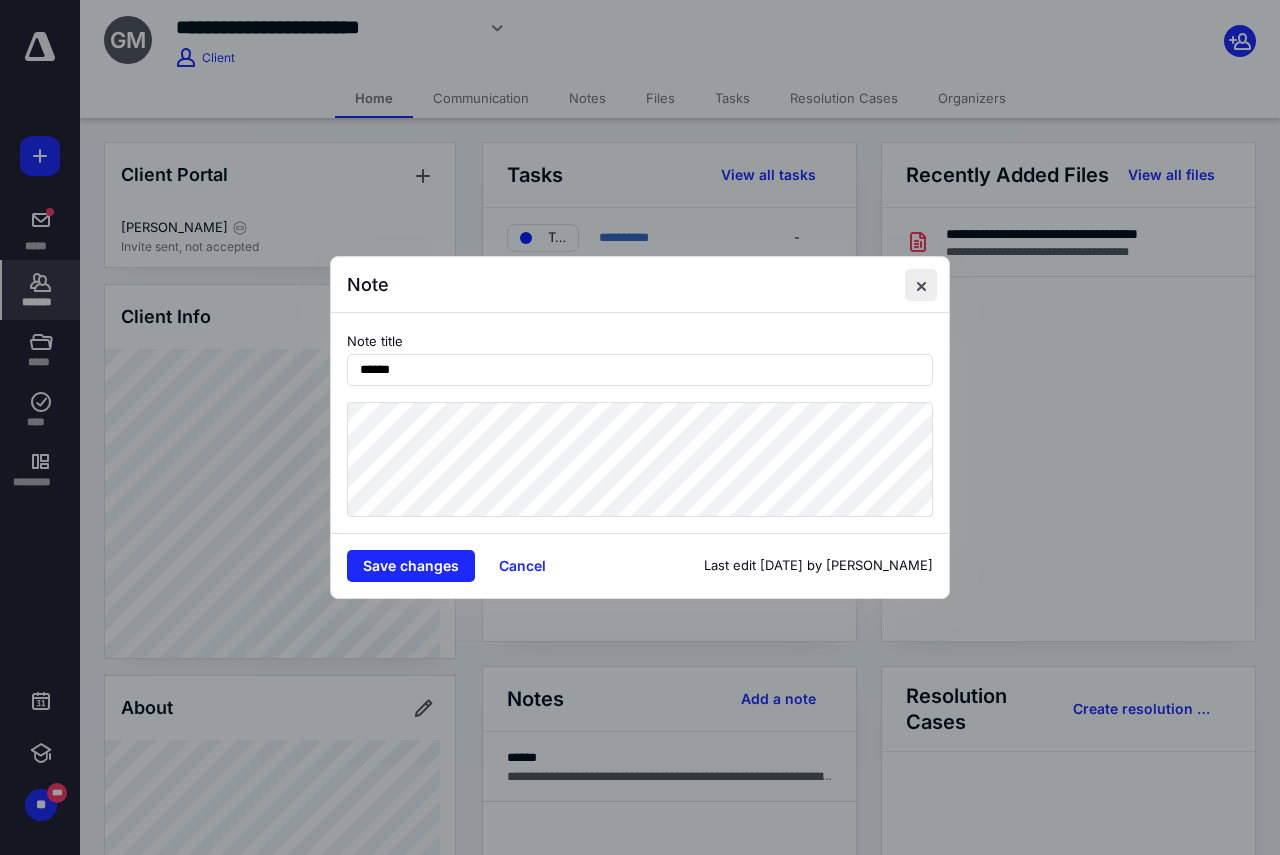 click at bounding box center [921, 285] 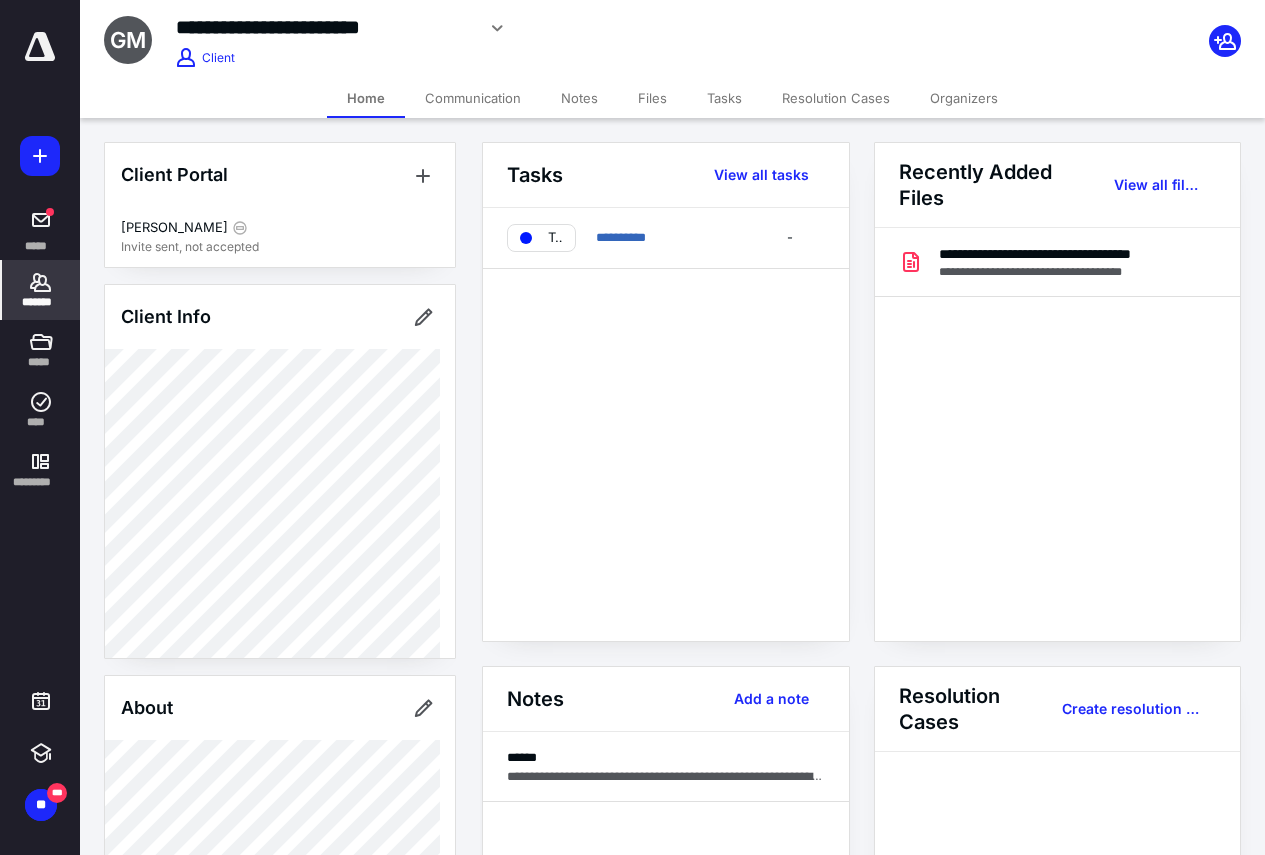 click on "*******" at bounding box center (41, 302) 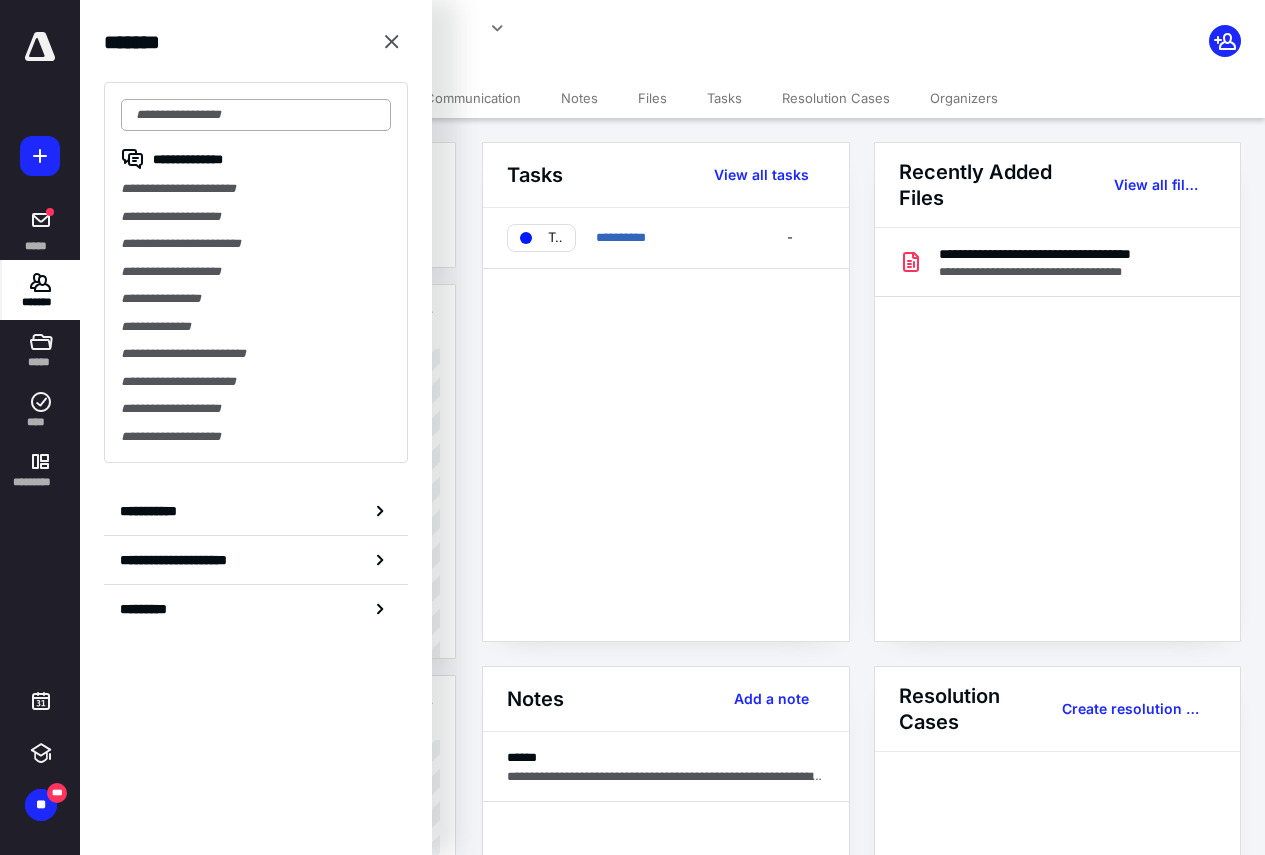 click at bounding box center [256, 115] 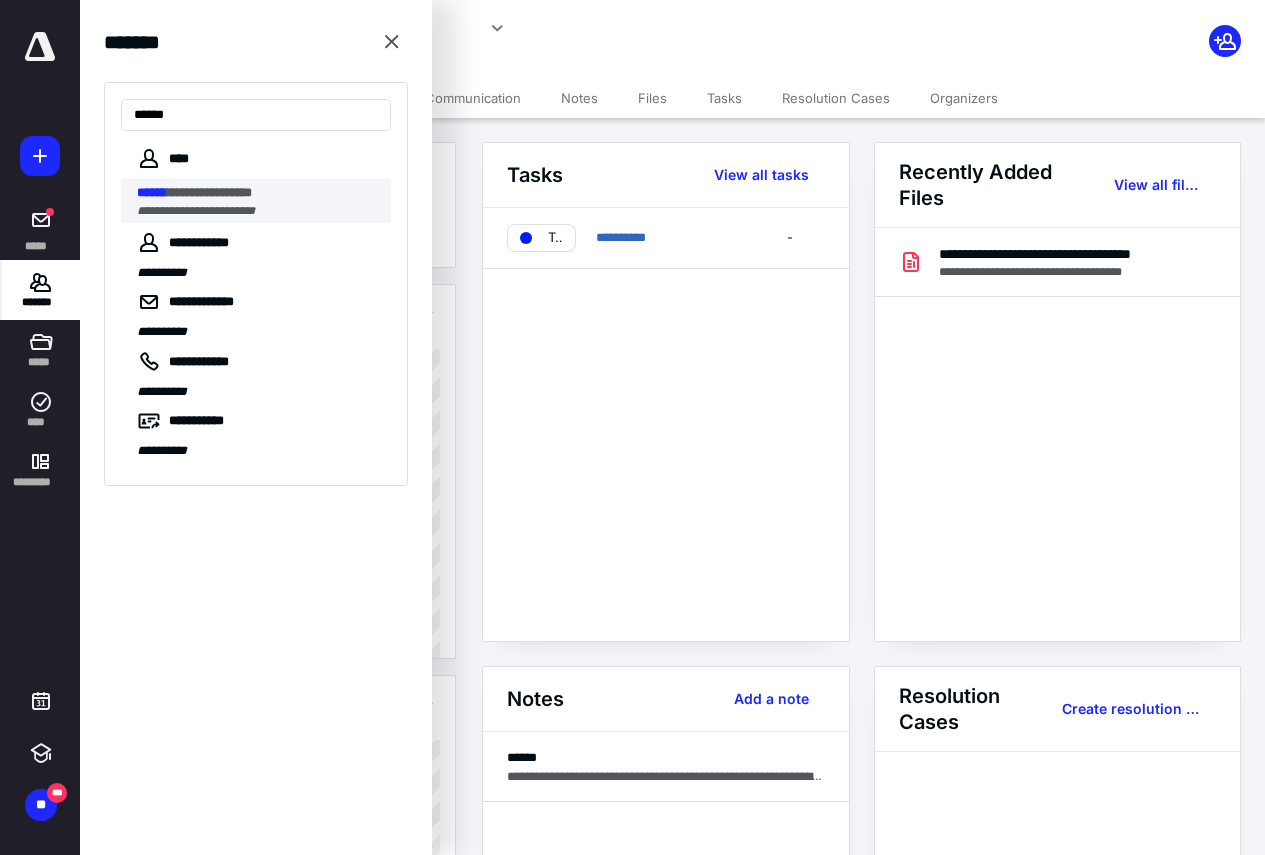 type on "******" 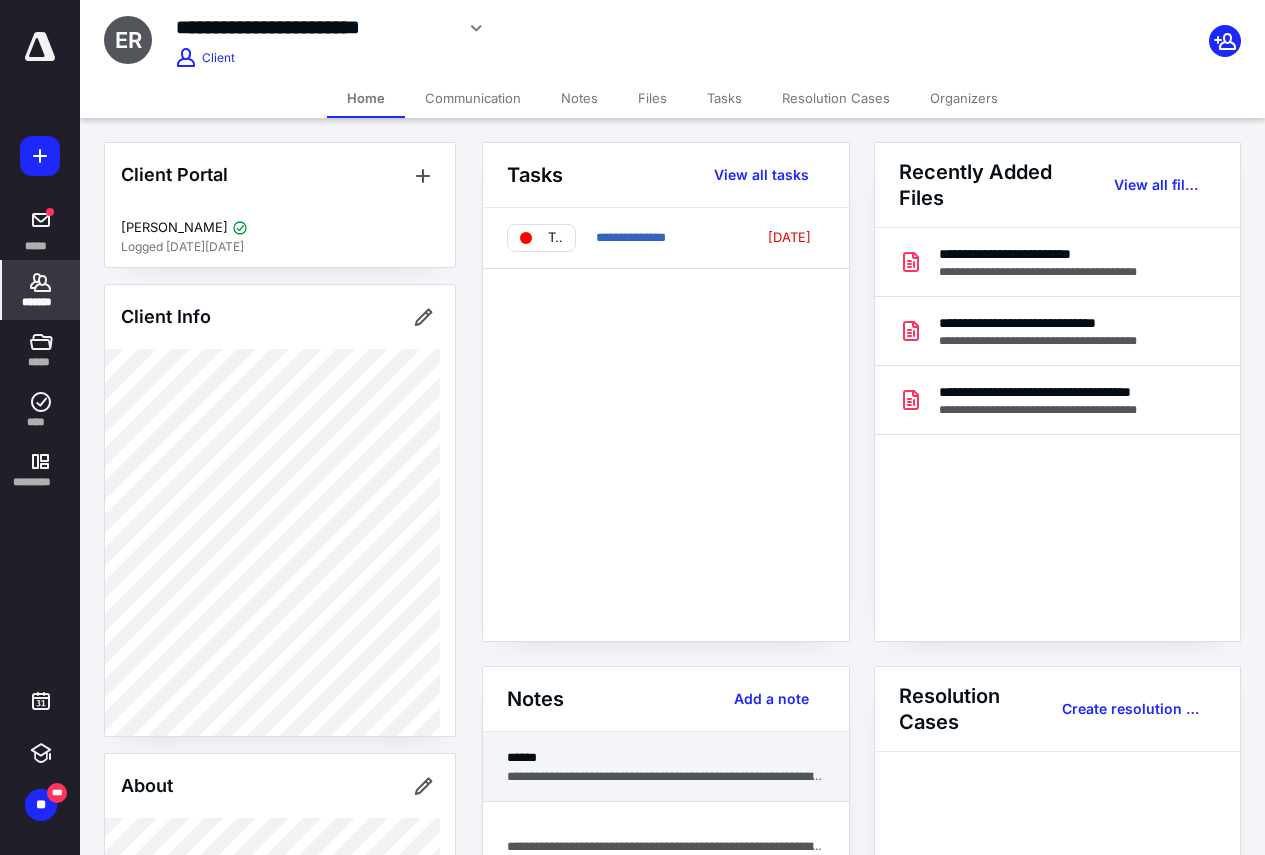 click on "**********" at bounding box center [666, 776] 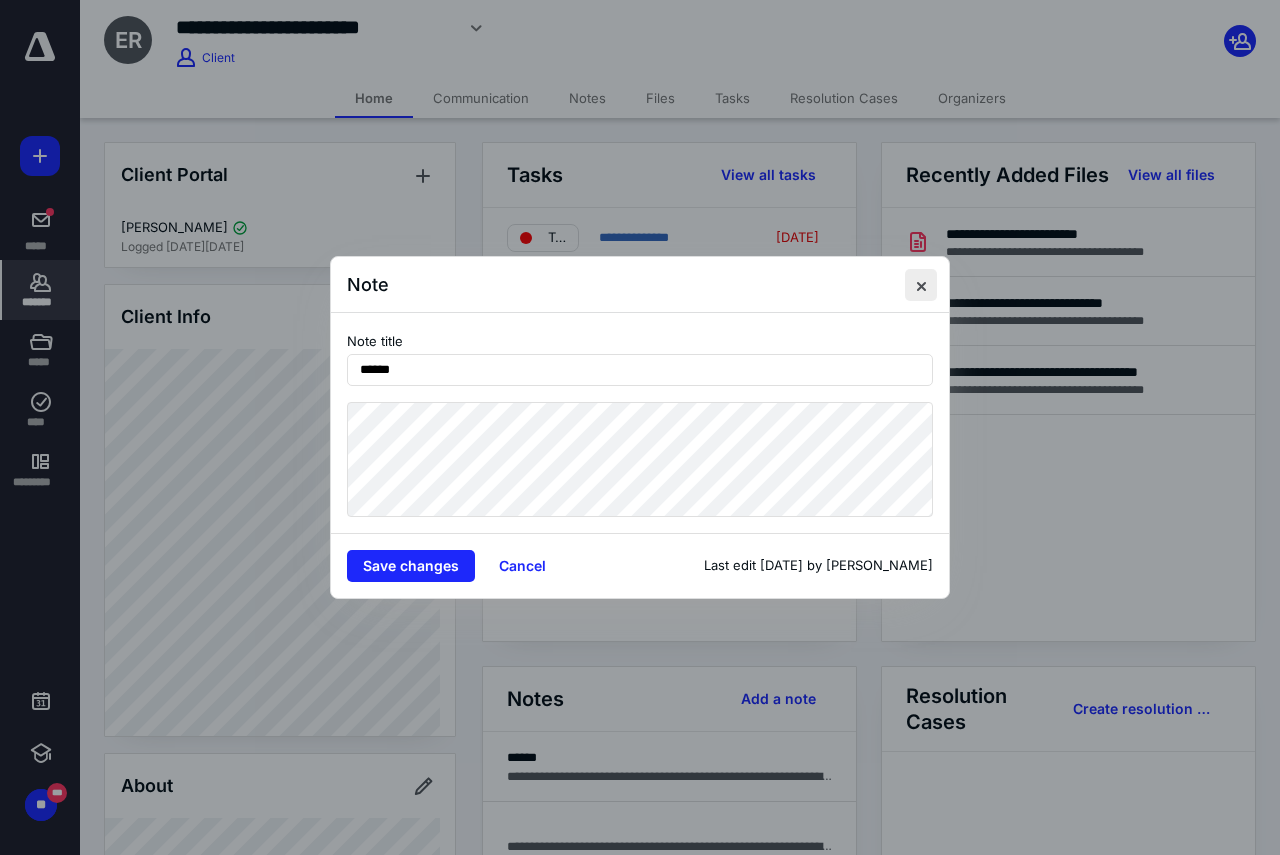 click at bounding box center (921, 285) 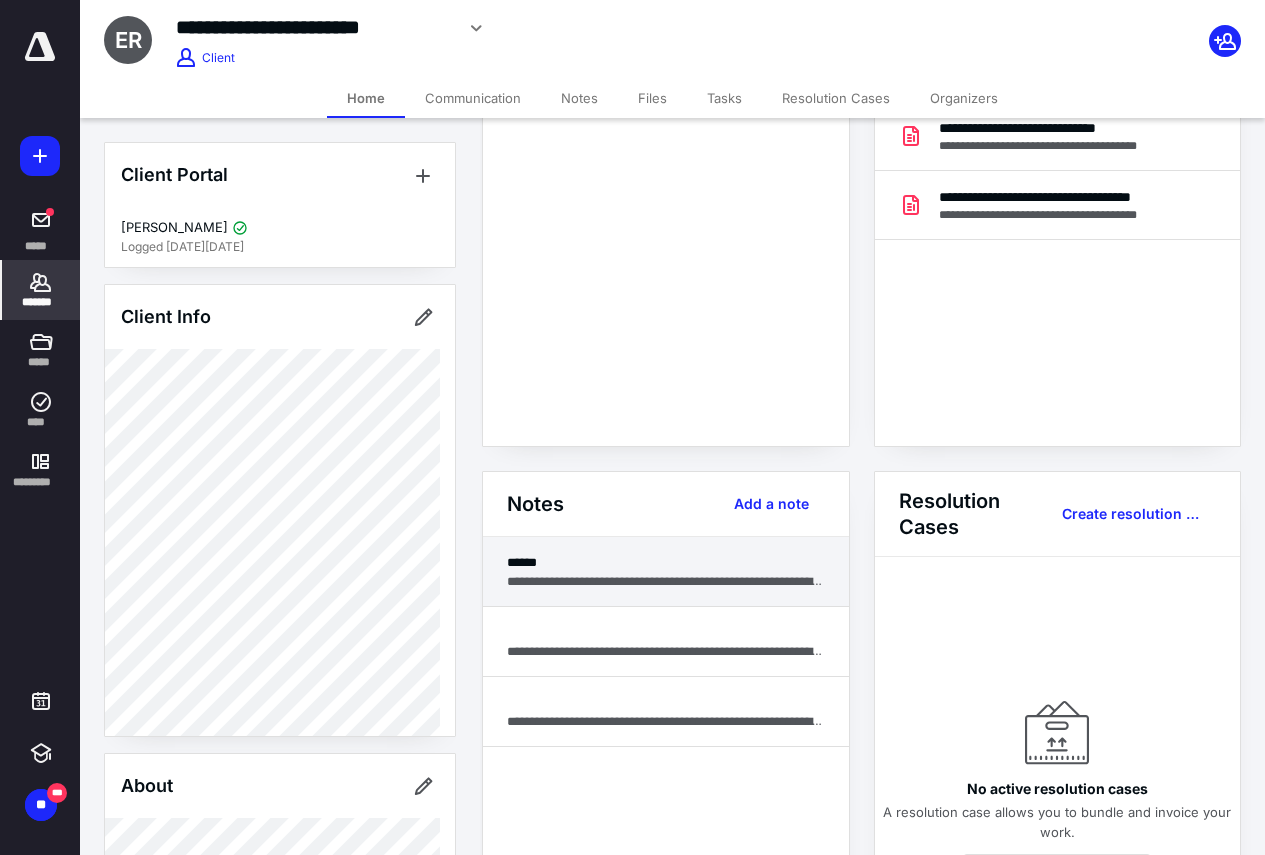 scroll, scrollTop: 200, scrollLeft: 0, axis: vertical 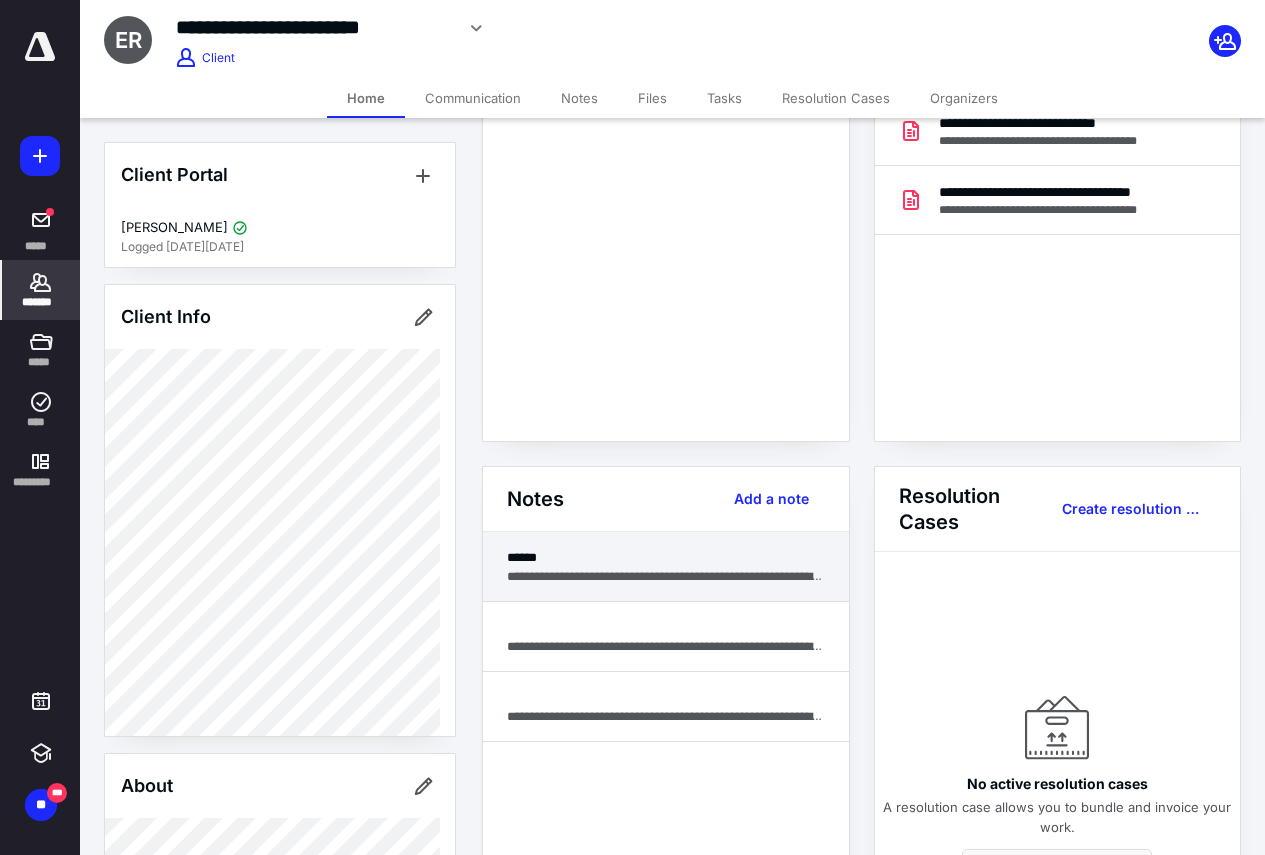 click on "******" at bounding box center [666, 557] 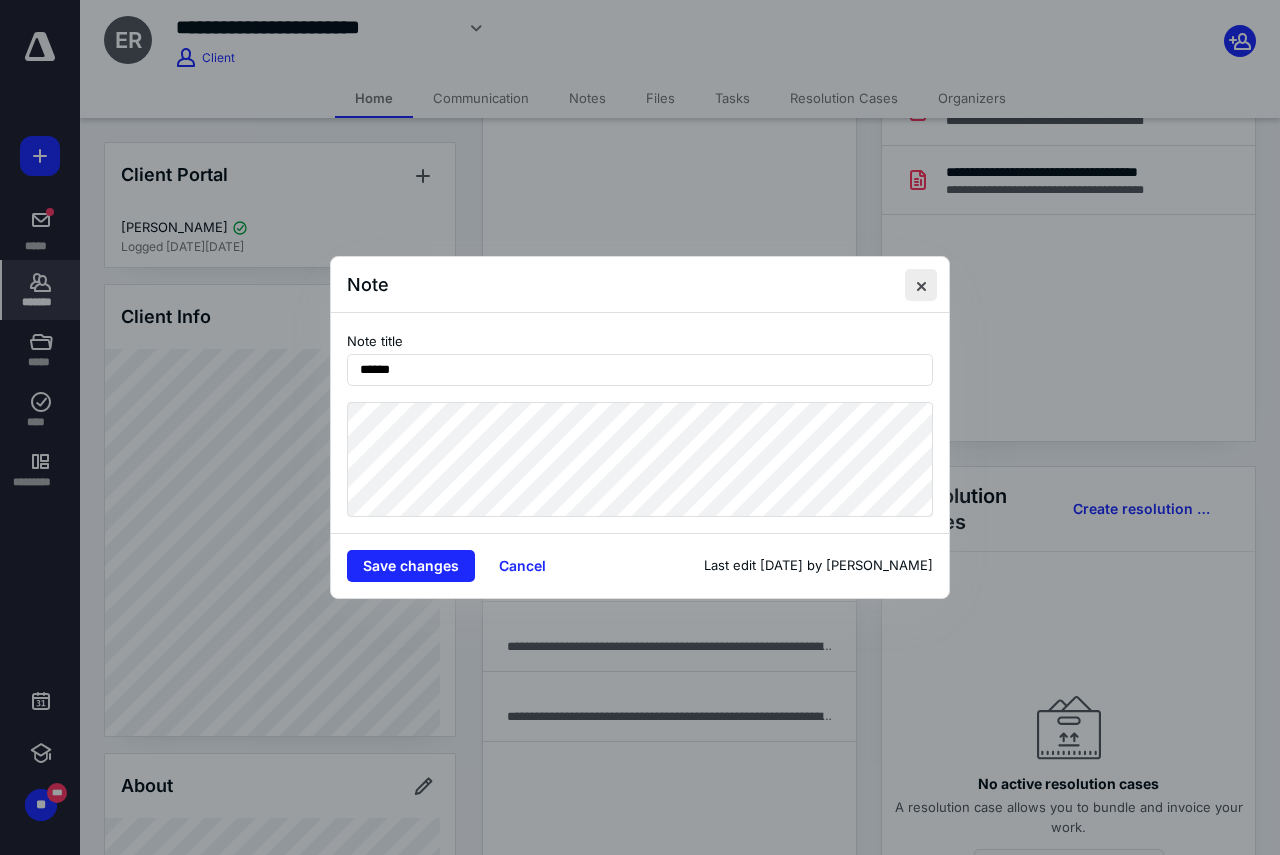 click at bounding box center [921, 285] 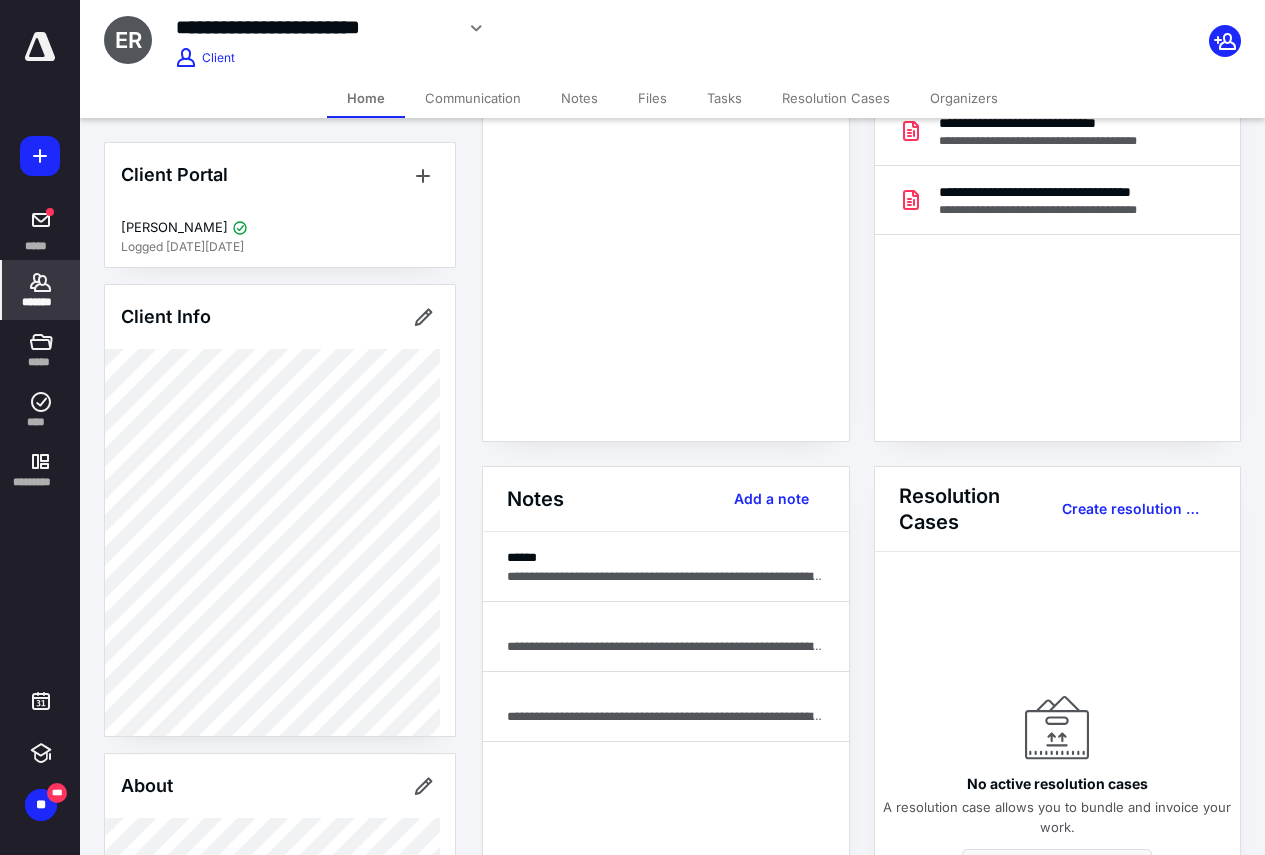 click on "*******" at bounding box center (41, 302) 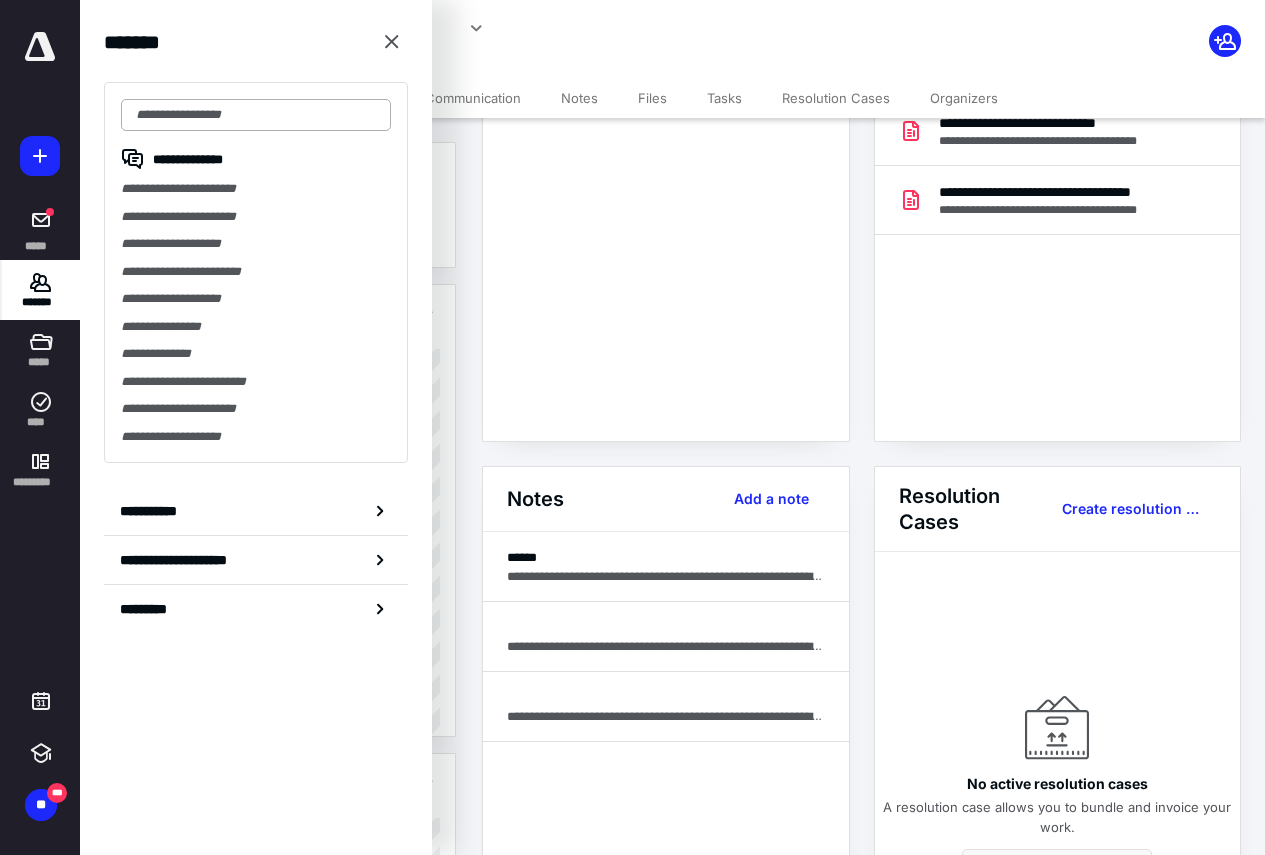 click at bounding box center [256, 115] 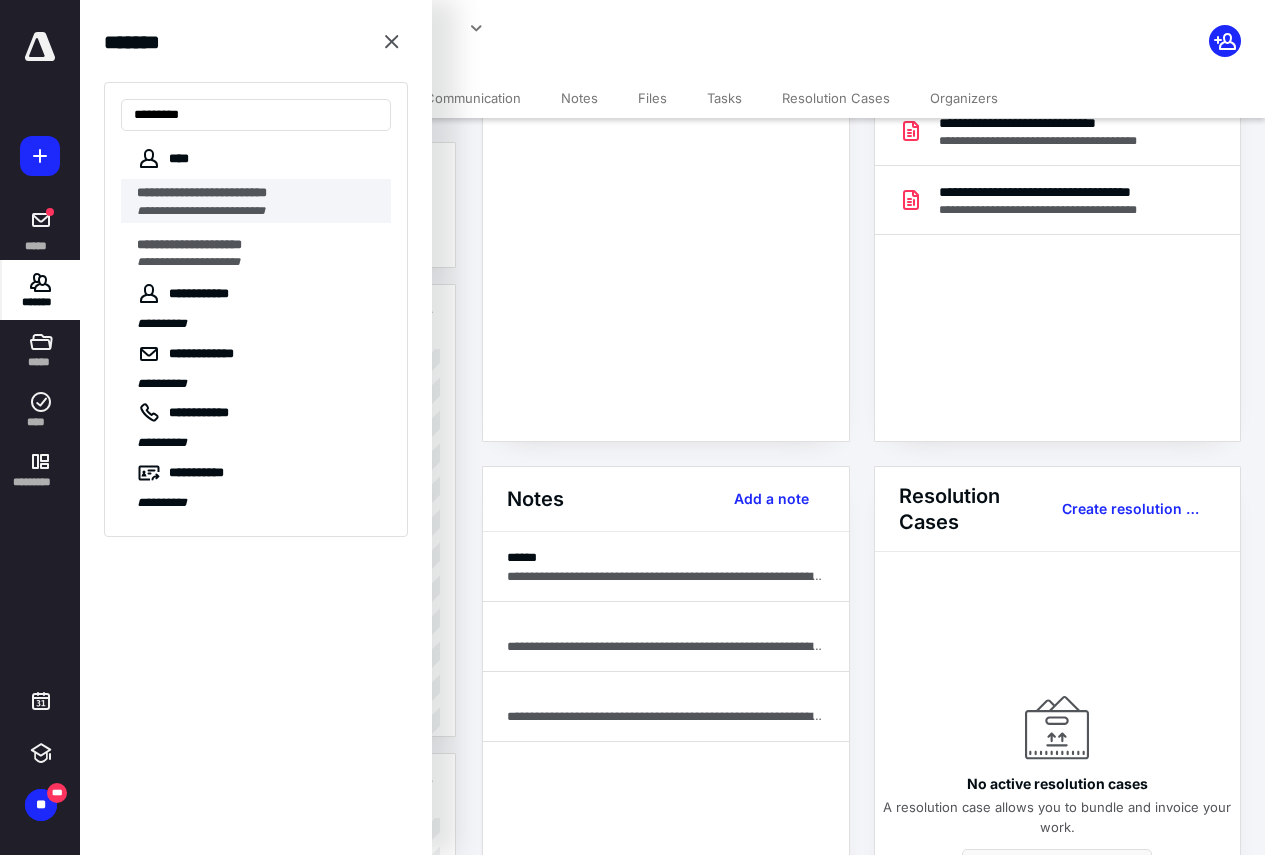 type on "*********" 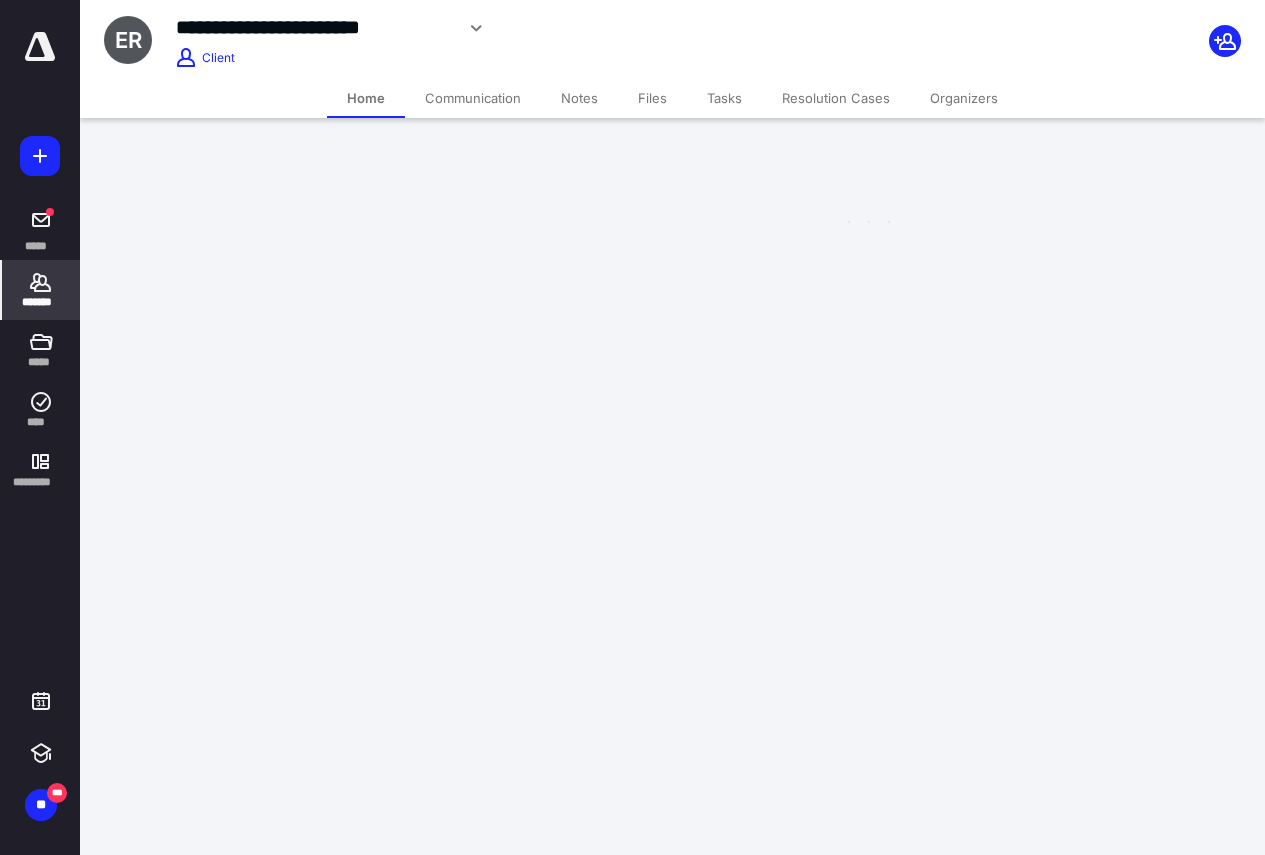 scroll, scrollTop: 0, scrollLeft: 0, axis: both 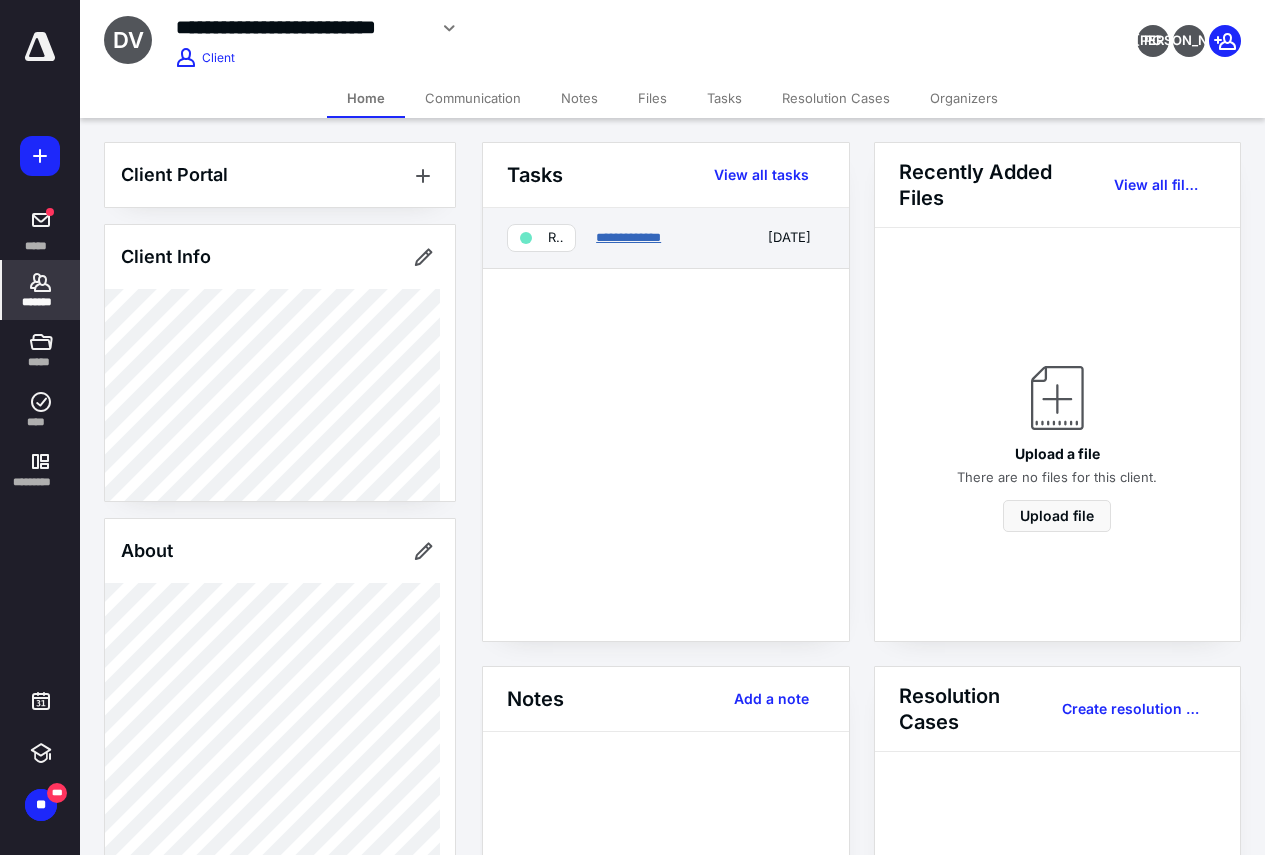 click on "**********" at bounding box center [628, 237] 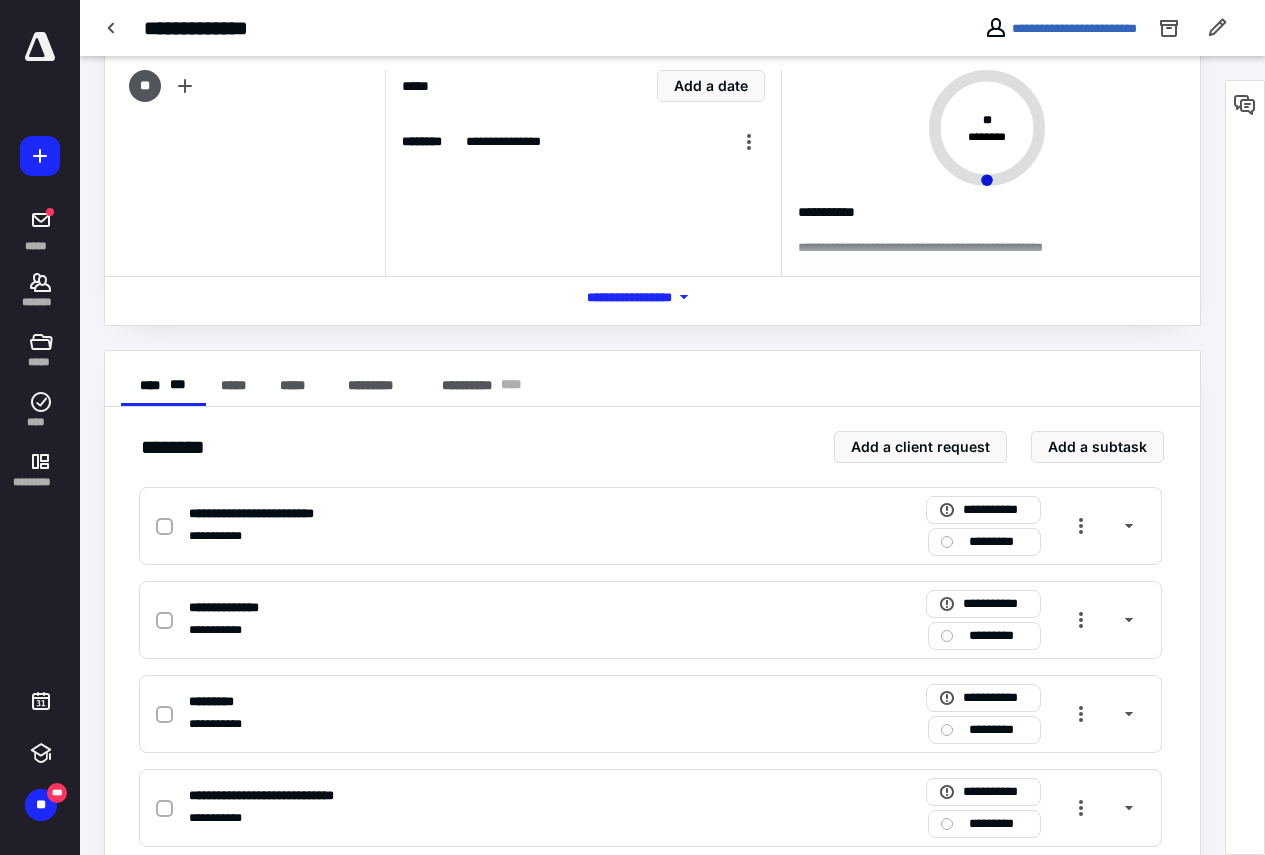 scroll, scrollTop: 0, scrollLeft: 0, axis: both 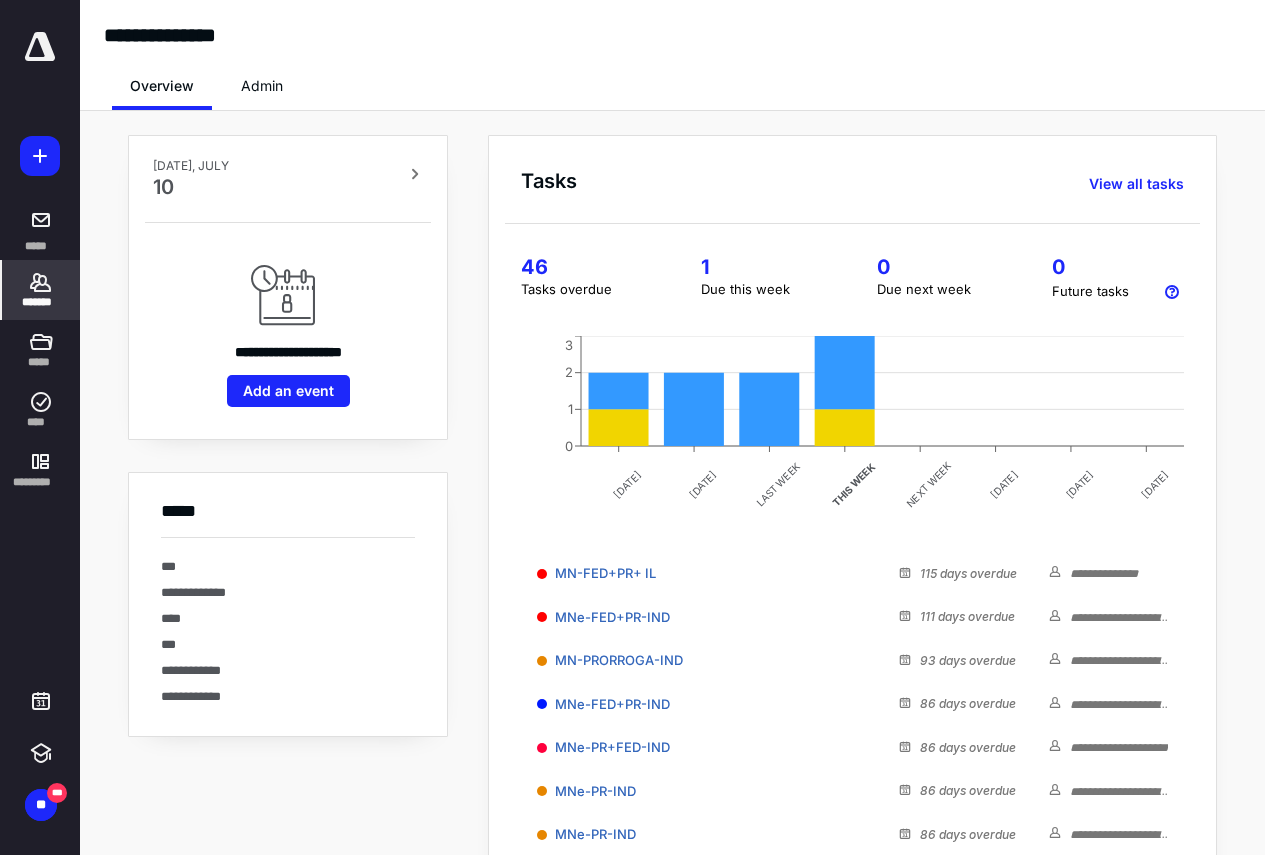 click 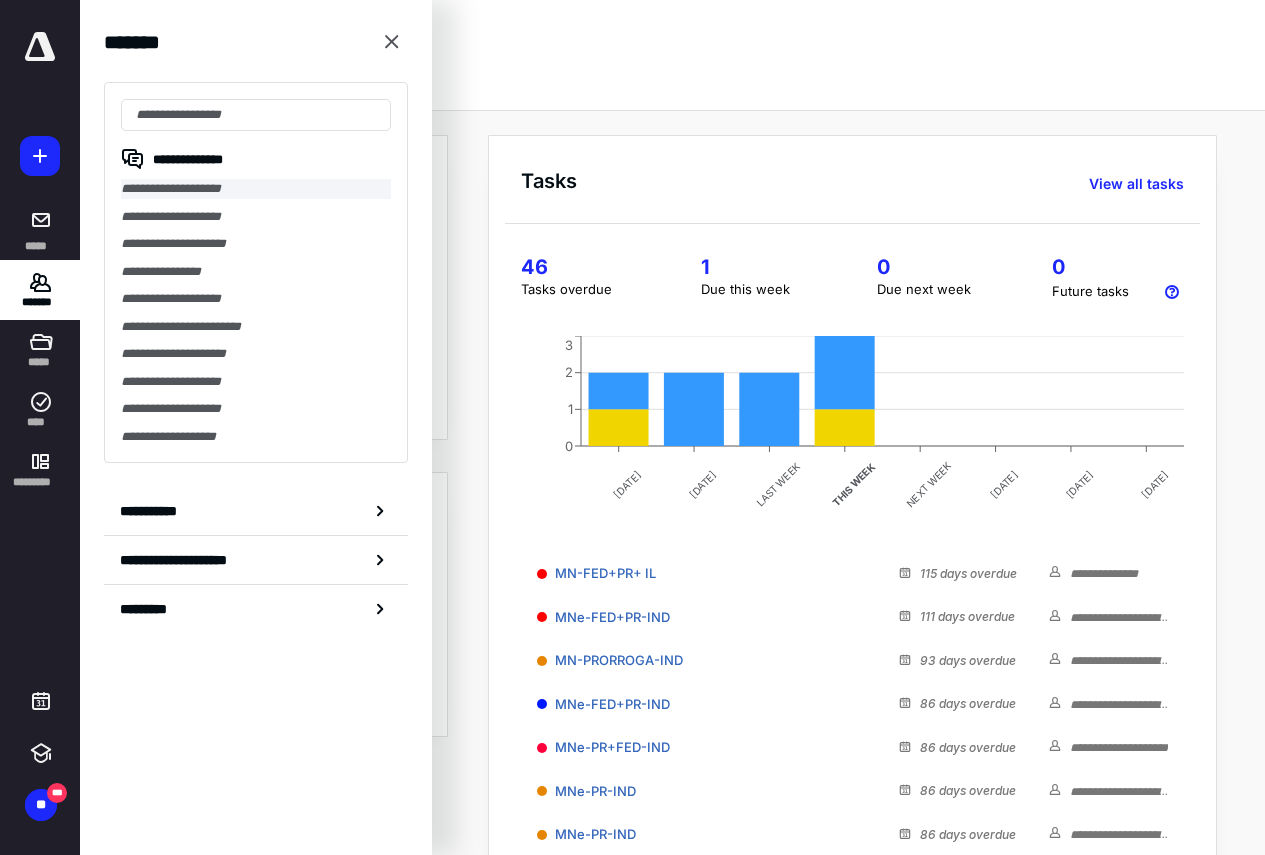 click on "**********" at bounding box center (256, 189) 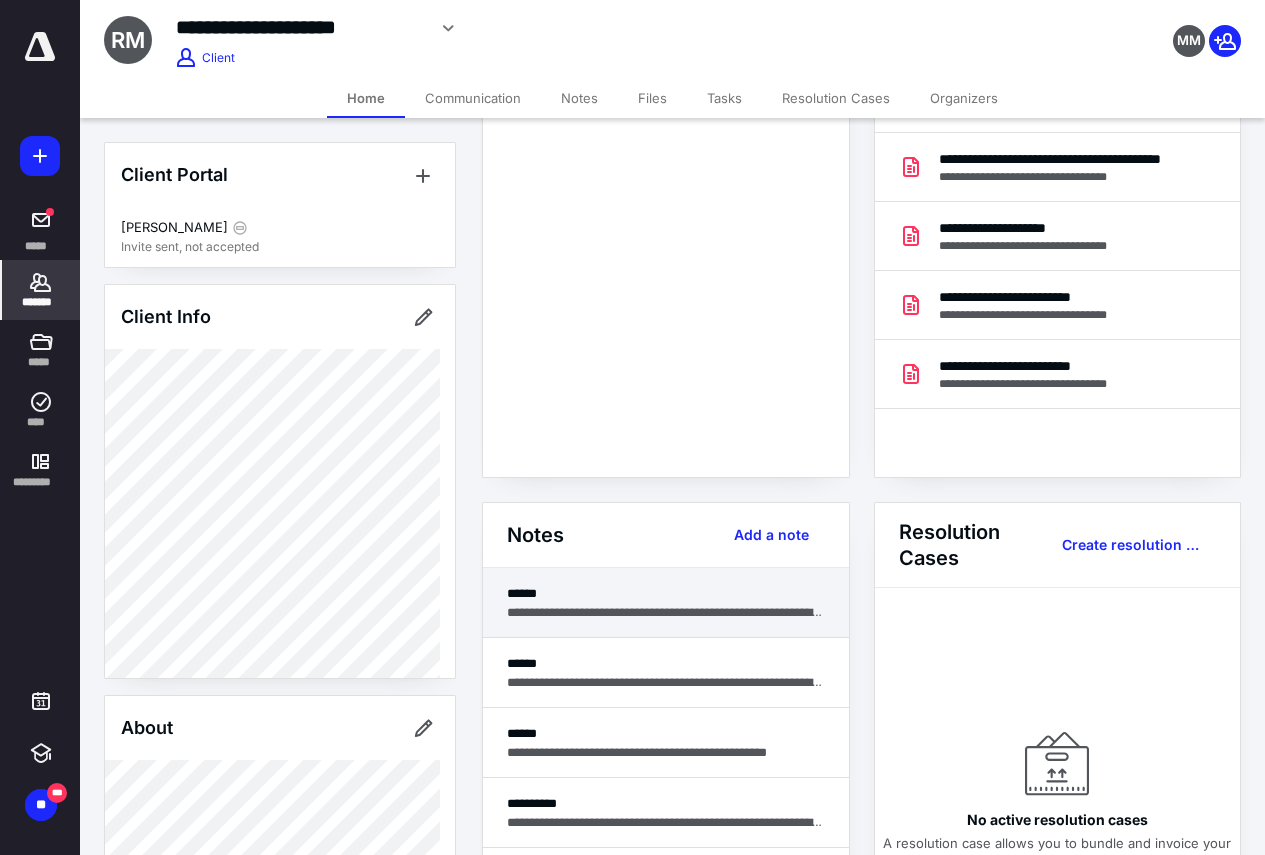 scroll, scrollTop: 200, scrollLeft: 0, axis: vertical 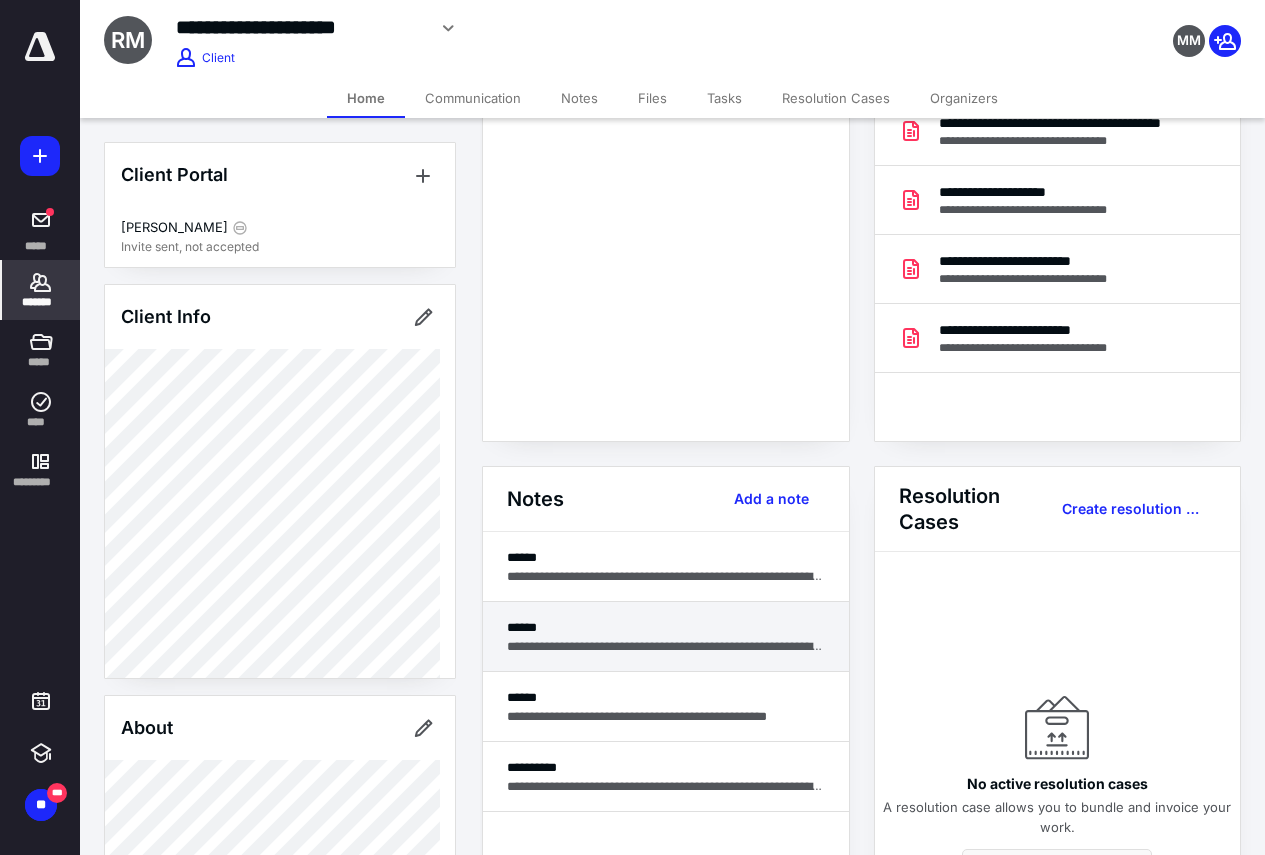 click on "**********" at bounding box center [666, 646] 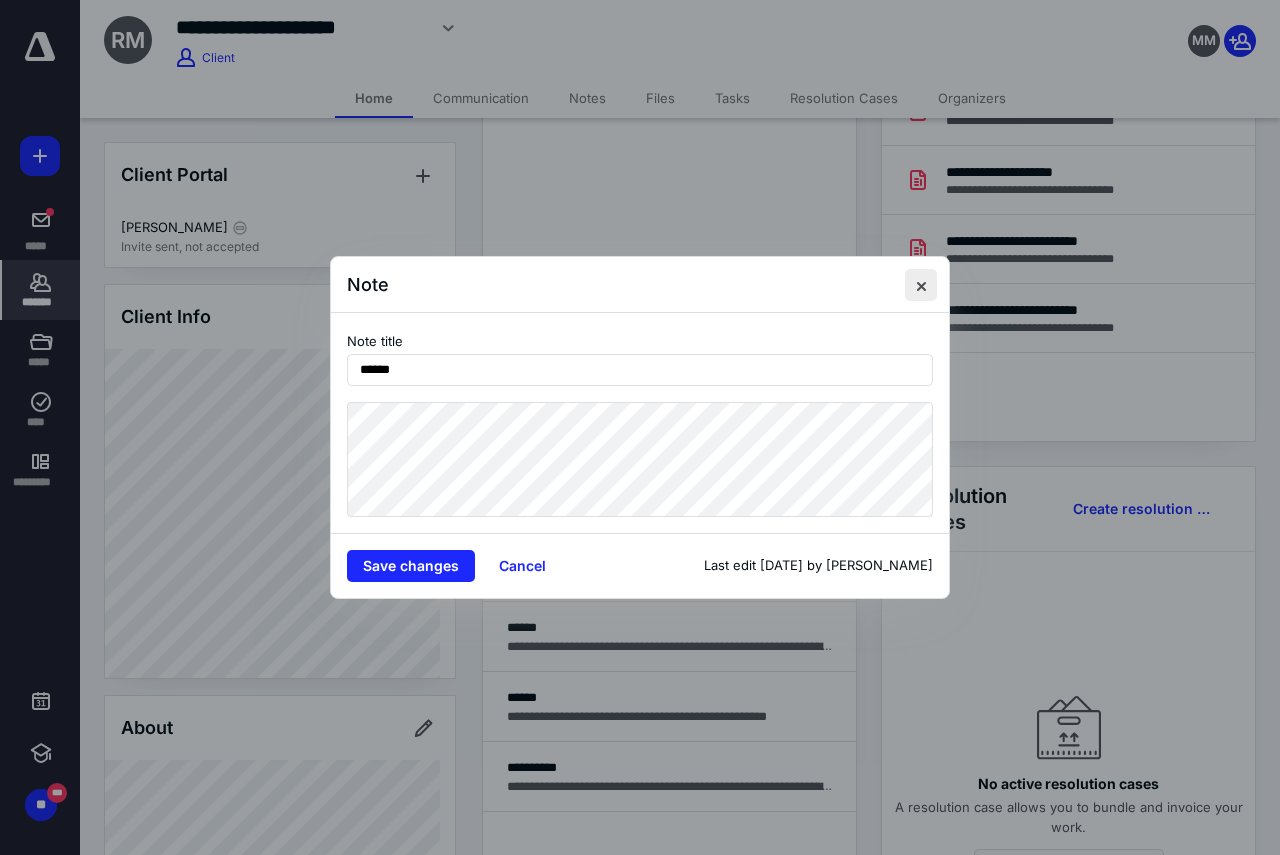 click at bounding box center (921, 285) 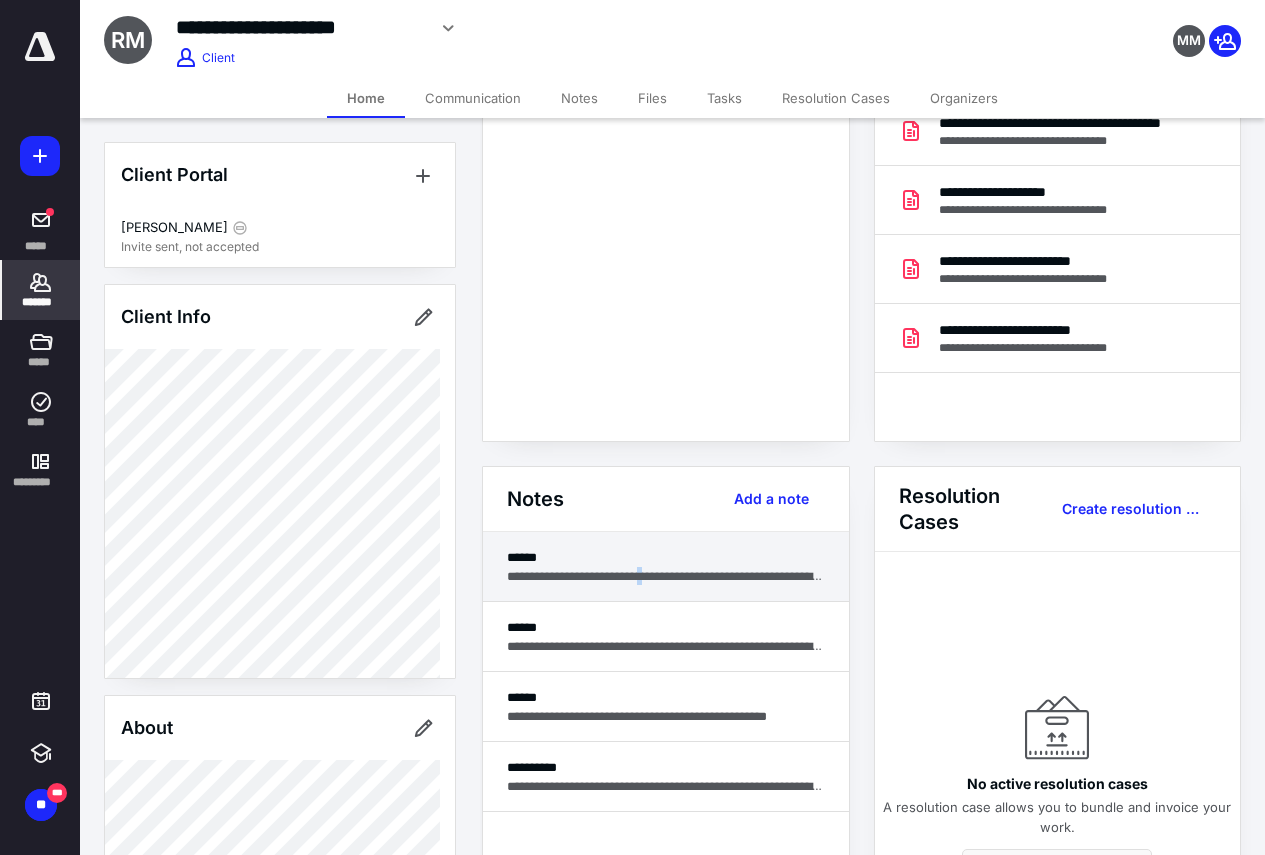 click on "**********" at bounding box center (666, 576) 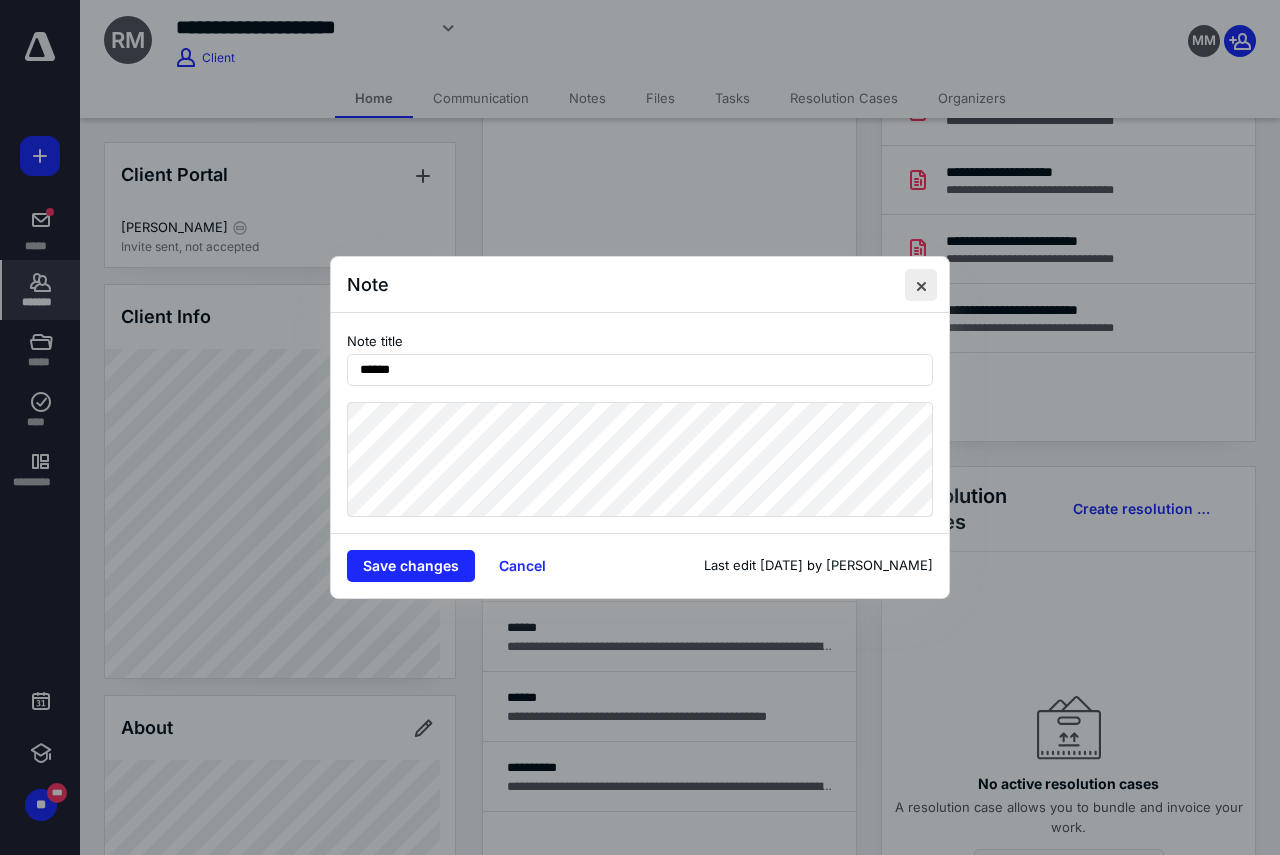 click at bounding box center [921, 285] 